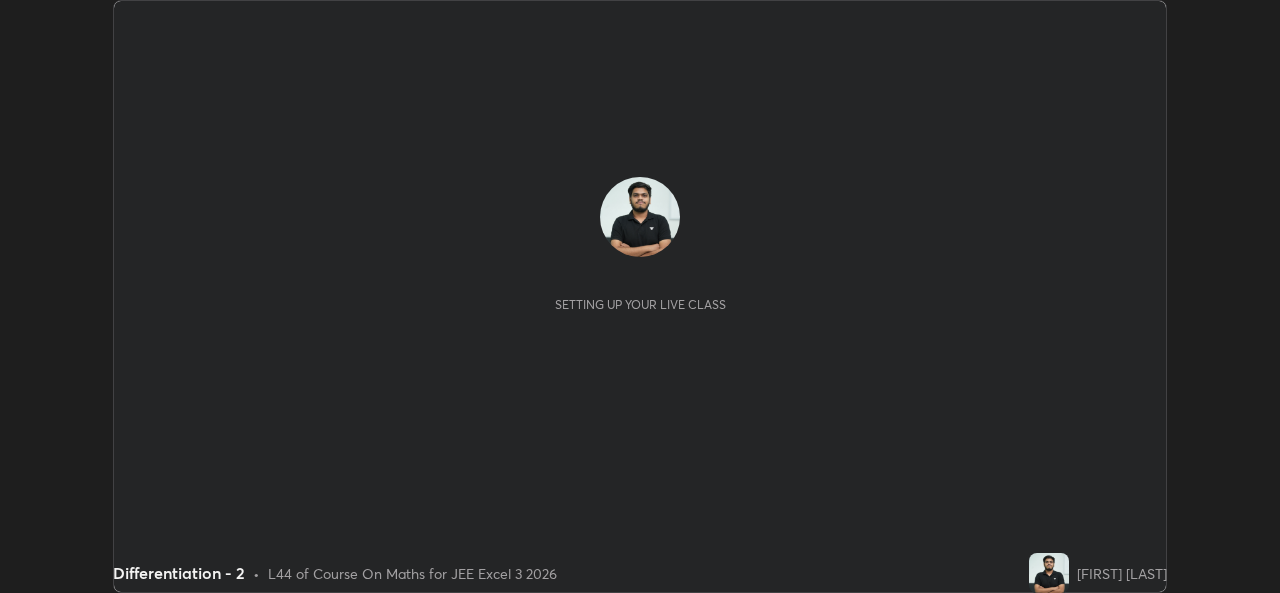 scroll, scrollTop: 0, scrollLeft: 0, axis: both 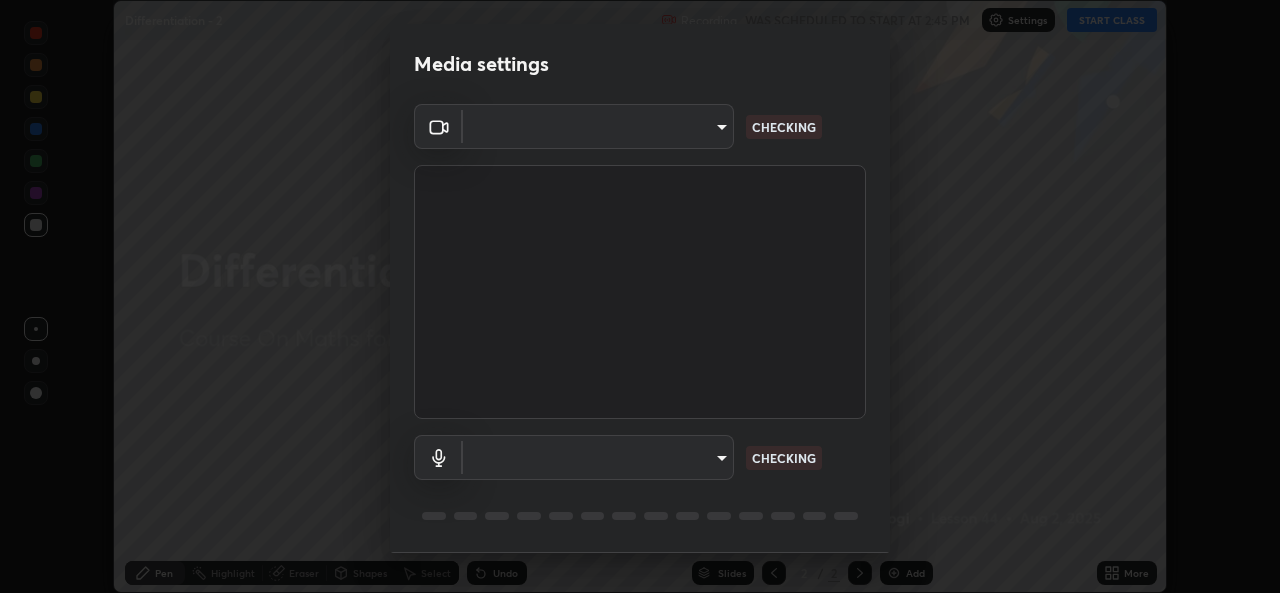 type on "a1b2d07a0d359bdce2feaa2af0cf5b47e3723935fd81a365c9f67d478f2ffc43" 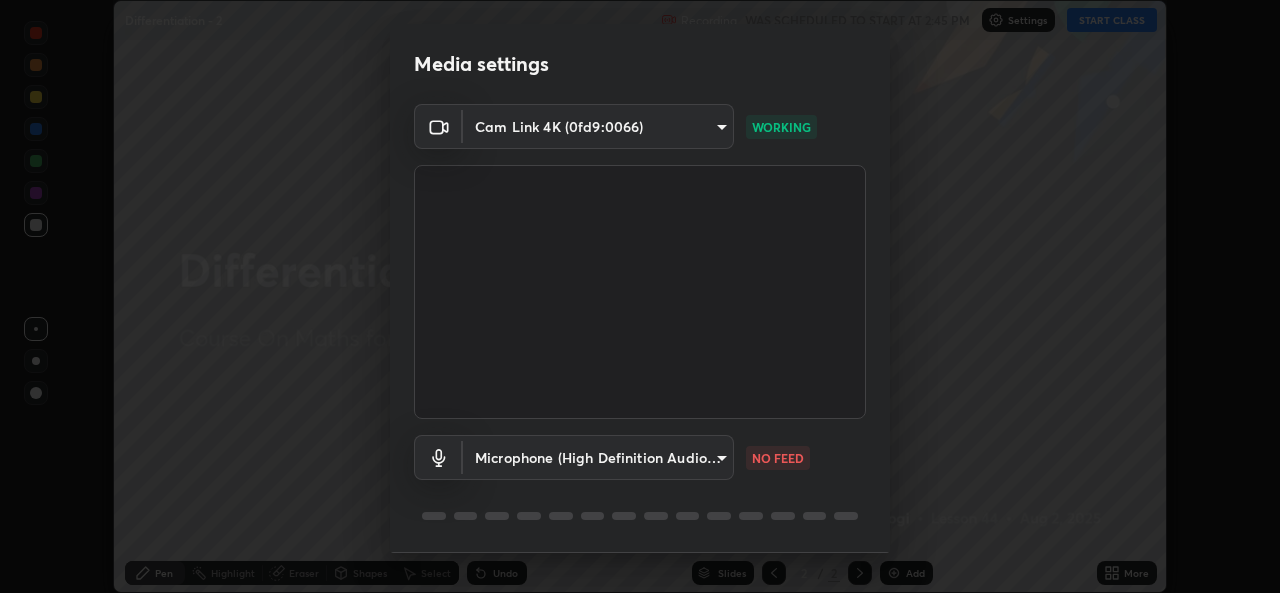 scroll, scrollTop: 63, scrollLeft: 0, axis: vertical 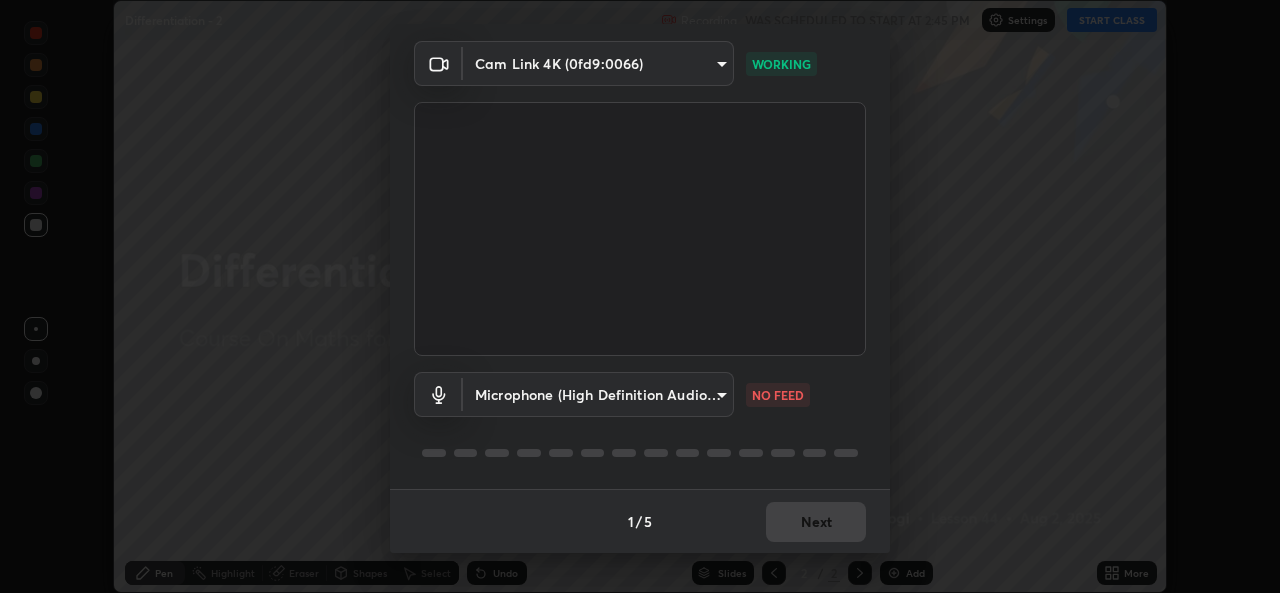 click on "Erase all Differentiation - 2 Recording WAS SCHEDULED TO START AT  2:45 PM Settings START CLASS Setting up your live class Differentiation - 2 • L44 of Course On Maths for JEE Excel 3 2026 [FIRST] [LAST] Pen Highlight Eraser Shapes Select Undo Slides 2 / 2 Add More No doubts shared Encourage your learners to ask a doubt for better clarity Report an issue Reason for reporting Buffering Chat not working Audio - Video sync issue Educator video quality low ​ Attach an image Report Media settings Cam Link 4K ([VENDOR_ID]) [MAC_ADDRESS] WORKING Microphone (High Definition Audio Device) [MAC_ADDRESS] NO FEED 1 / 5 Next" at bounding box center (640, 296) 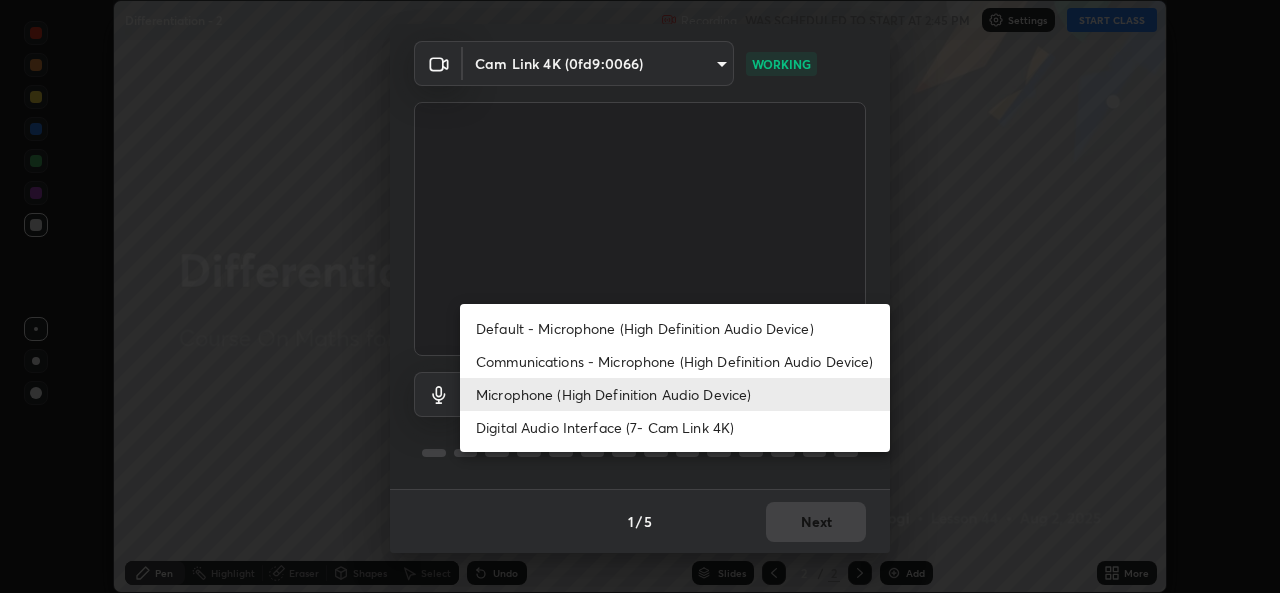 click on "Communications - Microphone (High Definition Audio Device)" at bounding box center (675, 361) 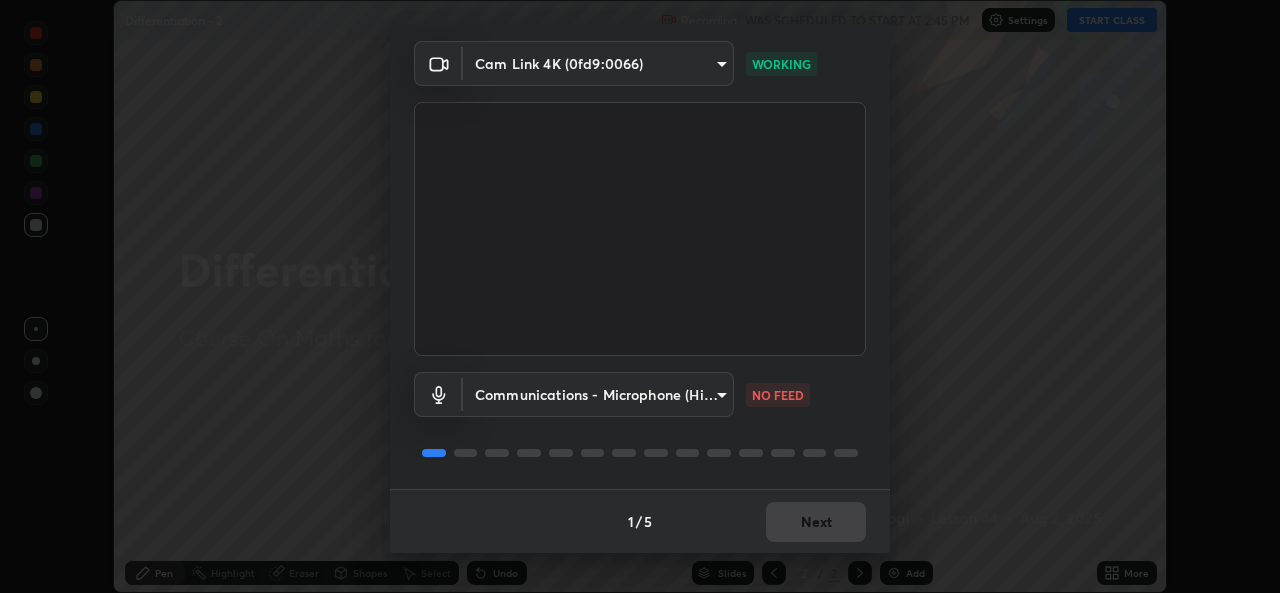click on "Erase all Differentiation - 2 Recording WAS SCHEDULED TO START AT  2:45 PM Settings START CLASS Setting up your live class Differentiation - 2 • L44 of Course On Maths for JEE Excel 3 2026 [FIRST] [LAST] Pen Highlight Eraser Shapes Select Undo Slides 2 / 2 Add More No doubts shared Encourage your learners to ask a doubt for better clarity Report an issue Reason for reporting Buffering Chat not working Audio - Video sync issue Educator video quality low ​ Attach an image Report Media settings Cam Link 4K ([VENDOR_ID]) [MAC_ADDRESS] WORKING Communications - Microphone (High Definition Audio Device) communications NO FEED 1 / 5 Next" at bounding box center (640, 296) 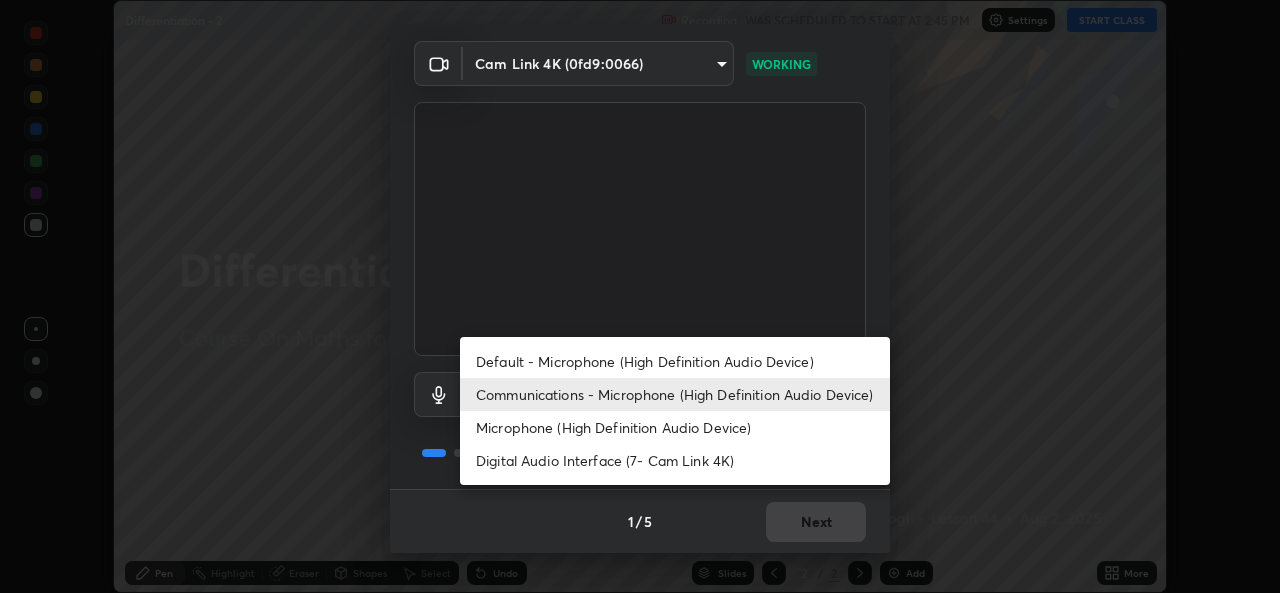 click on "Microphone (High Definition Audio Device)" at bounding box center (675, 427) 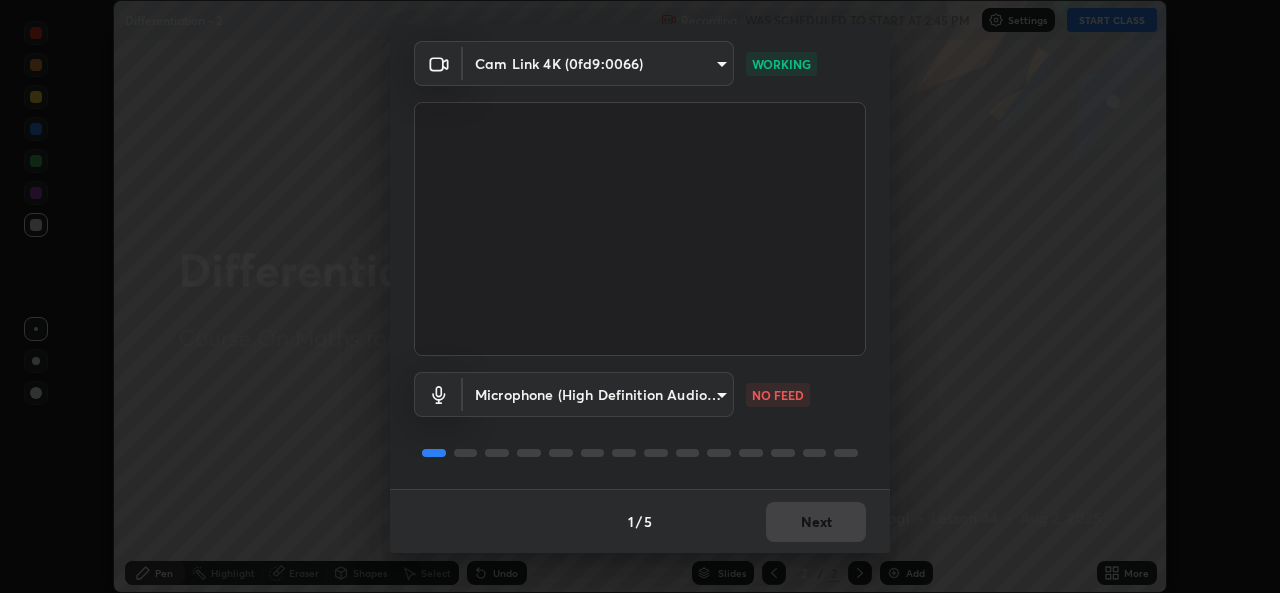 type on "49b0a6df07a429b4aa0e143735b31e2a272de4ae34d33bd193cbc4de7c554cfd" 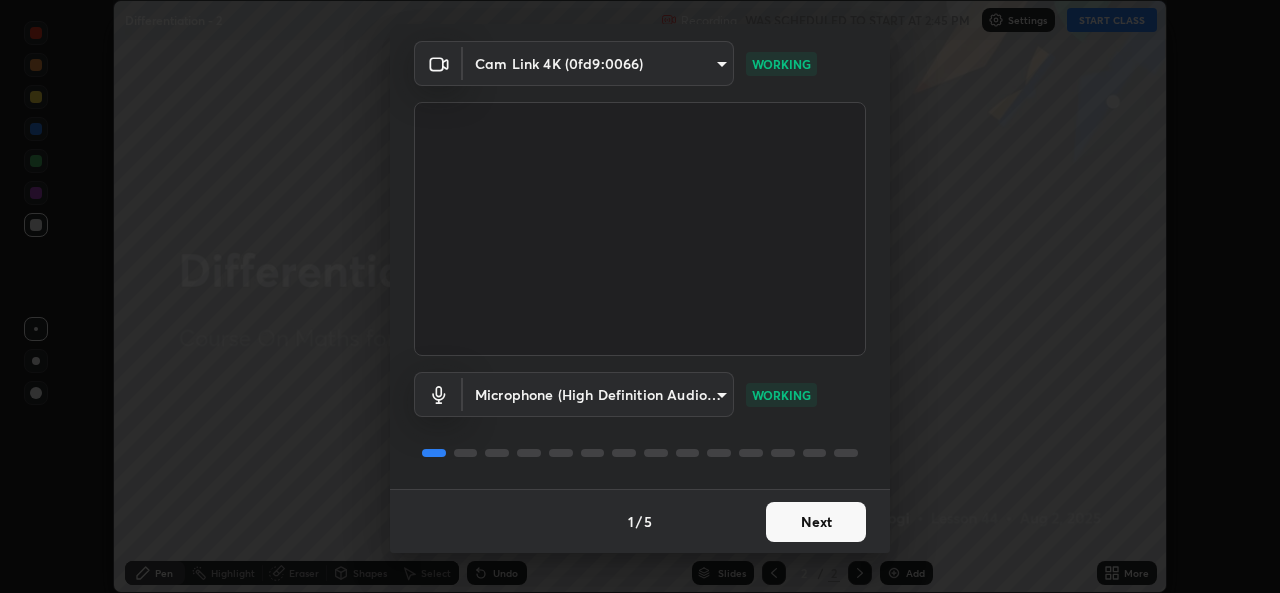 click on "Next" at bounding box center [816, 522] 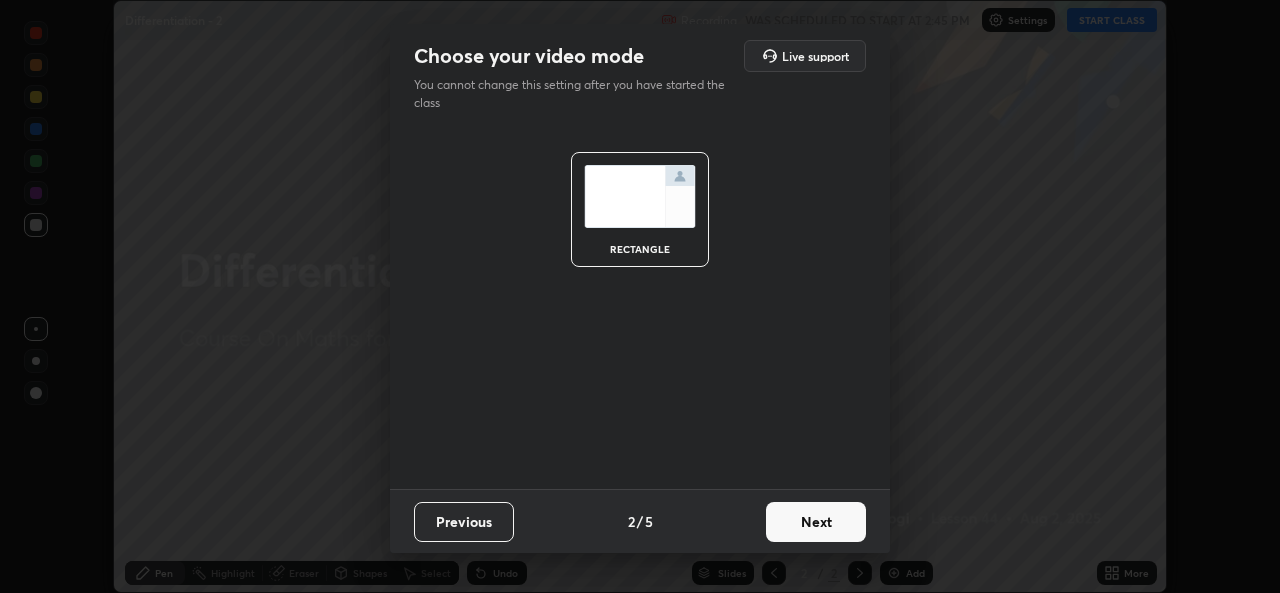 scroll, scrollTop: 0, scrollLeft: 0, axis: both 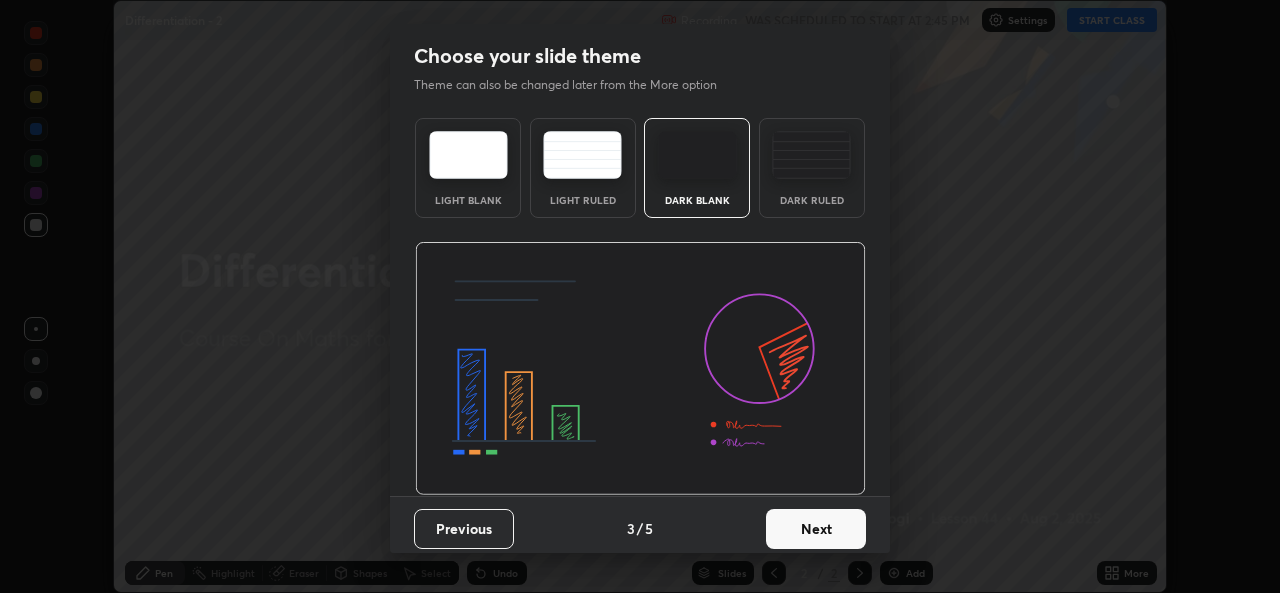 click on "Next" at bounding box center [816, 529] 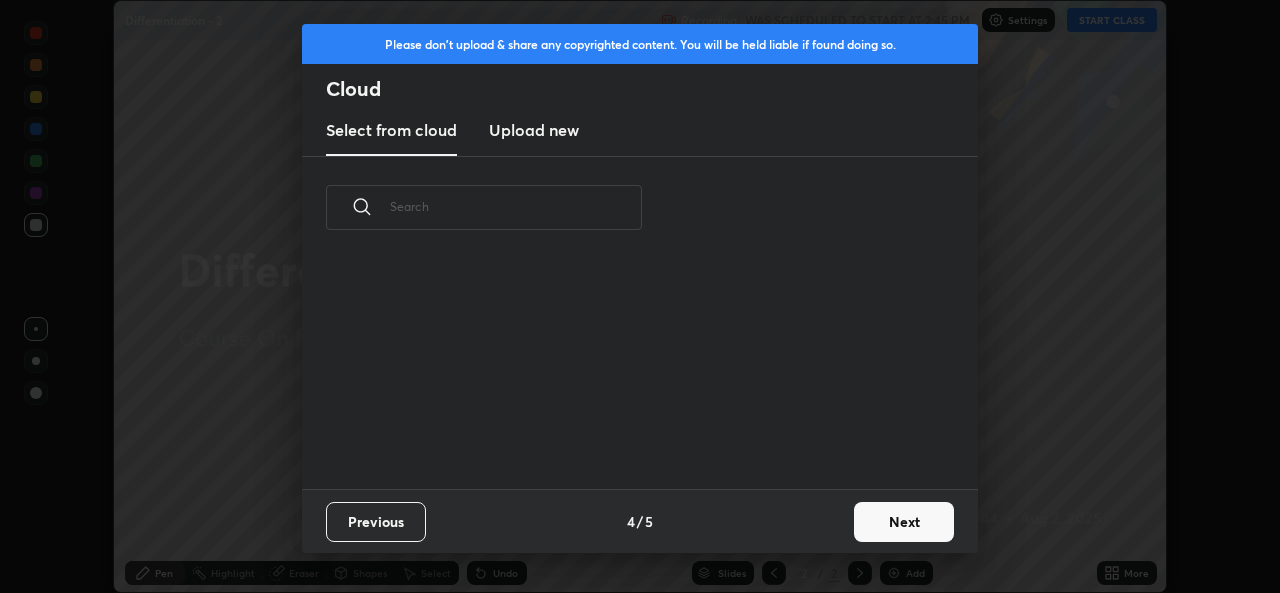 scroll, scrollTop: 7, scrollLeft: 11, axis: both 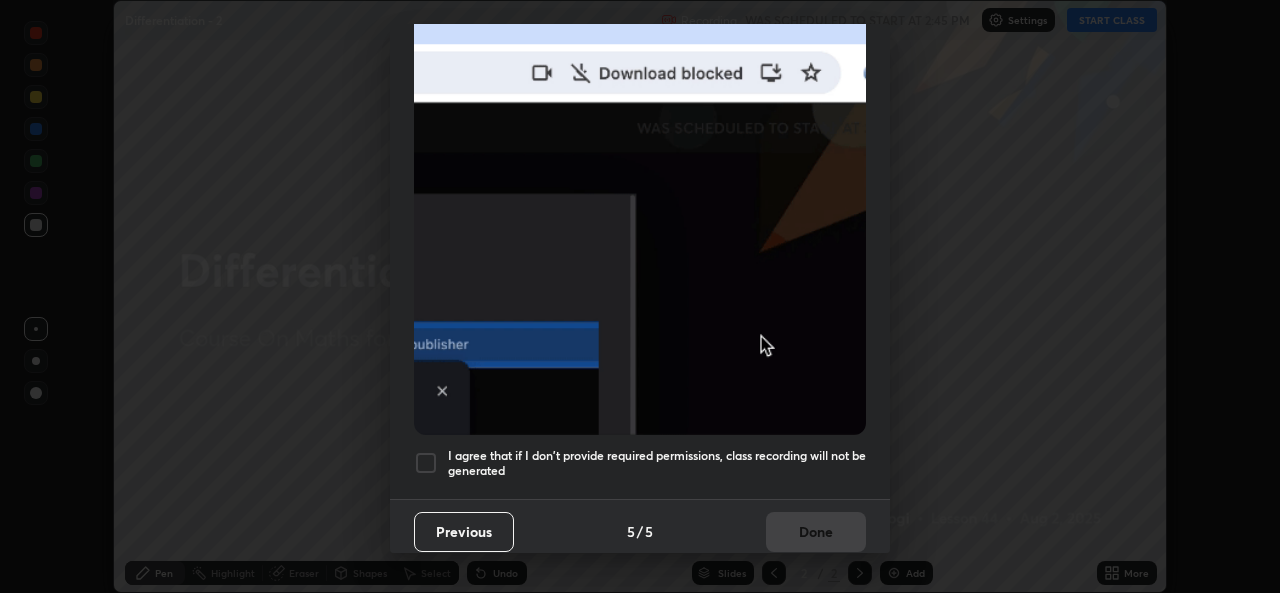 click at bounding box center (426, 463) 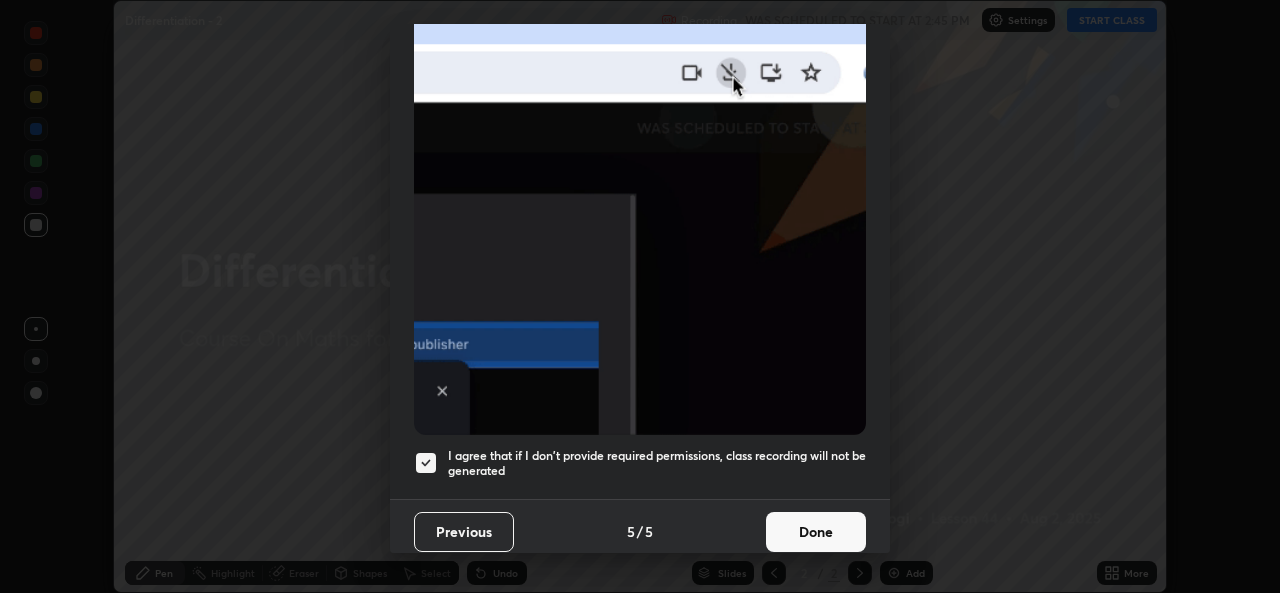 click on "Done" at bounding box center (816, 532) 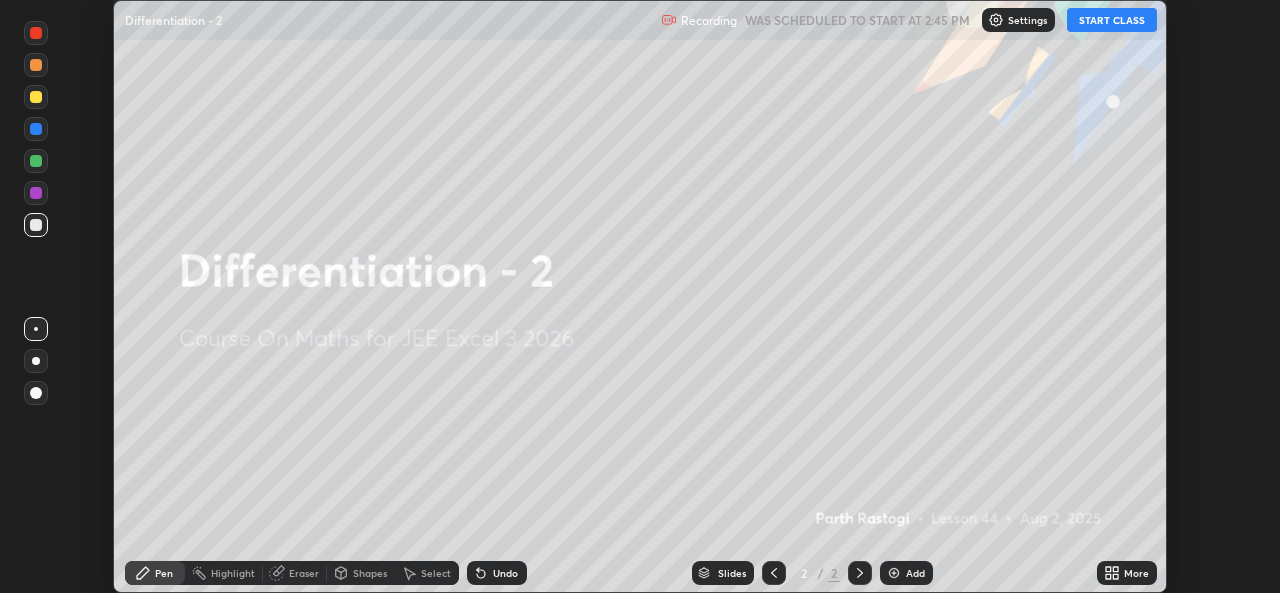 click on "Add" at bounding box center (915, 573) 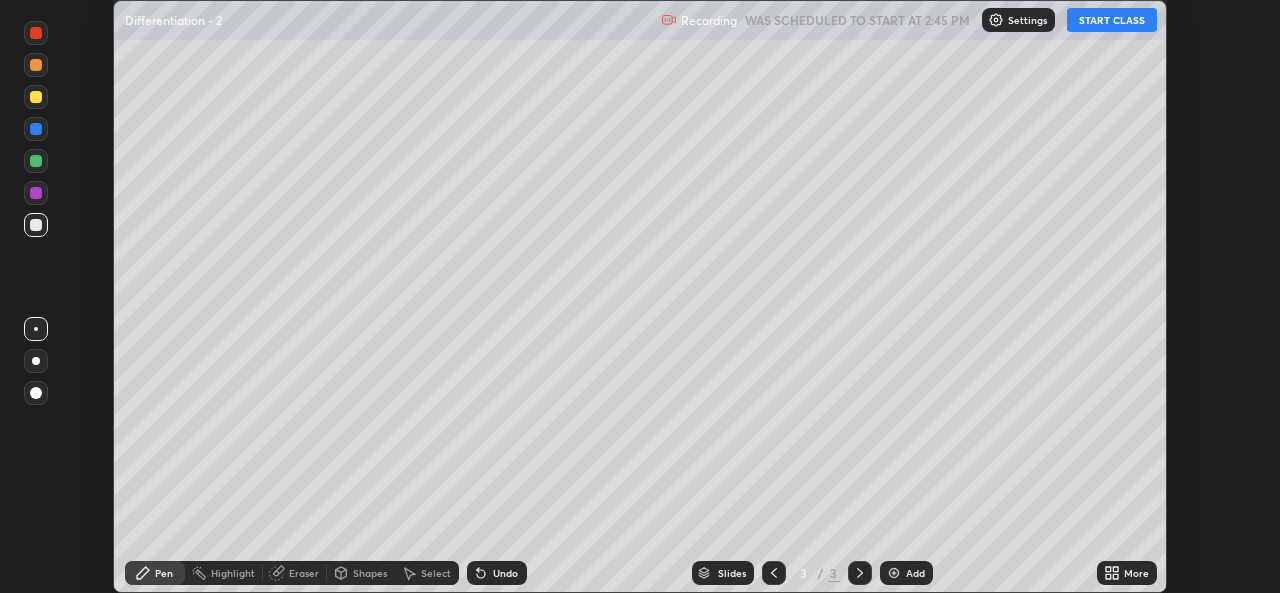 click on "START CLASS" at bounding box center (1112, 20) 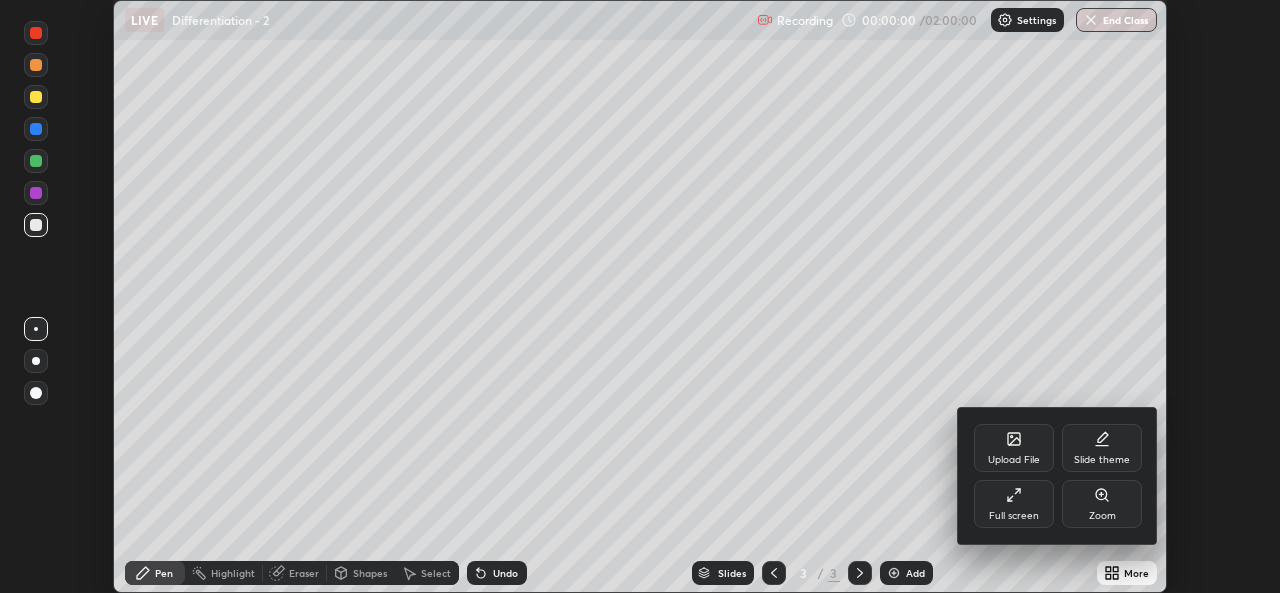 click on "Full screen" at bounding box center [1014, 504] 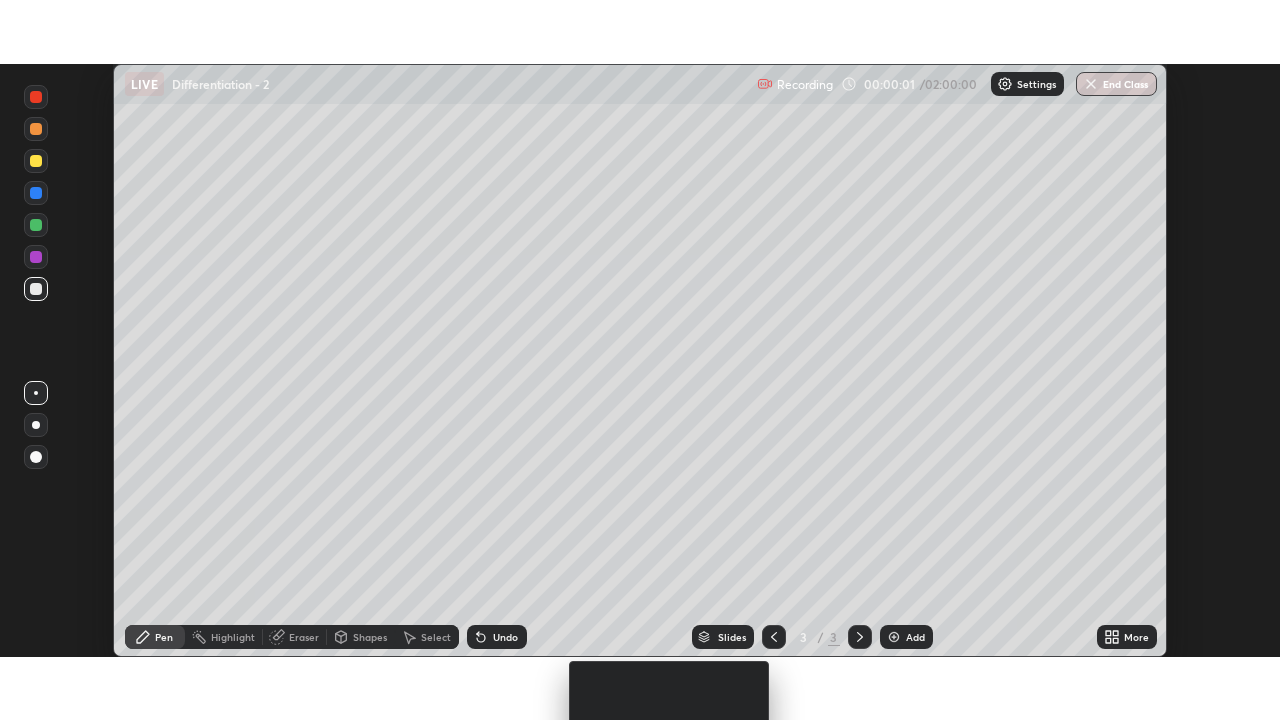 scroll, scrollTop: 99280, scrollLeft: 98720, axis: both 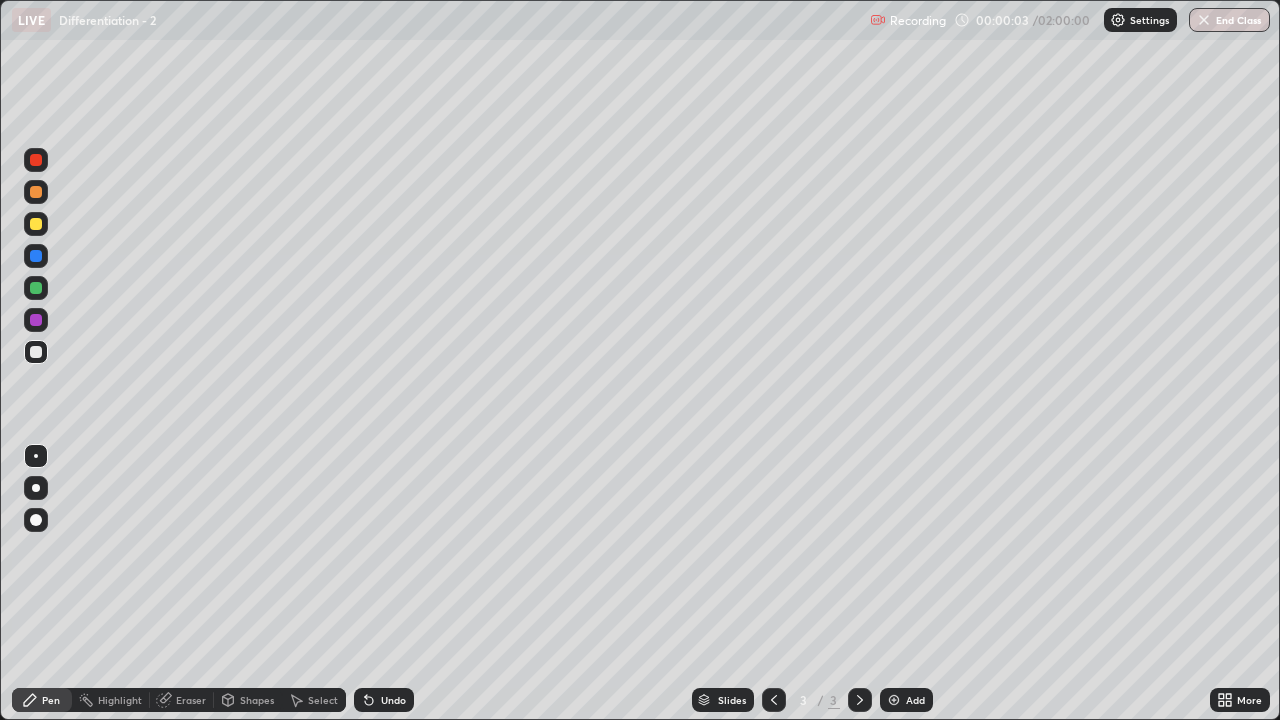 click at bounding box center [36, 488] 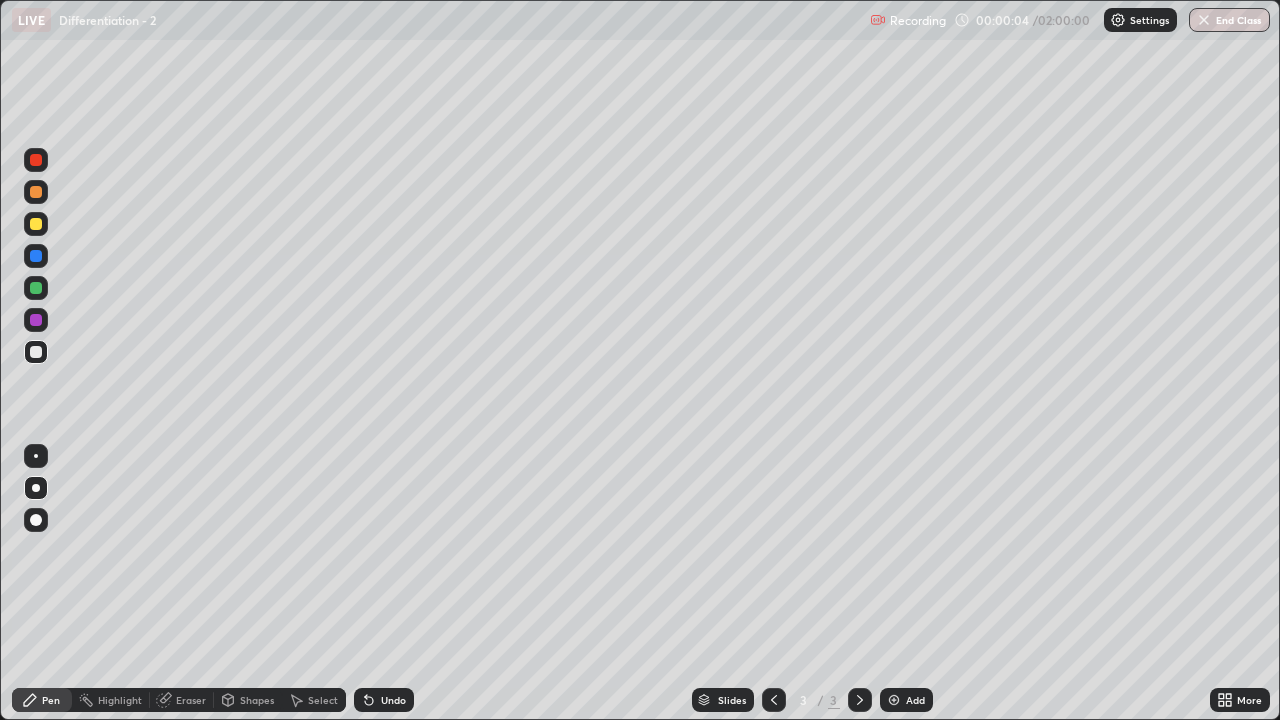 click on "Pen" at bounding box center [51, 700] 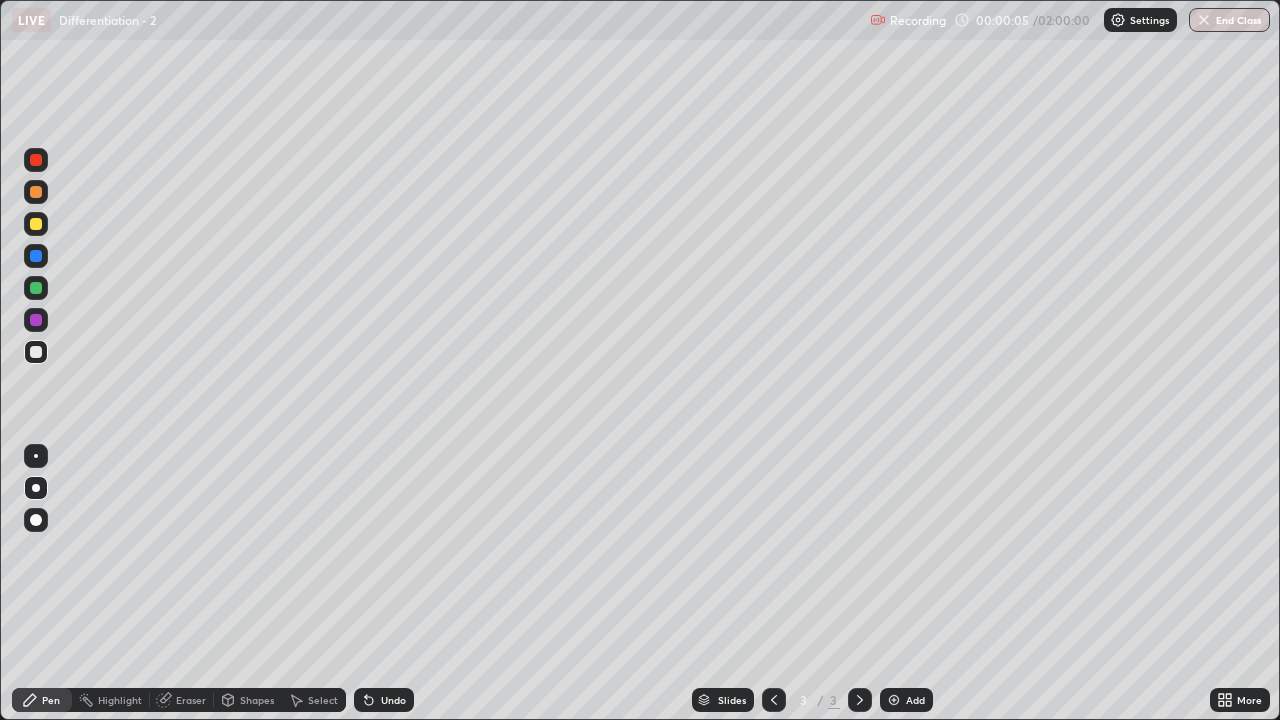 click at bounding box center (36, 288) 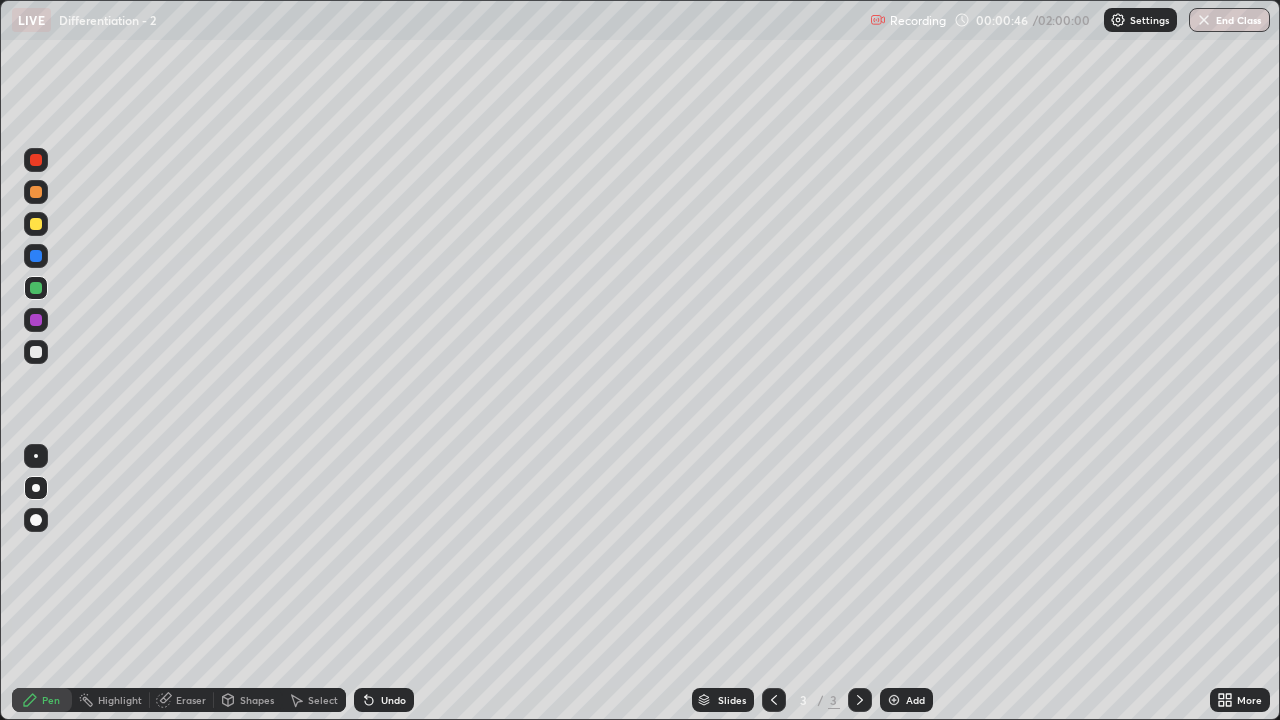 click at bounding box center (36, 288) 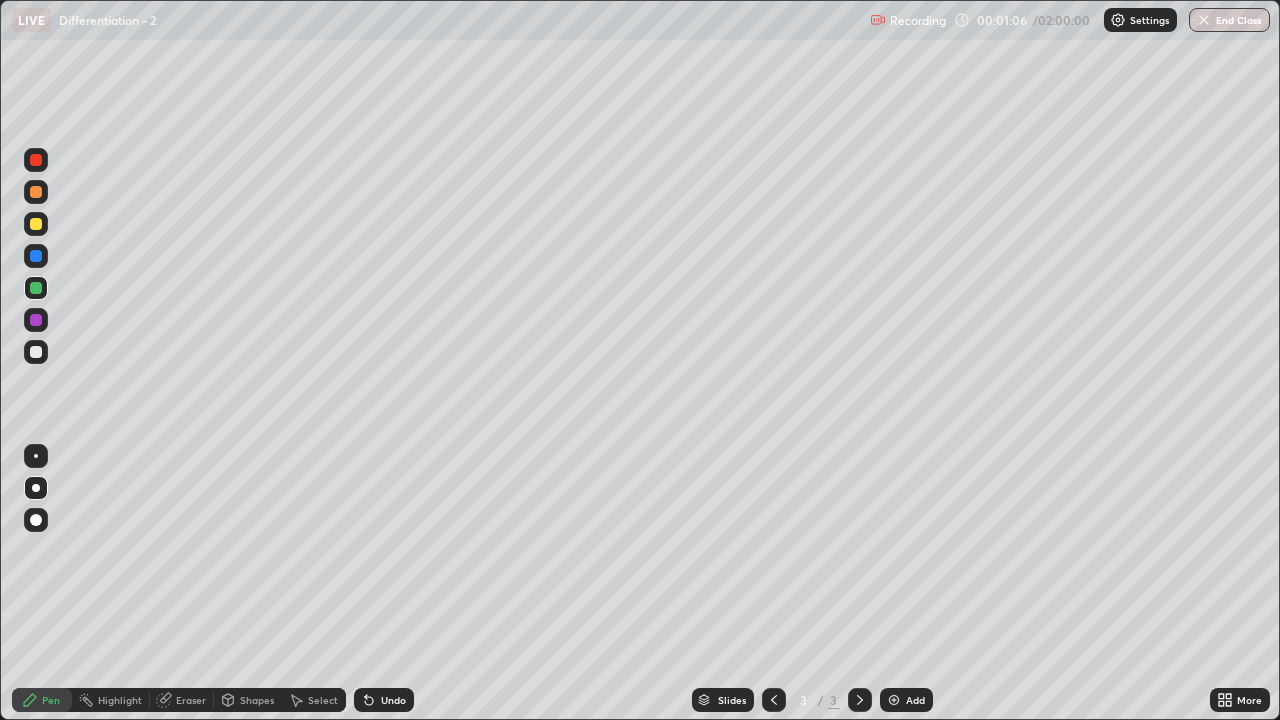 click on "Undo" at bounding box center (384, 700) 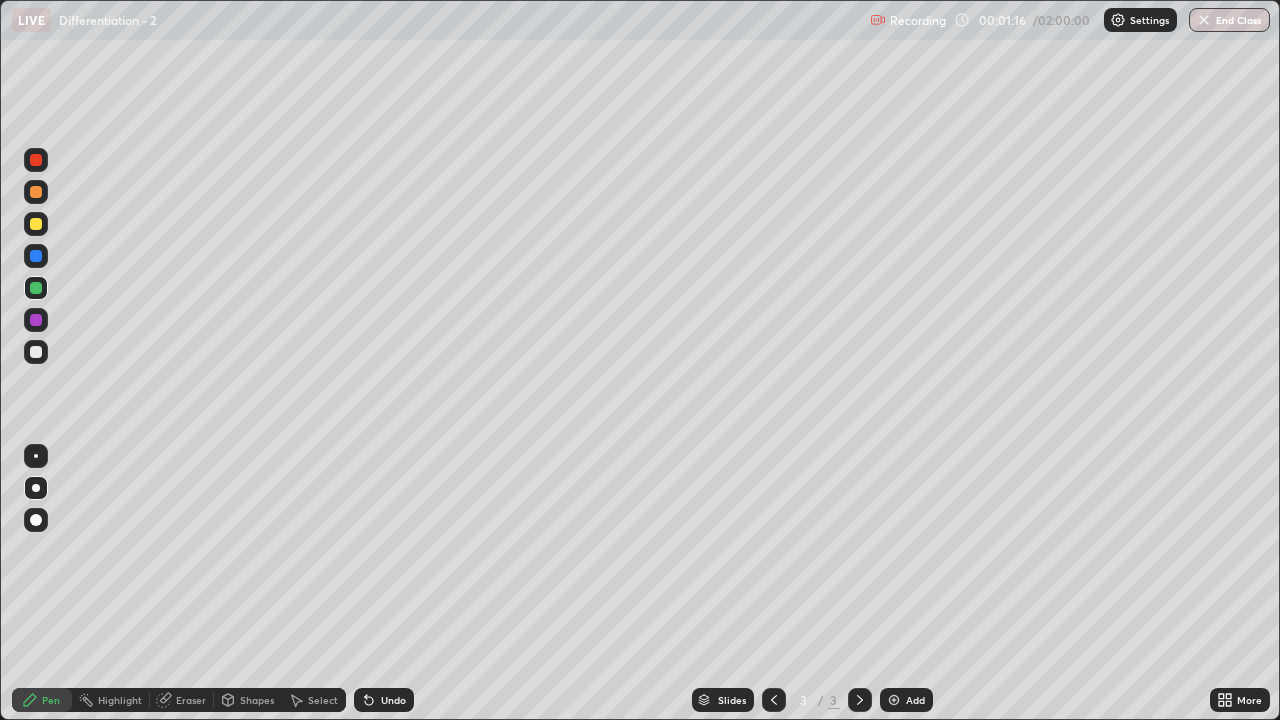 click at bounding box center [36, 352] 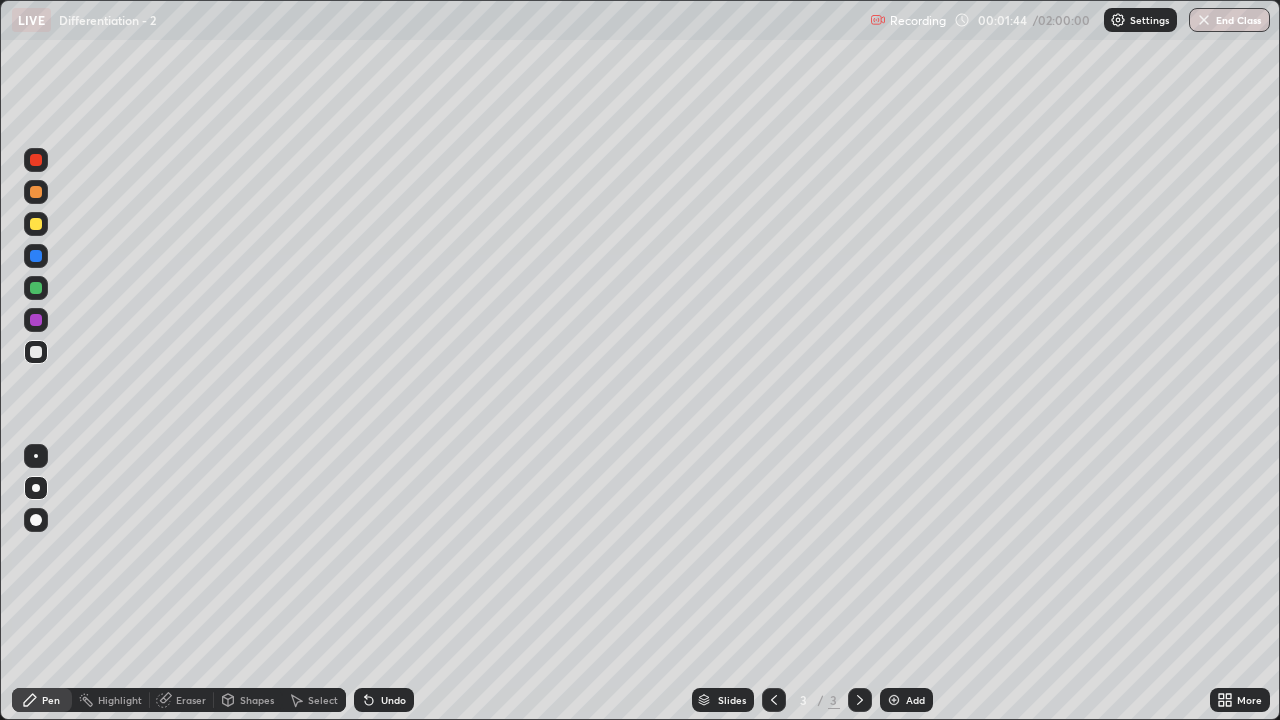 click on "Undo" at bounding box center [393, 700] 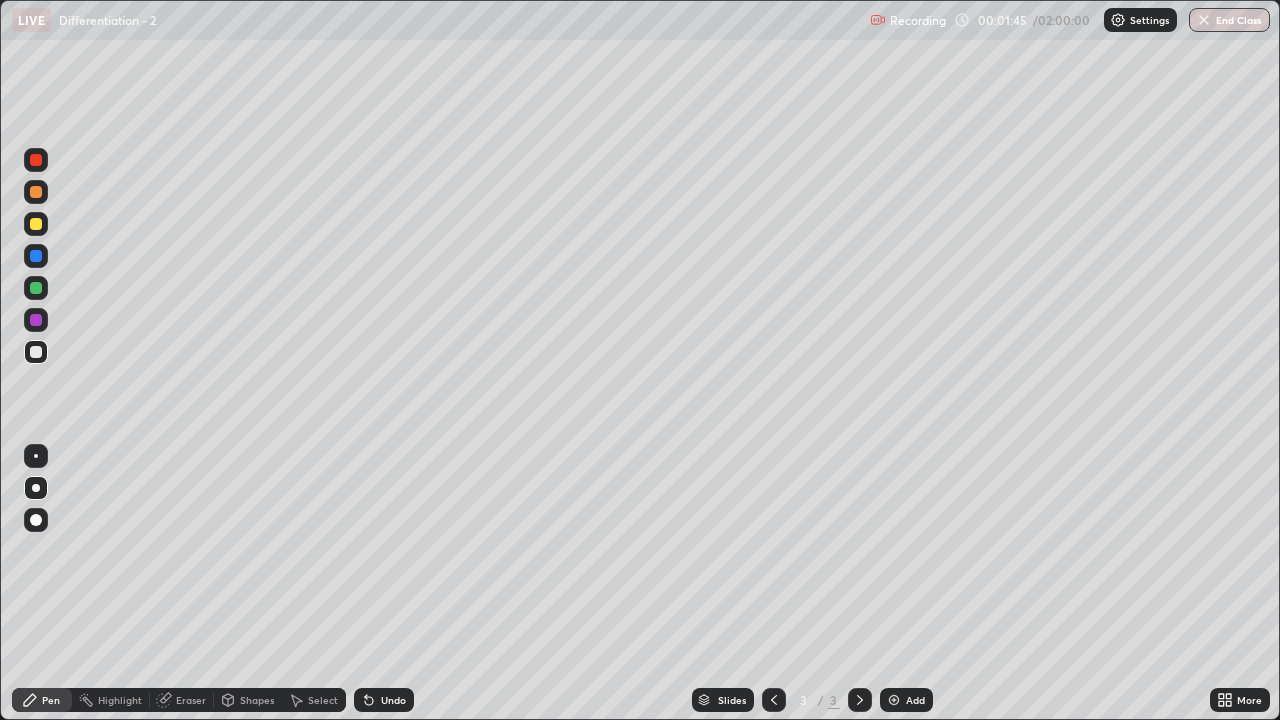 click on "Undo" at bounding box center (393, 700) 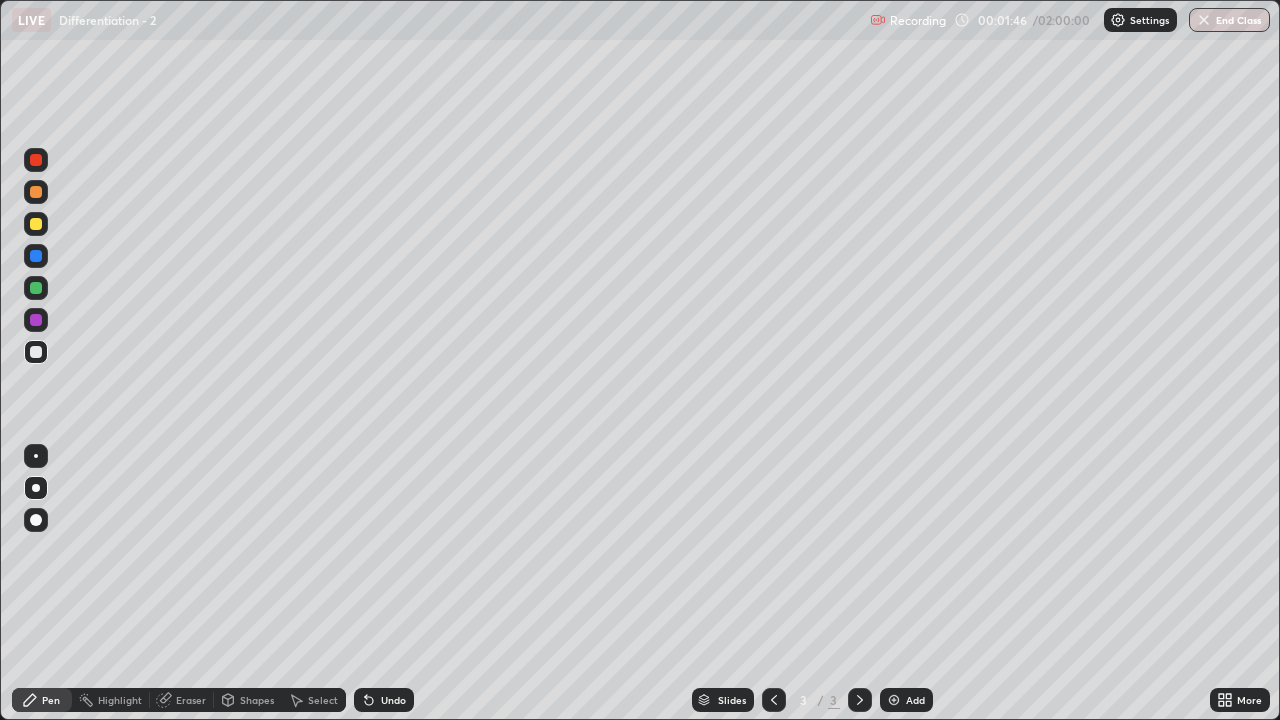 click on "Undo" at bounding box center (393, 700) 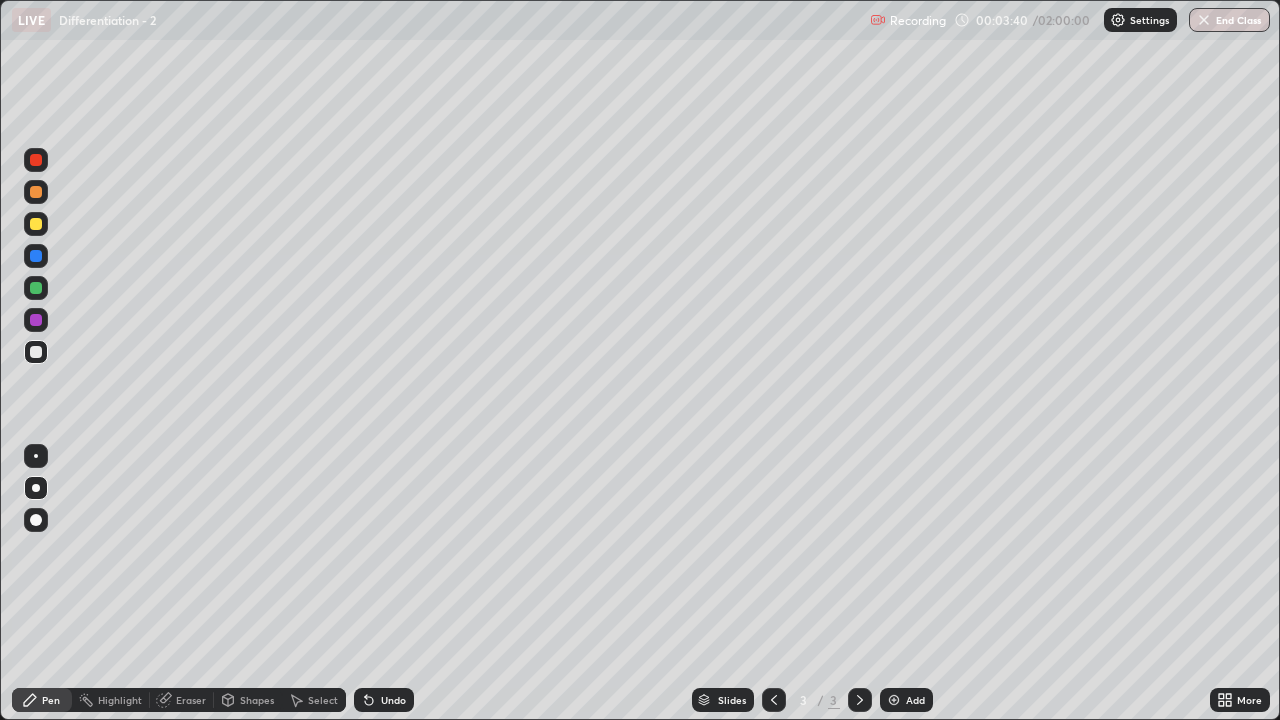 click at bounding box center [36, 224] 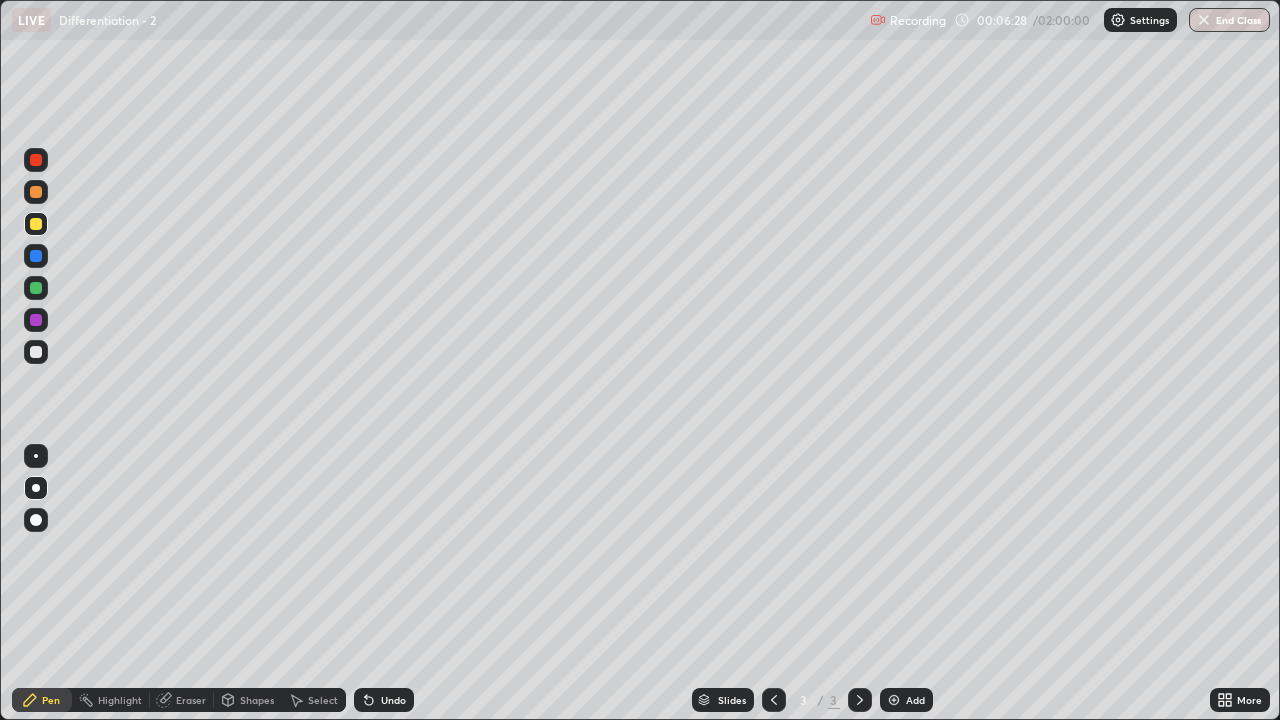 click on "Select" at bounding box center (323, 700) 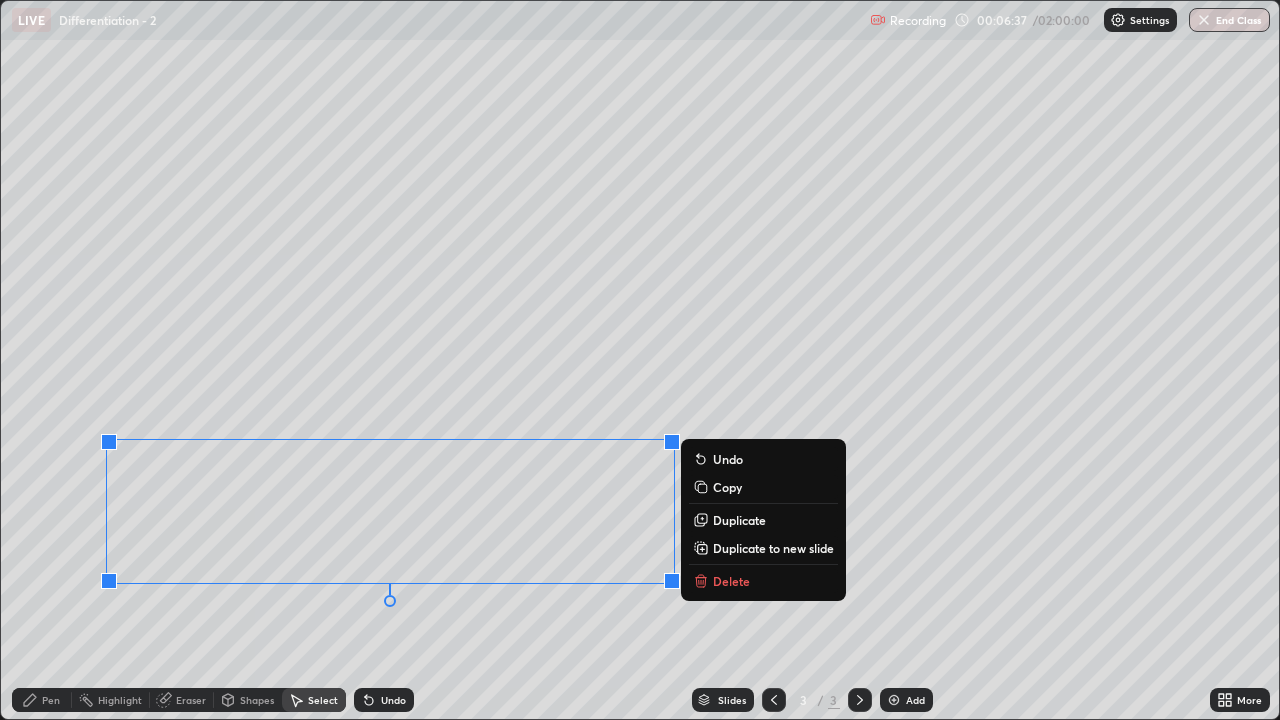 click on "Duplicate to new slide" at bounding box center (773, 548) 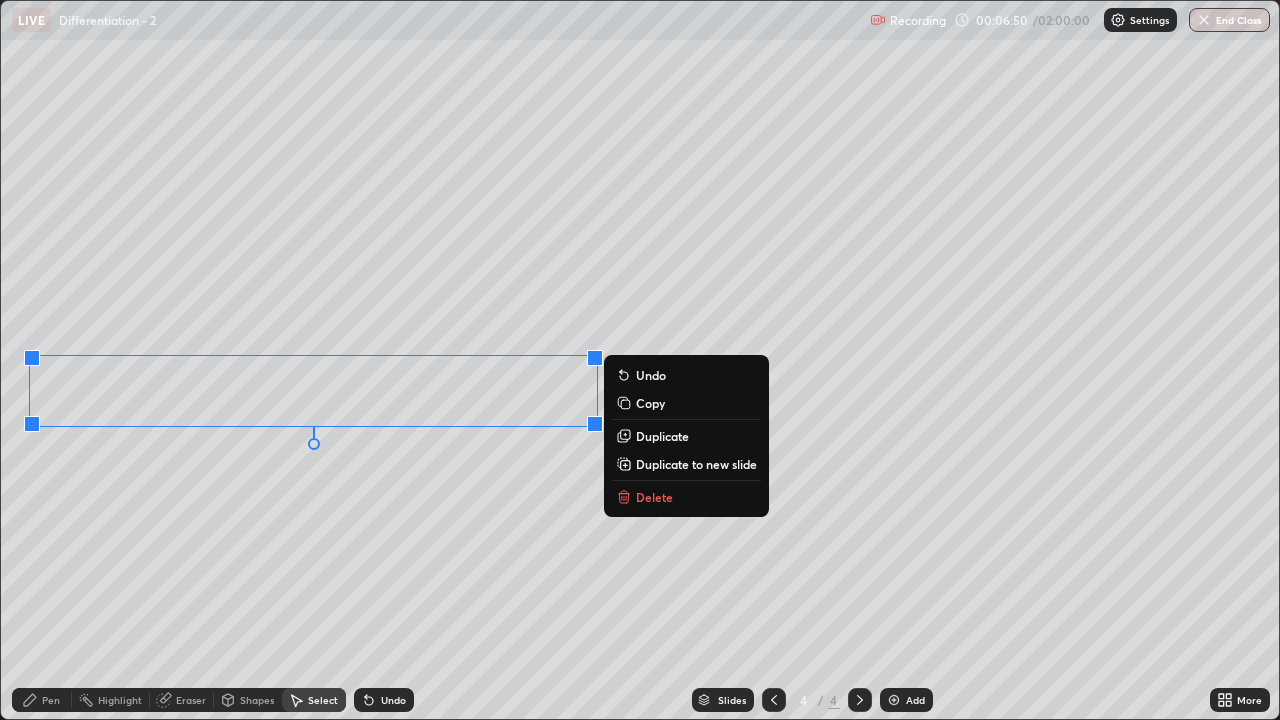 click 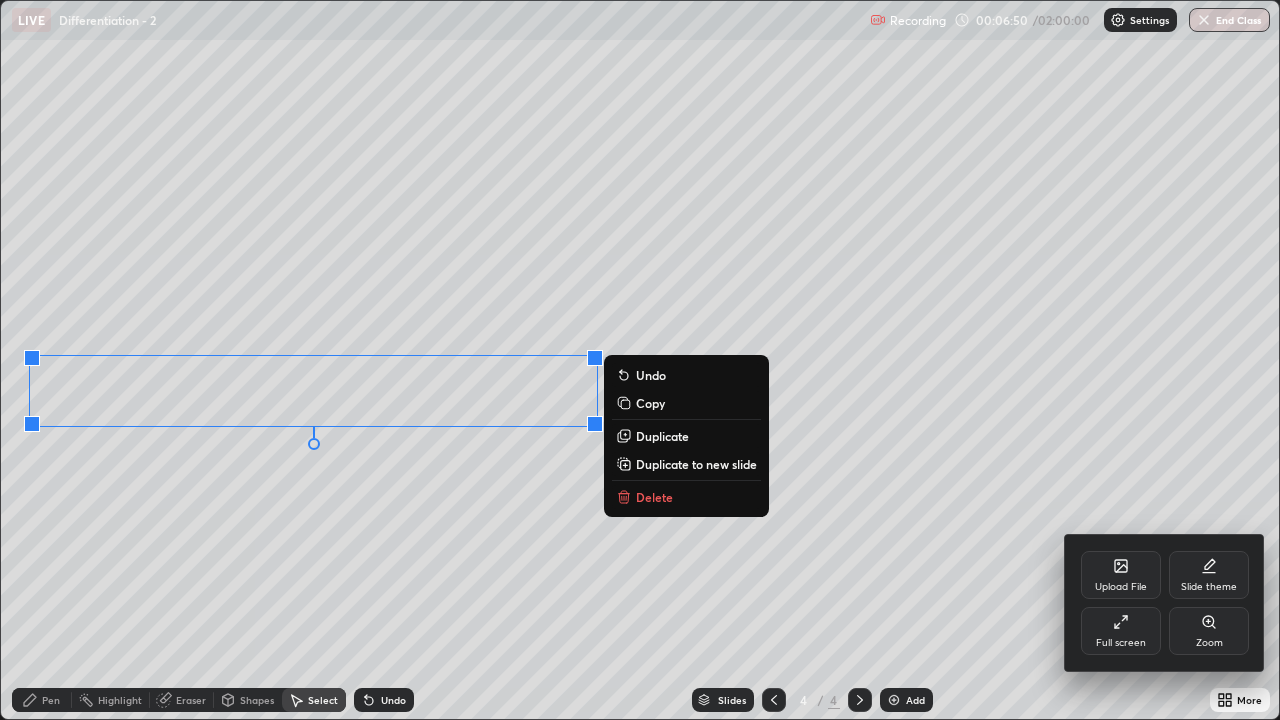 click on "Full screen" at bounding box center (1121, 643) 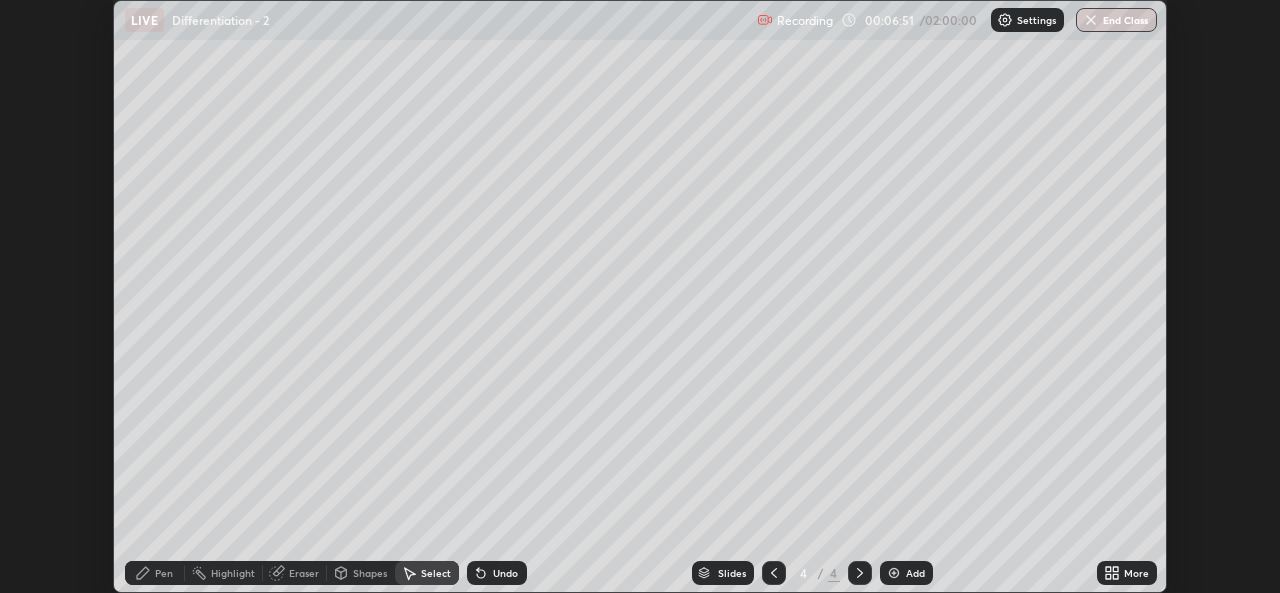 scroll, scrollTop: 593, scrollLeft: 1280, axis: both 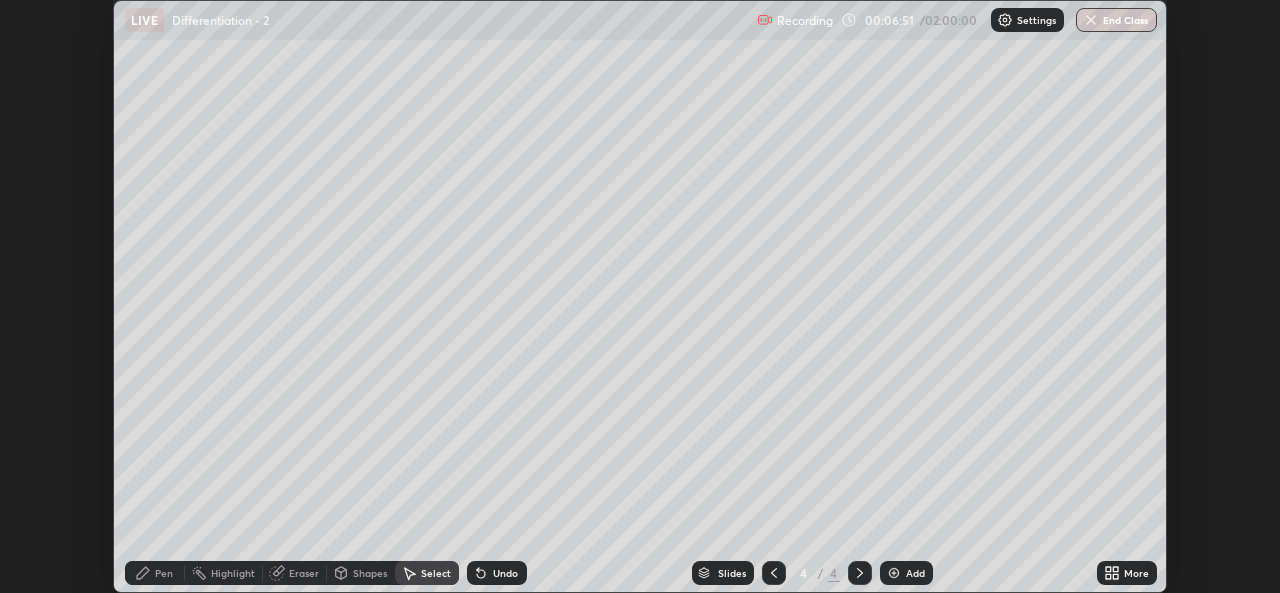click 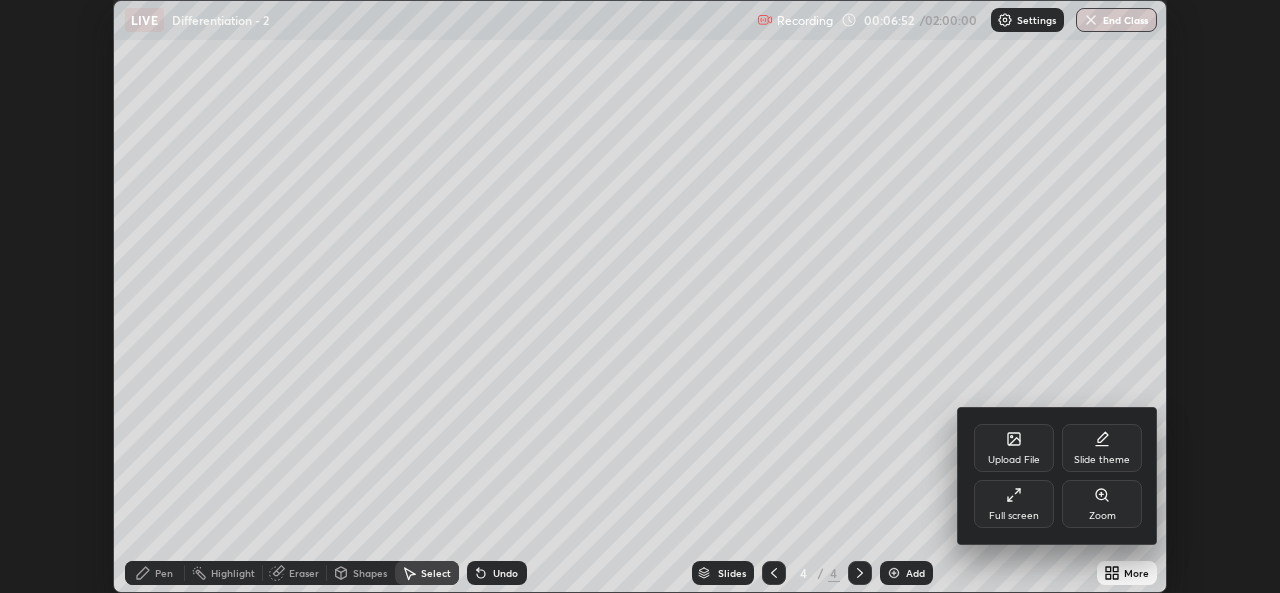 click on "Full screen" at bounding box center [1014, 516] 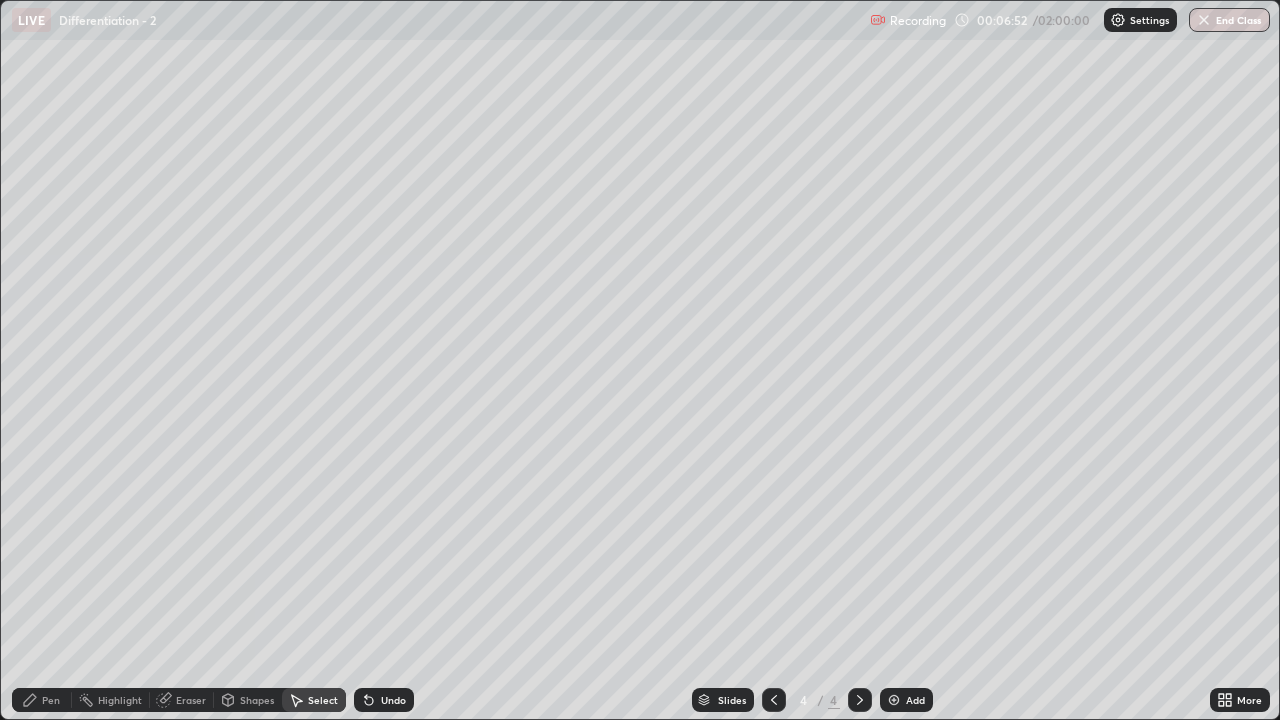 scroll, scrollTop: 99280, scrollLeft: 98720, axis: both 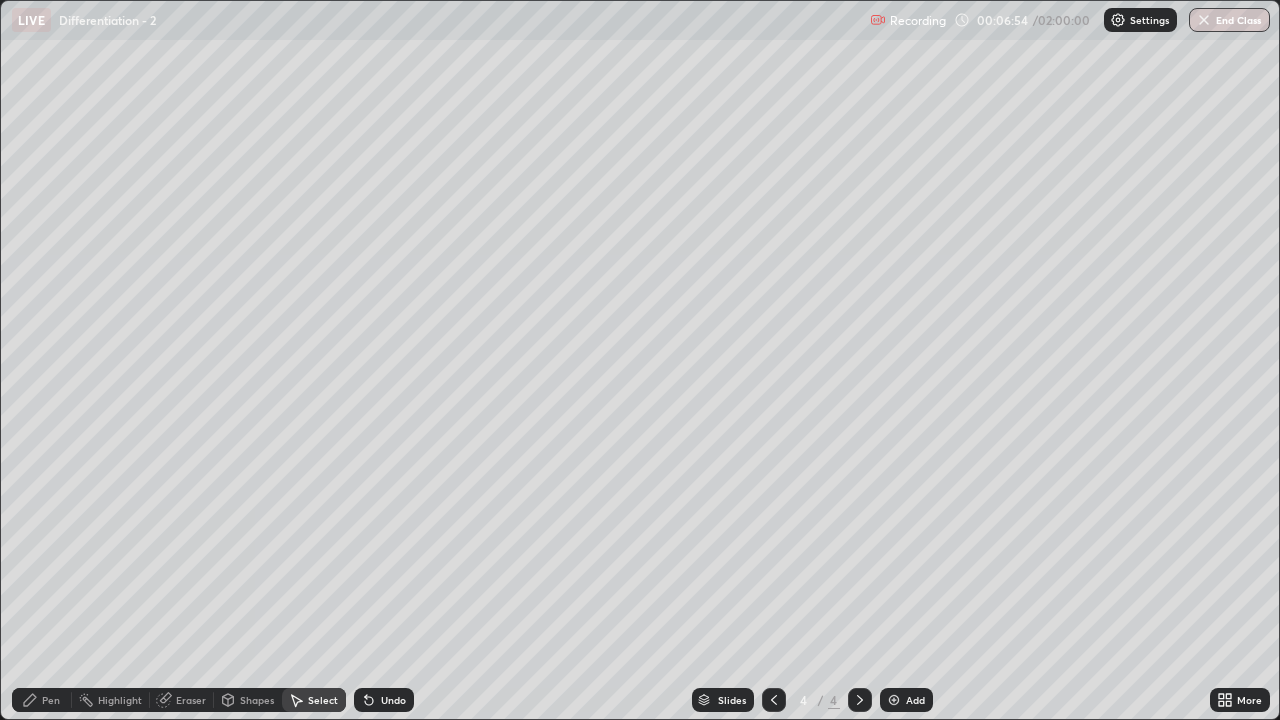 click on "Pen" at bounding box center [51, 700] 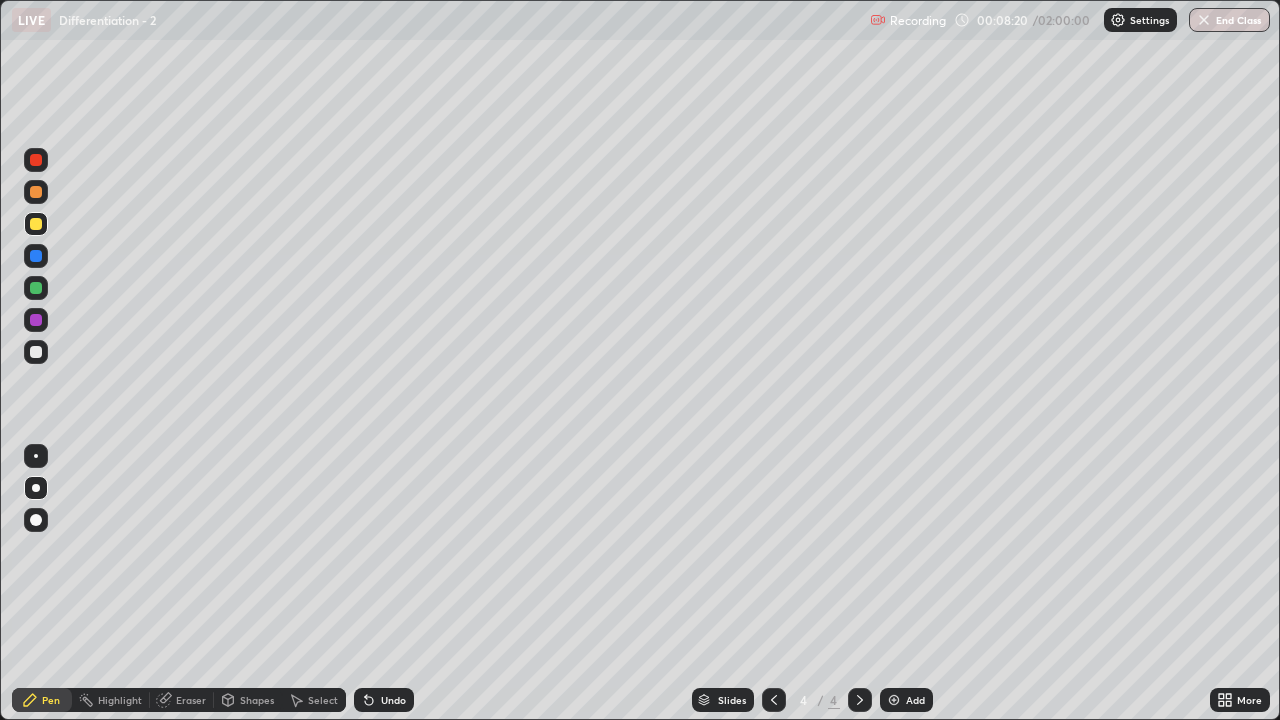 click at bounding box center (774, 700) 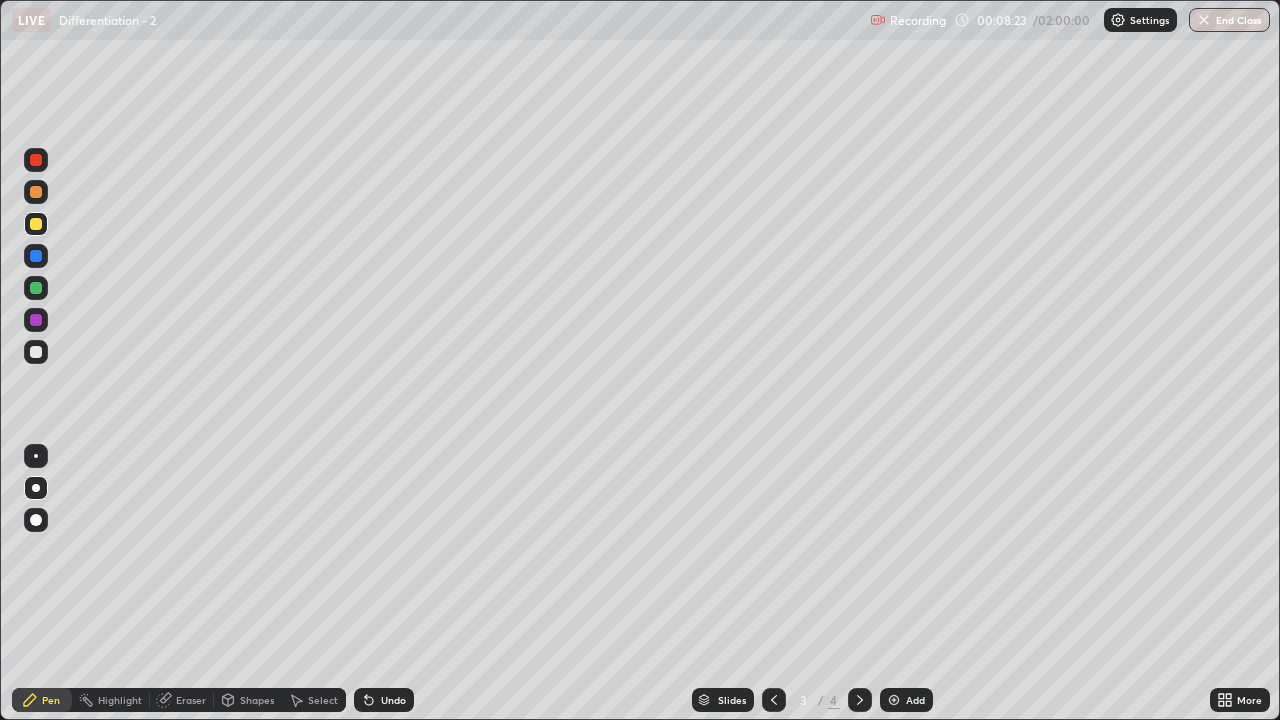 click on "Undo" at bounding box center (384, 700) 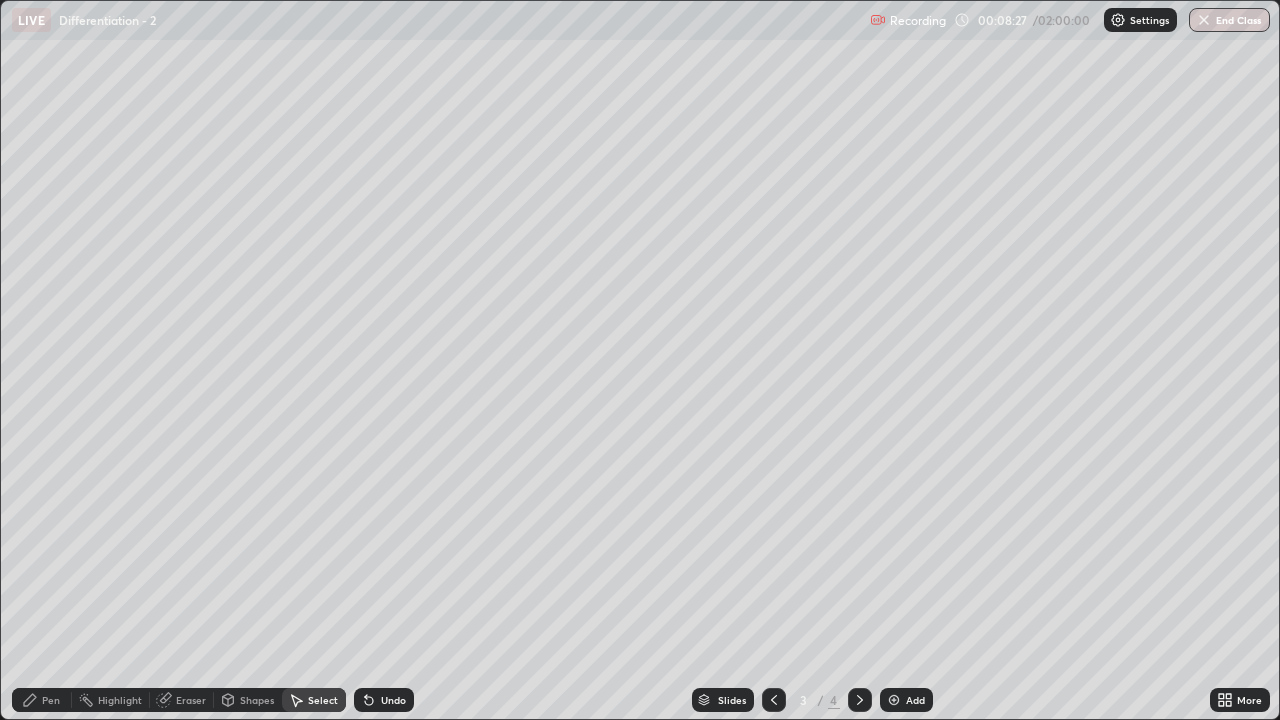 click on "Pen" at bounding box center [42, 700] 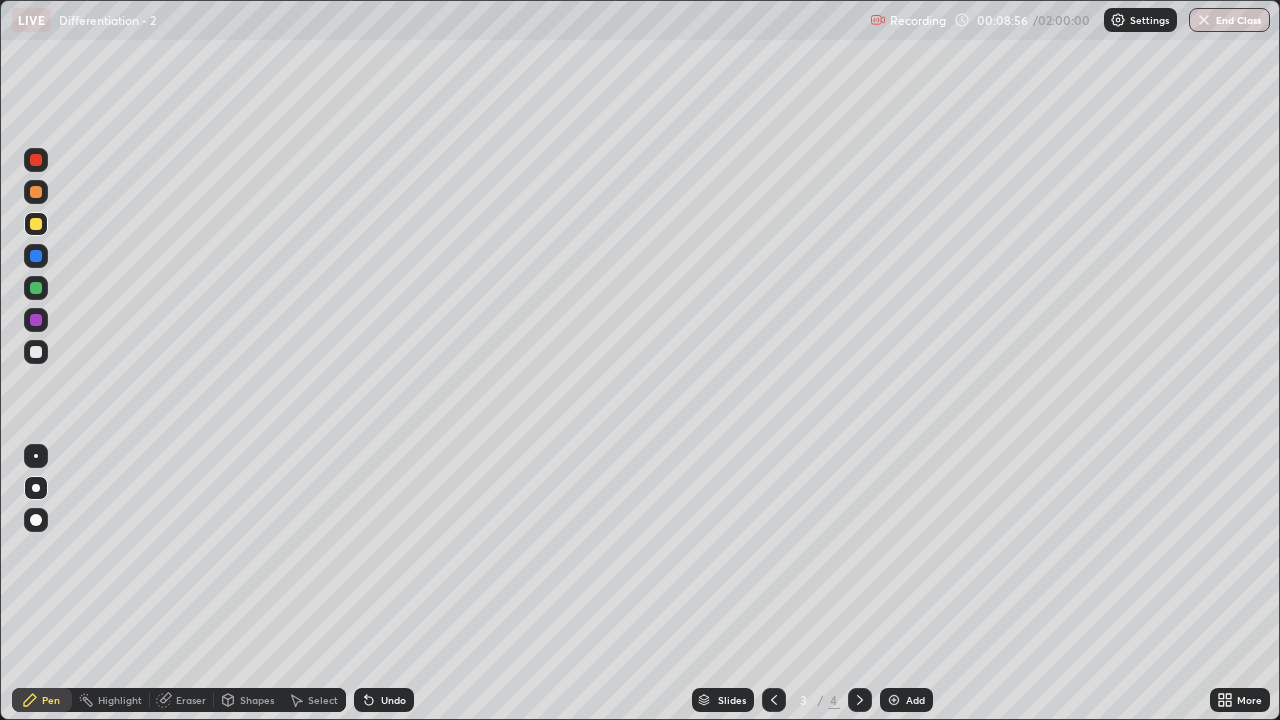click 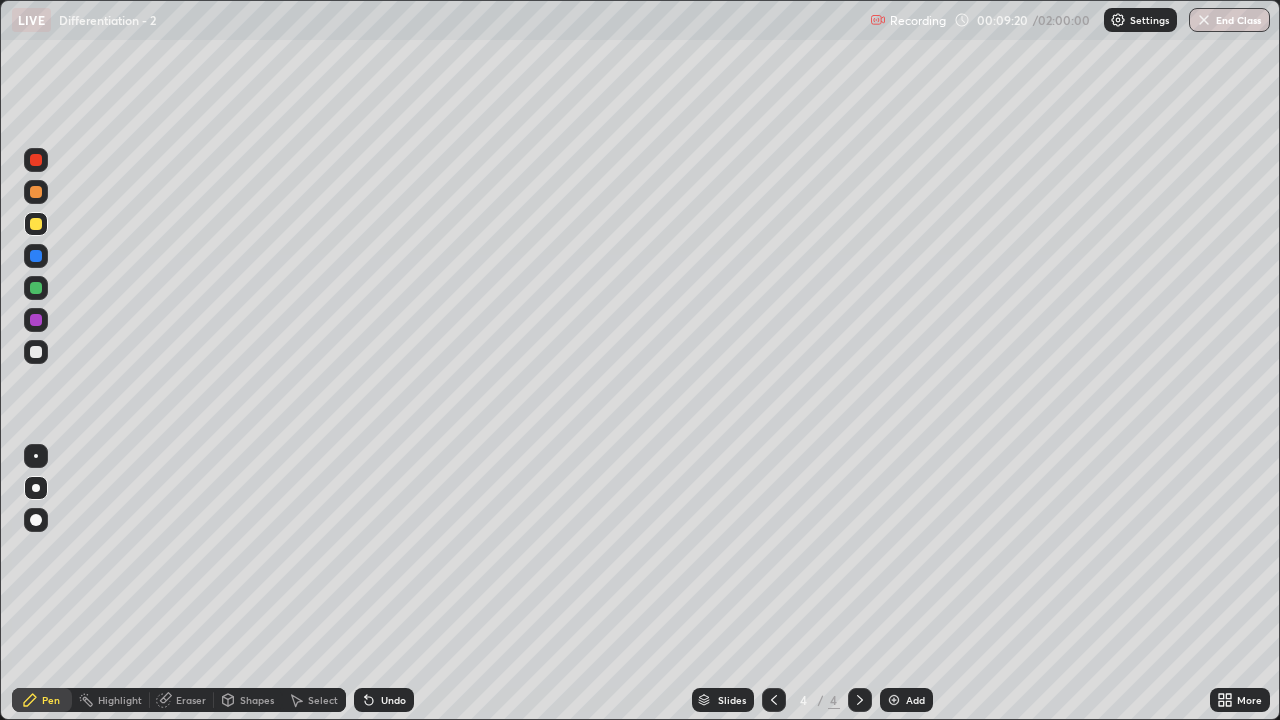 click on "Add" at bounding box center [915, 700] 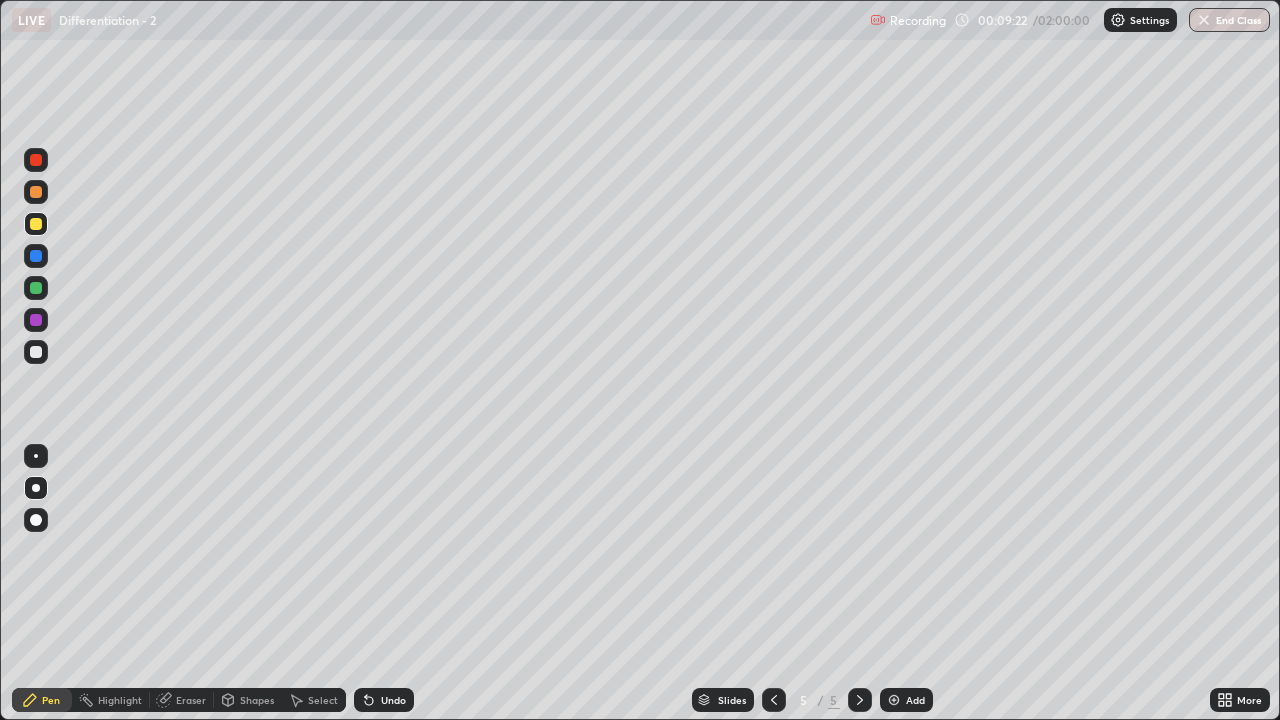 click at bounding box center (36, 352) 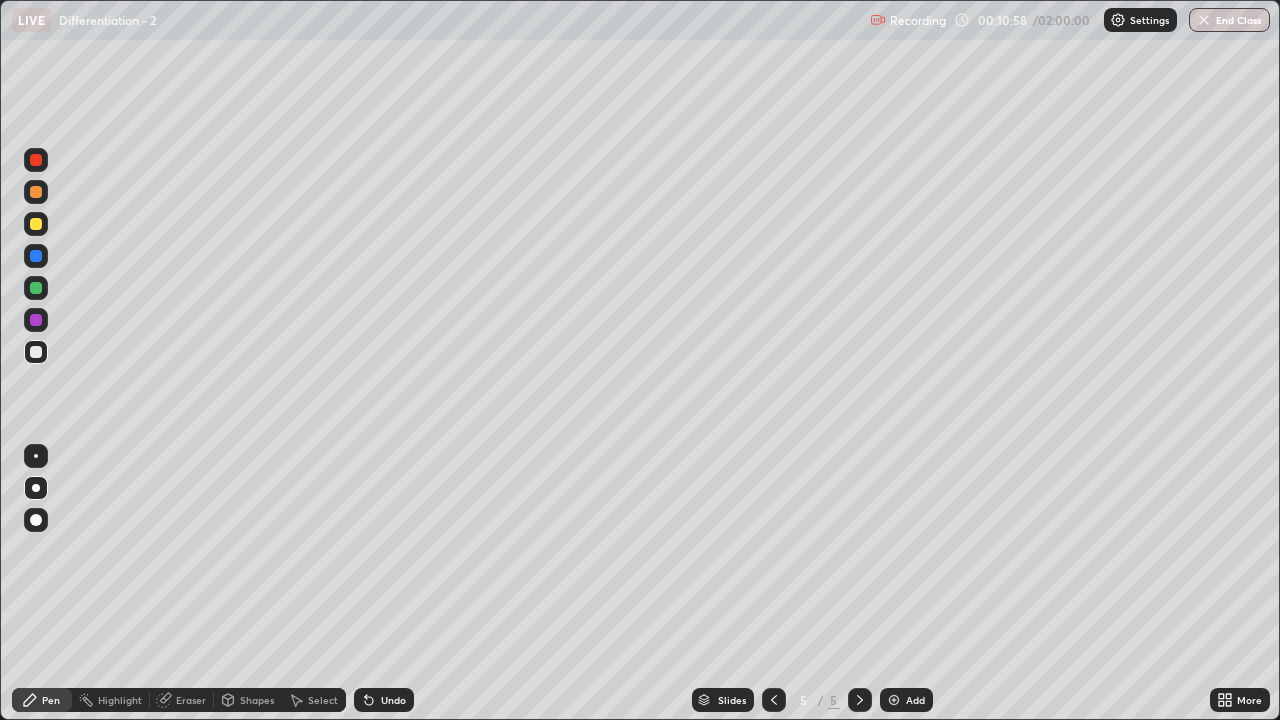 click on "Undo" at bounding box center (393, 700) 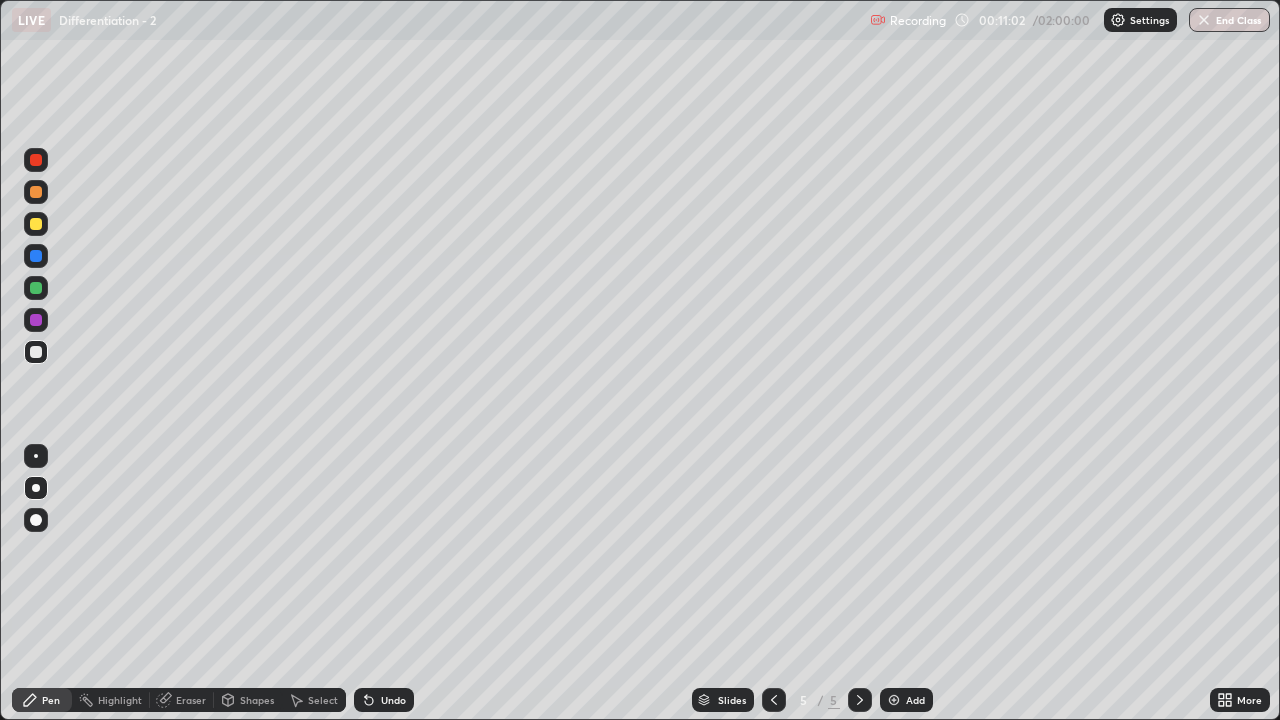 click on "Eraser" at bounding box center (191, 700) 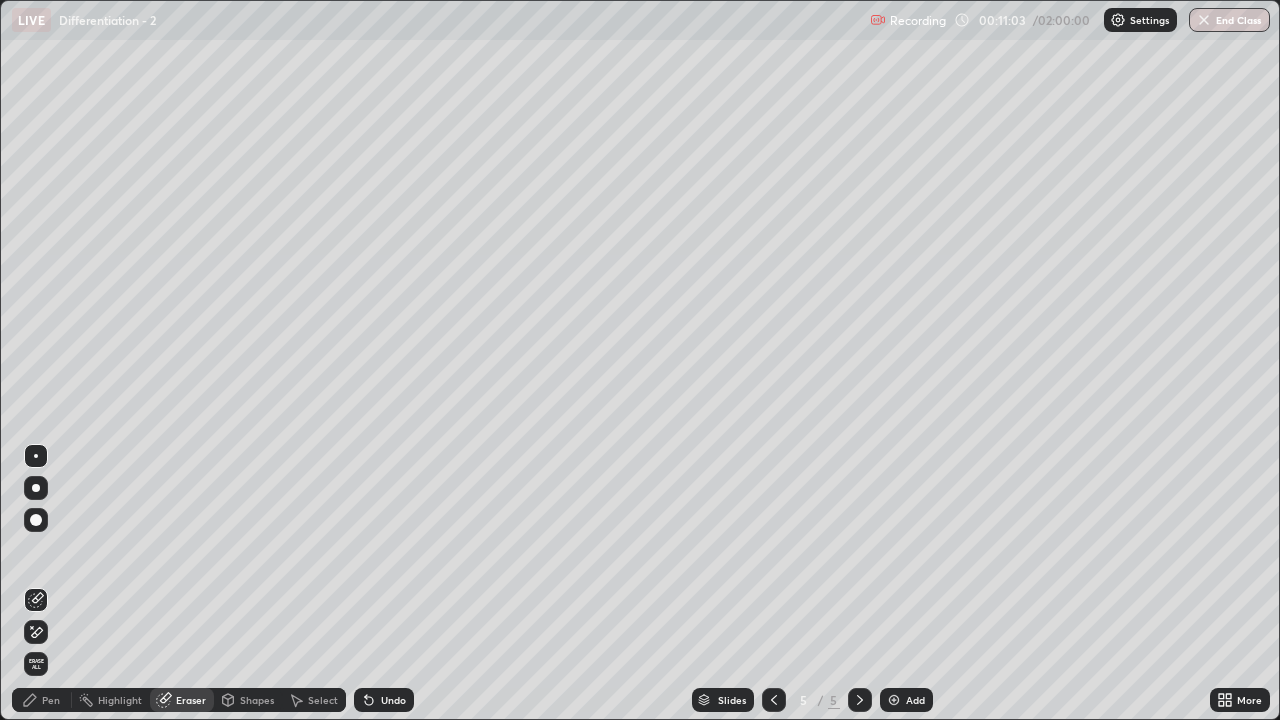 click 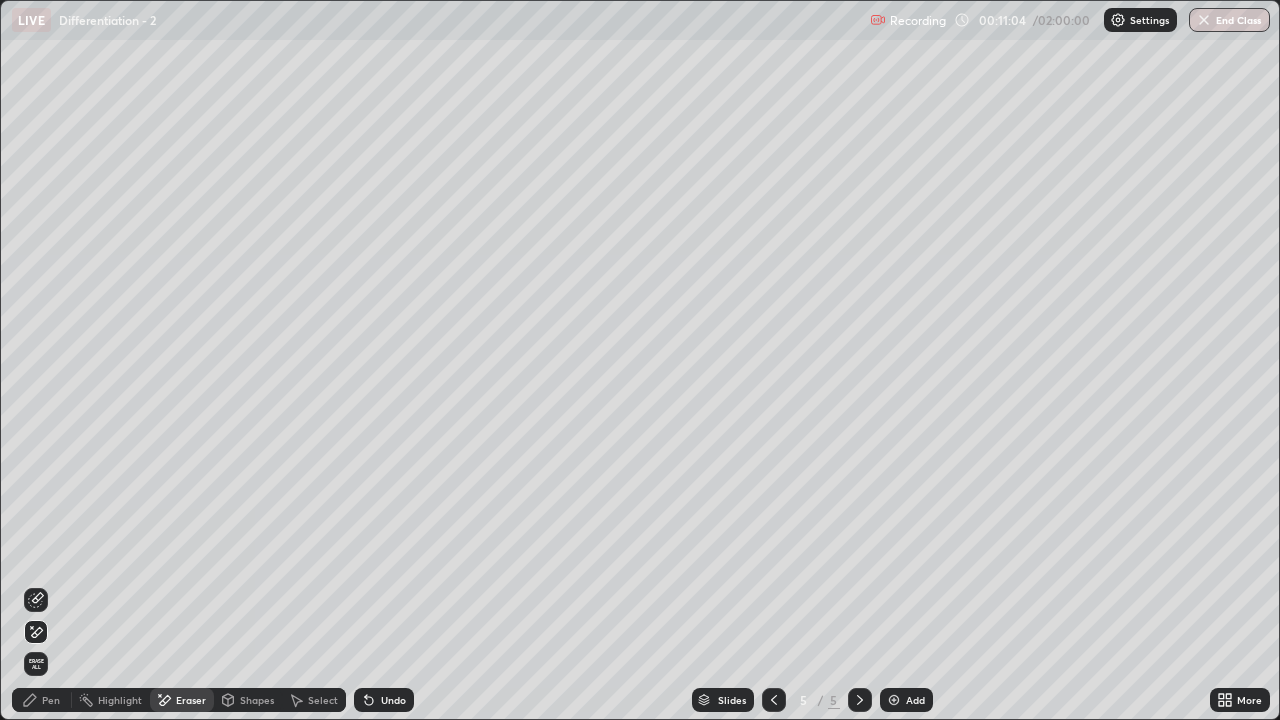 click on "Pen" at bounding box center [42, 700] 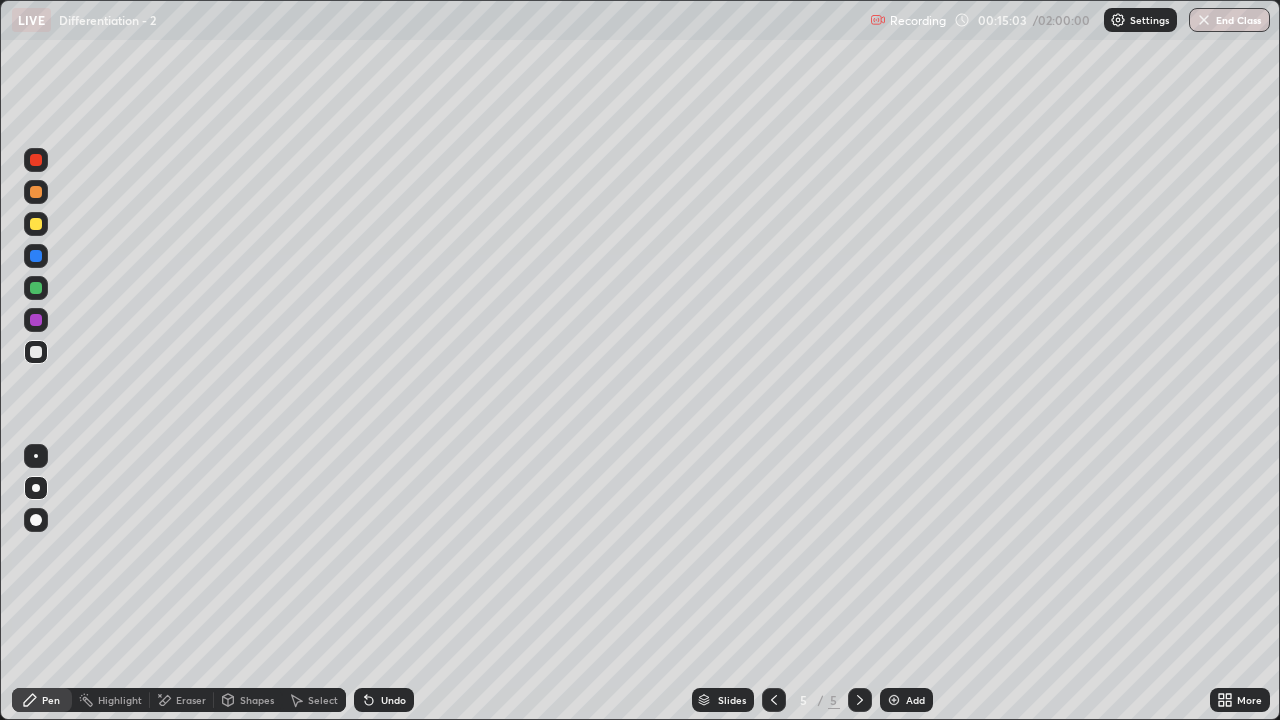 click on "Select" at bounding box center (314, 700) 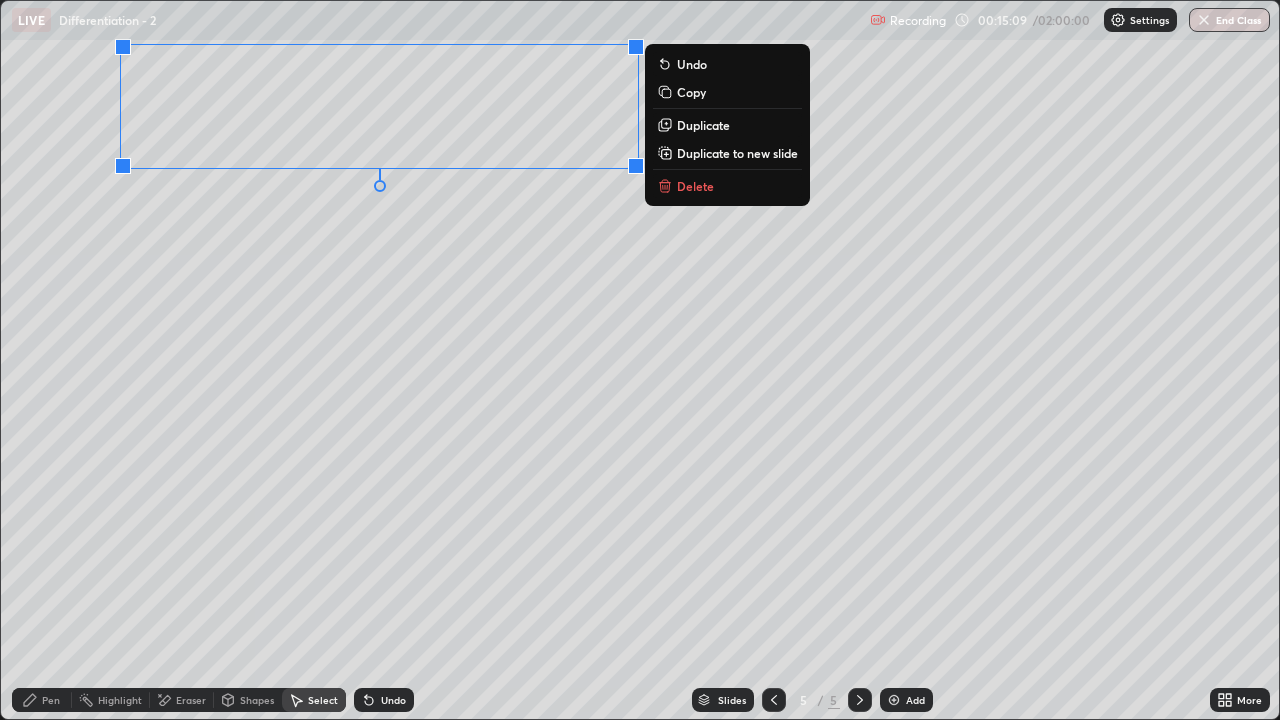 click on "Duplicate to new slide" at bounding box center [737, 153] 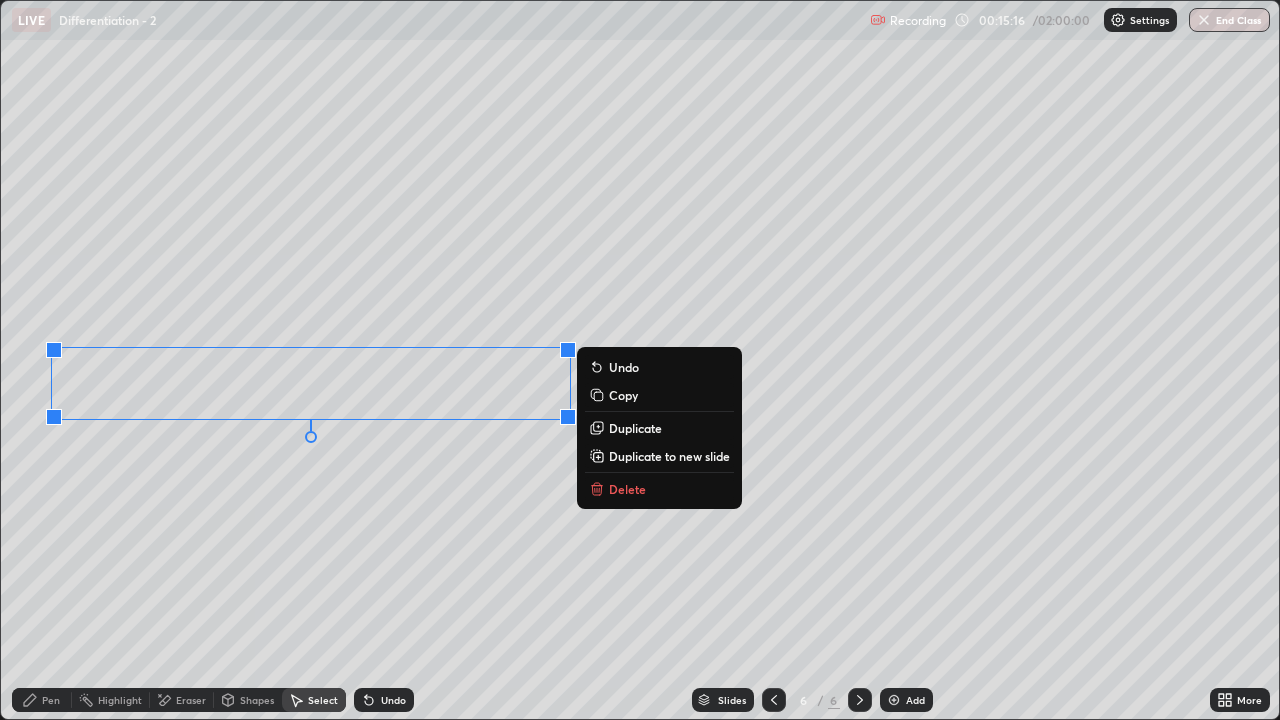 click 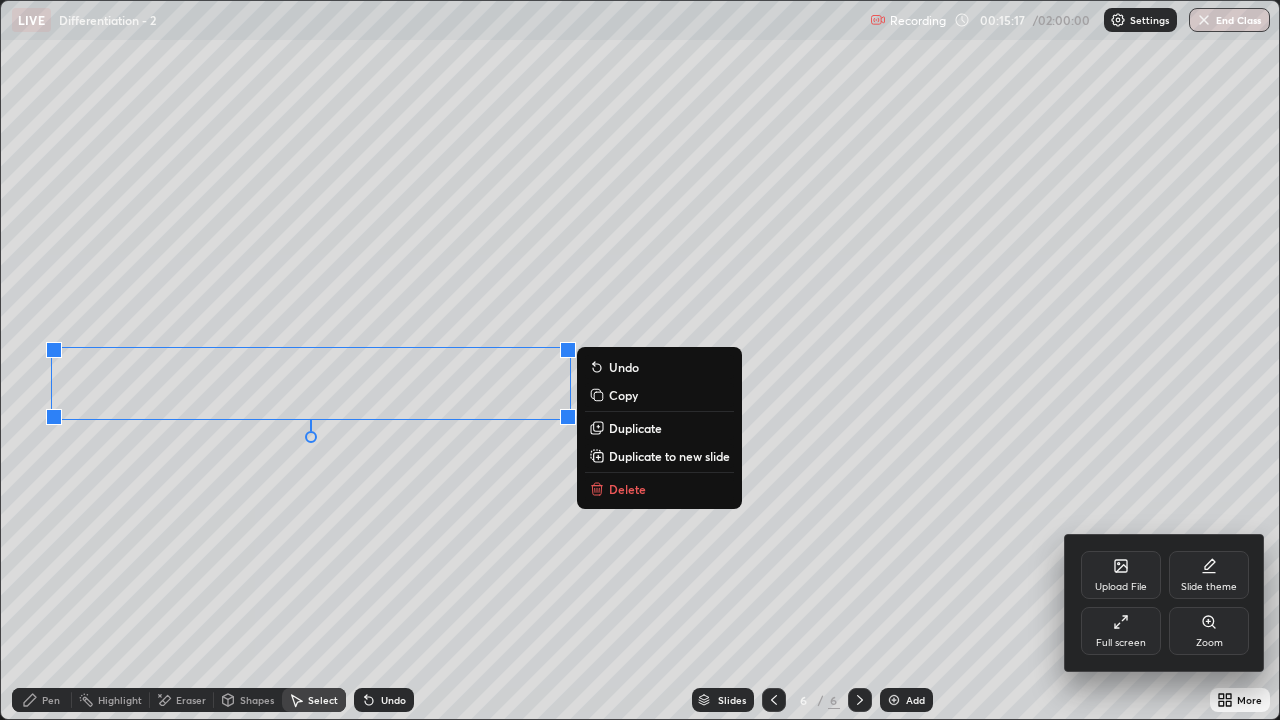 click on "Full screen" at bounding box center [1121, 643] 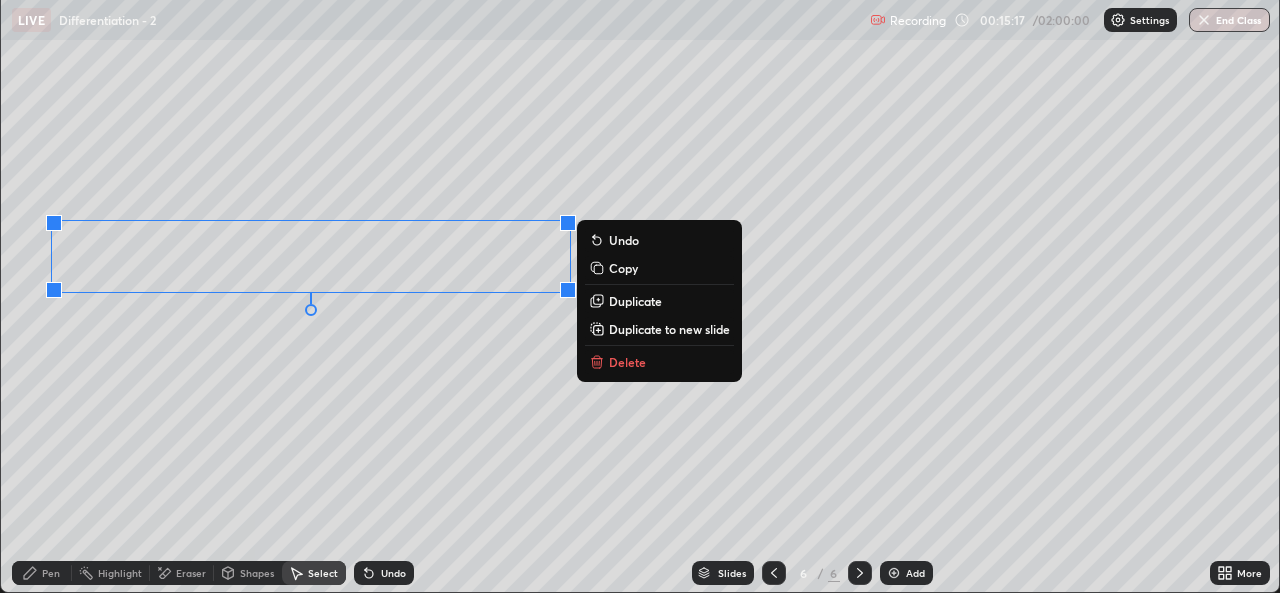 scroll, scrollTop: 593, scrollLeft: 1280, axis: both 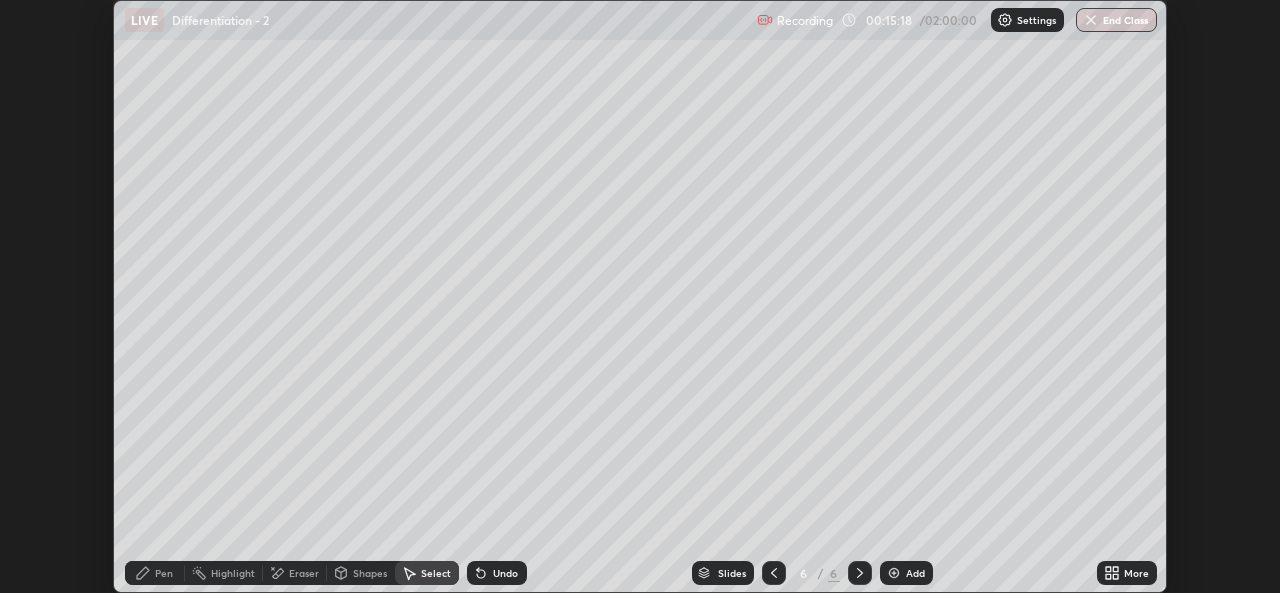 click 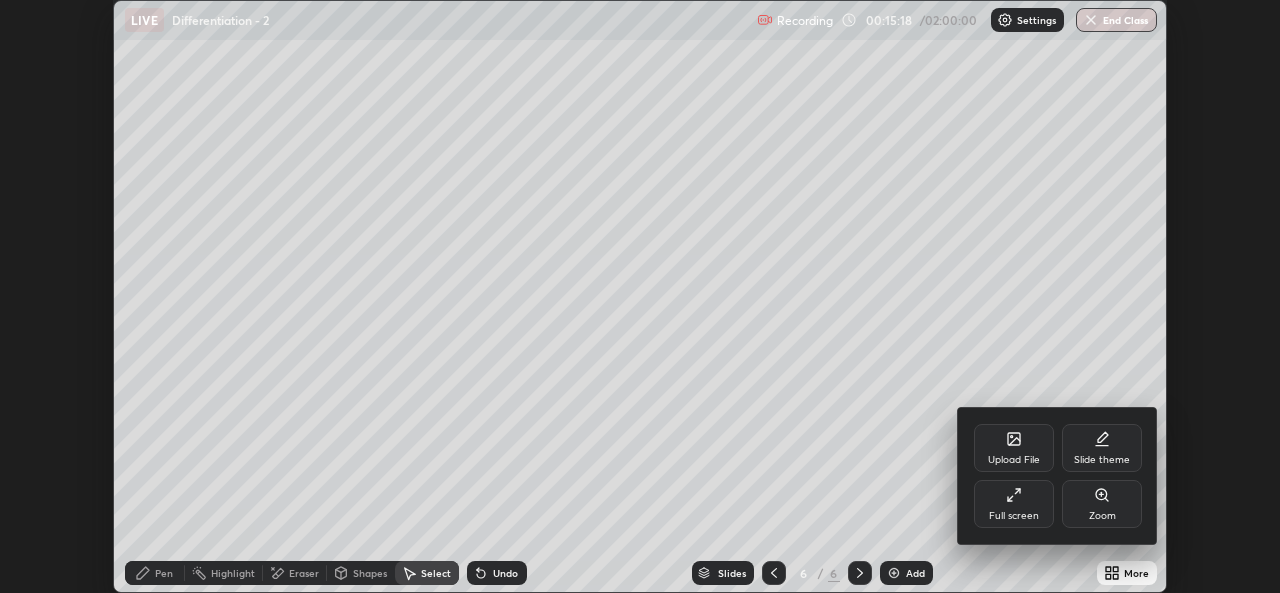 click on "Full screen" at bounding box center [1014, 516] 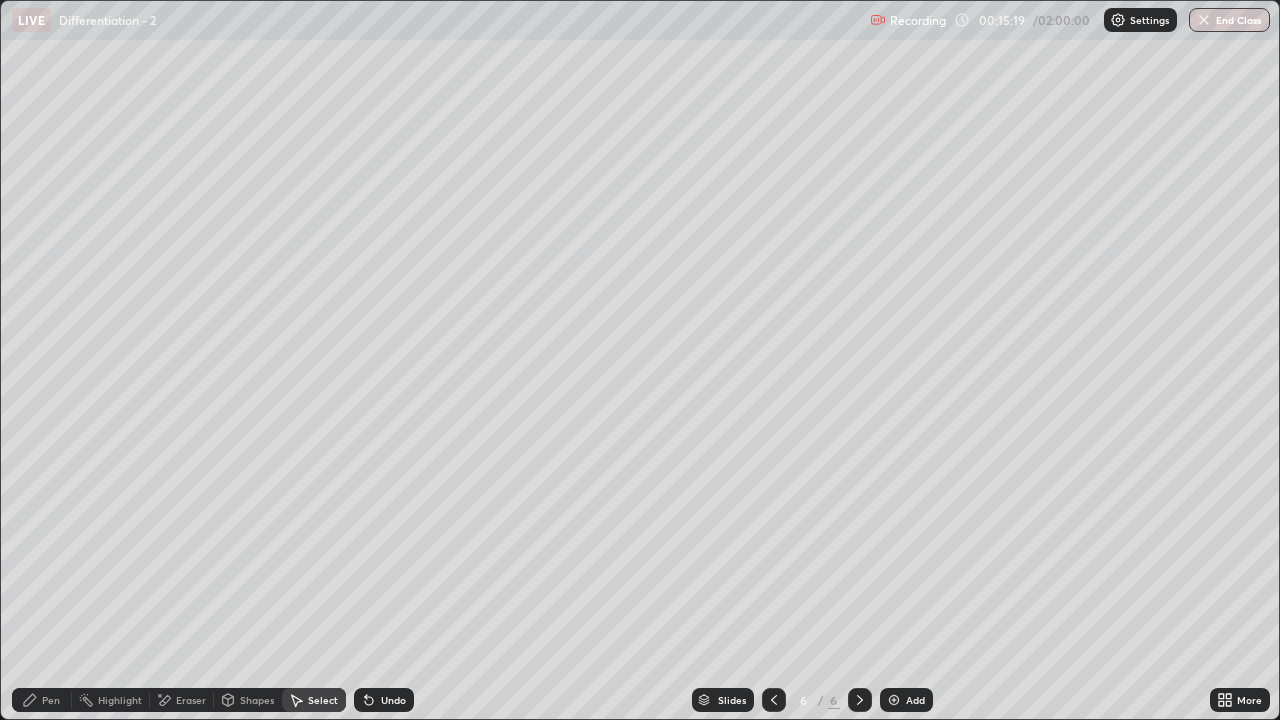 scroll, scrollTop: 99280, scrollLeft: 98720, axis: both 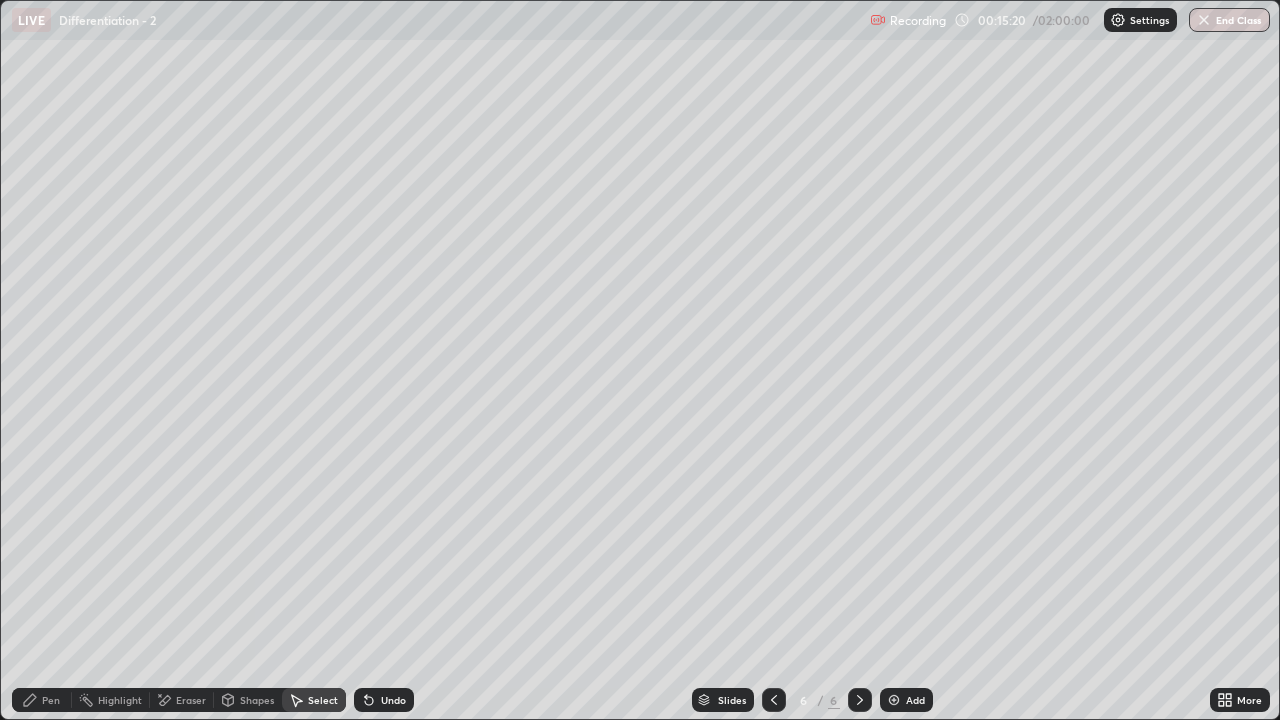 click on "Pen" at bounding box center (42, 700) 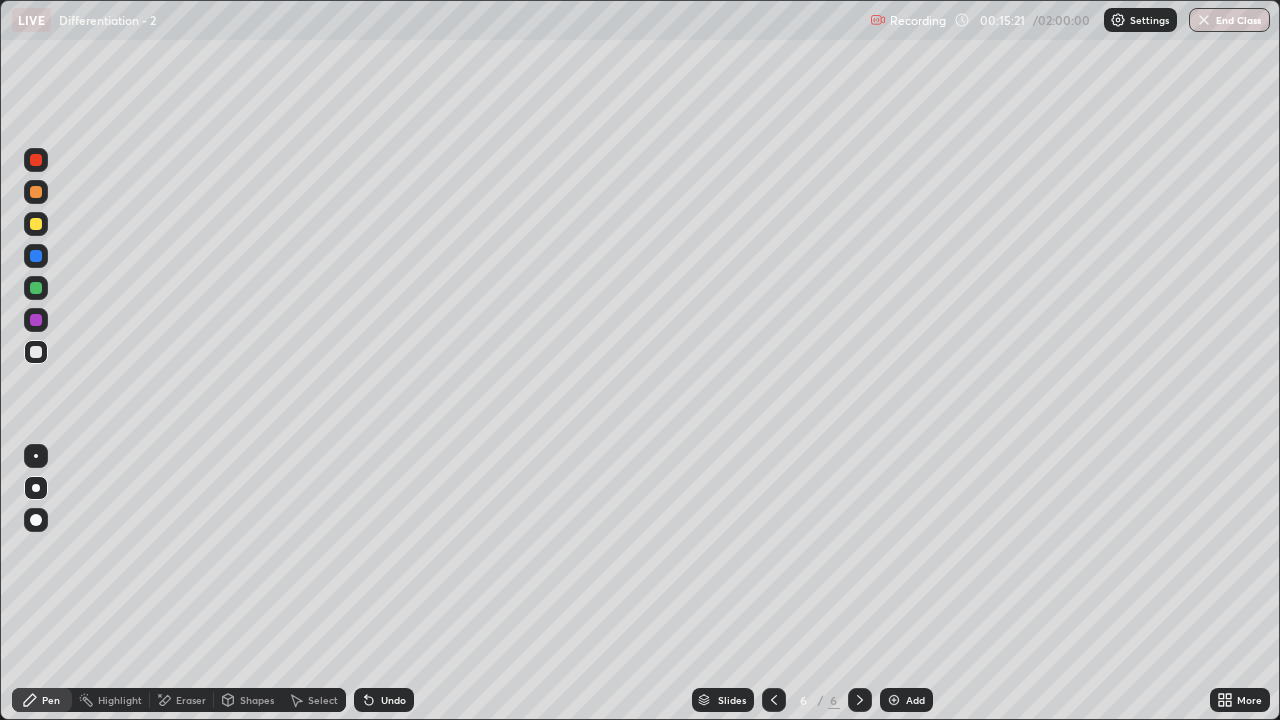 click at bounding box center [36, 224] 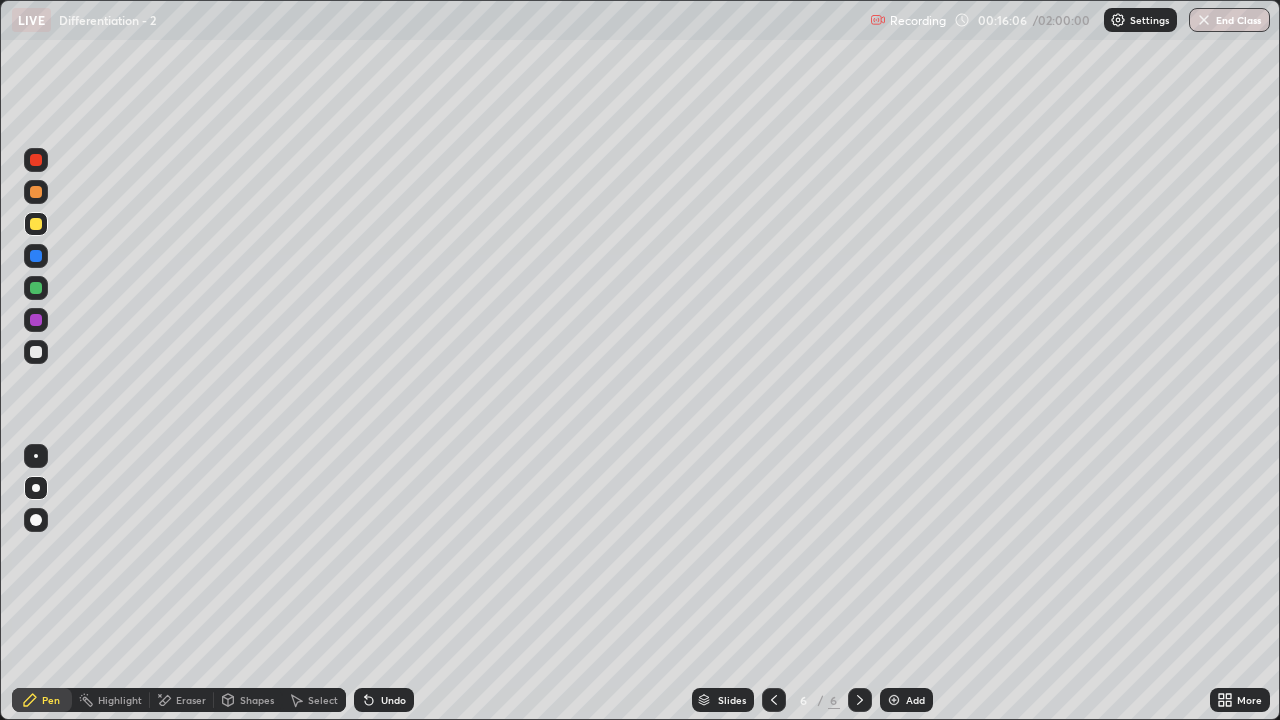 click 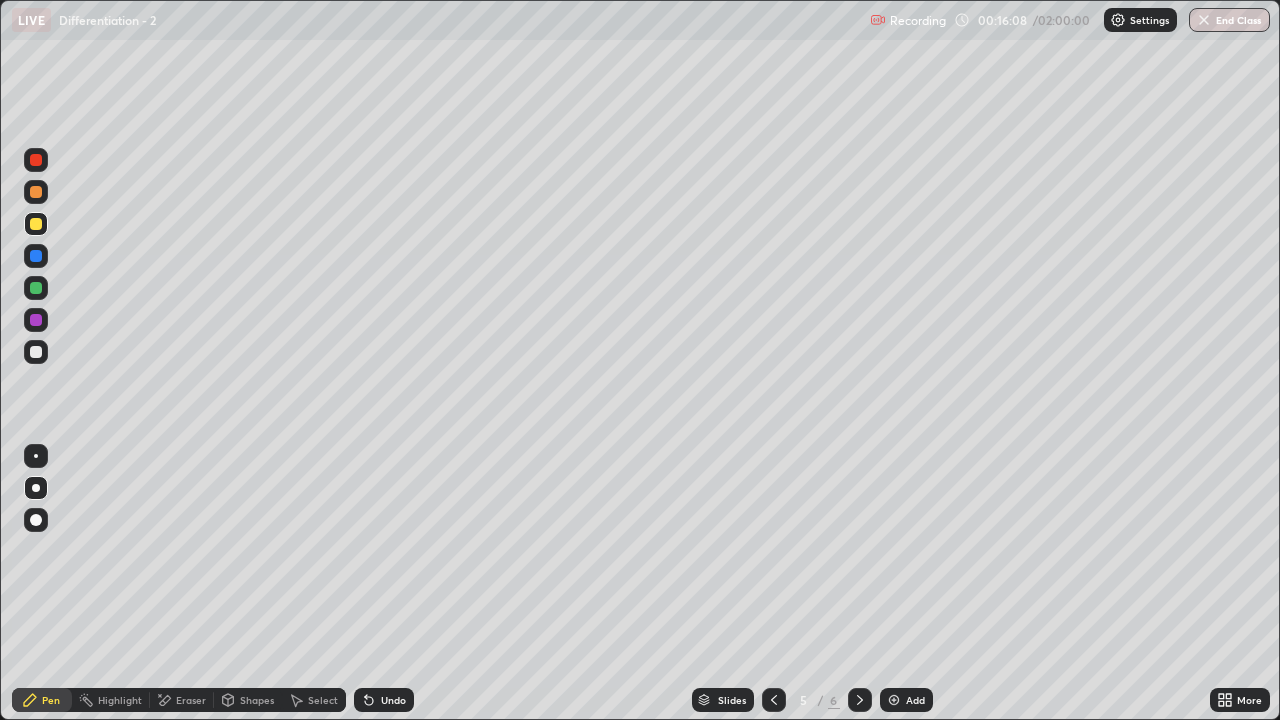 click on "Select" at bounding box center (323, 700) 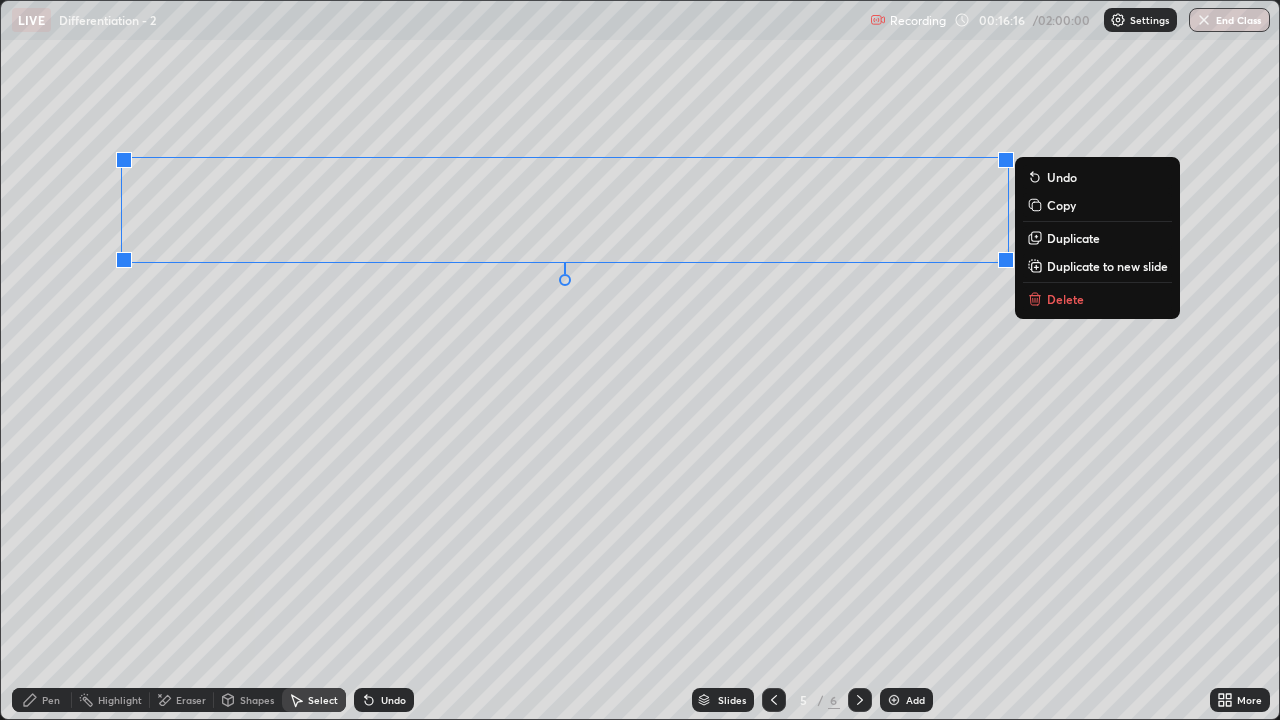 click on "Copy" at bounding box center (1061, 205) 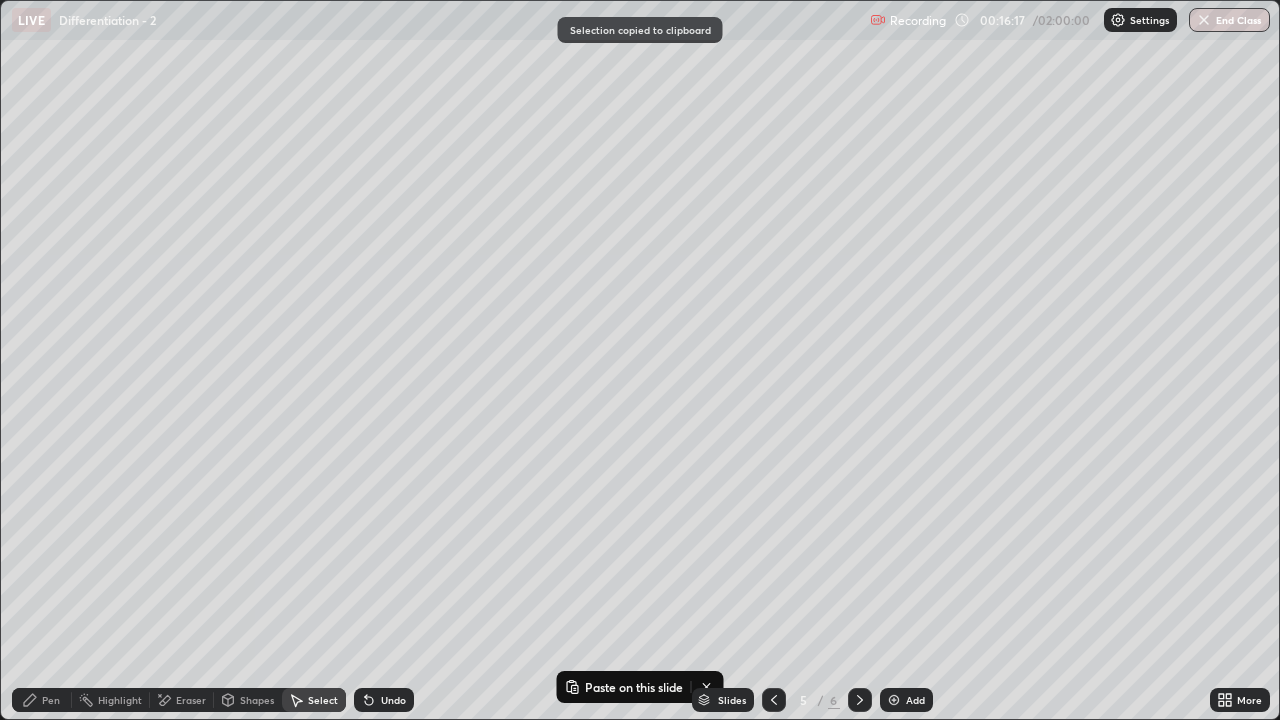 click 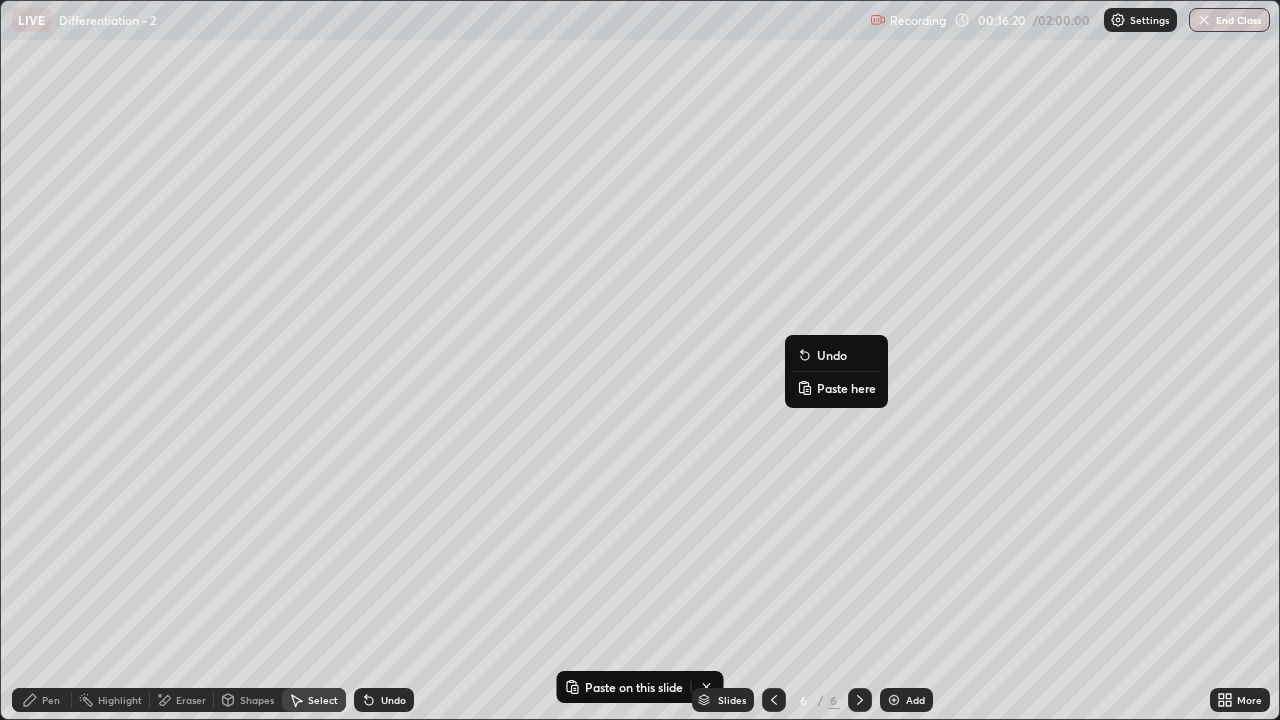 click on "Paste here" at bounding box center (846, 388) 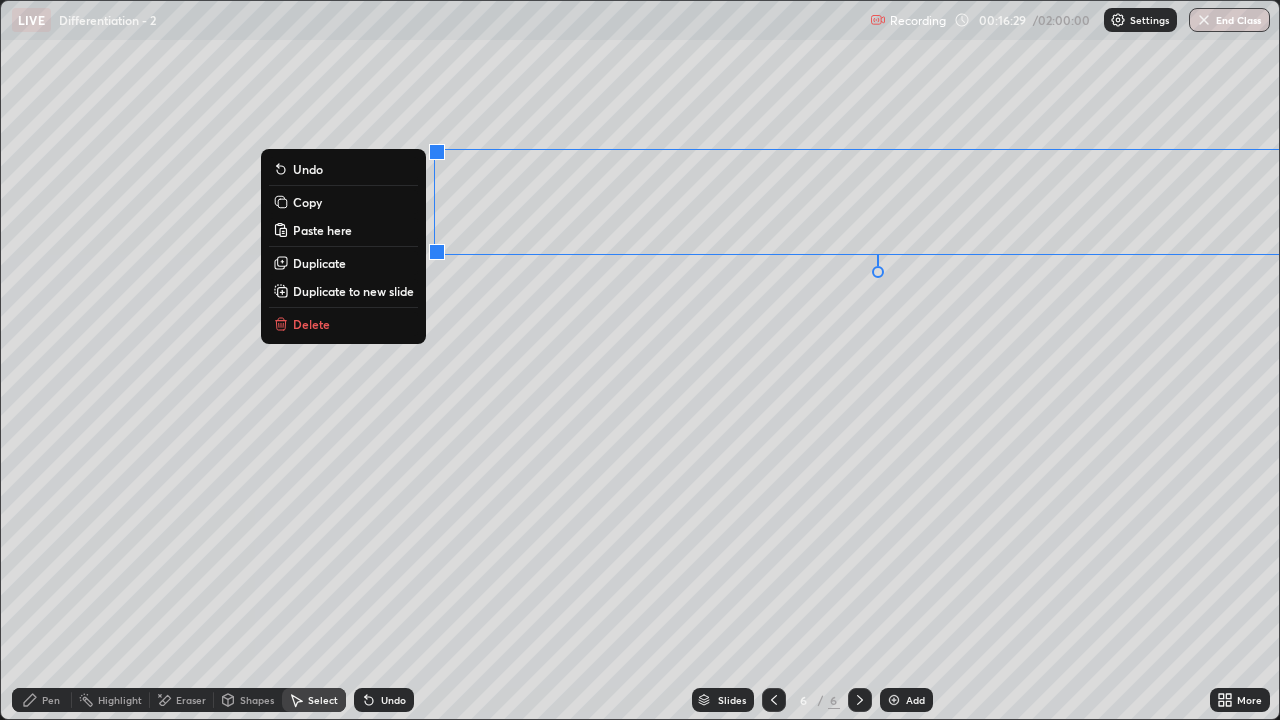 click on "Undo" at bounding box center (393, 700) 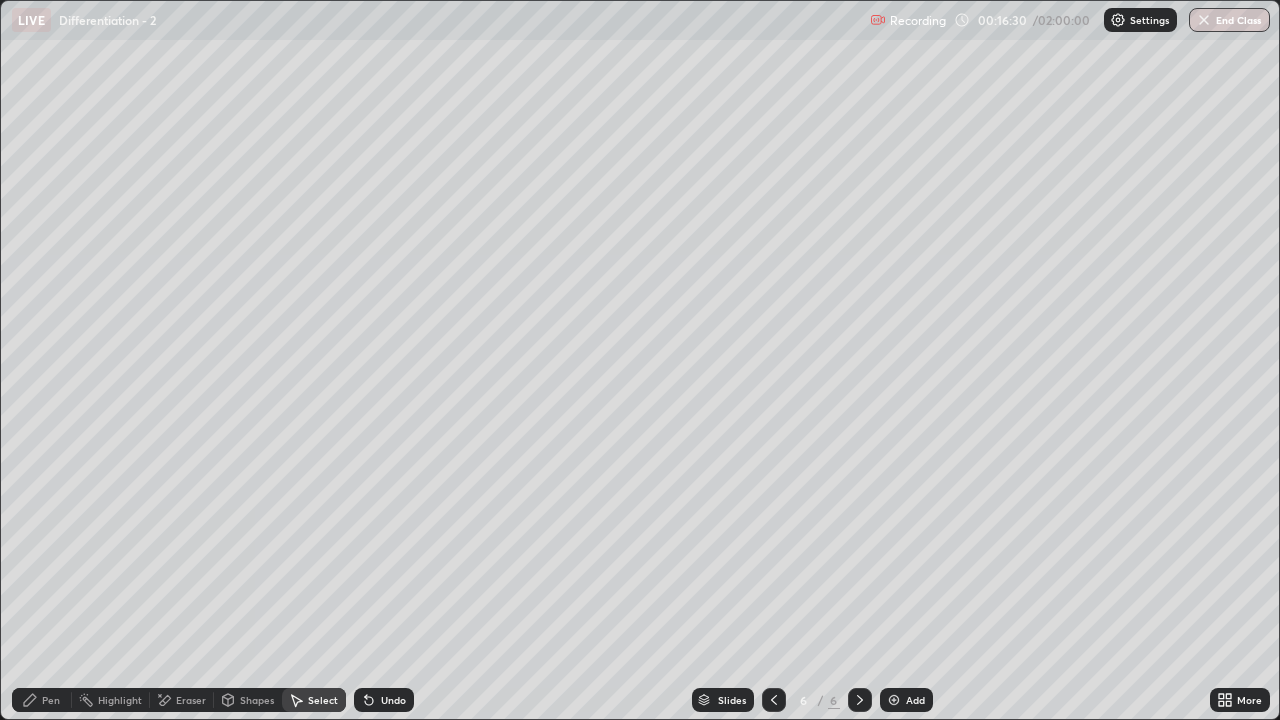 click on "Undo" at bounding box center [384, 700] 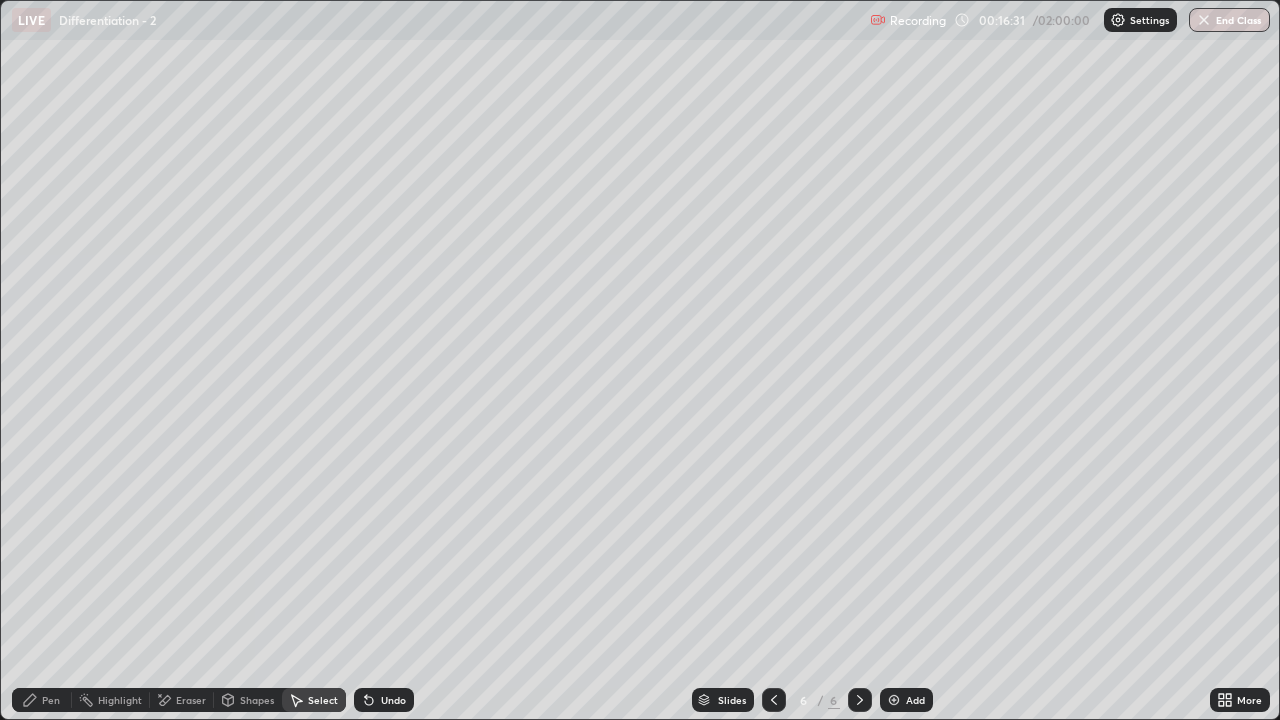 click on "Add" at bounding box center [915, 700] 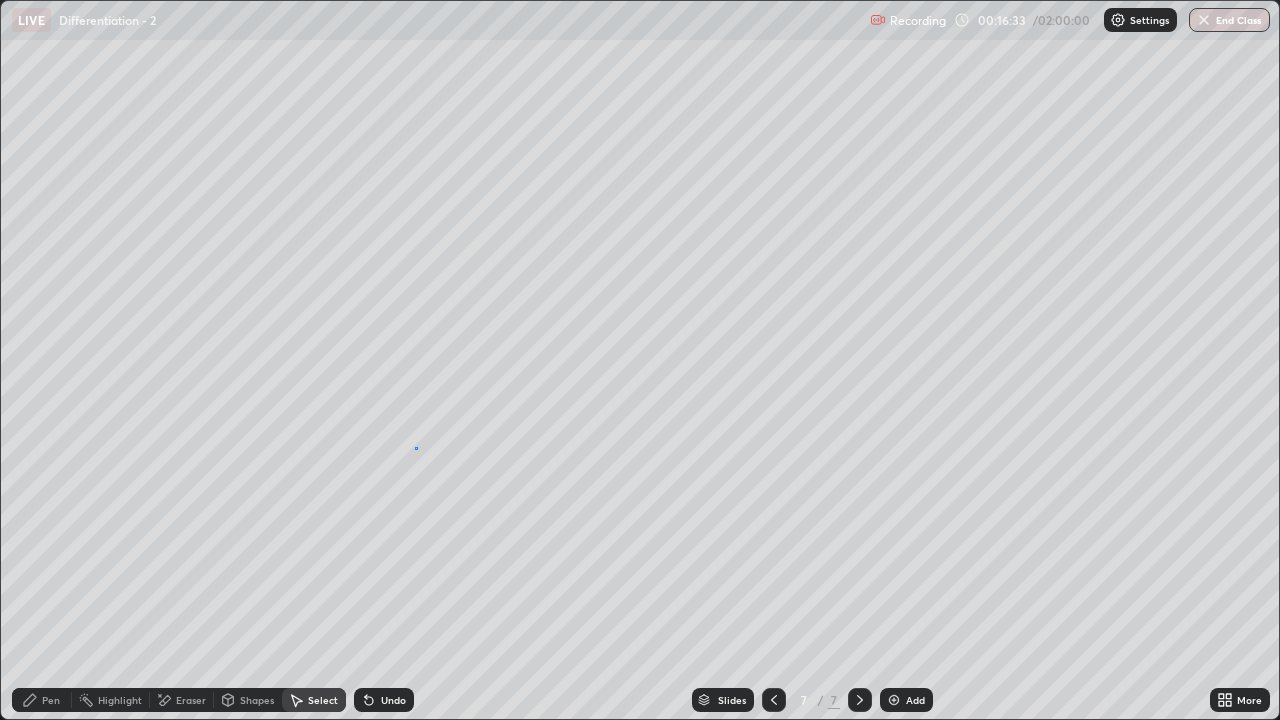 click on "0 ° Undo Copy Paste here Duplicate Duplicate to new slide Delete" at bounding box center (640, 360) 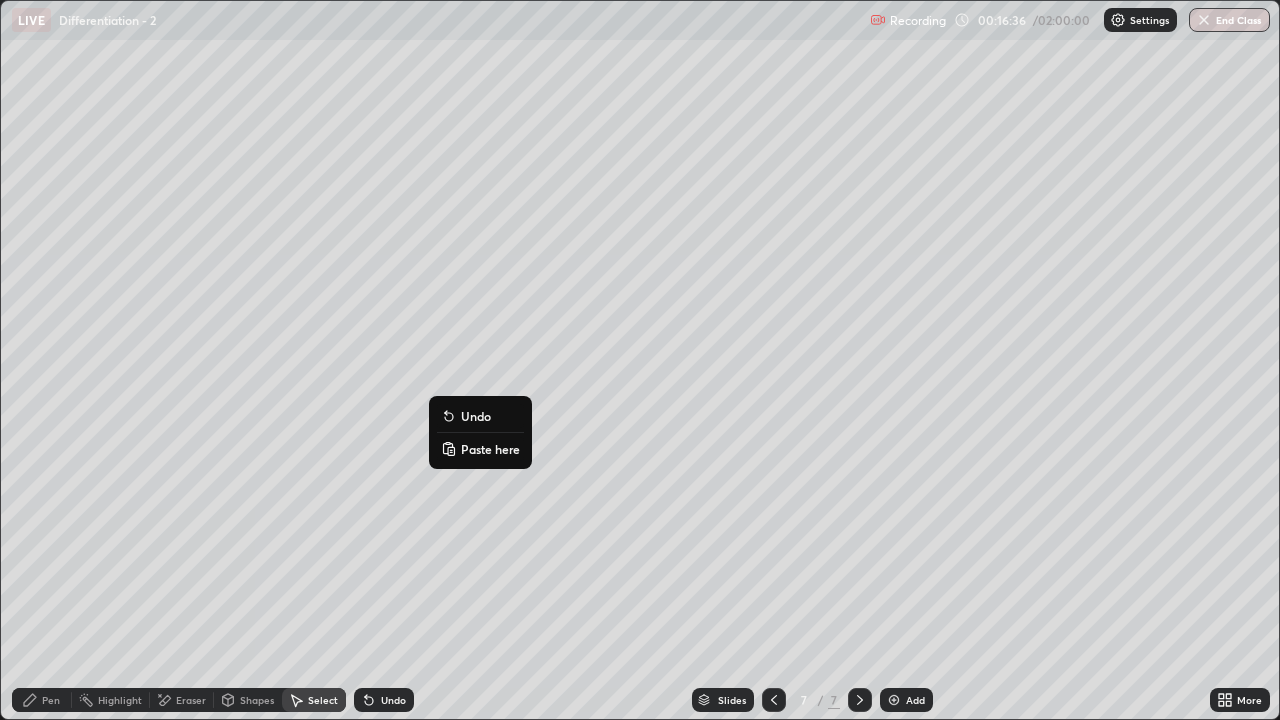 click on "Paste here" at bounding box center [490, 449] 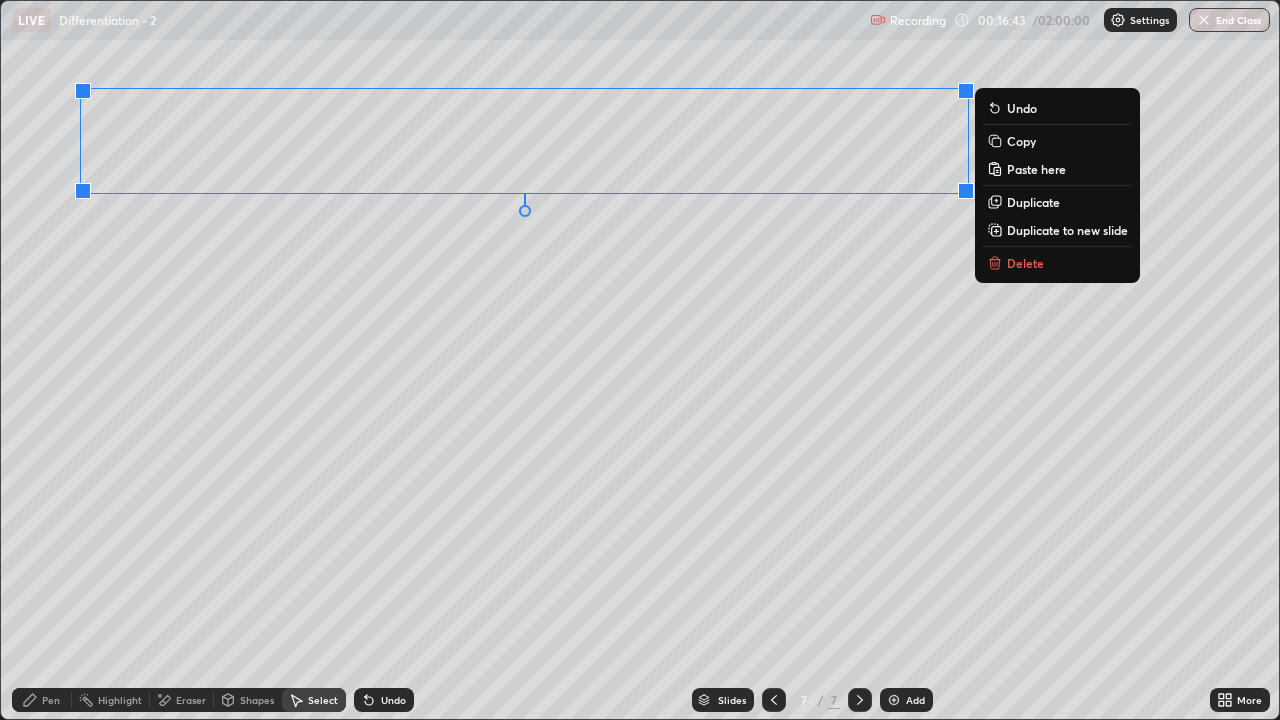 click on "More" at bounding box center (1240, 700) 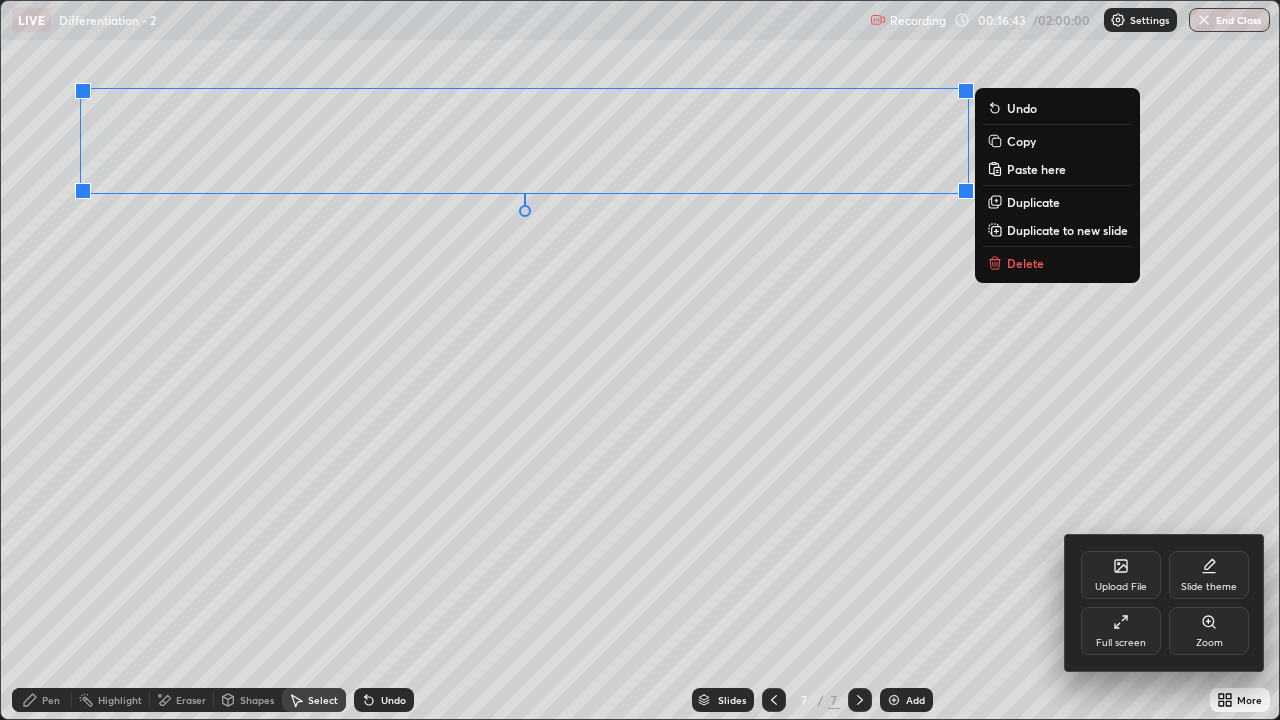 click on "Full screen" at bounding box center (1121, 631) 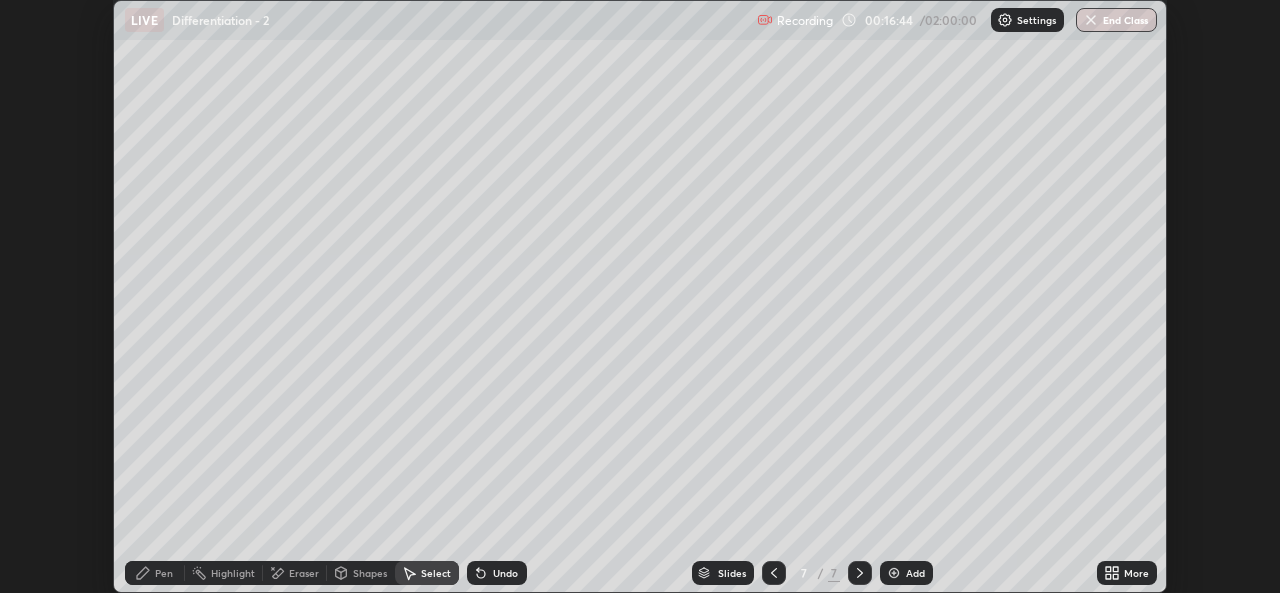 scroll, scrollTop: 593, scrollLeft: 1280, axis: both 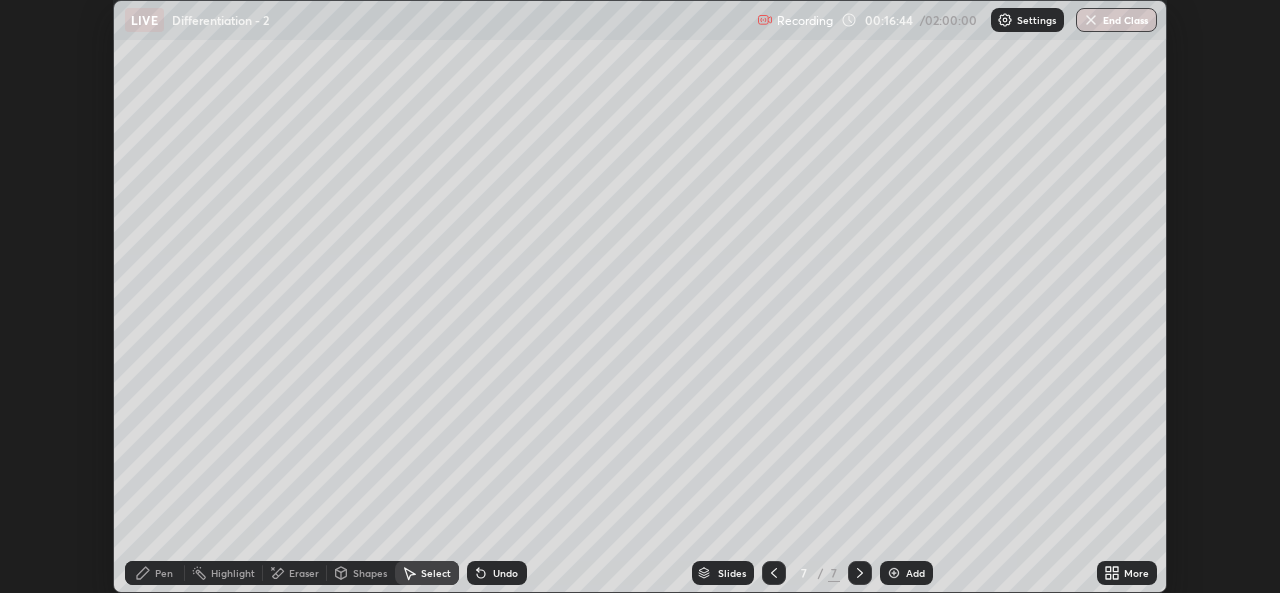 click on "More" at bounding box center (1136, 573) 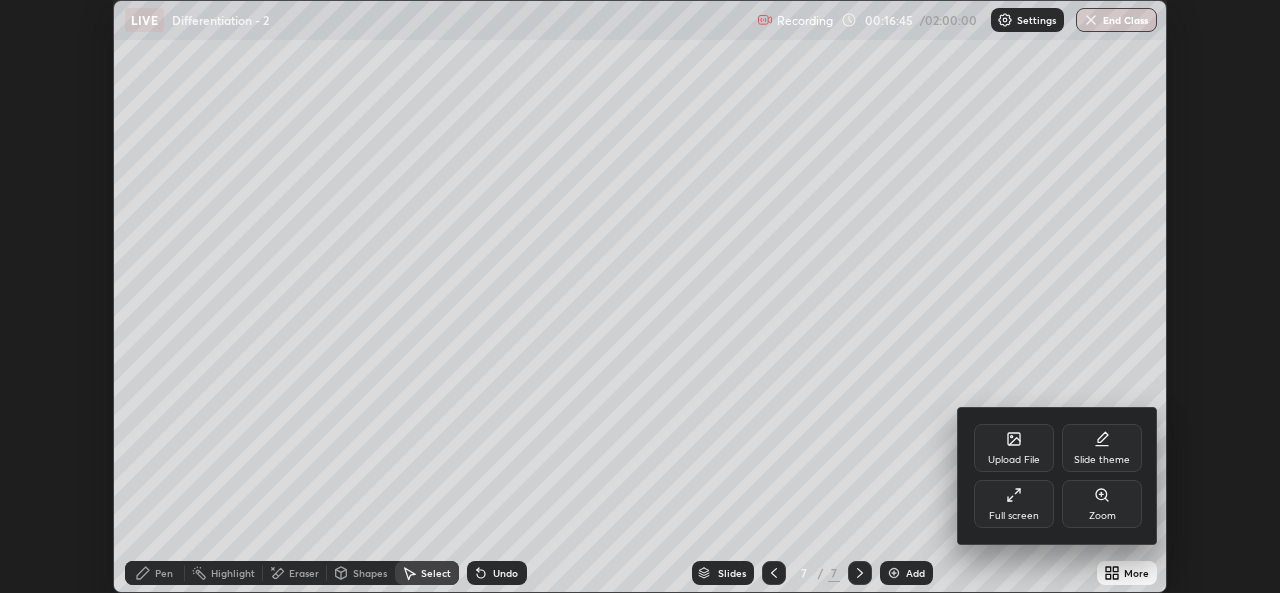 click on "Full screen" at bounding box center (1014, 504) 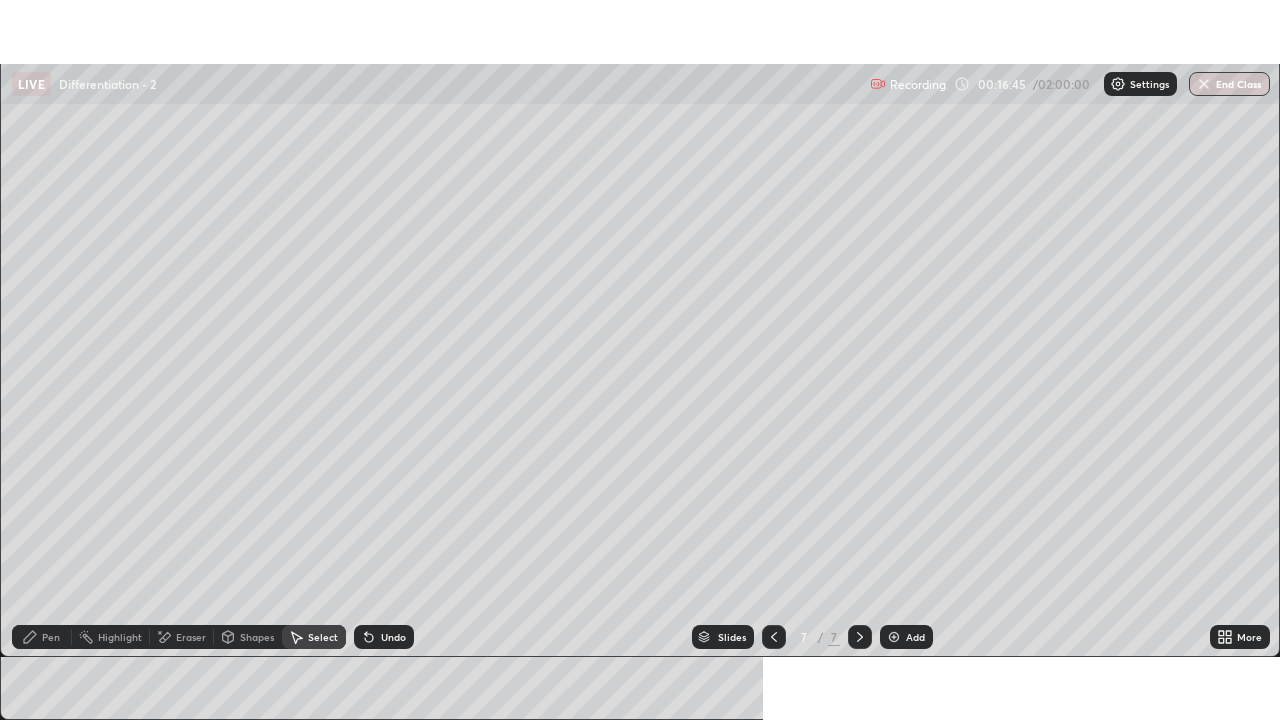 scroll, scrollTop: 99280, scrollLeft: 98720, axis: both 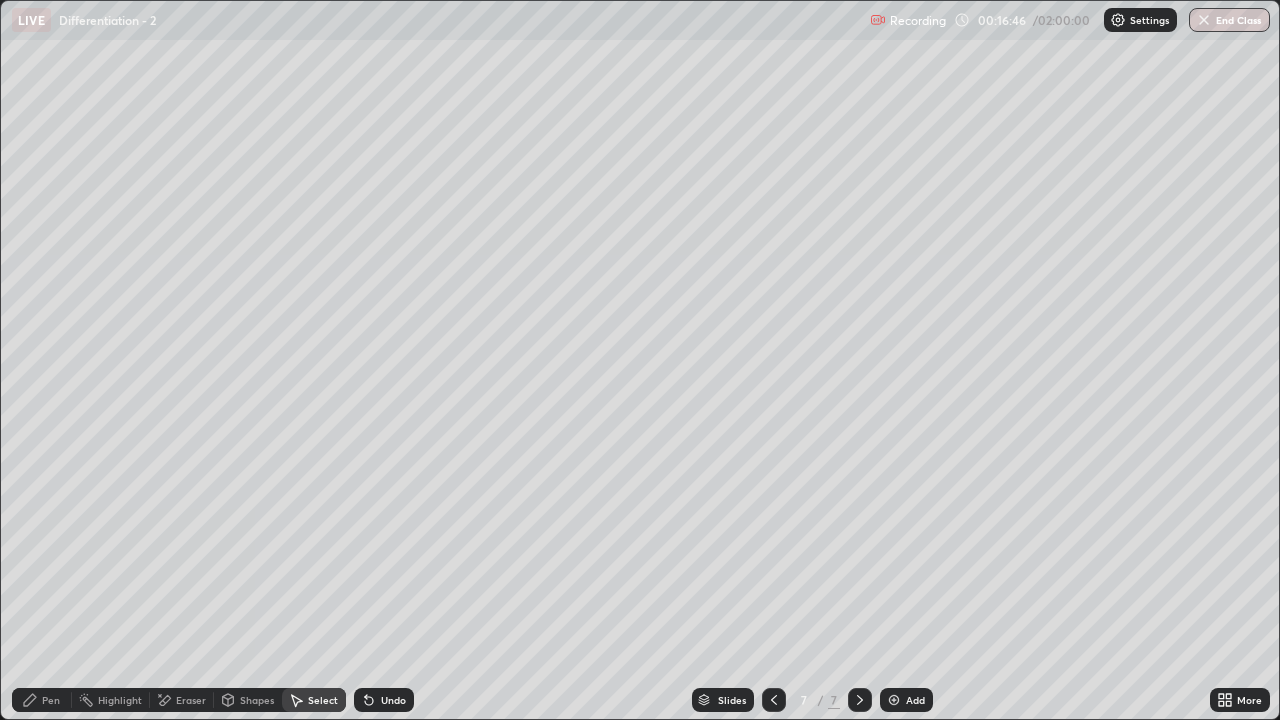 click on "Pen" at bounding box center (51, 700) 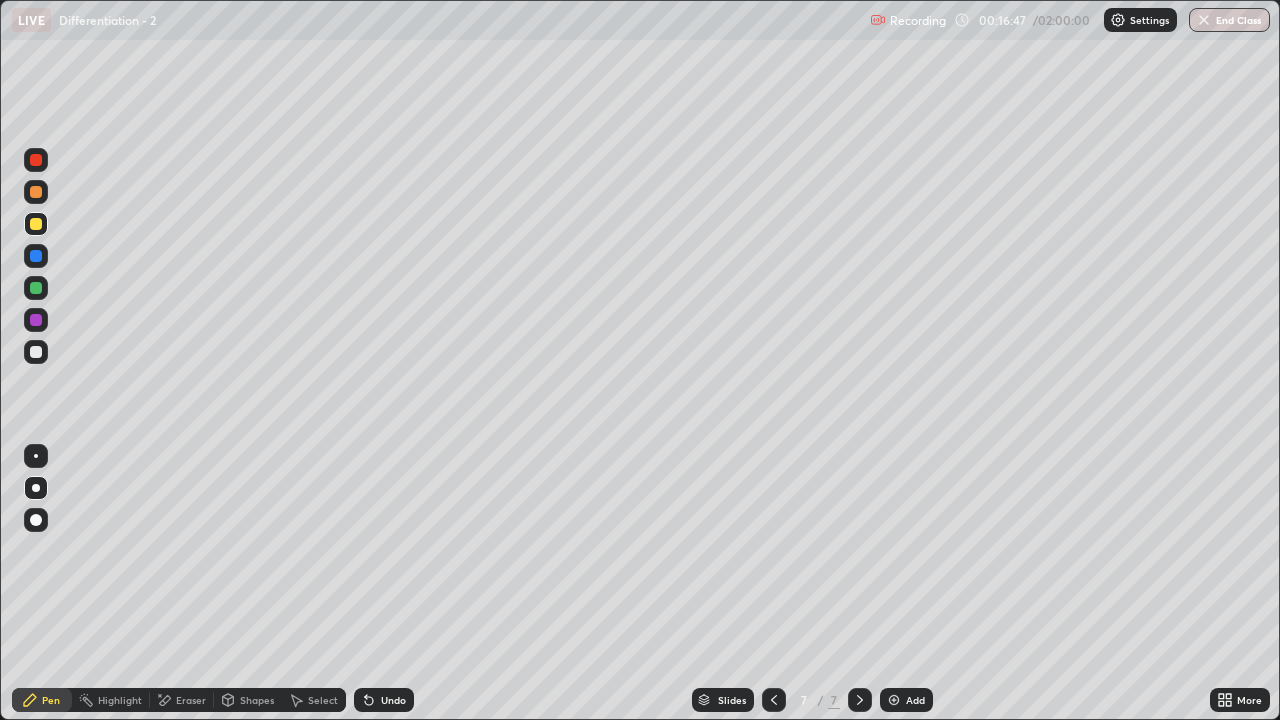 click at bounding box center [36, 352] 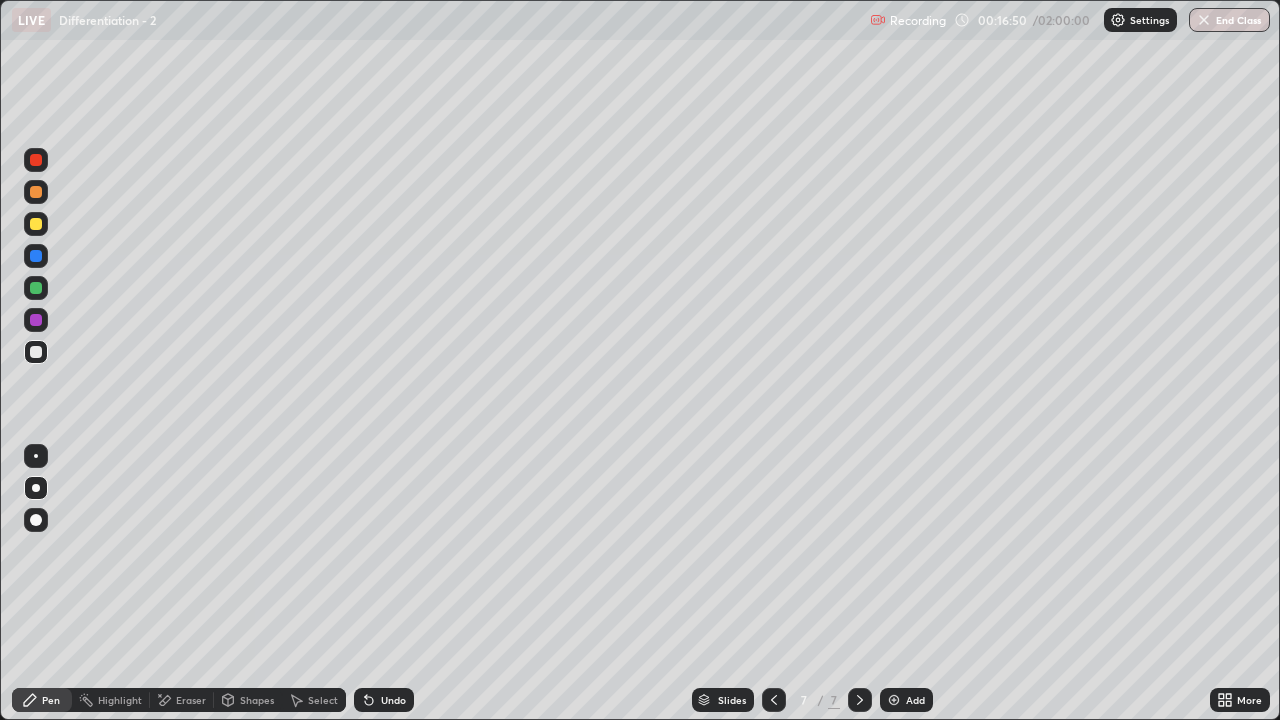 click 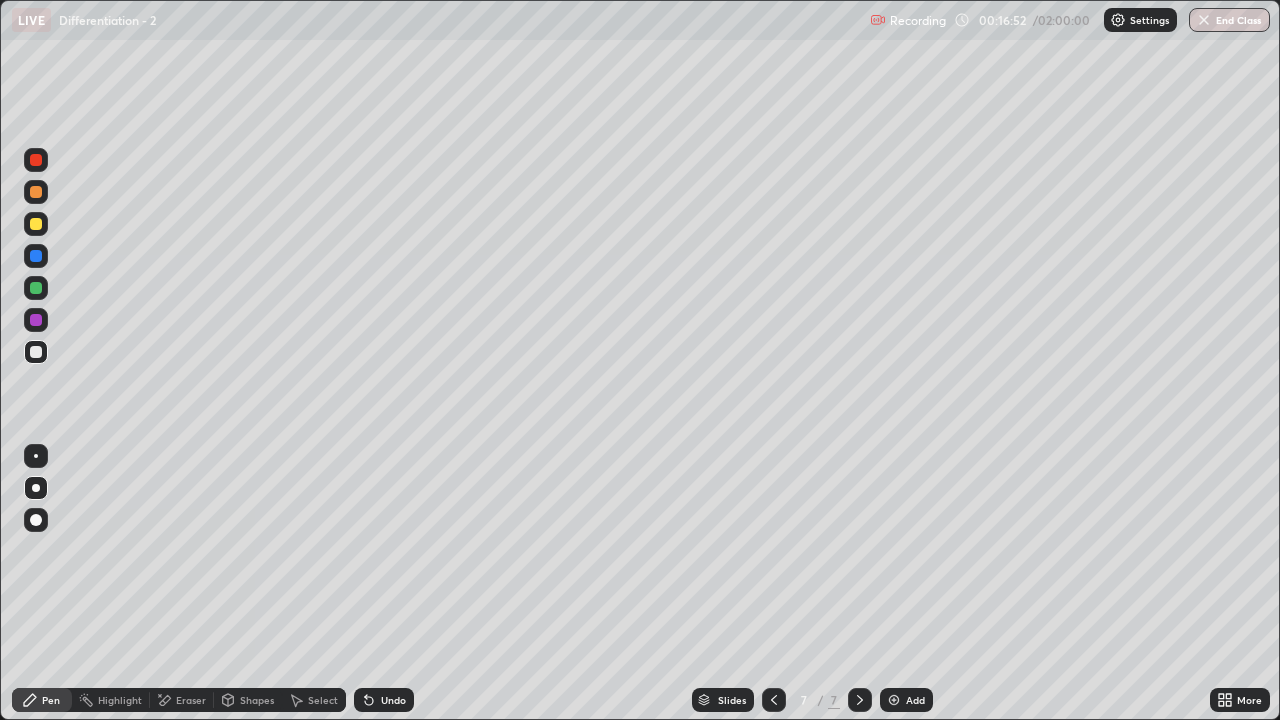 click at bounding box center (36, 224) 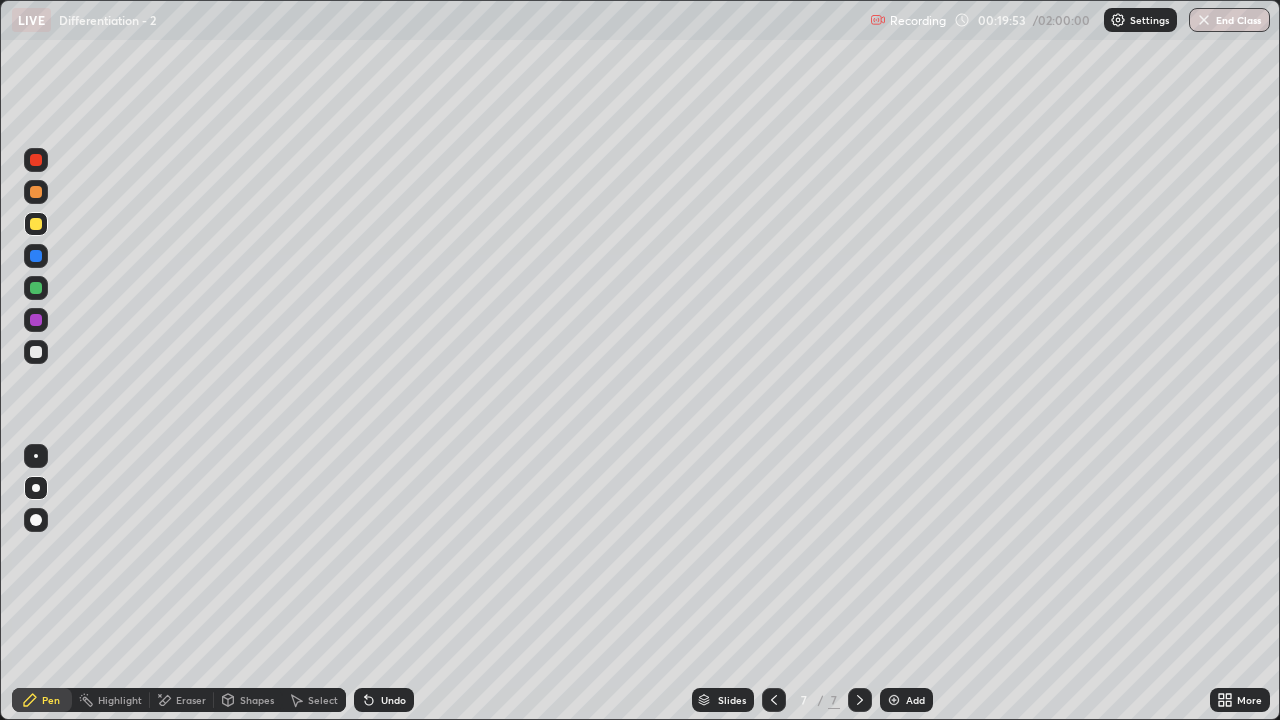 click 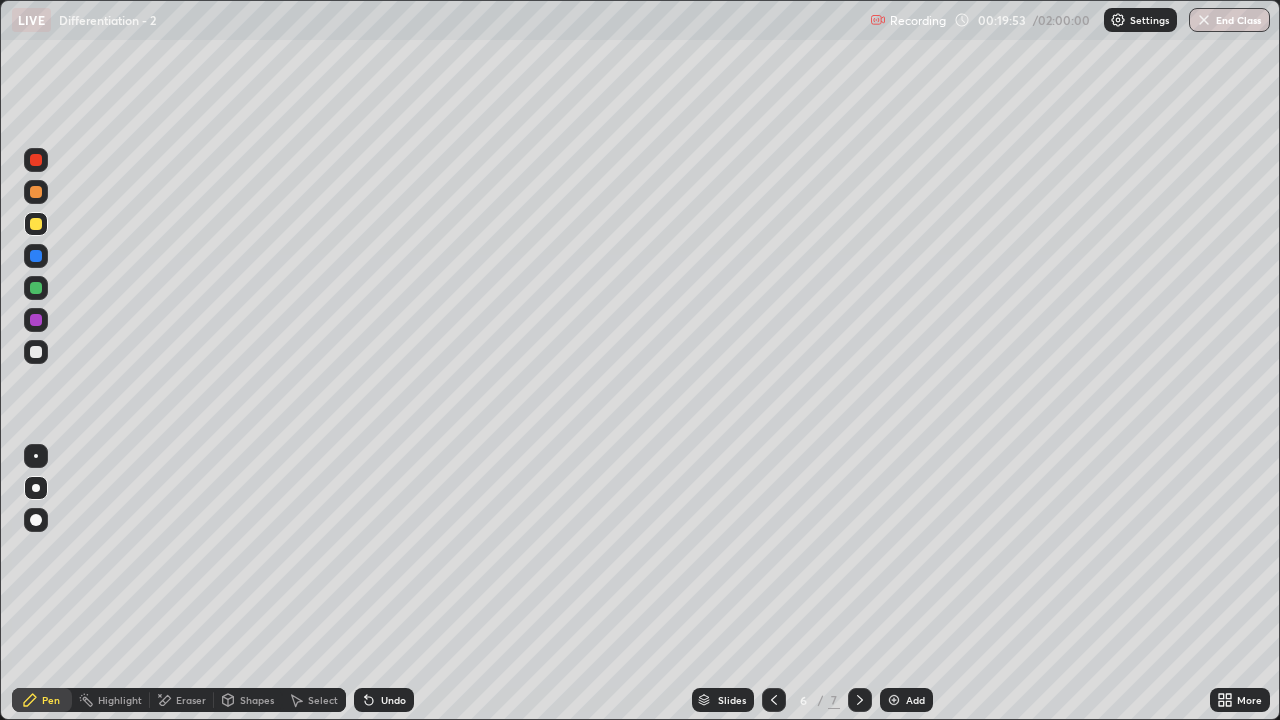 click 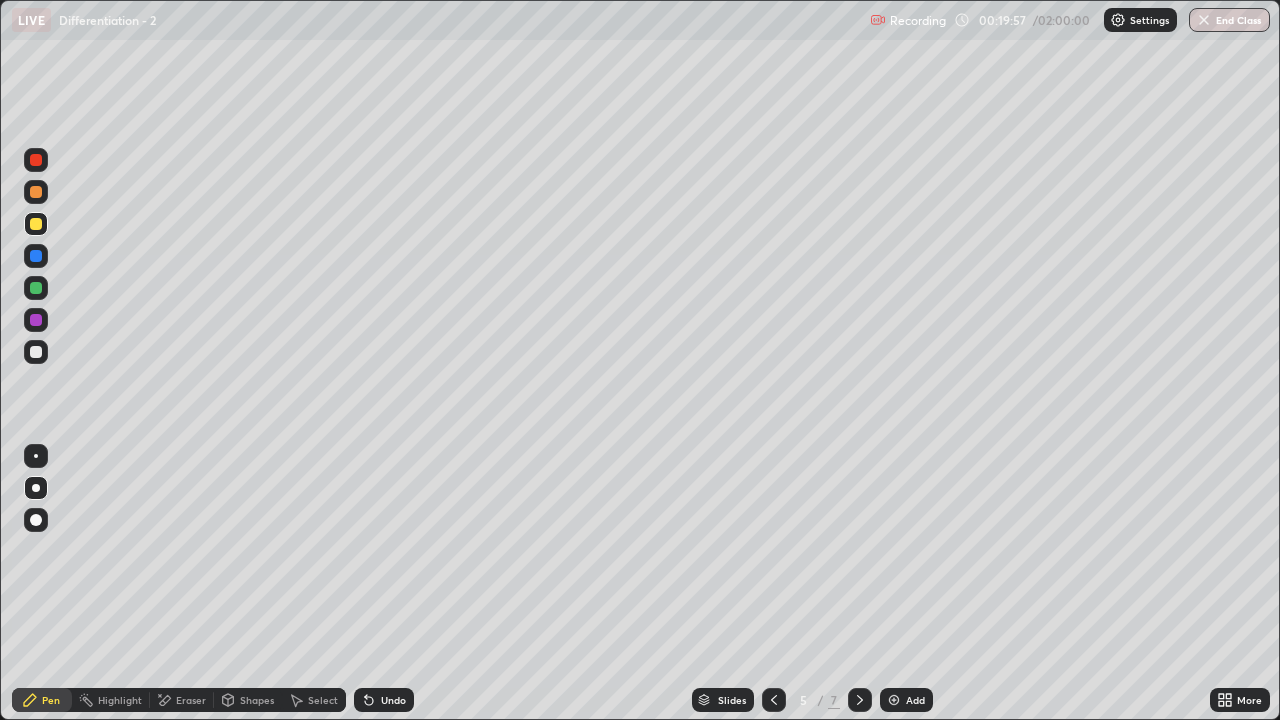 click on "Select" at bounding box center (323, 700) 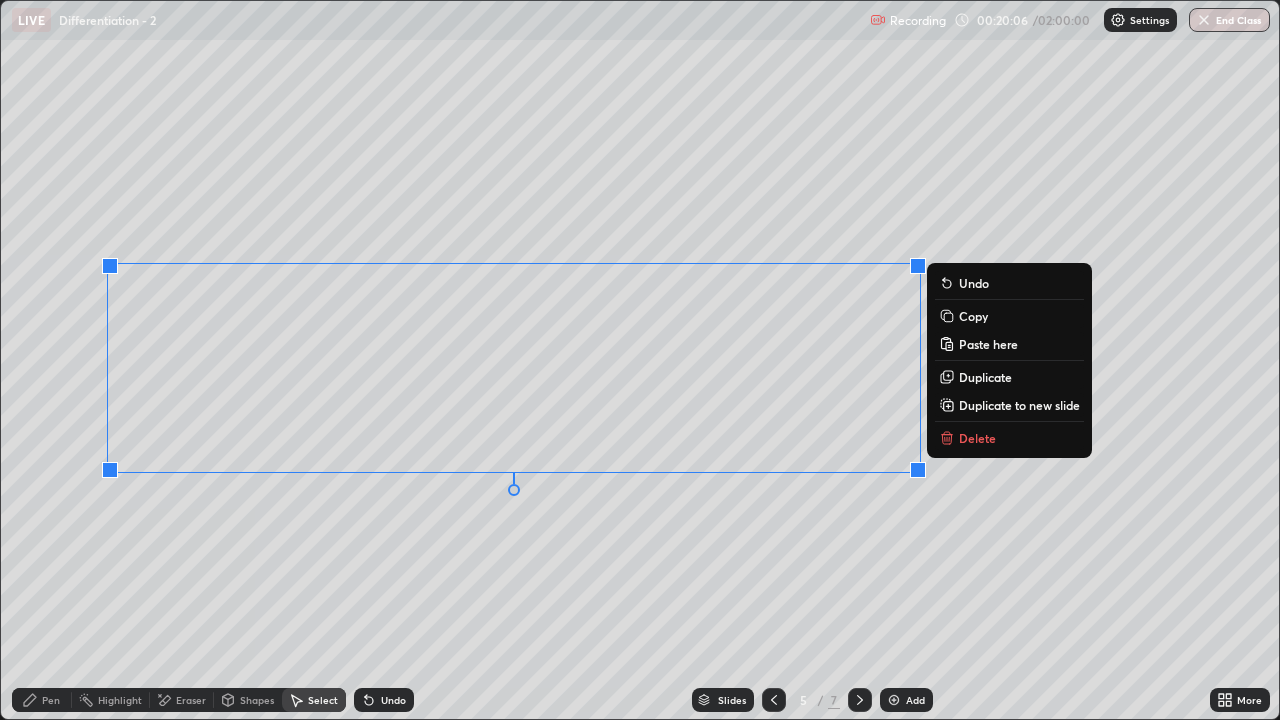 click 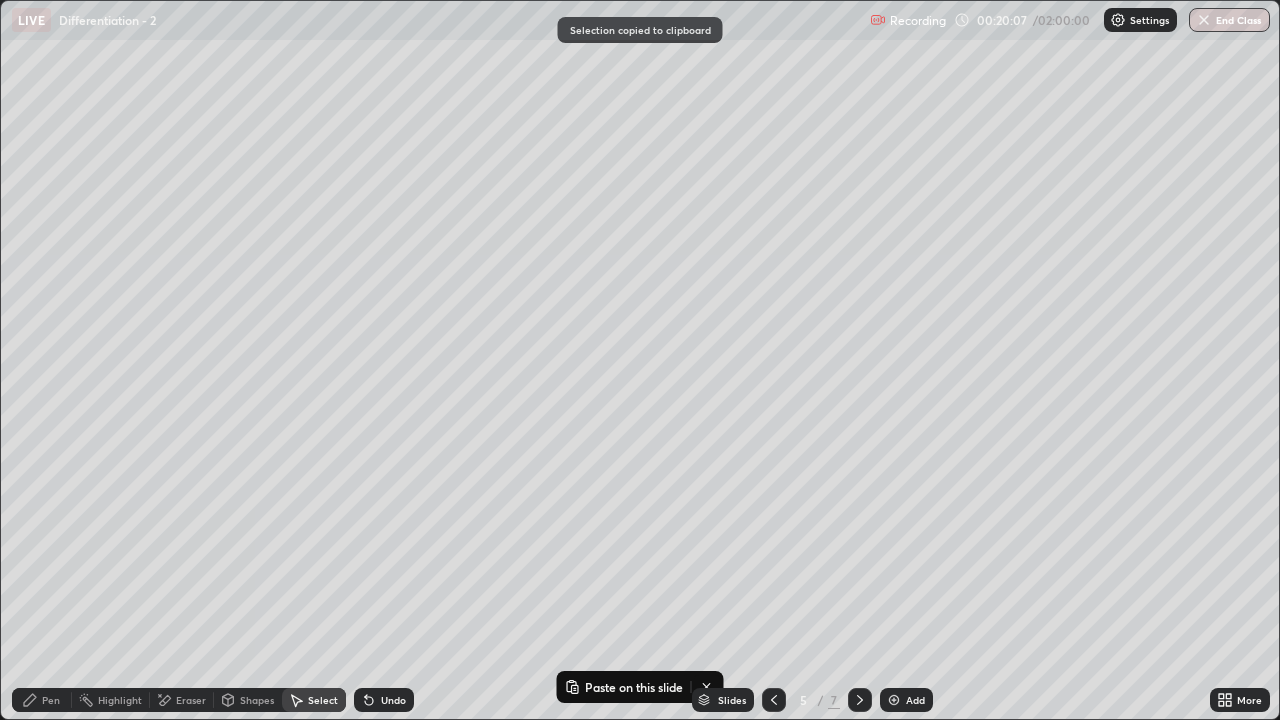 click at bounding box center [860, 700] 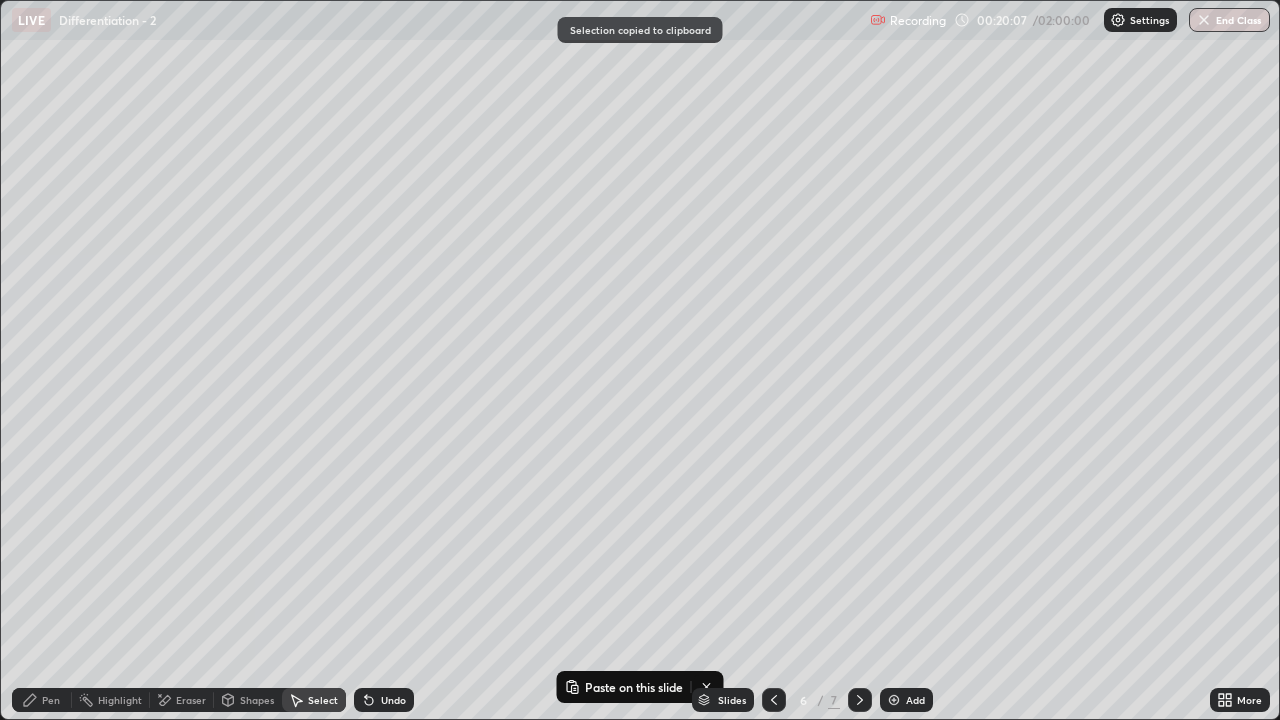 click 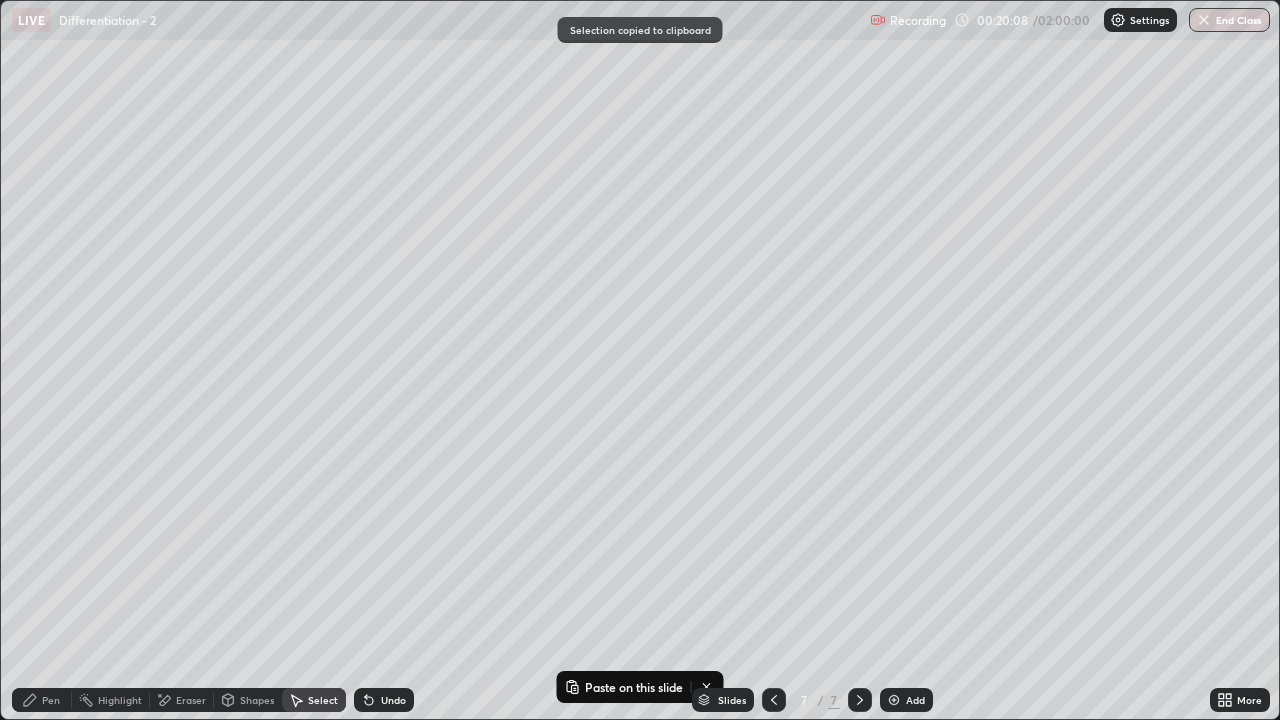 click 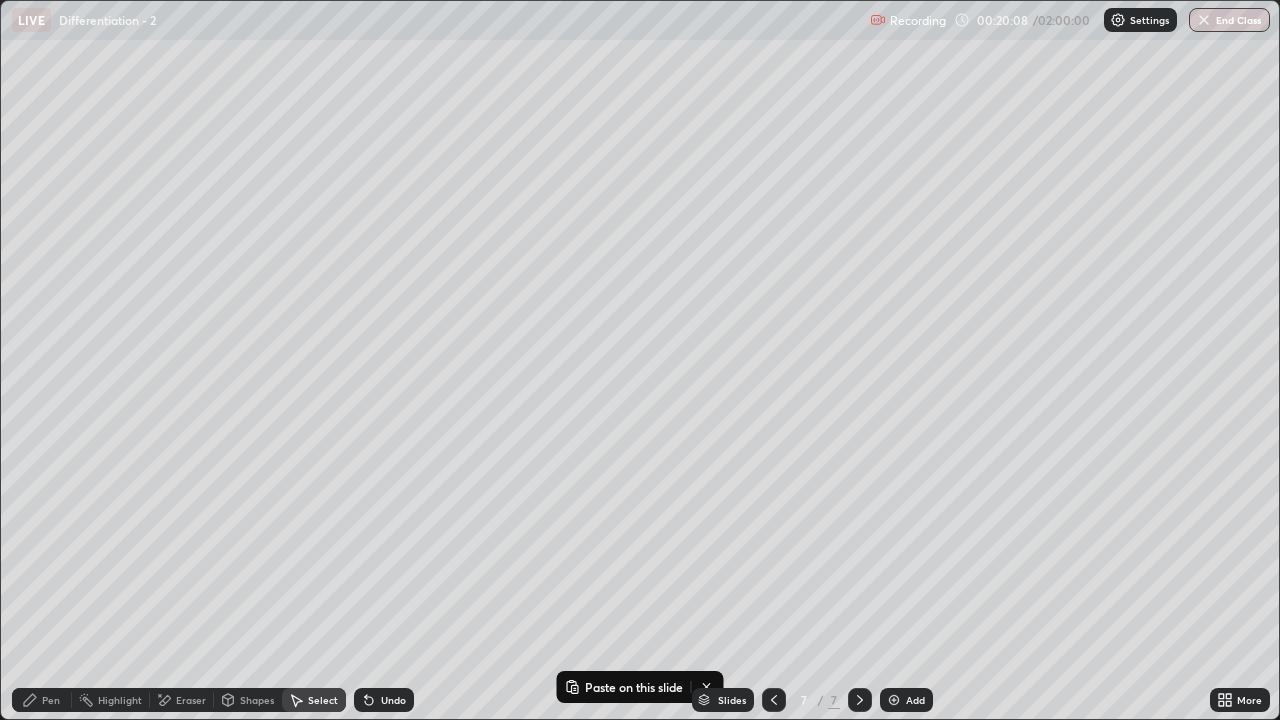 click on "Add" at bounding box center (915, 700) 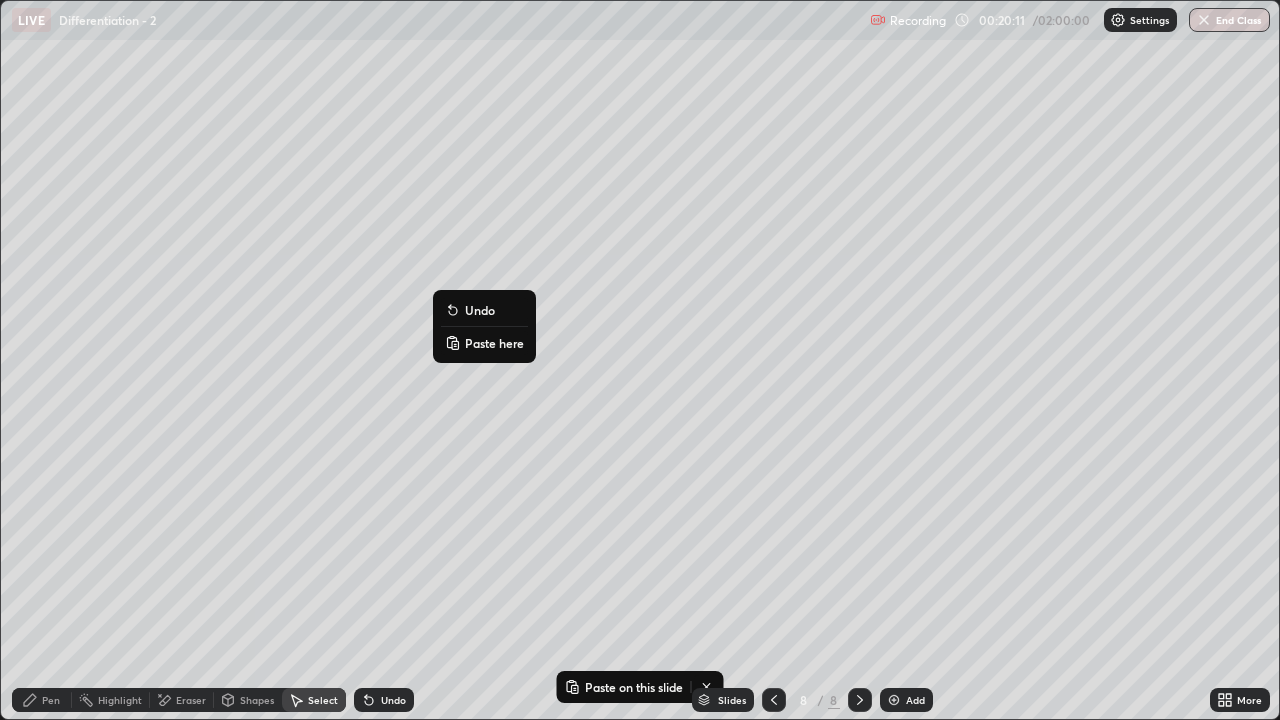 click on "Paste here" at bounding box center (494, 343) 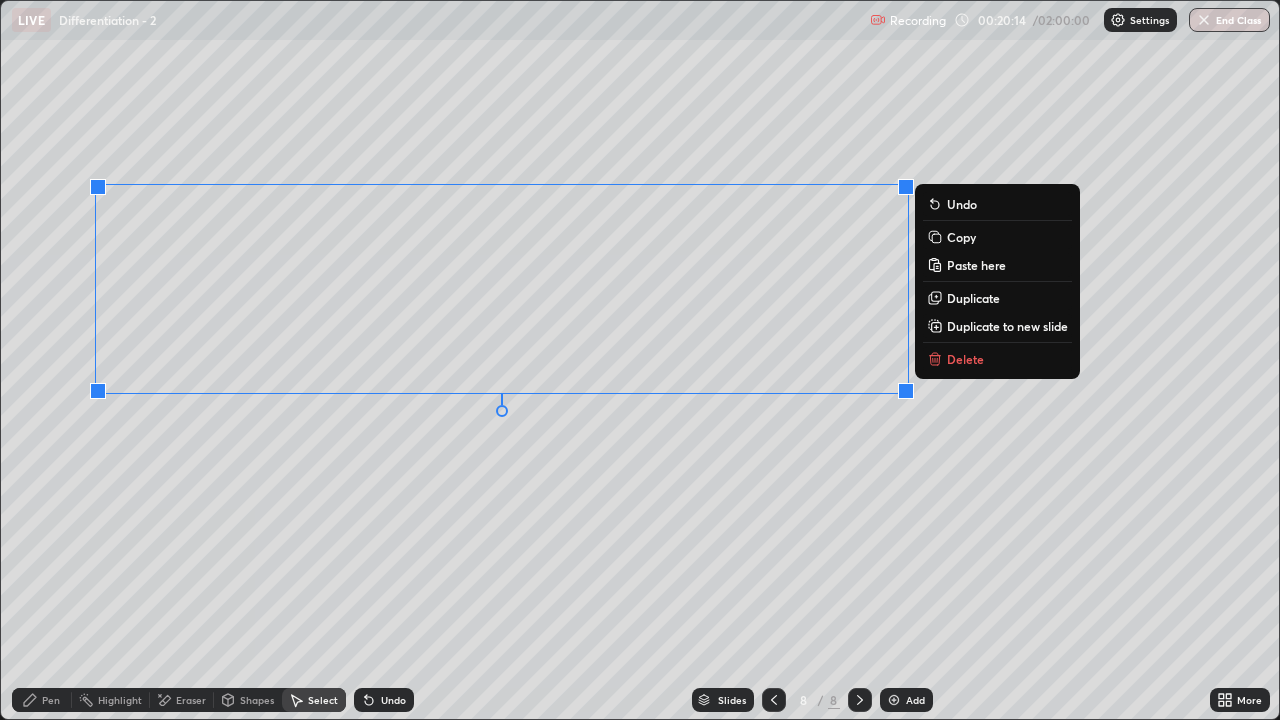 click on "0 ° Undo Copy Paste here Duplicate Duplicate to new slide Delete" at bounding box center [640, 360] 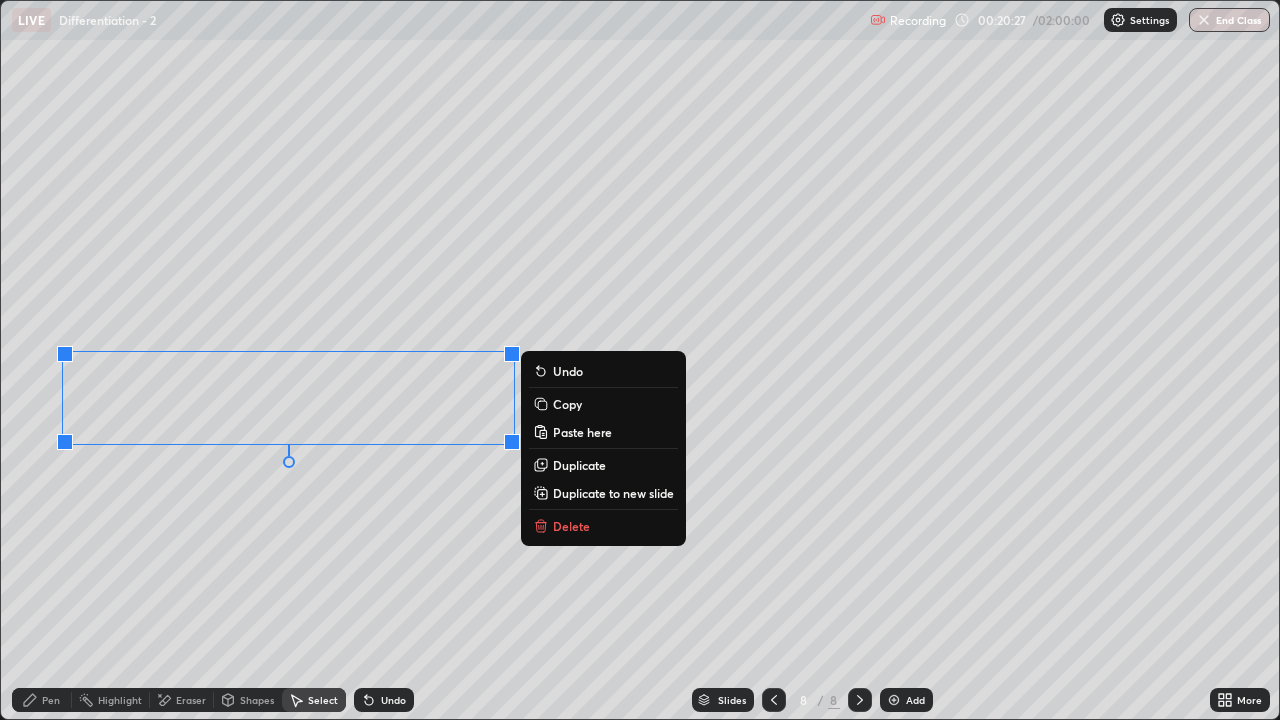 click on "0 ° Undo Copy Paste here Duplicate Duplicate to new slide Delete" at bounding box center [640, 360] 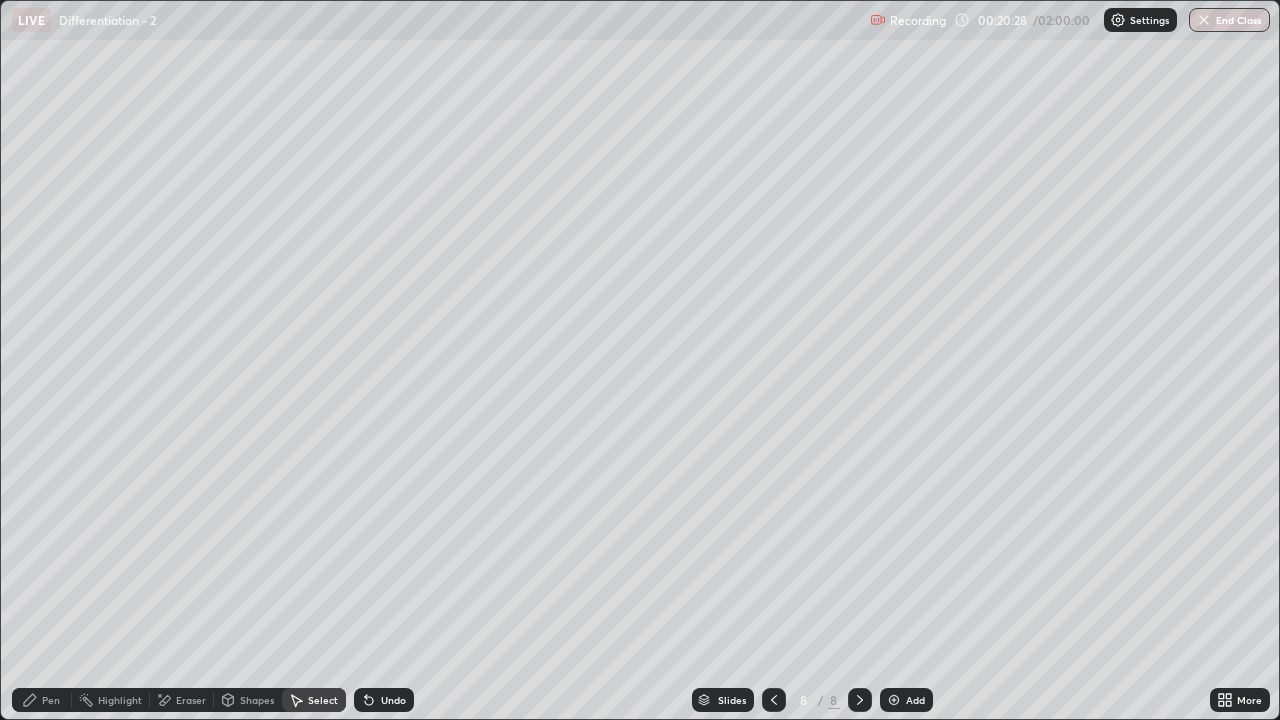 click 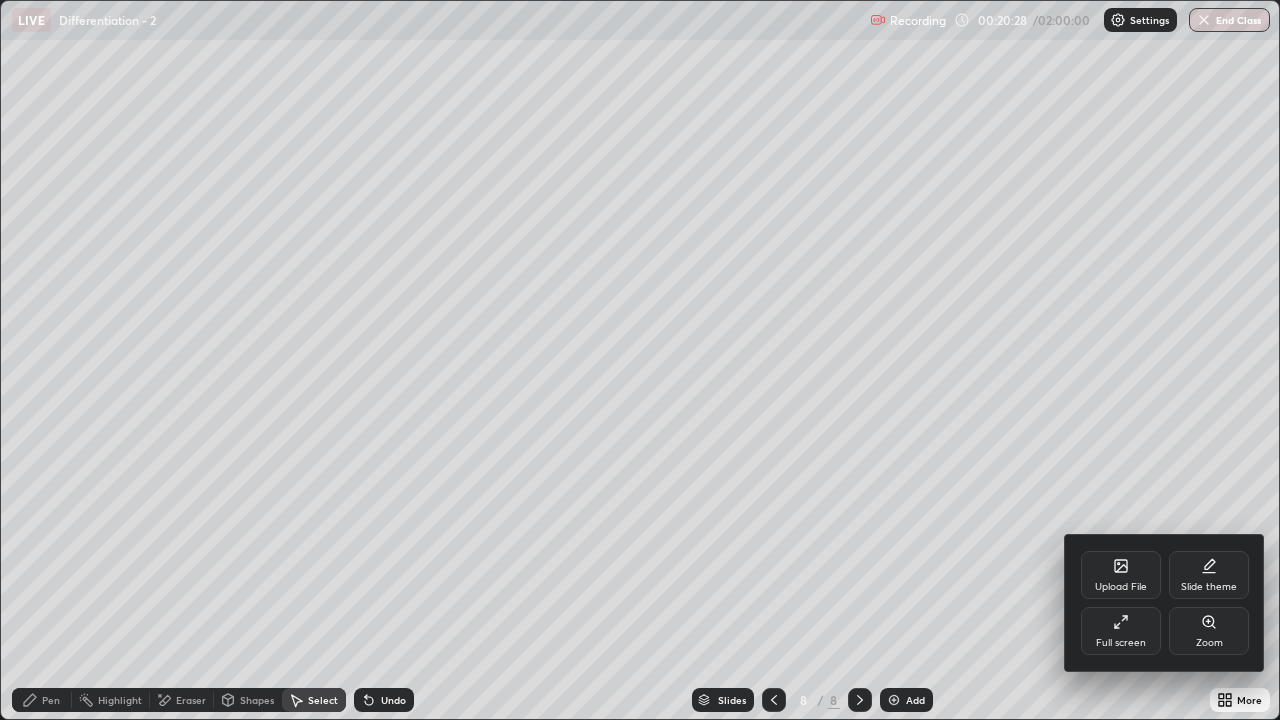 click on "Full screen" at bounding box center (1121, 631) 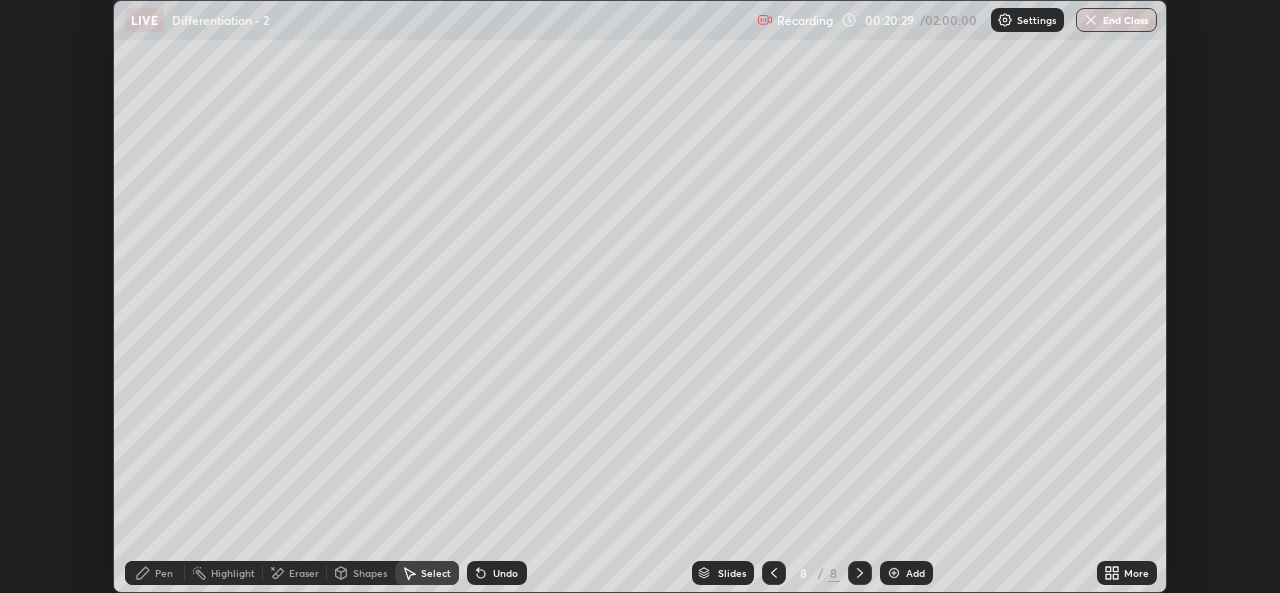scroll, scrollTop: 593, scrollLeft: 1280, axis: both 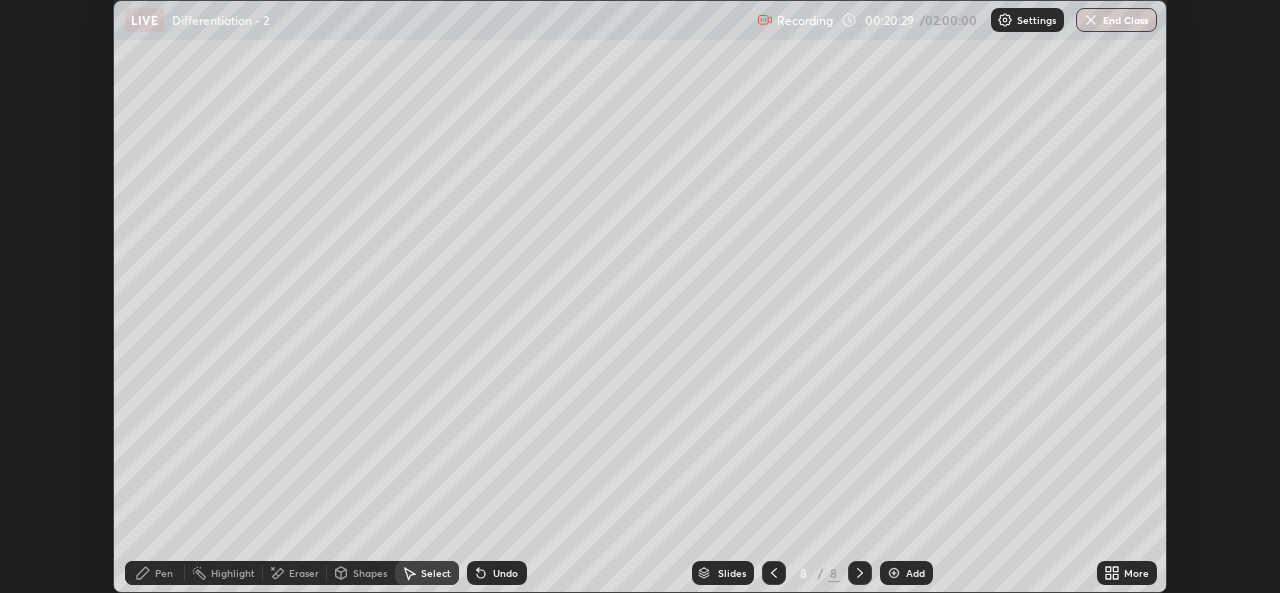 click on "More" at bounding box center (1127, 573) 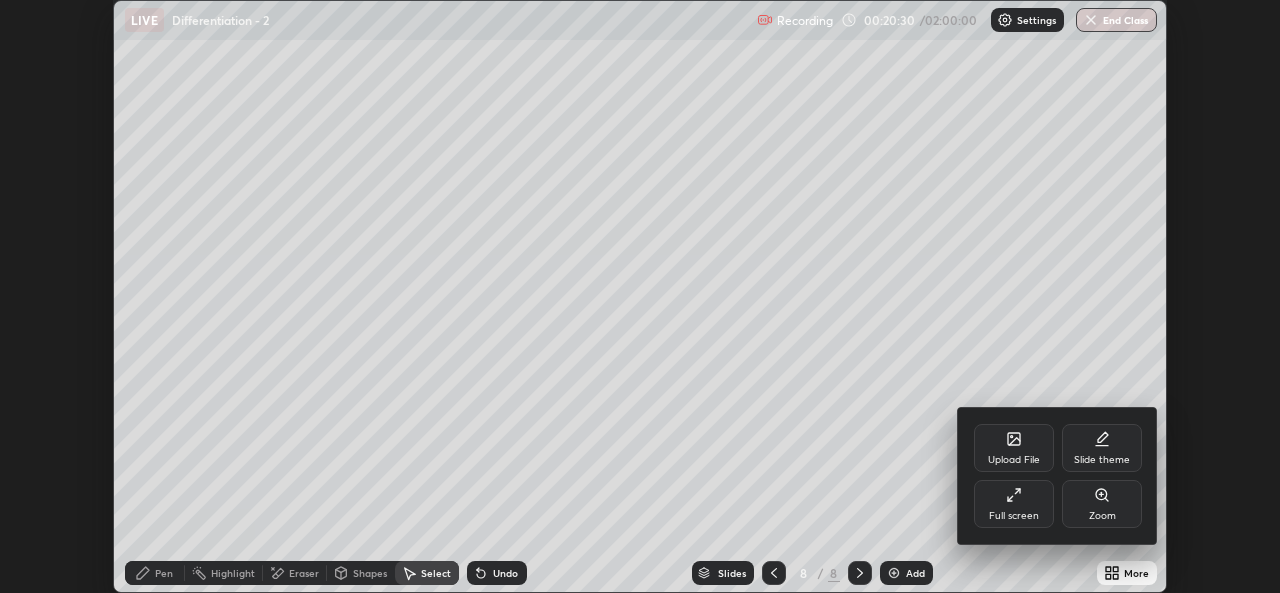 click on "Full screen" at bounding box center [1014, 516] 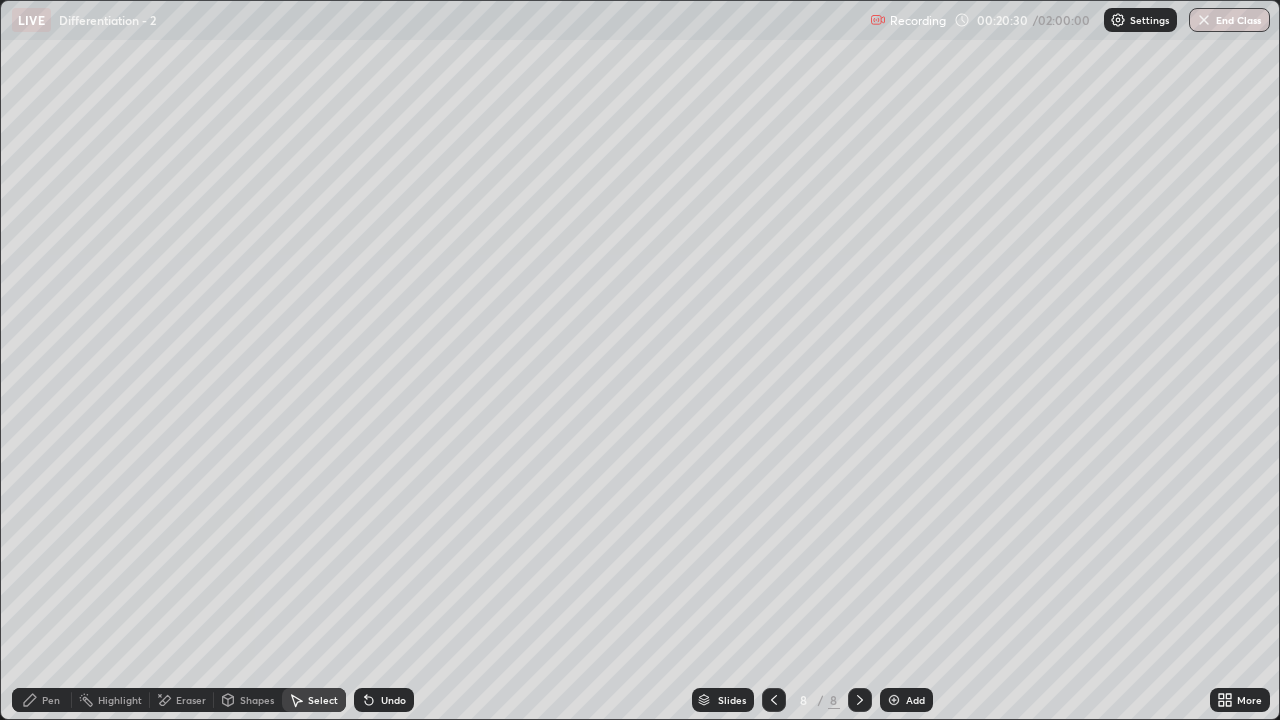 scroll, scrollTop: 99280, scrollLeft: 98720, axis: both 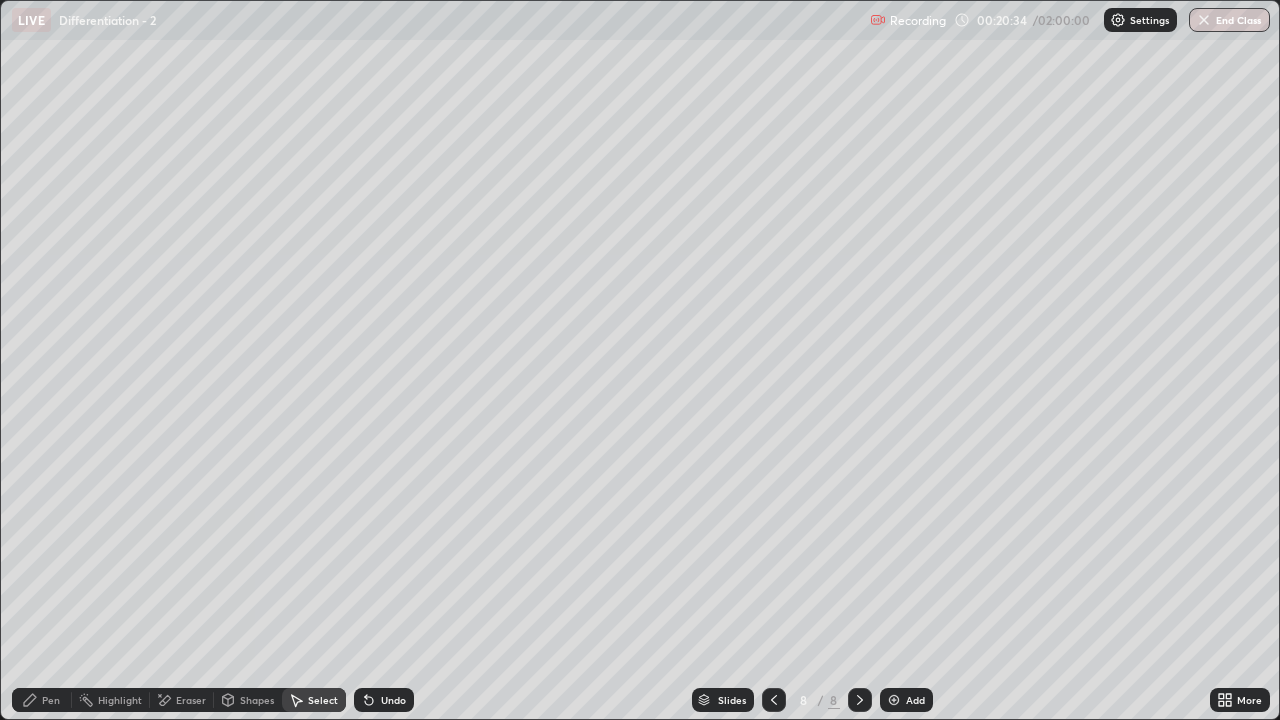 click on "Pen" at bounding box center (51, 700) 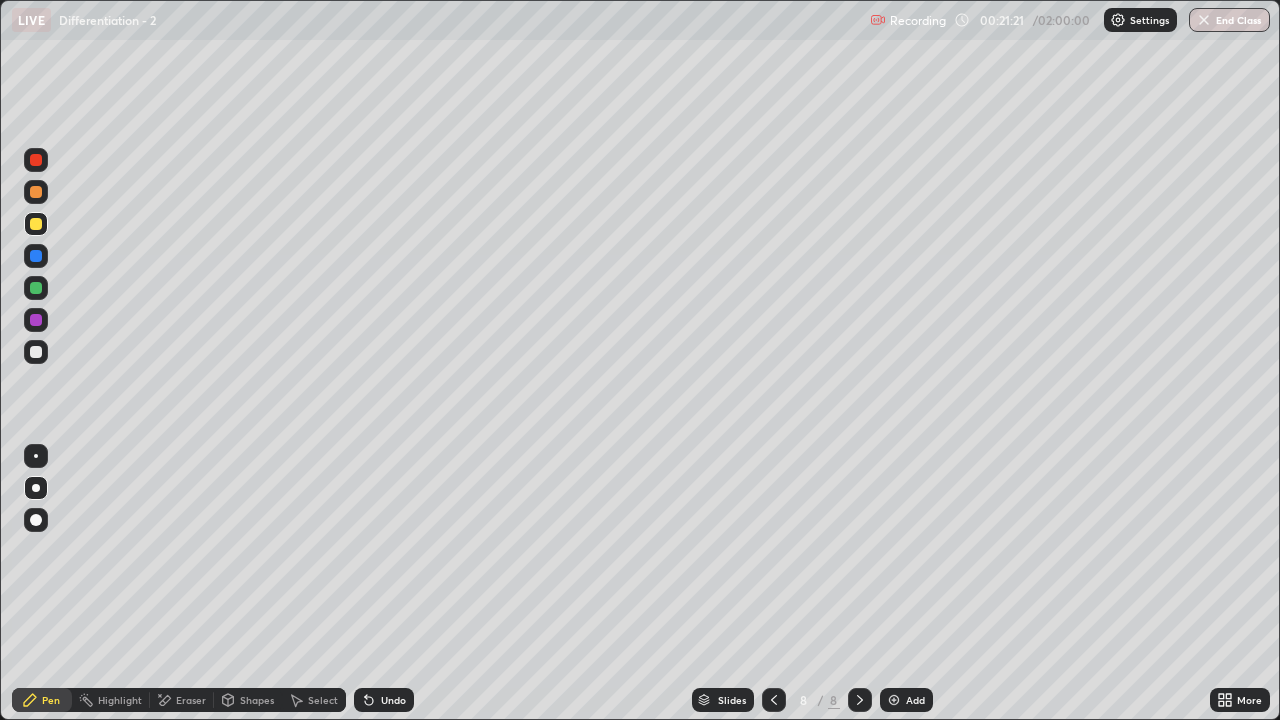 click on "Undo" at bounding box center (393, 700) 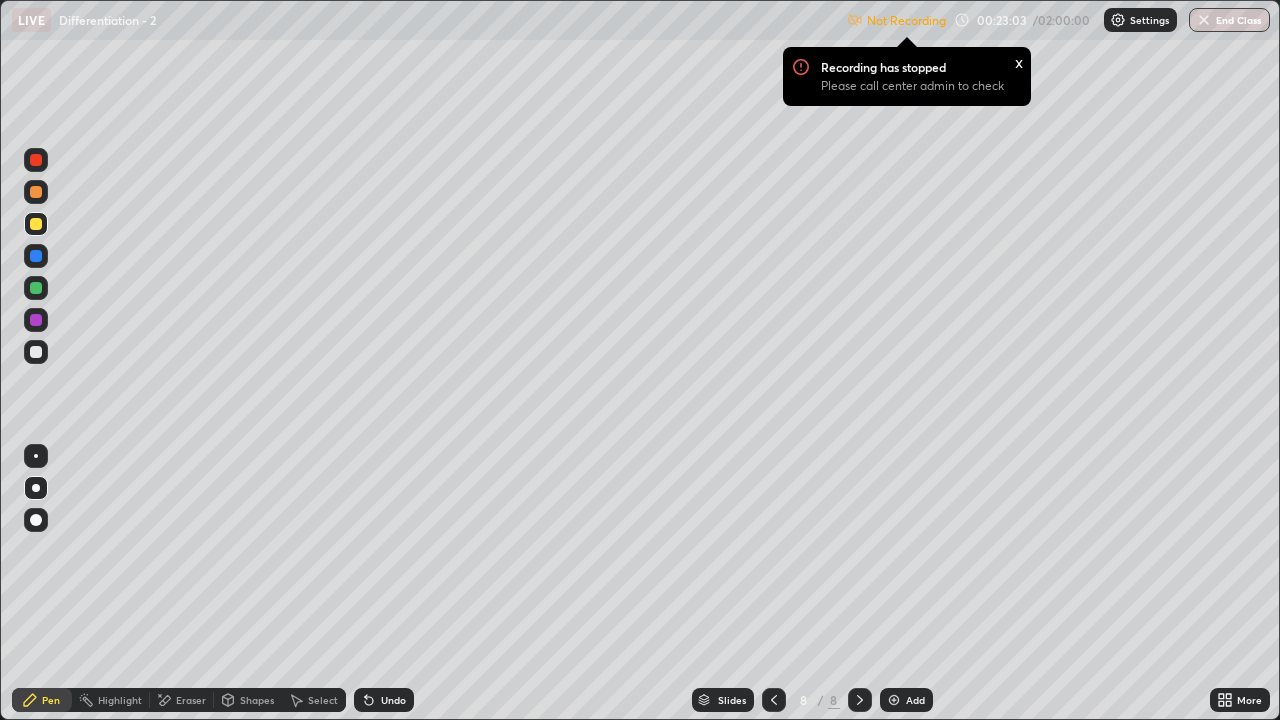 click at bounding box center (36, 352) 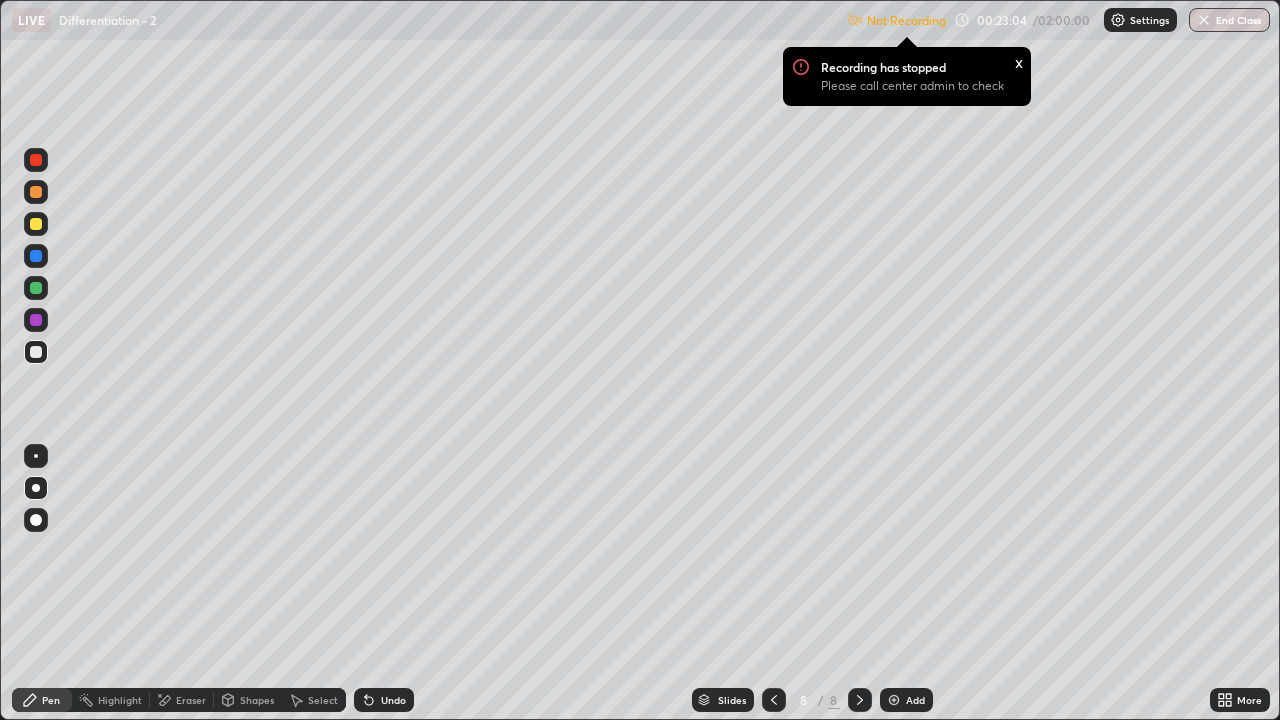 click on "Add" at bounding box center [915, 700] 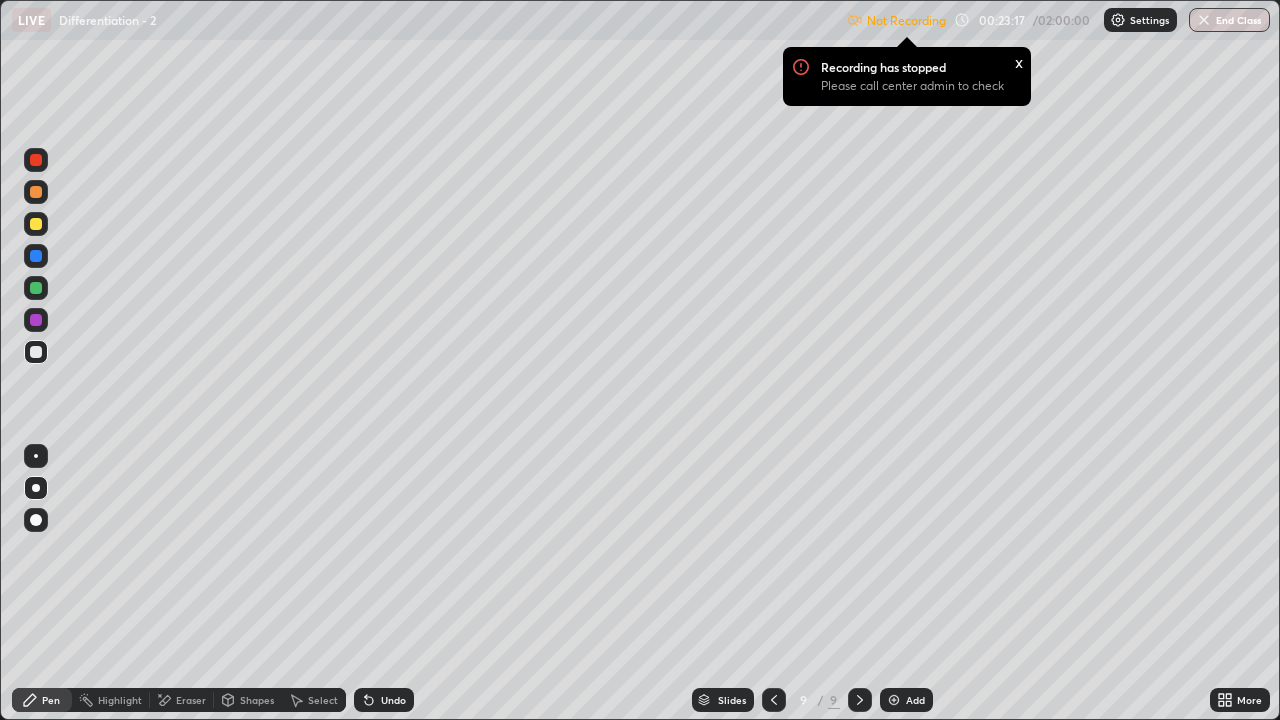click on "x" at bounding box center (1019, 61) 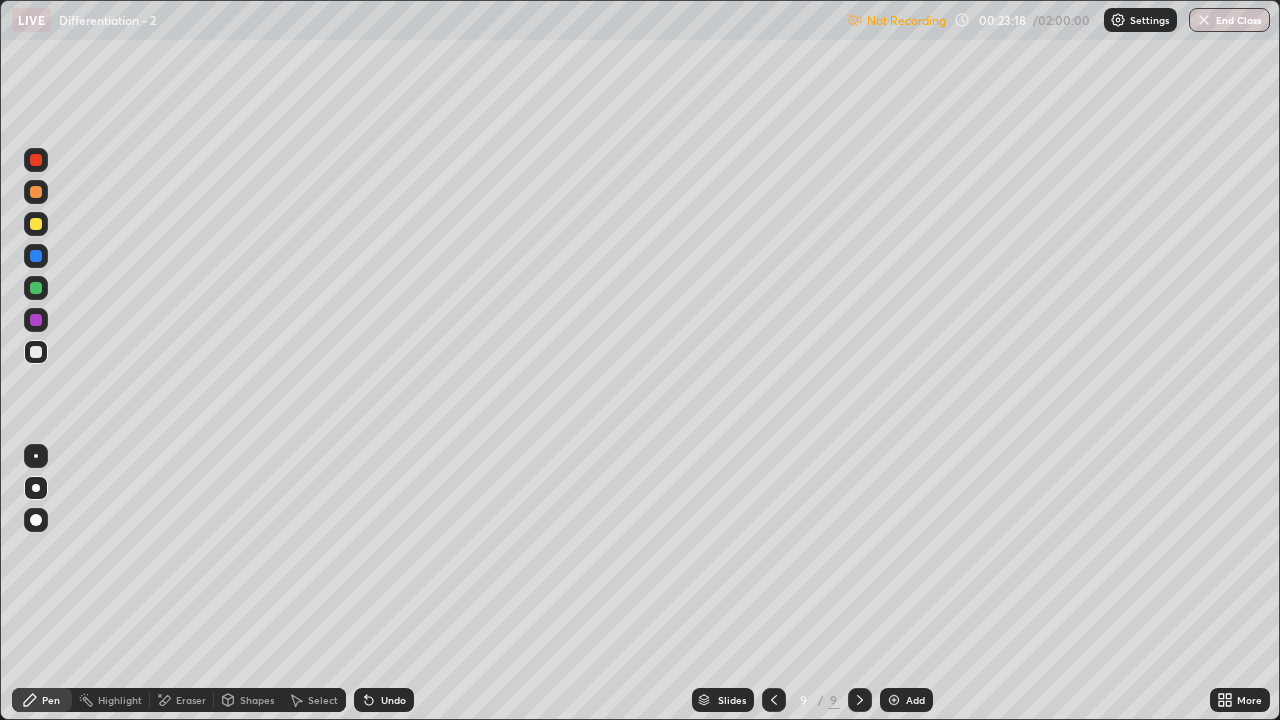 click at bounding box center [1118, 20] 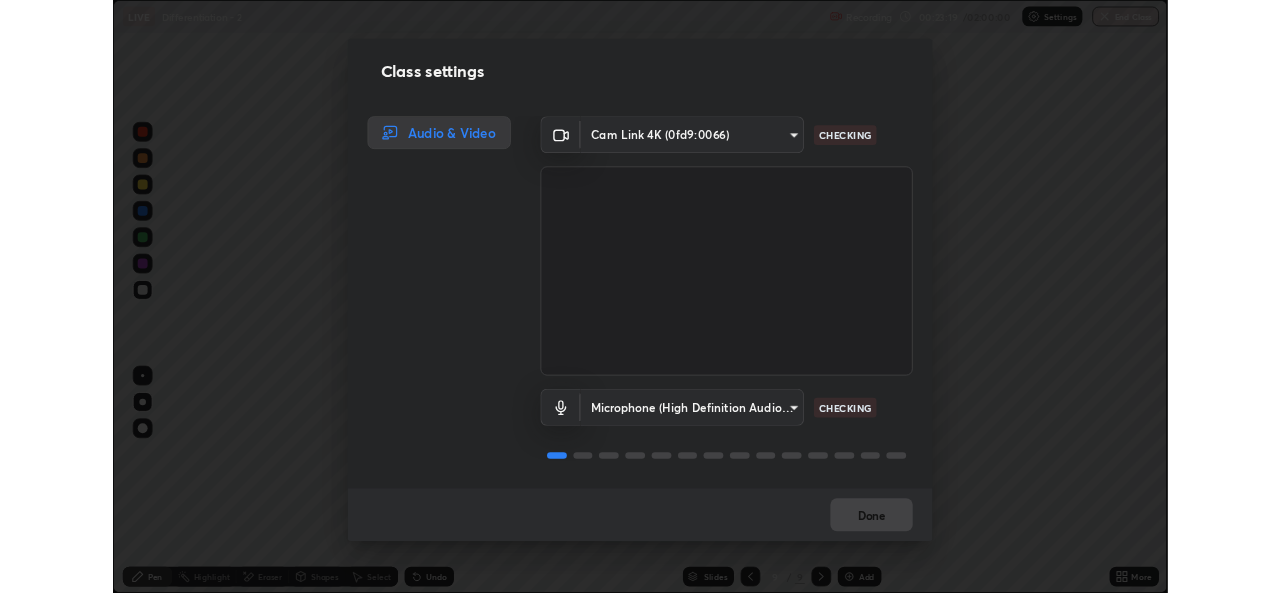scroll, scrollTop: 2, scrollLeft: 0, axis: vertical 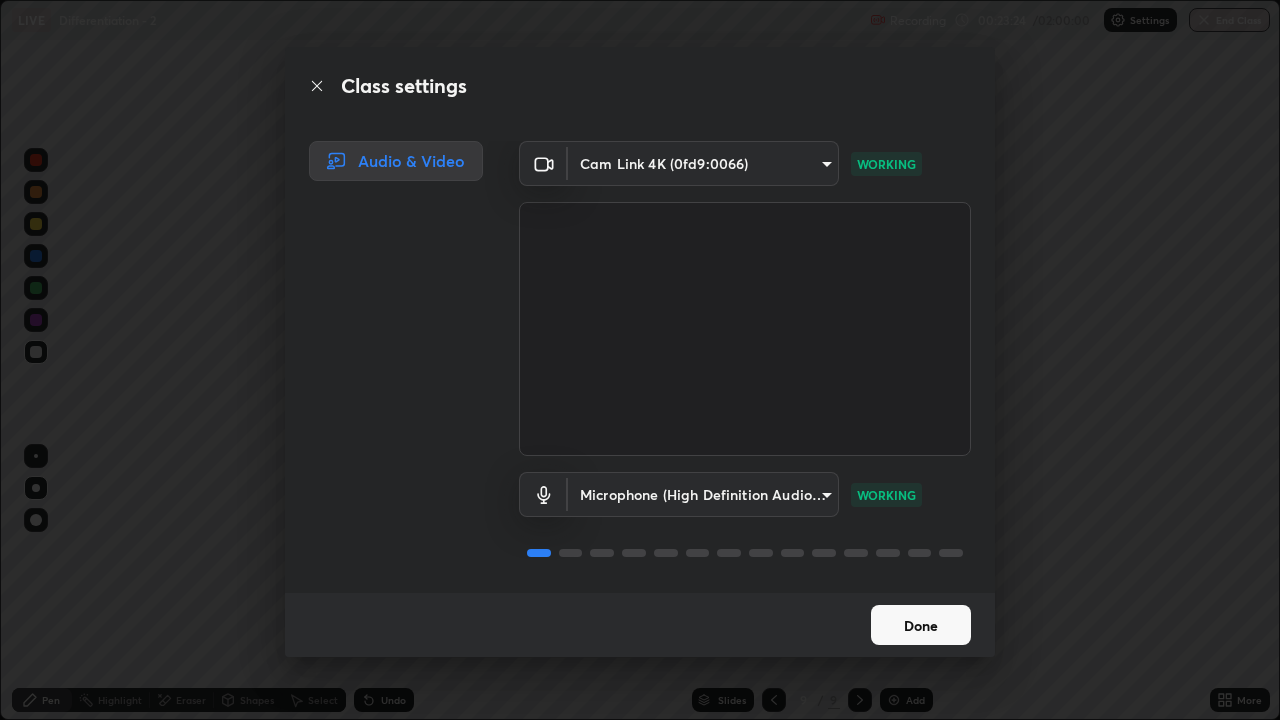click on "Done" at bounding box center [921, 625] 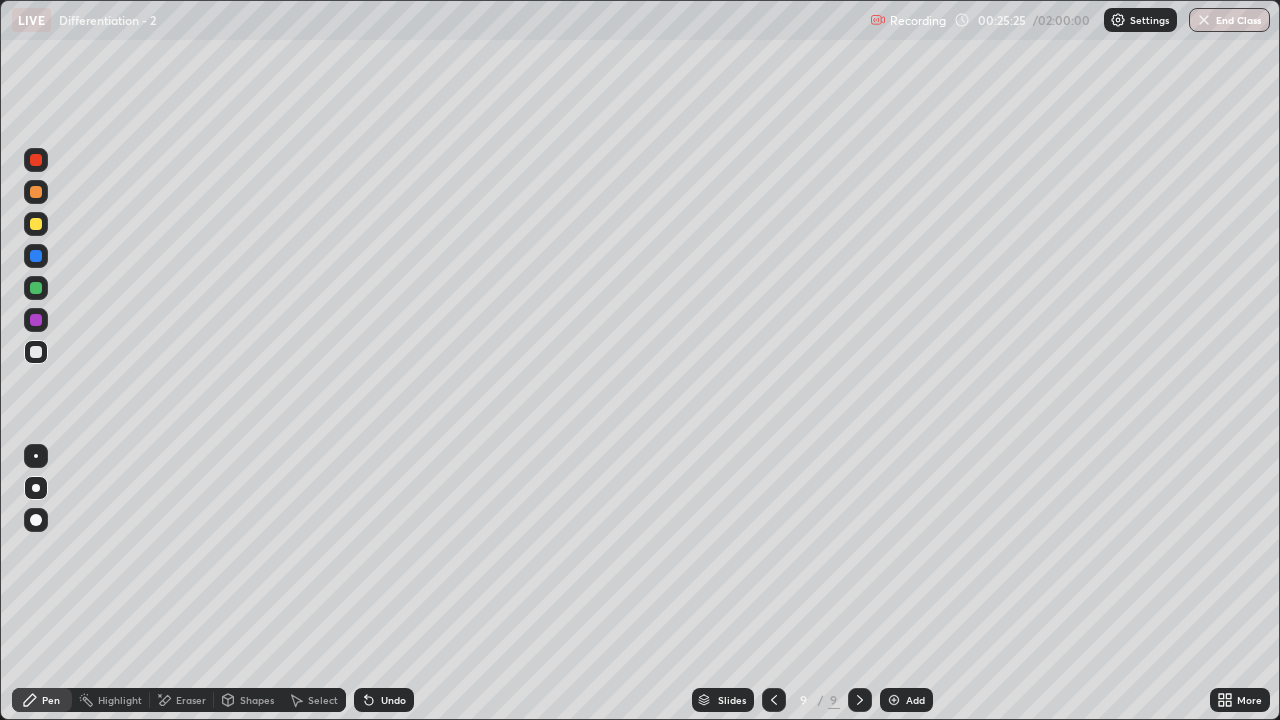 click 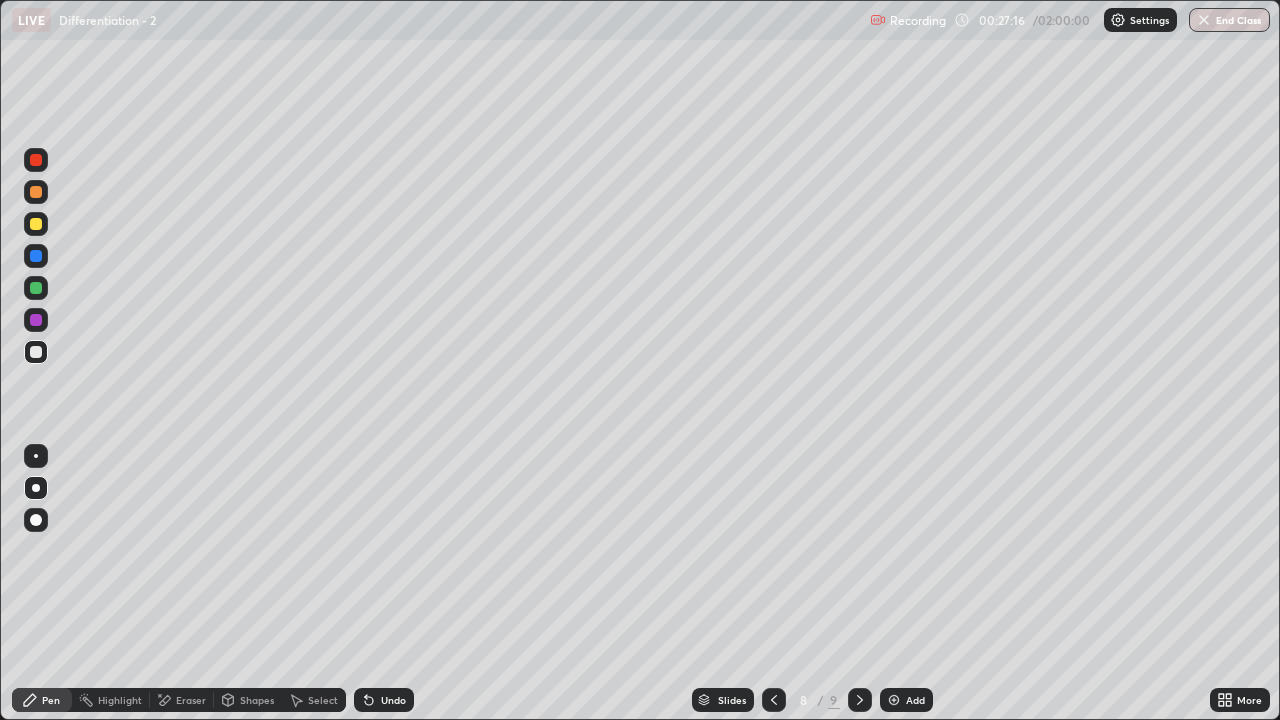 click 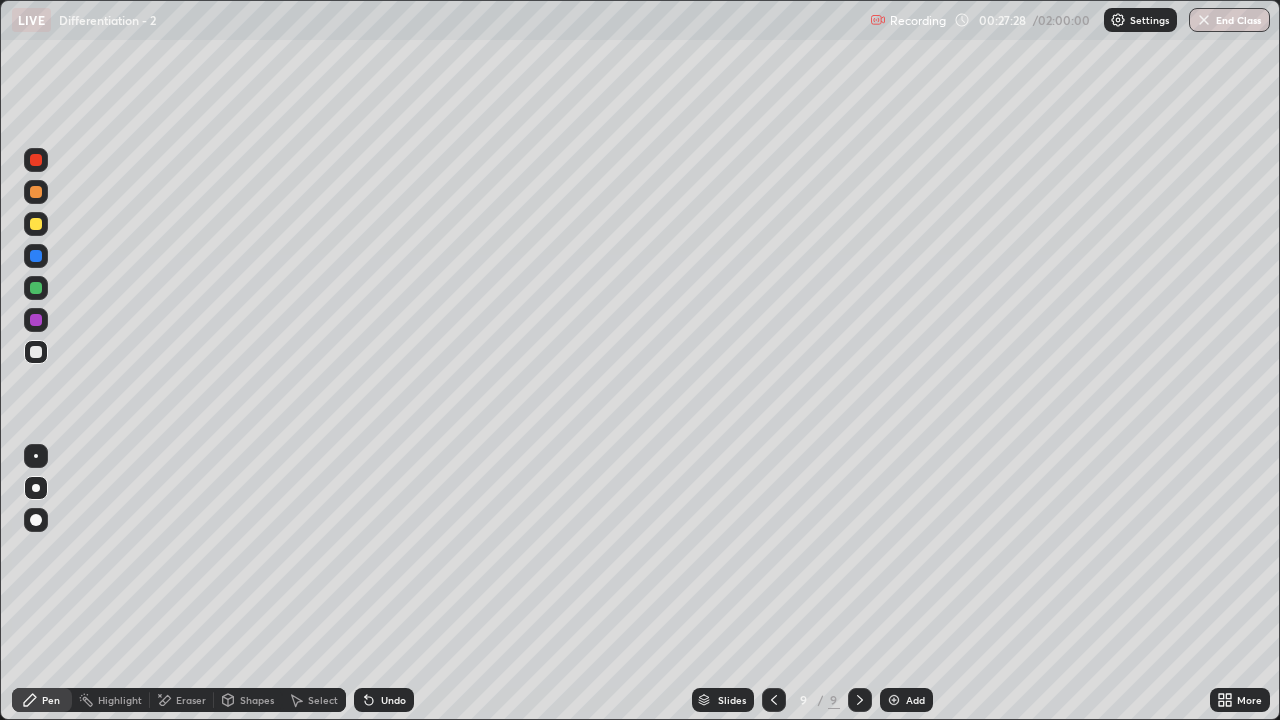 click at bounding box center [36, 288] 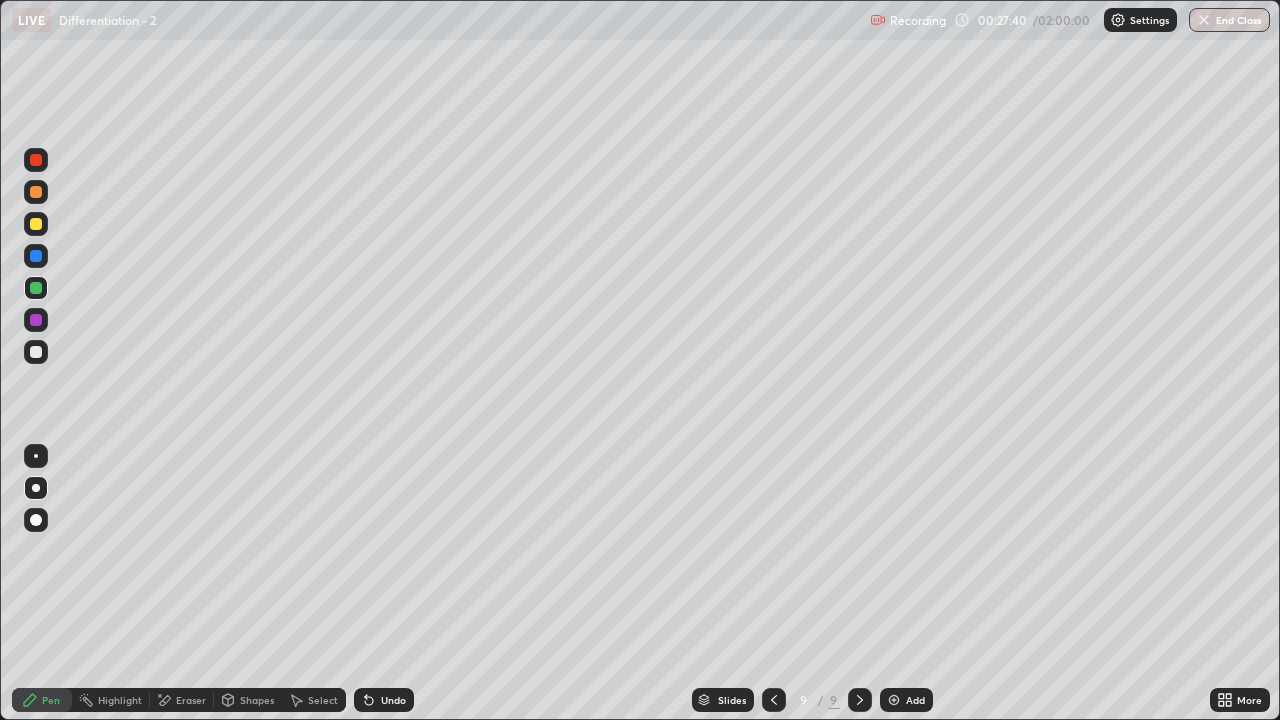 click on "Undo" at bounding box center [393, 700] 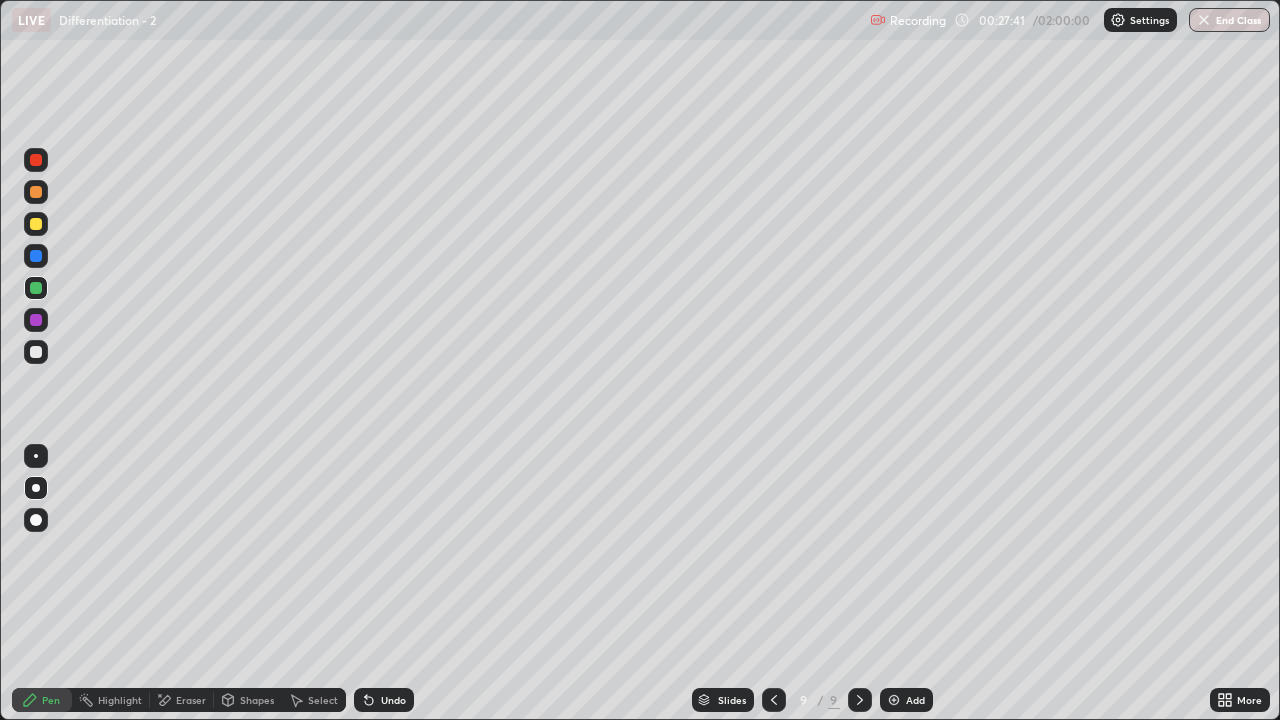 click on "Undo" at bounding box center [384, 700] 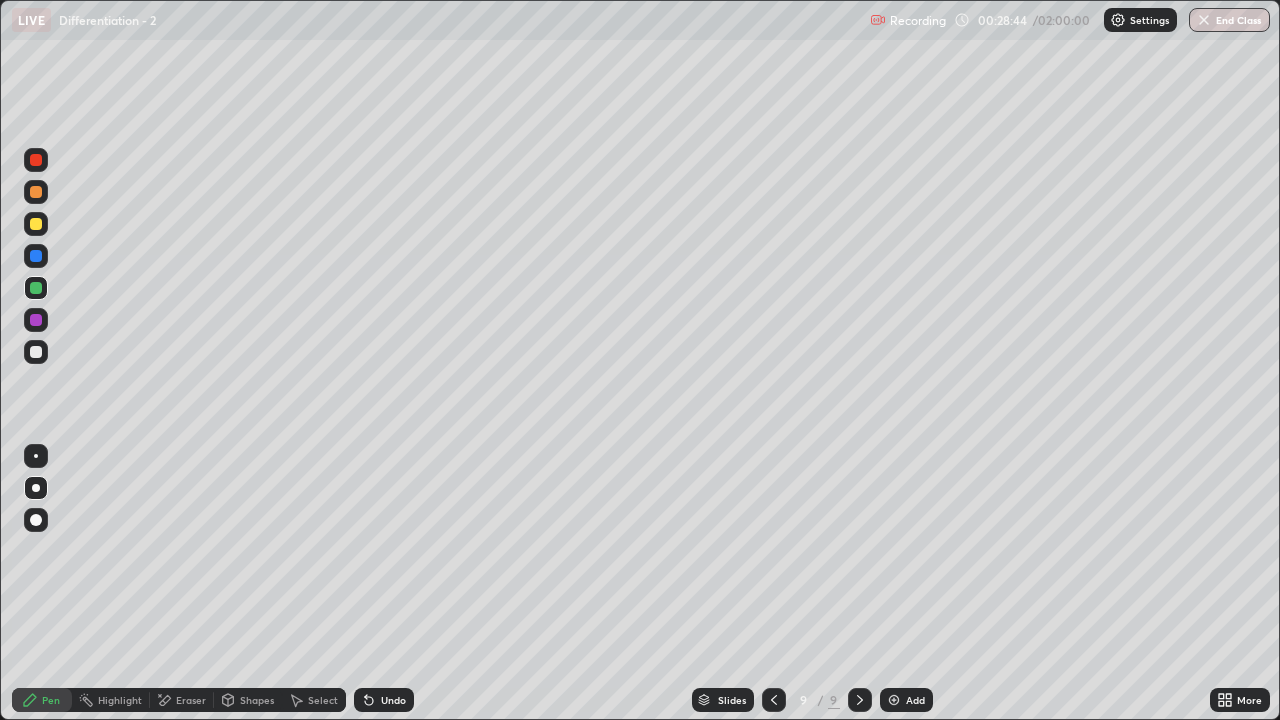 click on "Undo" at bounding box center [393, 700] 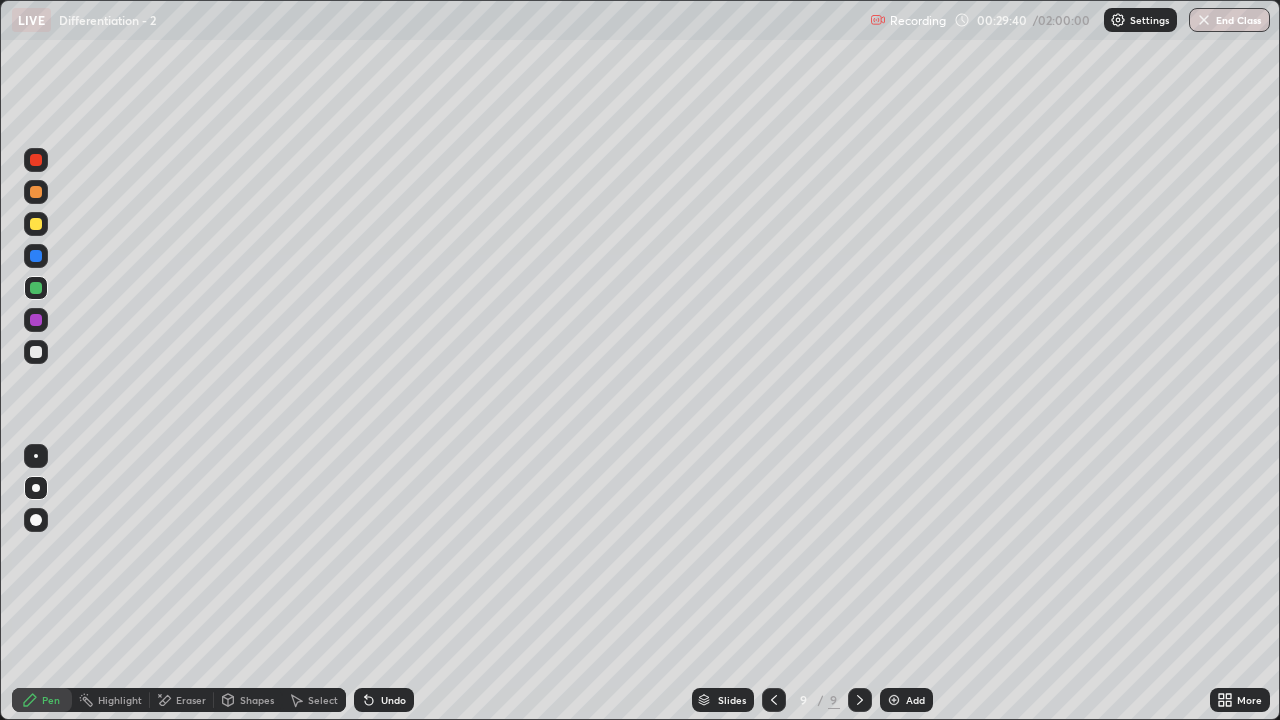 click on "Eraser" at bounding box center (182, 700) 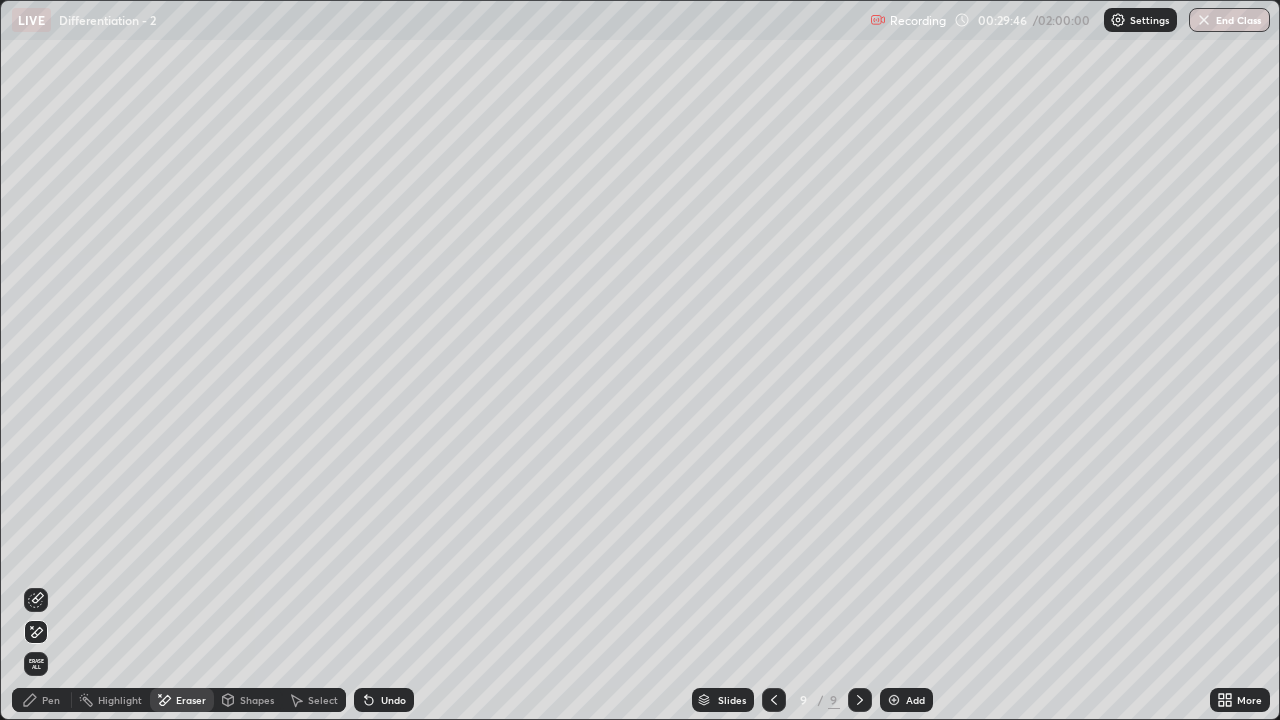 click on "Pen" at bounding box center [42, 700] 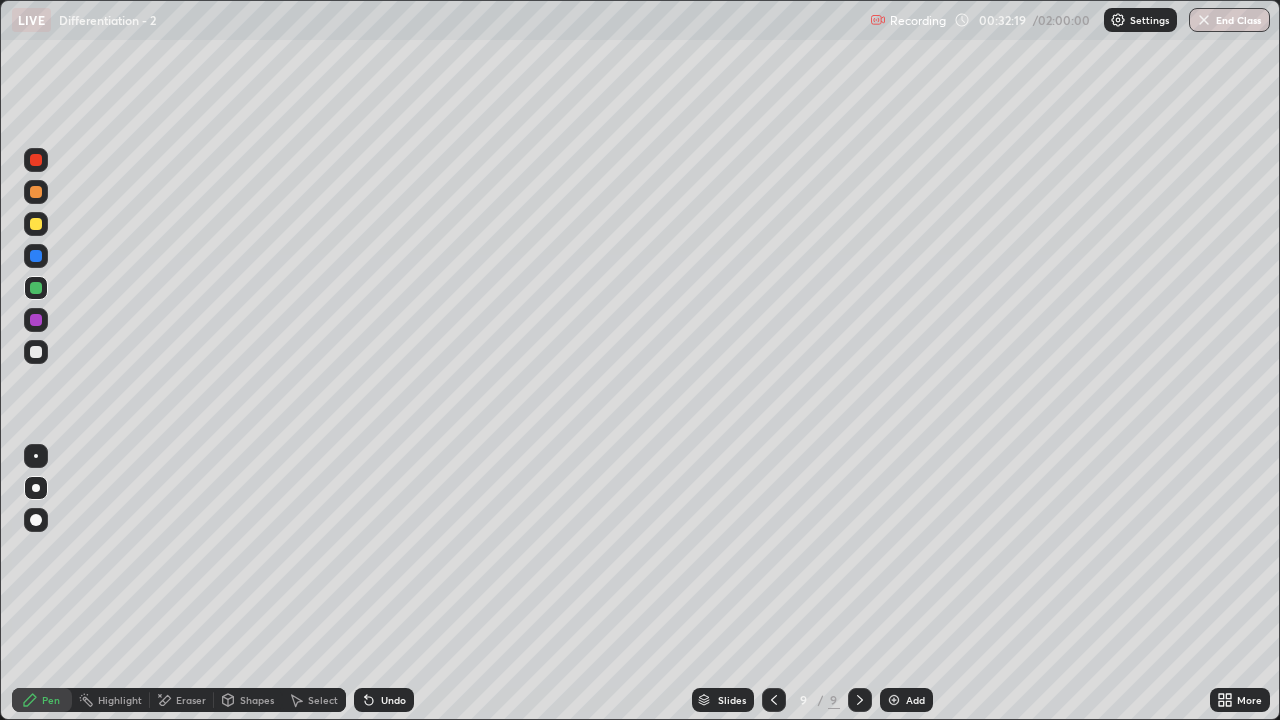 click on "Add" at bounding box center [906, 700] 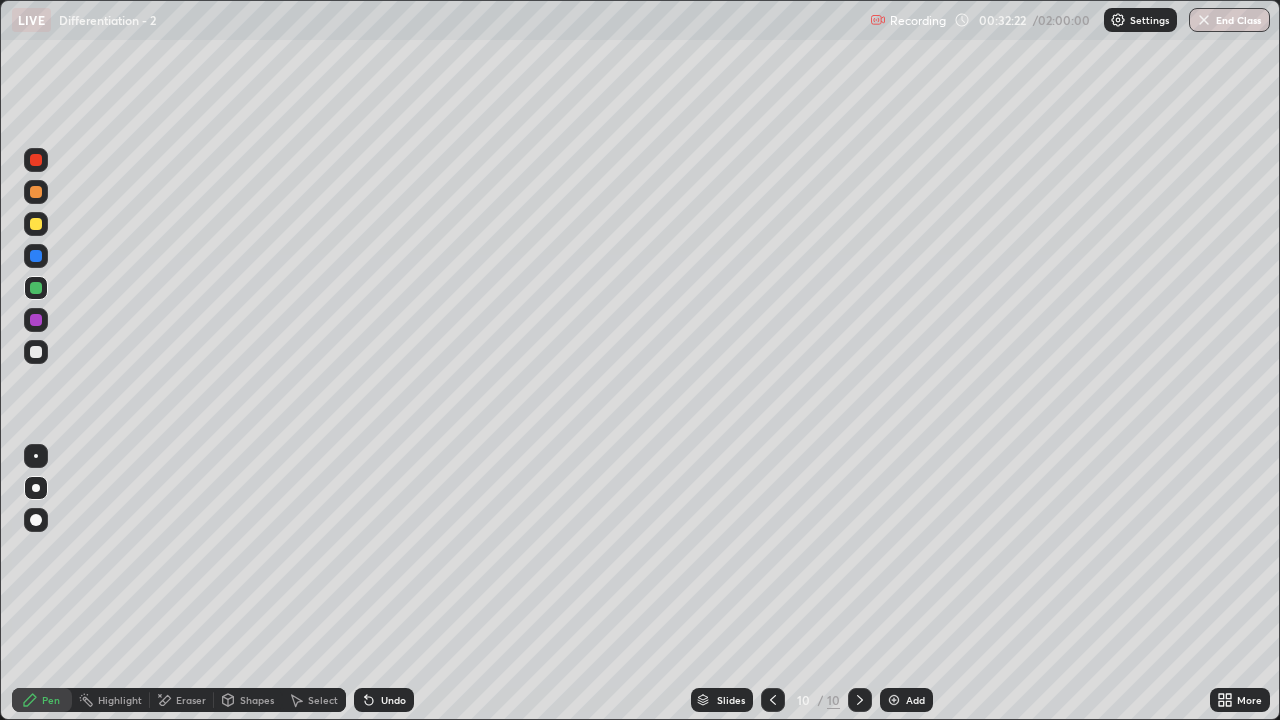 click 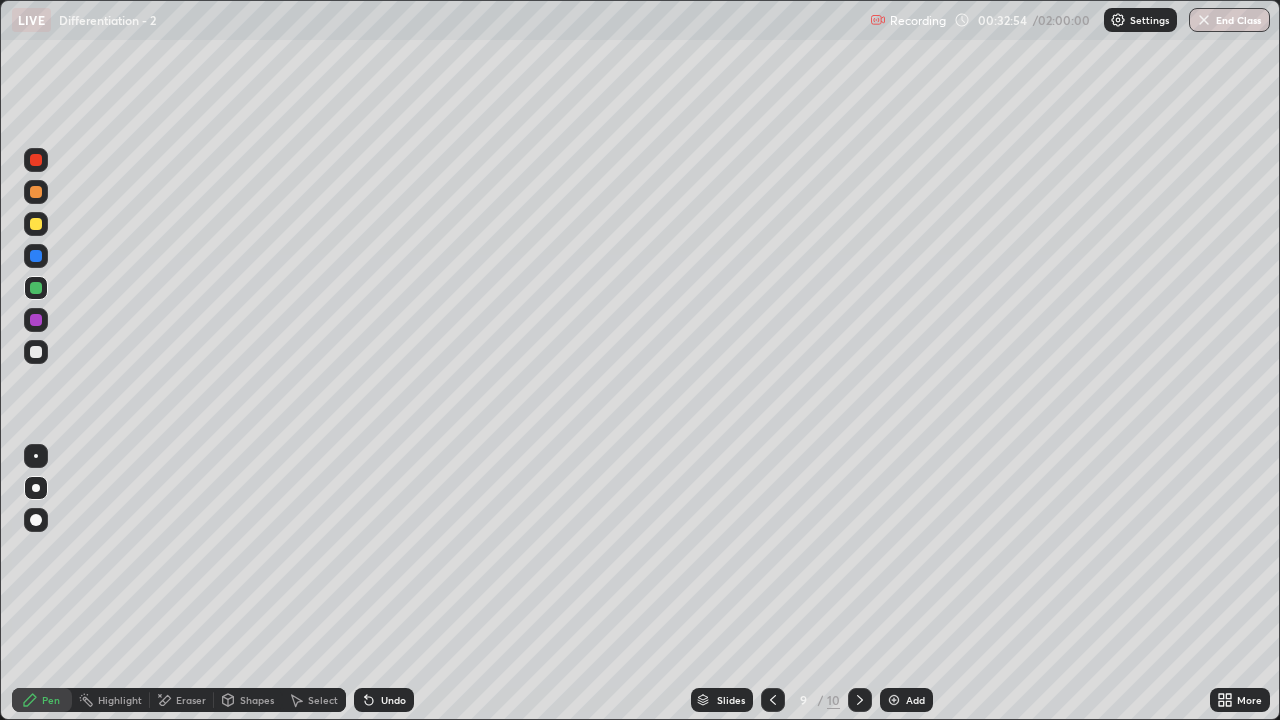 click at bounding box center [860, 700] 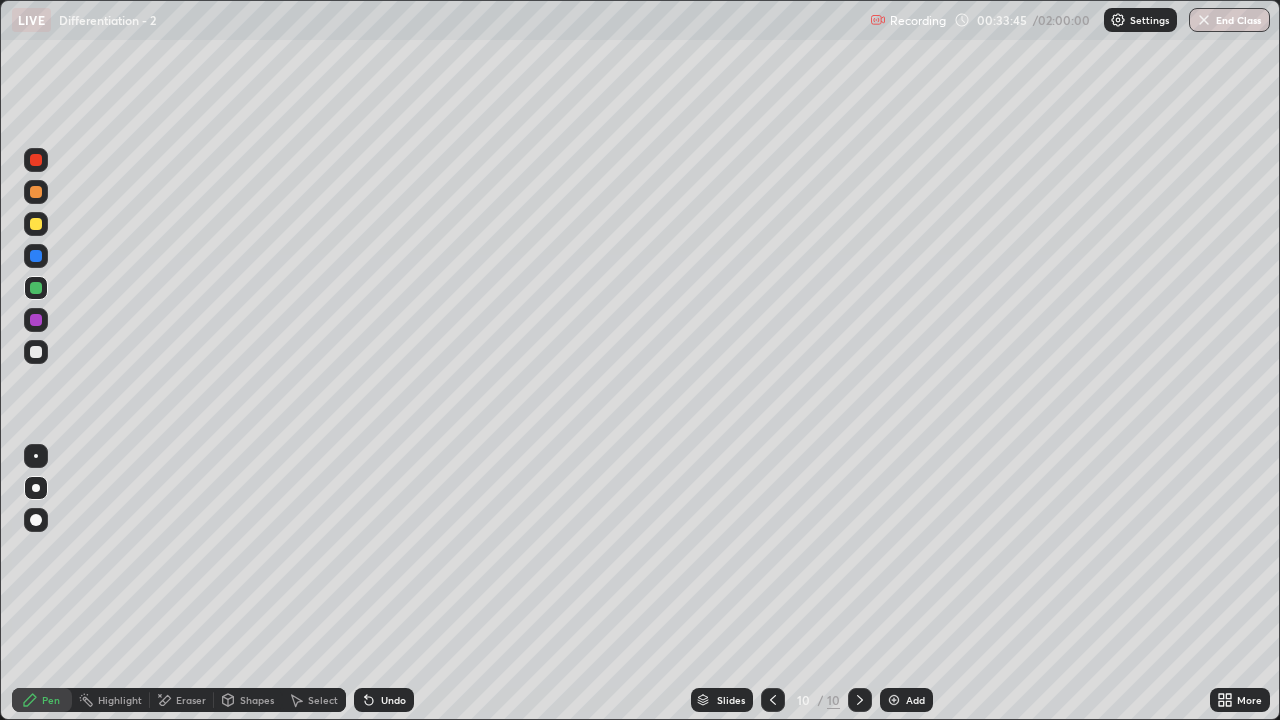 click 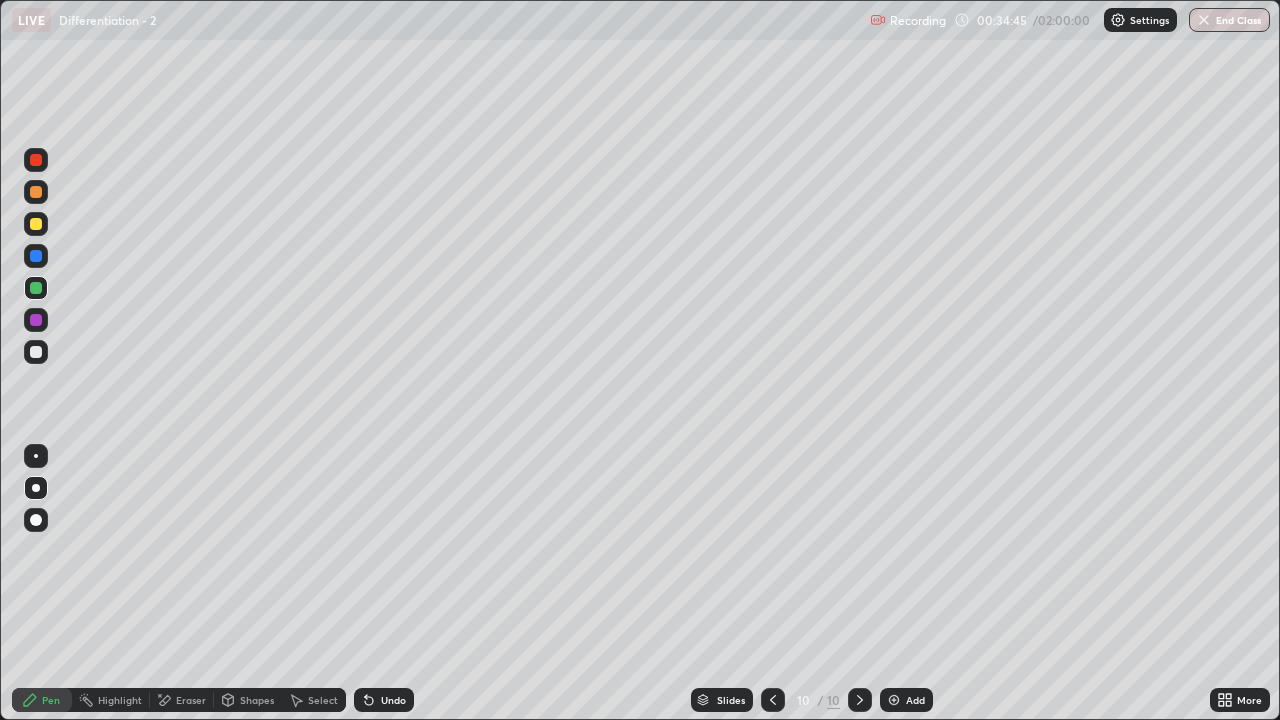 click on "Add" at bounding box center [906, 700] 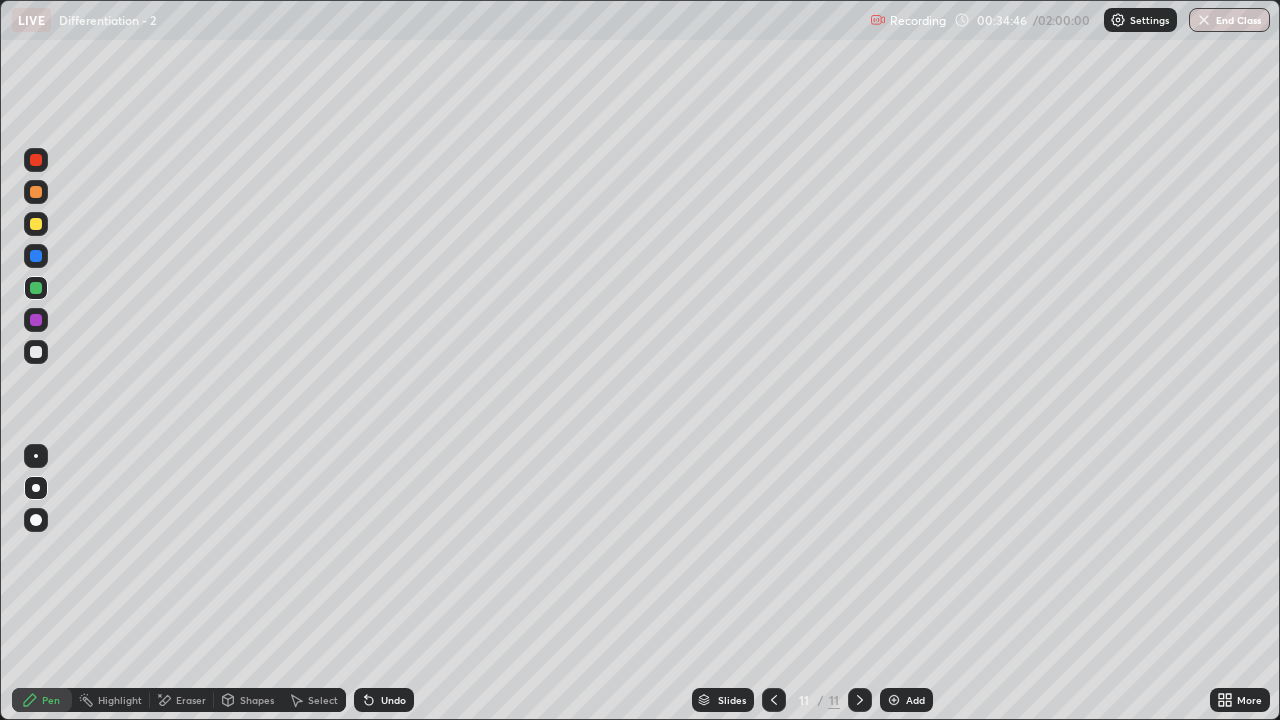 click at bounding box center (36, 352) 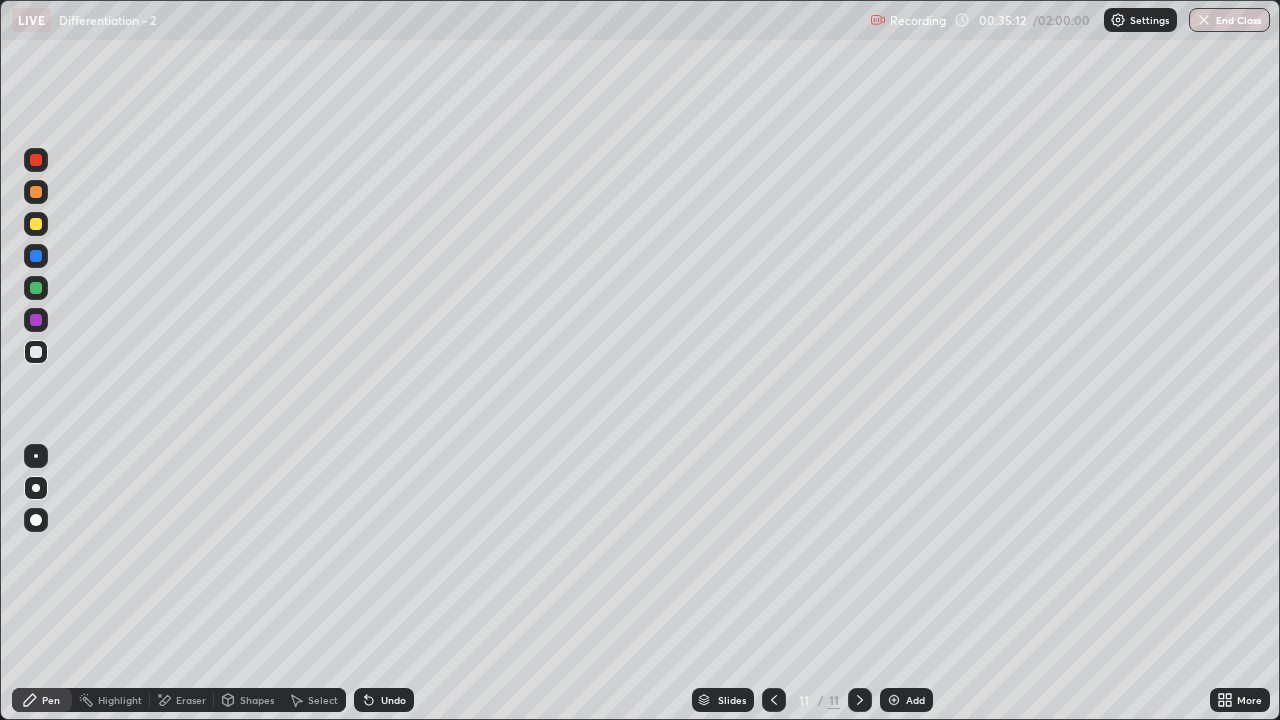 click on "Undo" at bounding box center (384, 700) 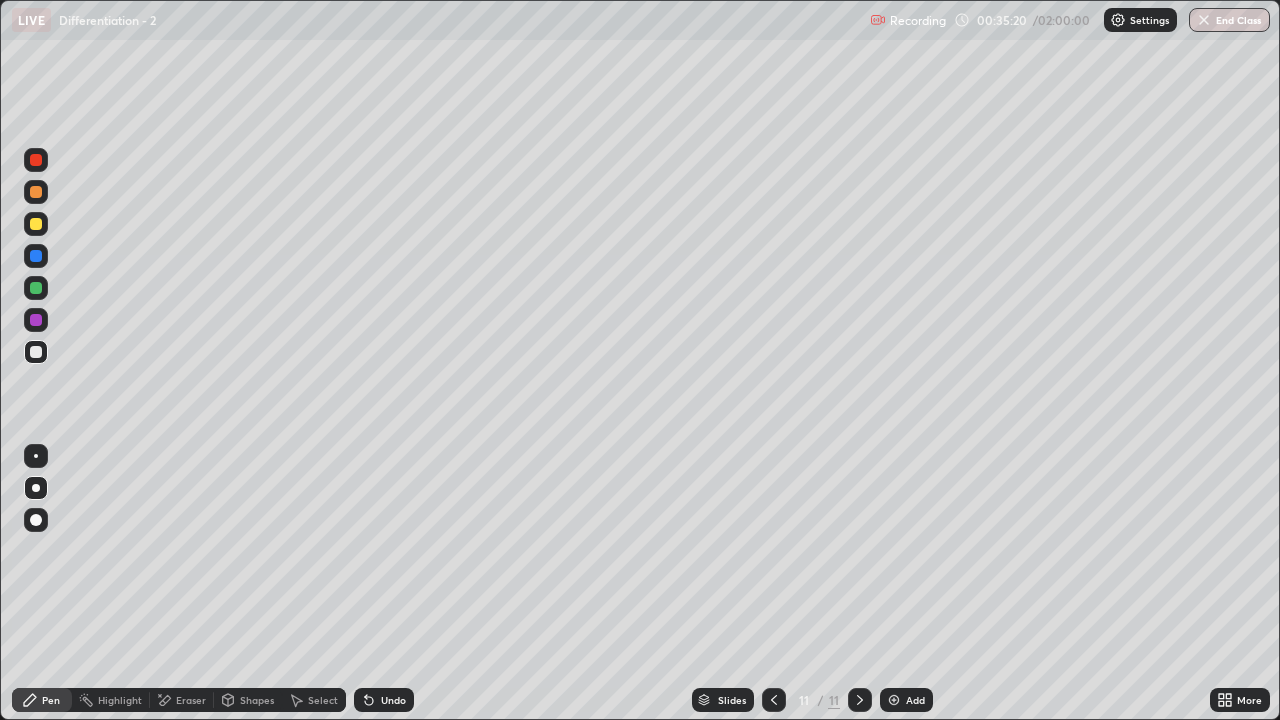 click at bounding box center (36, 288) 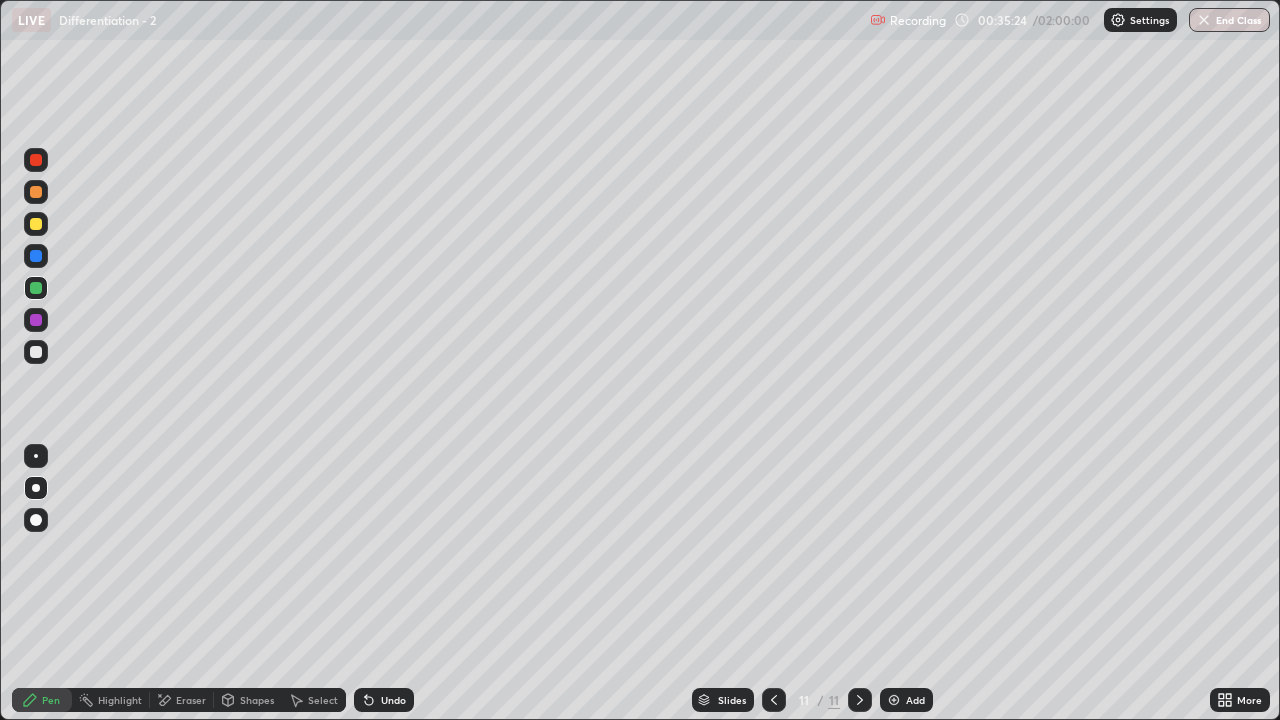 click on "Undo" at bounding box center [384, 700] 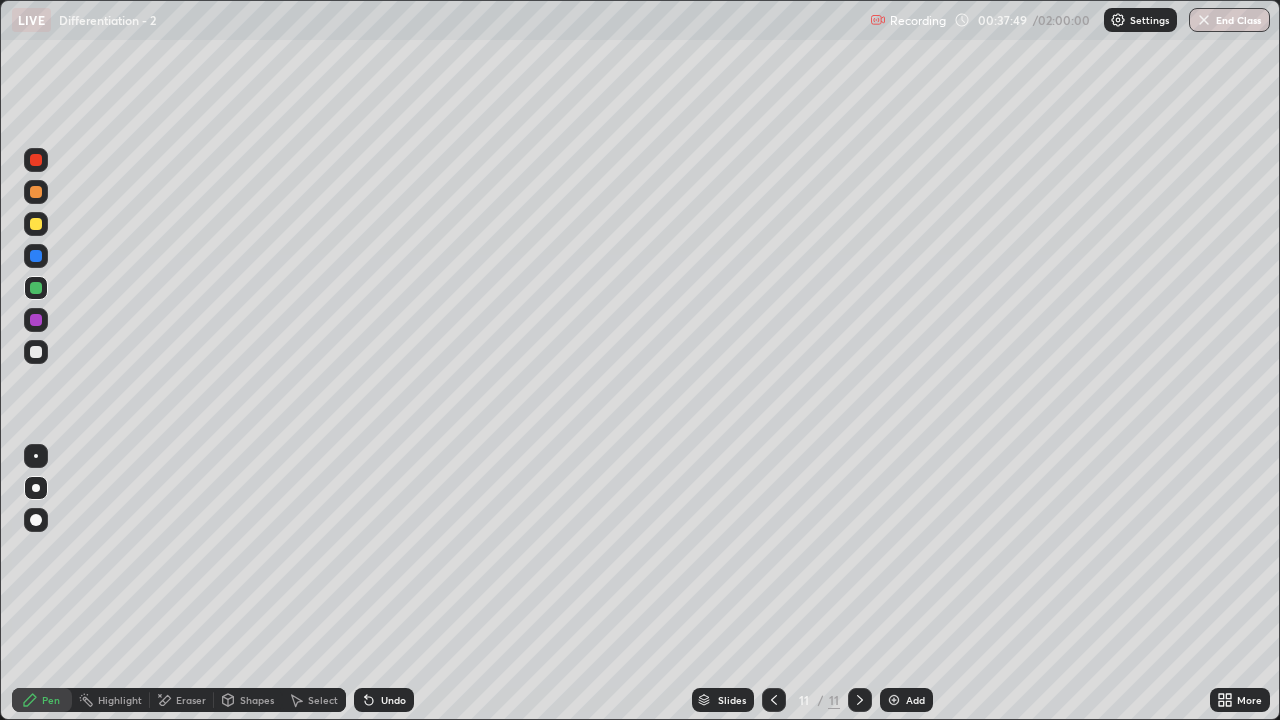 click on "Add" at bounding box center (906, 700) 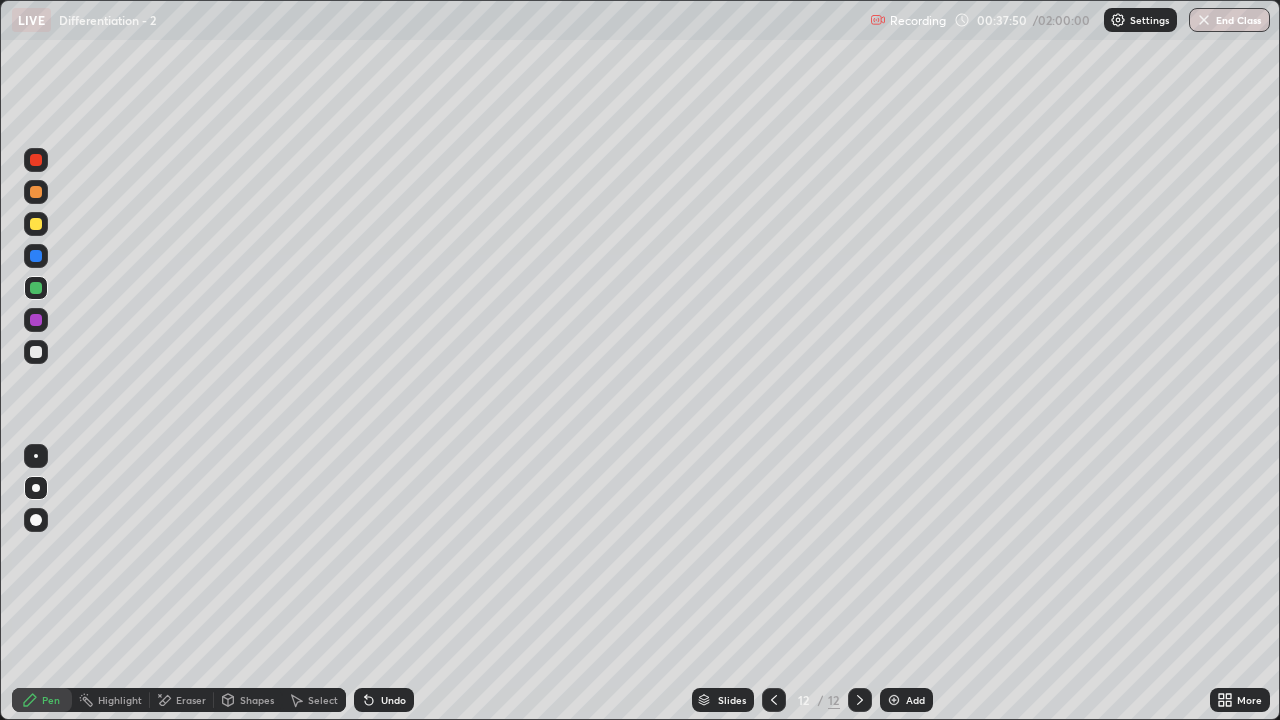 click at bounding box center (36, 224) 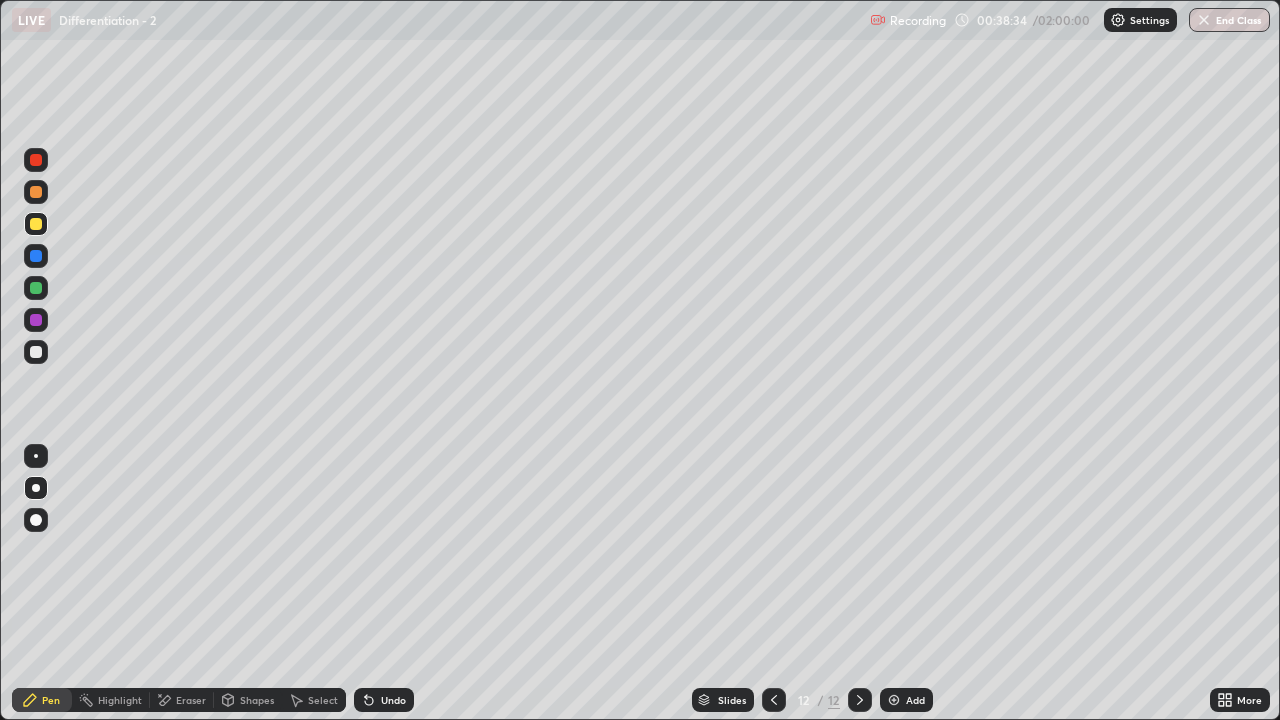 click on "Undo" at bounding box center [393, 700] 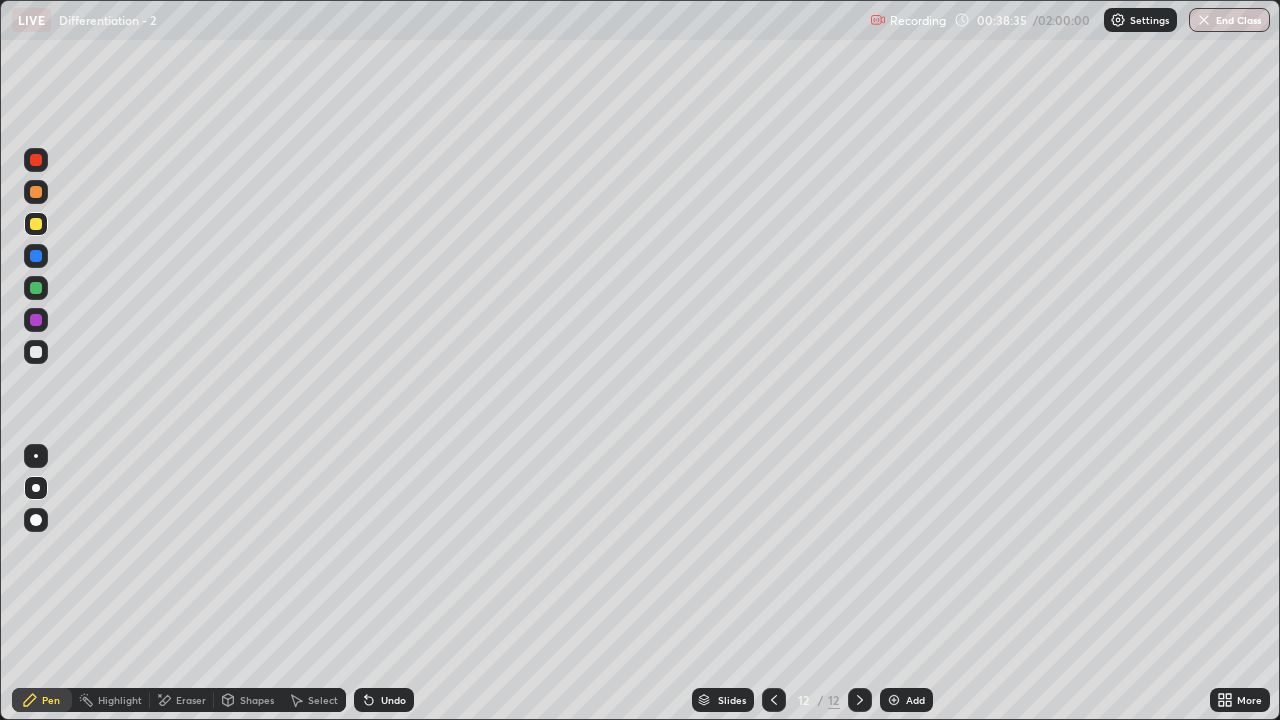 click on "Undo" at bounding box center (384, 700) 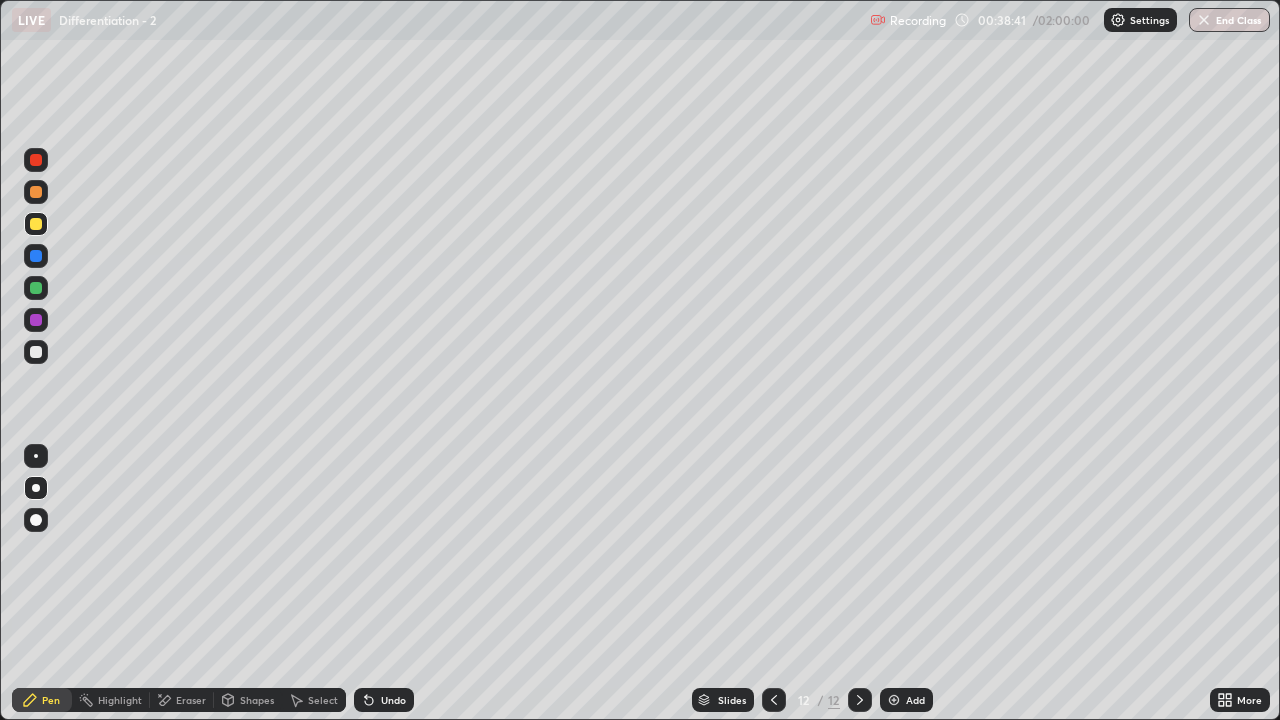 click on "Eraser" at bounding box center [182, 700] 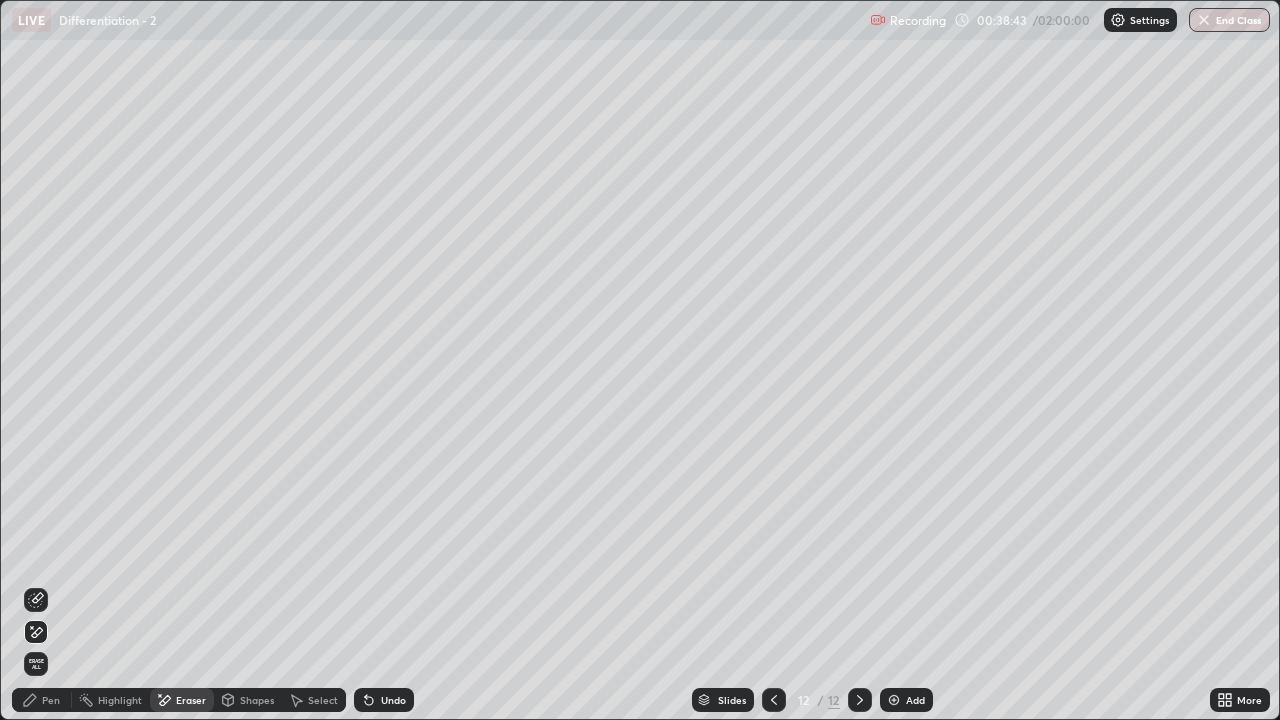 click 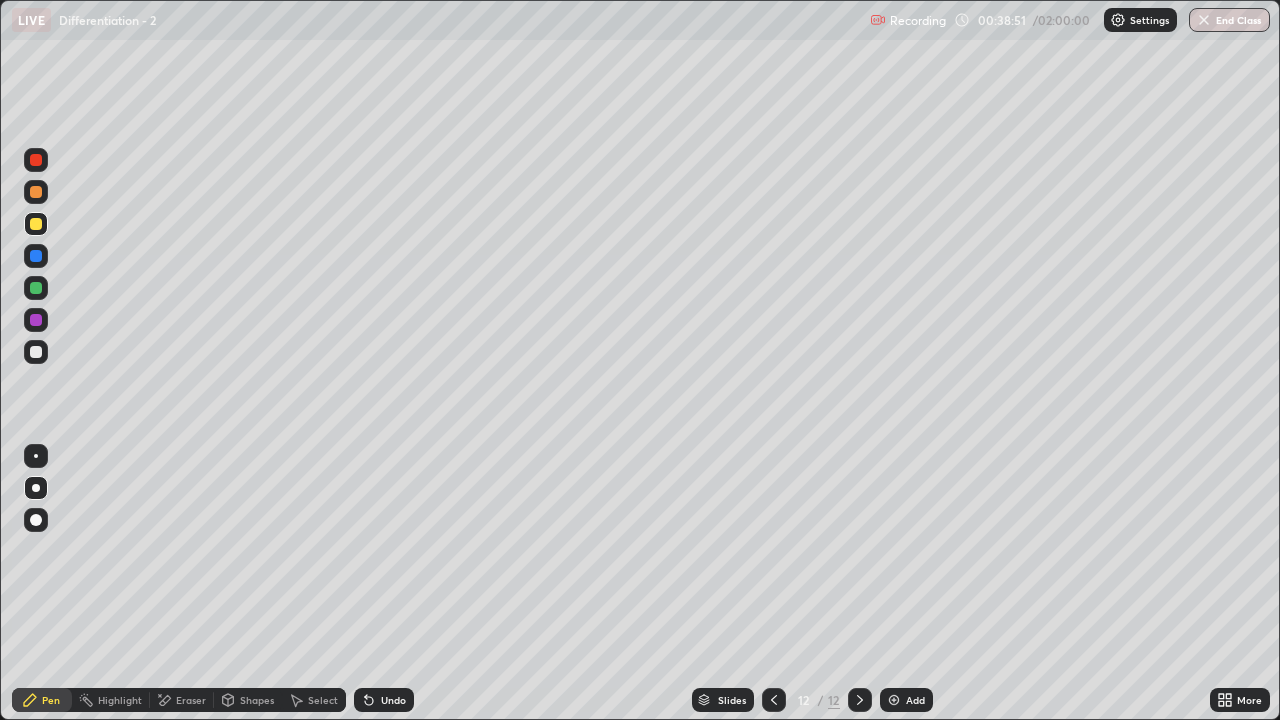 click on "Eraser" at bounding box center [182, 700] 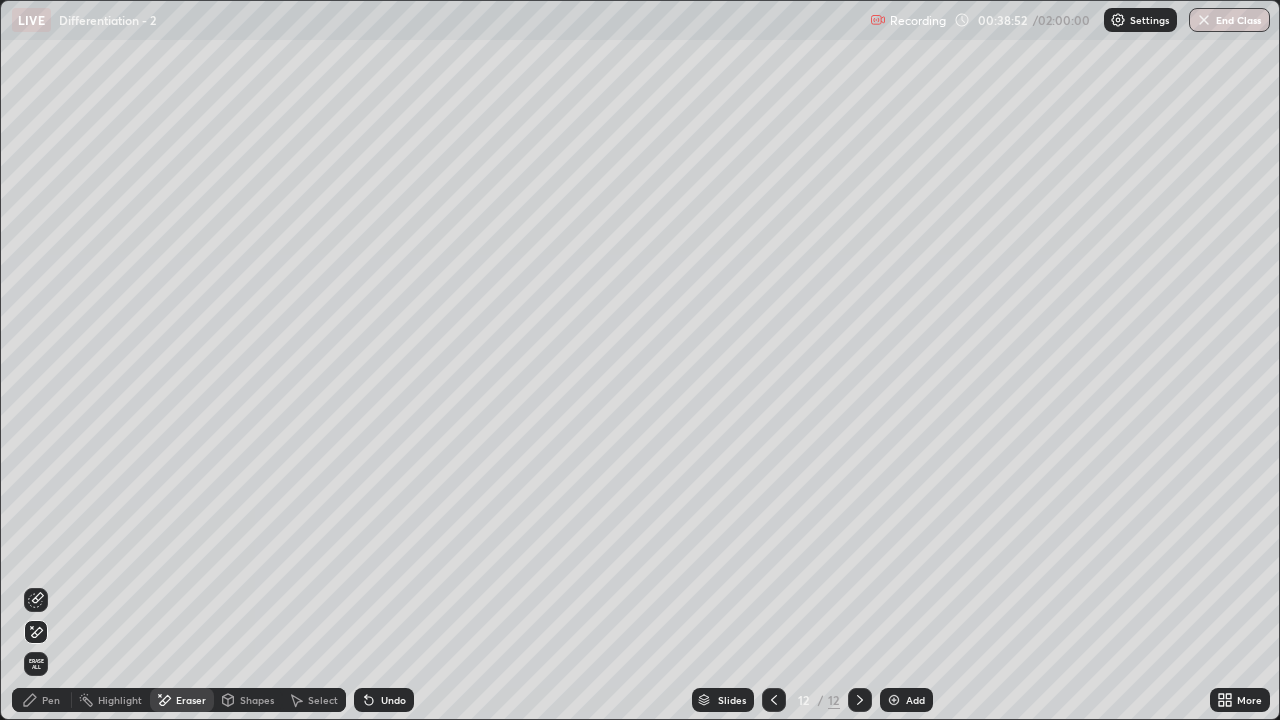 click on "Pen" at bounding box center (42, 700) 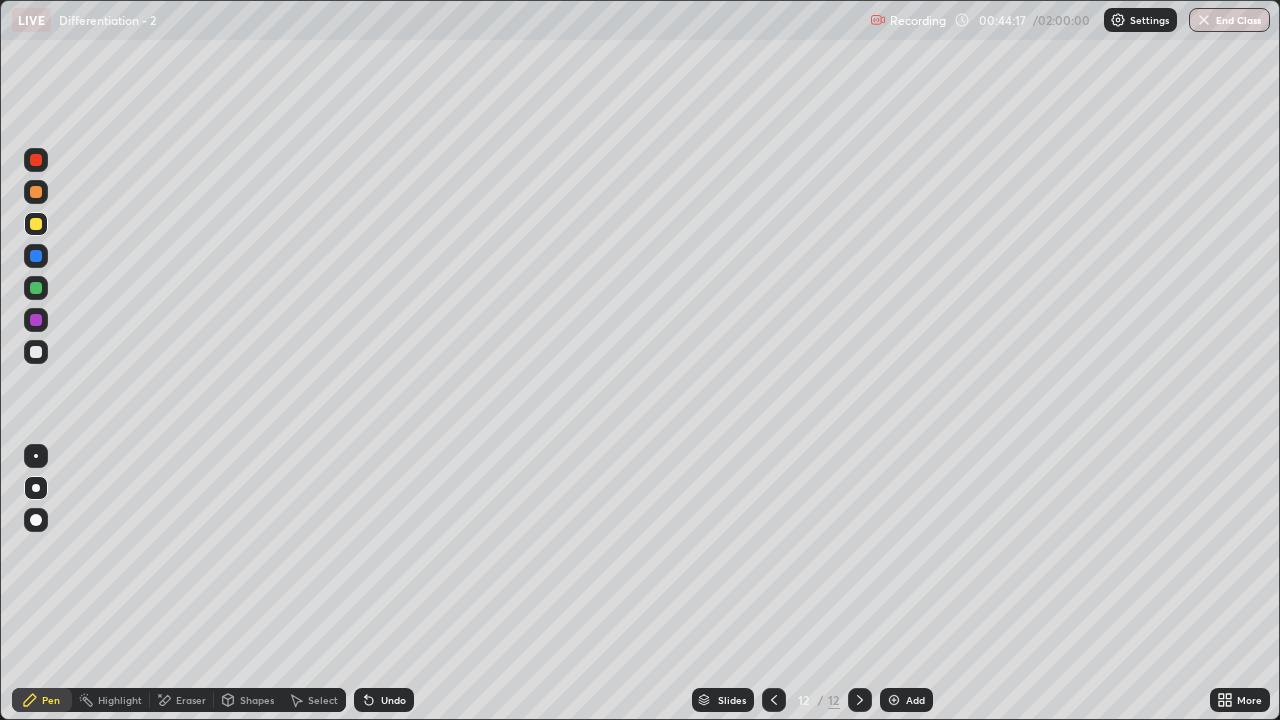 click on "Select" at bounding box center [323, 700] 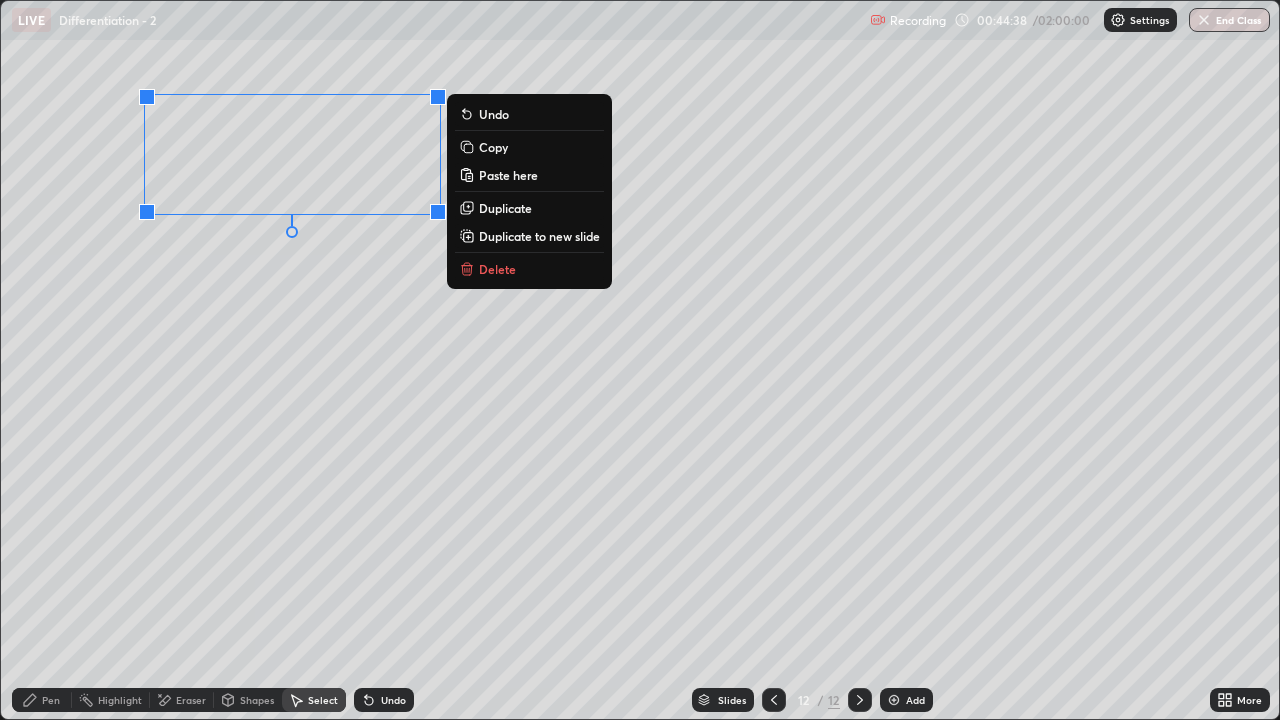 click on "Duplicate to new slide" at bounding box center (539, 236) 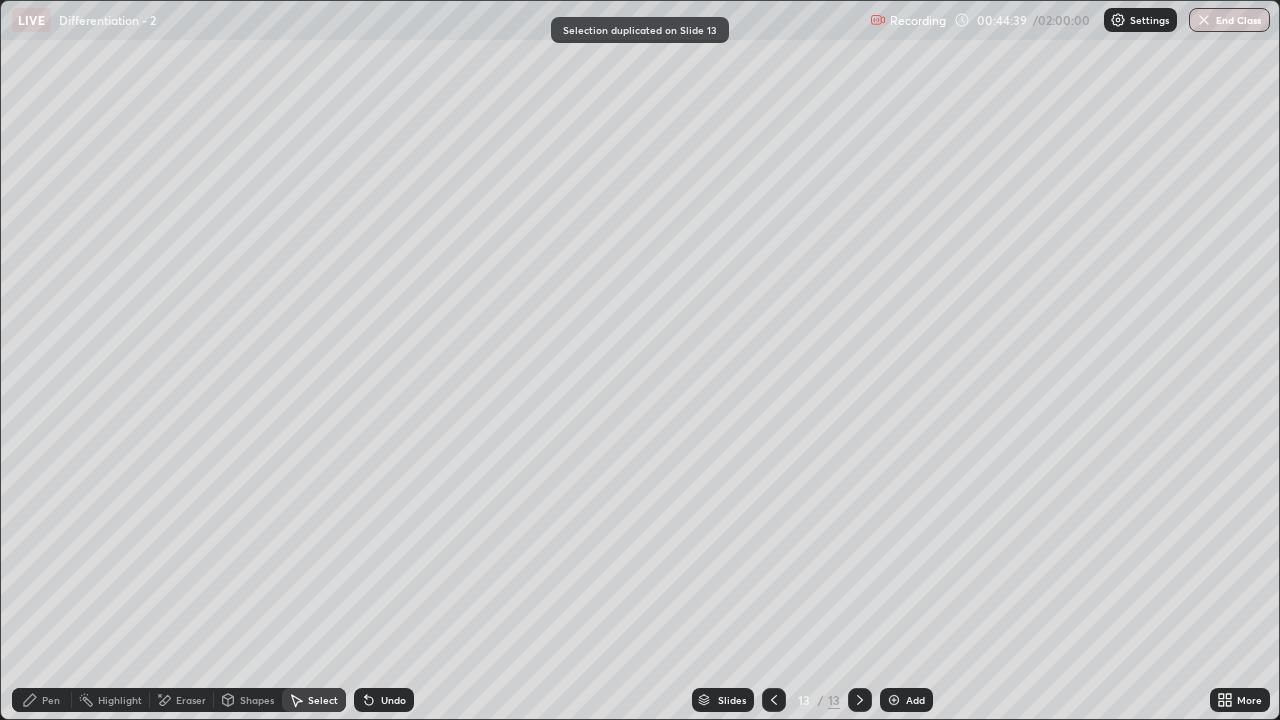 click on "Eraser" at bounding box center [182, 700] 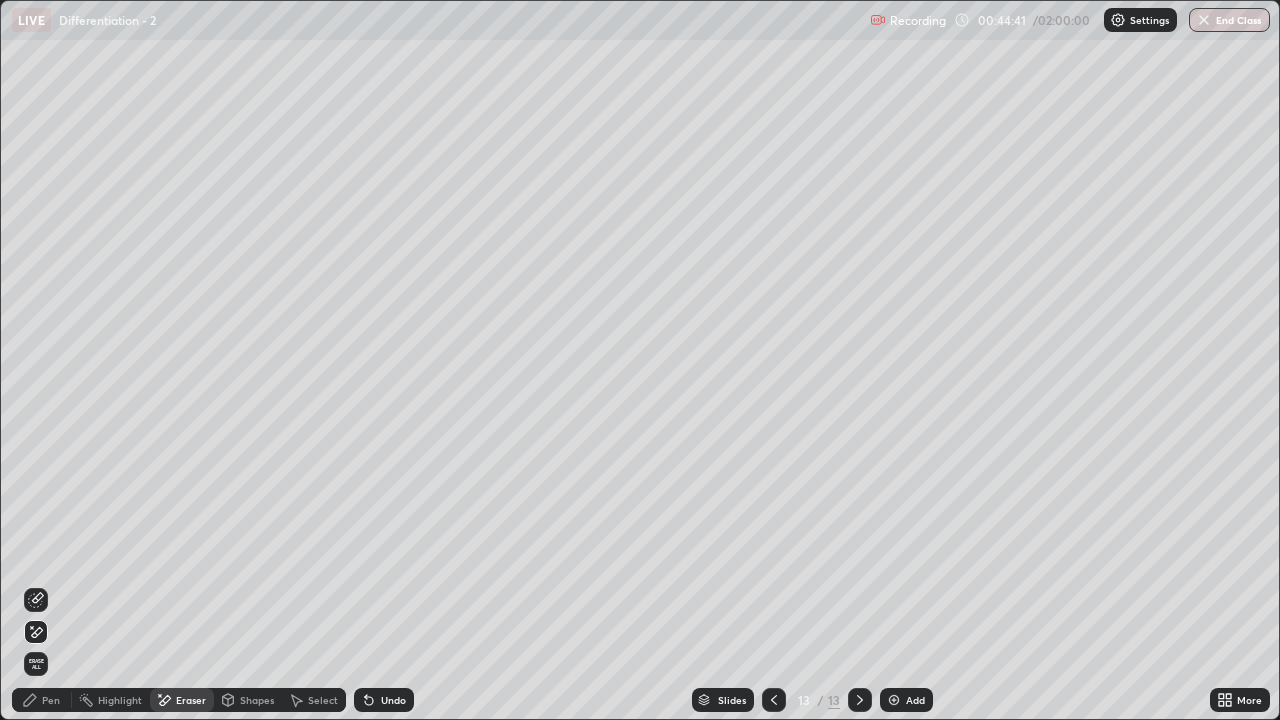 click on "Select" at bounding box center (314, 700) 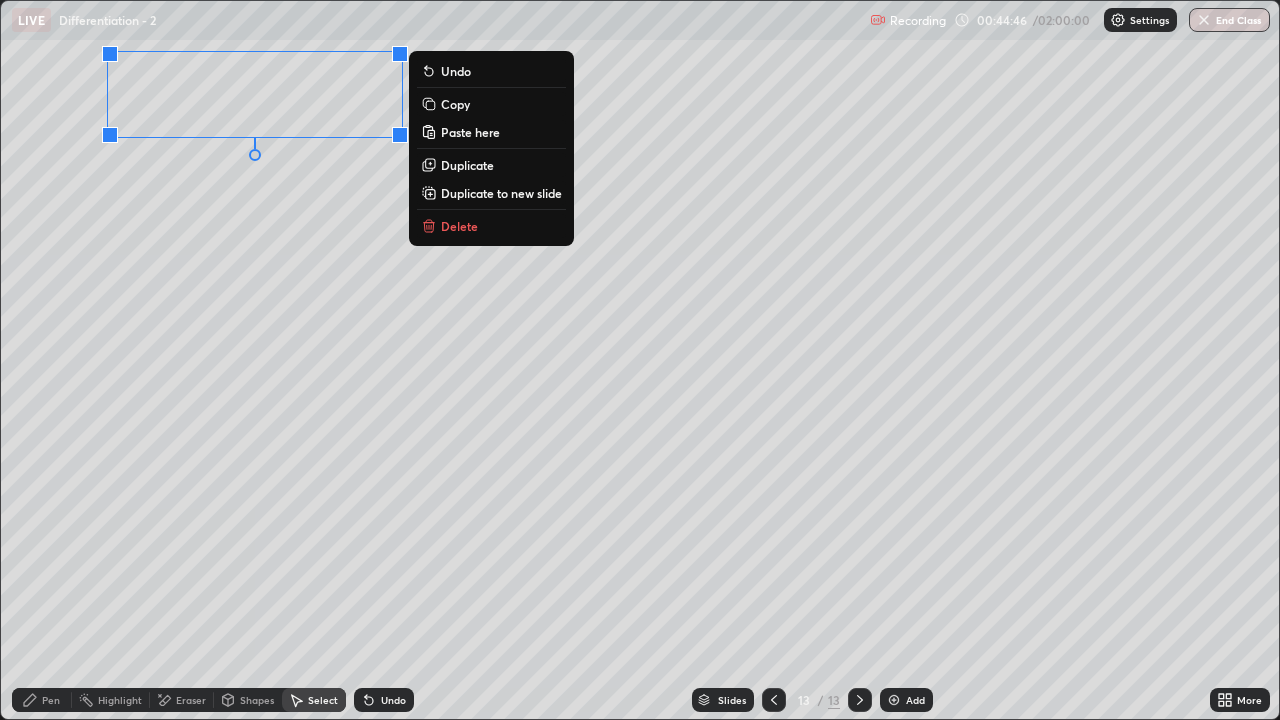 click on "Pen" at bounding box center (51, 700) 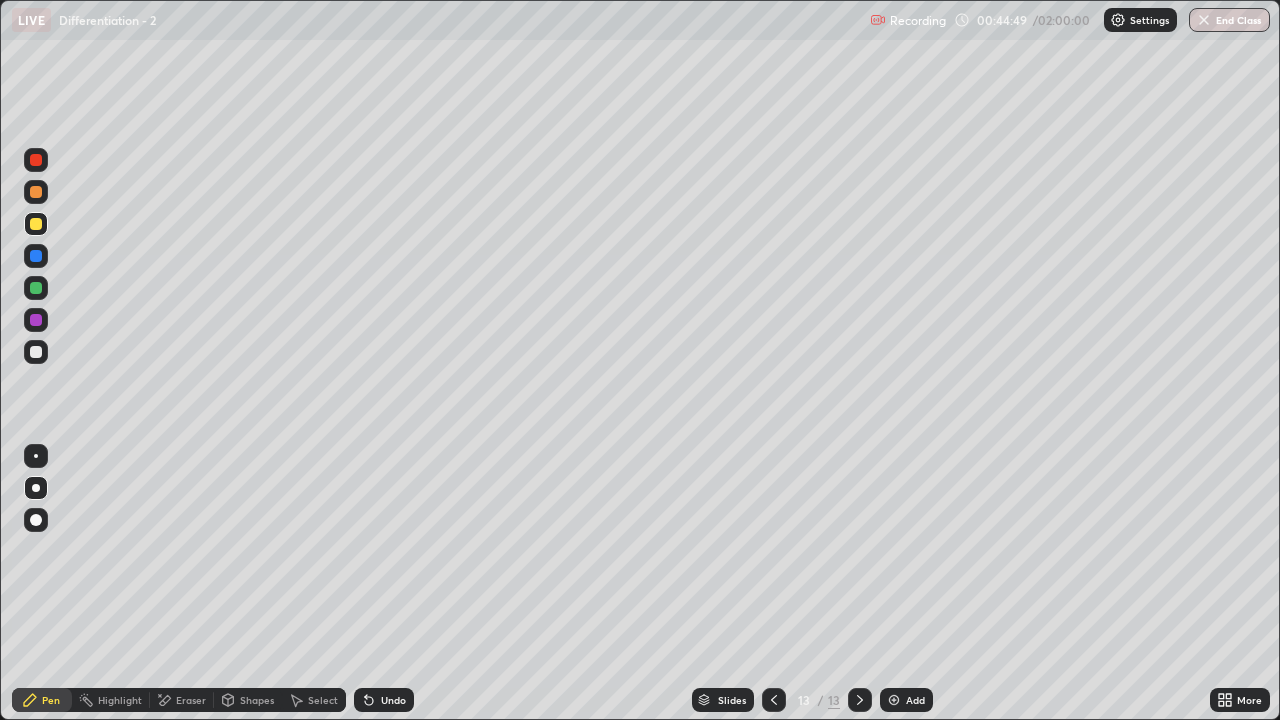 click at bounding box center [36, 288] 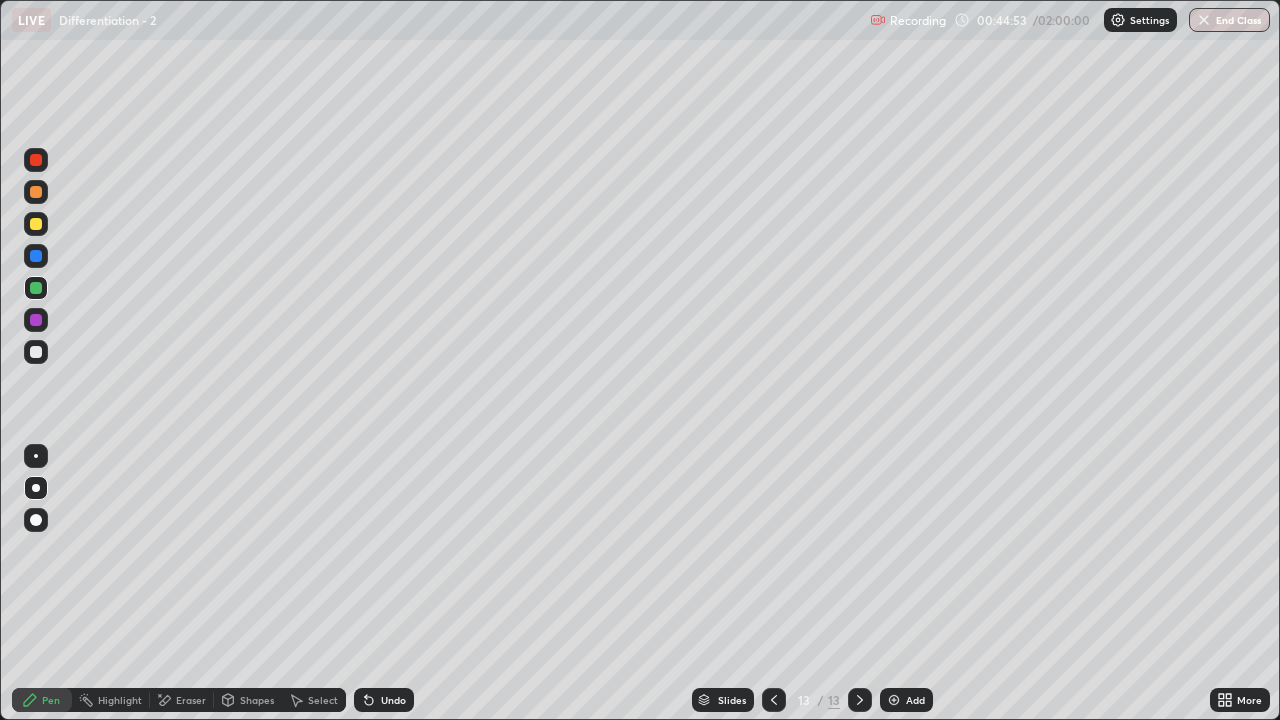 click 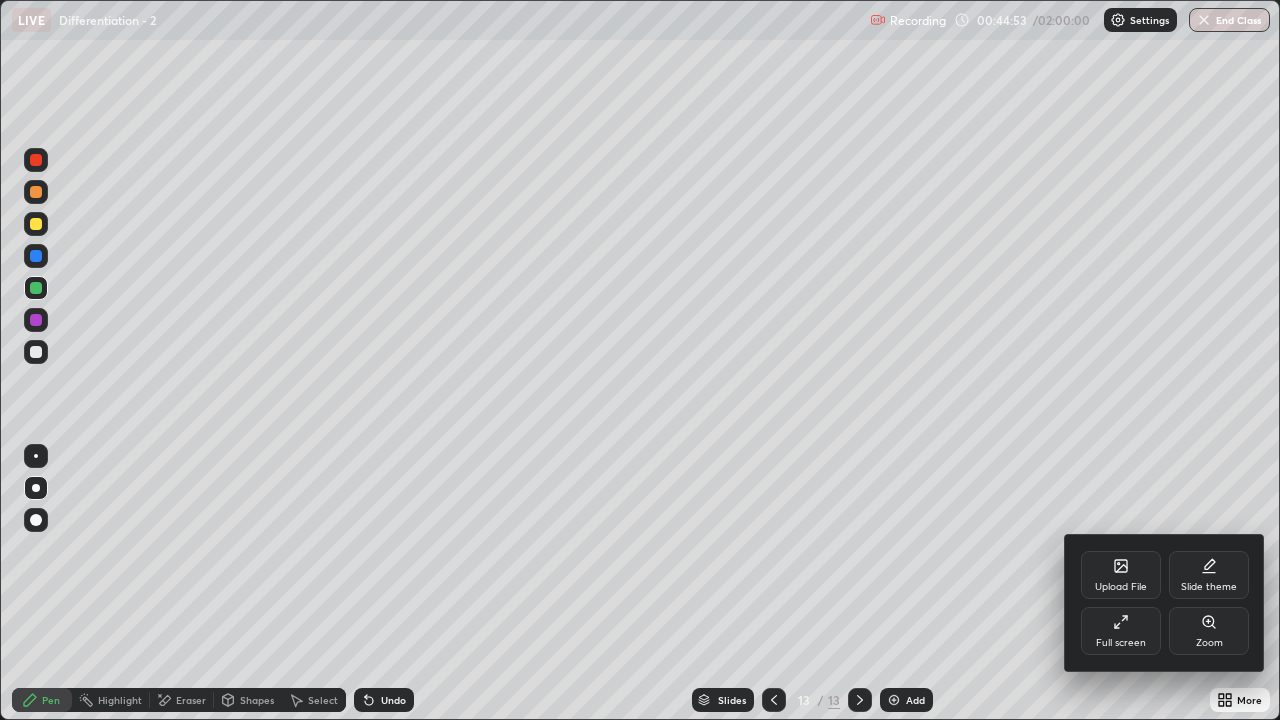 click on "Full screen" at bounding box center (1121, 631) 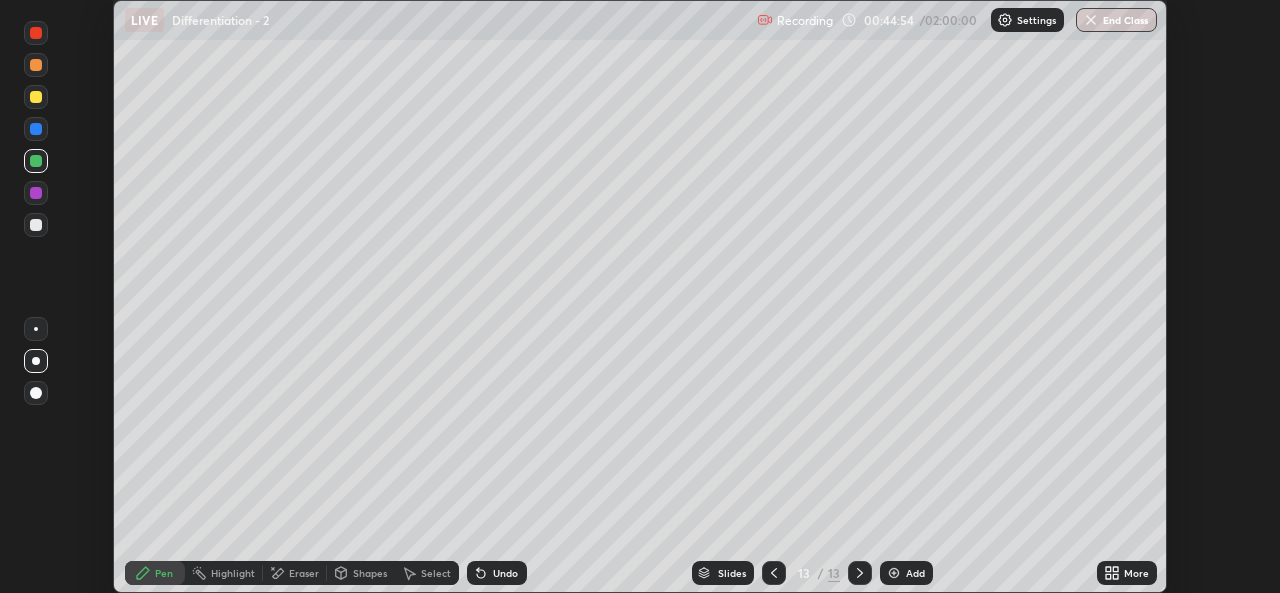 scroll, scrollTop: 593, scrollLeft: 1280, axis: both 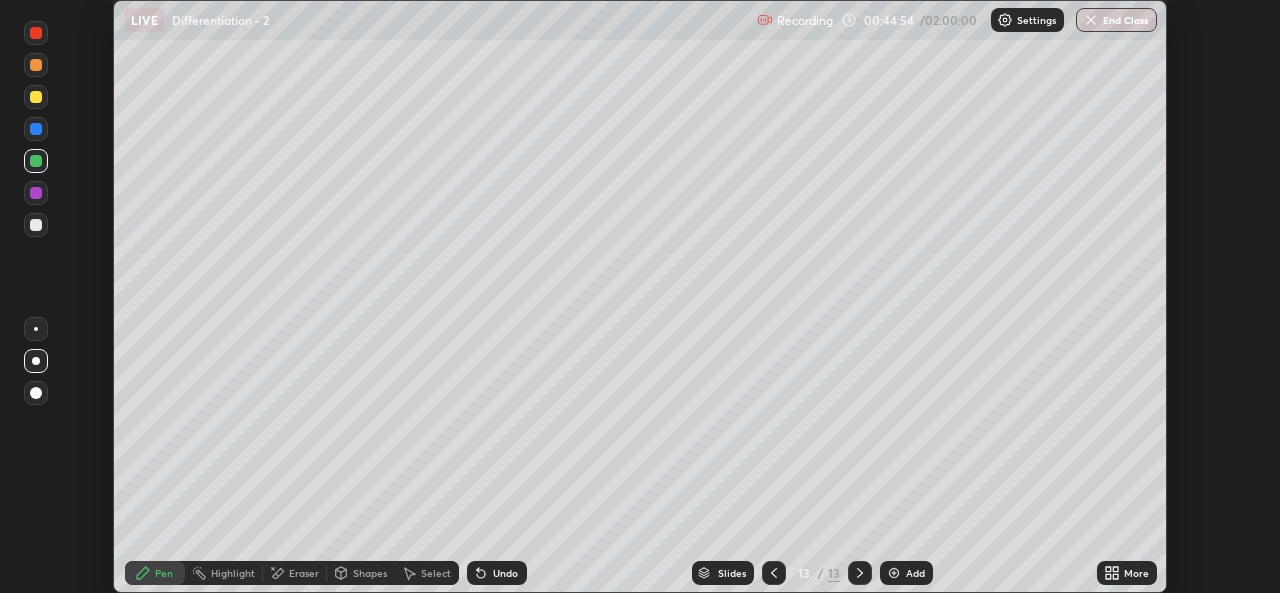 click on "More" at bounding box center (1136, 573) 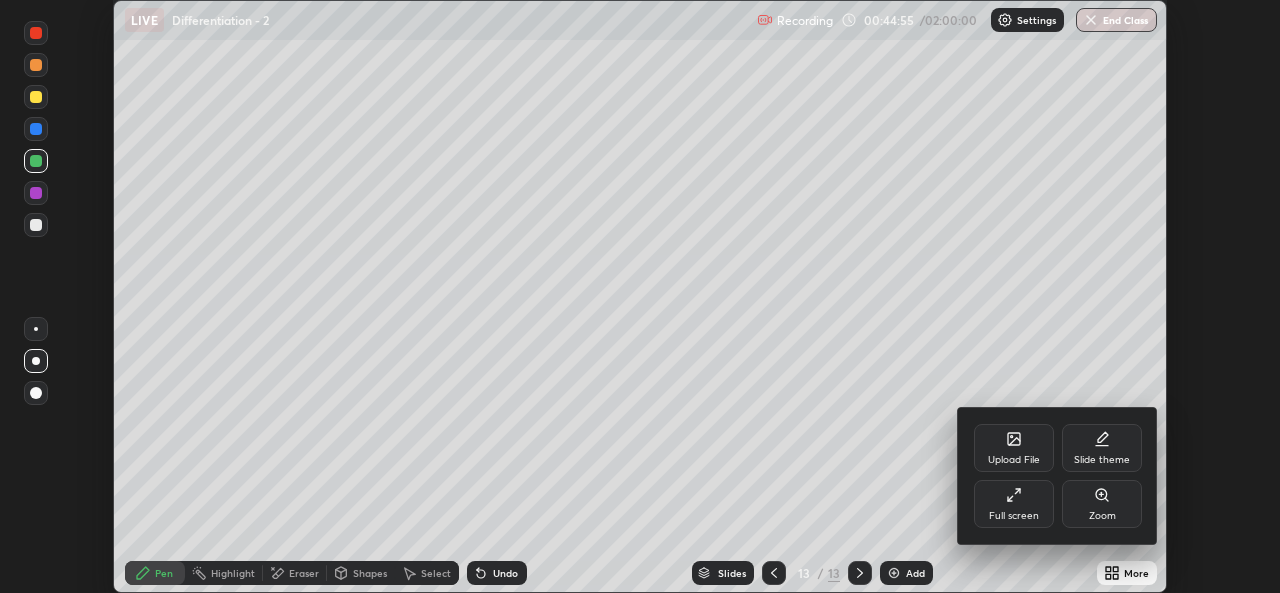 click on "Full screen" at bounding box center (1014, 504) 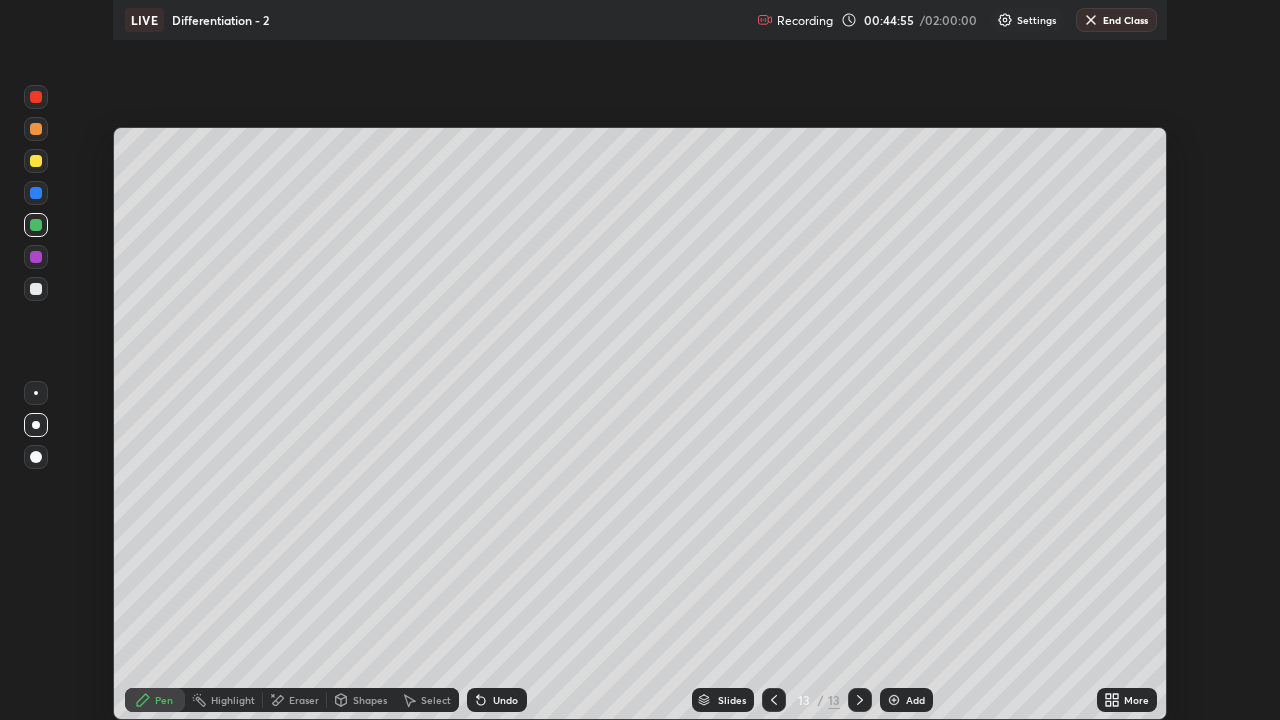 scroll, scrollTop: 99280, scrollLeft: 98720, axis: both 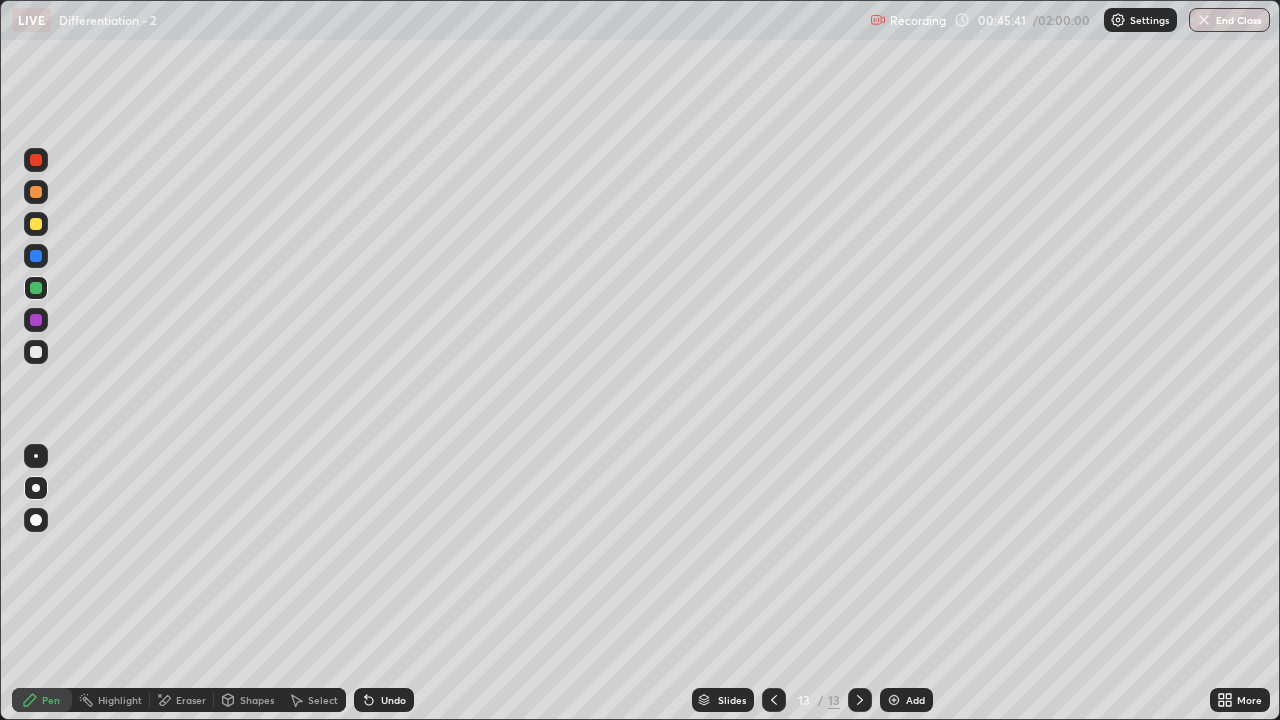 click at bounding box center [36, 224] 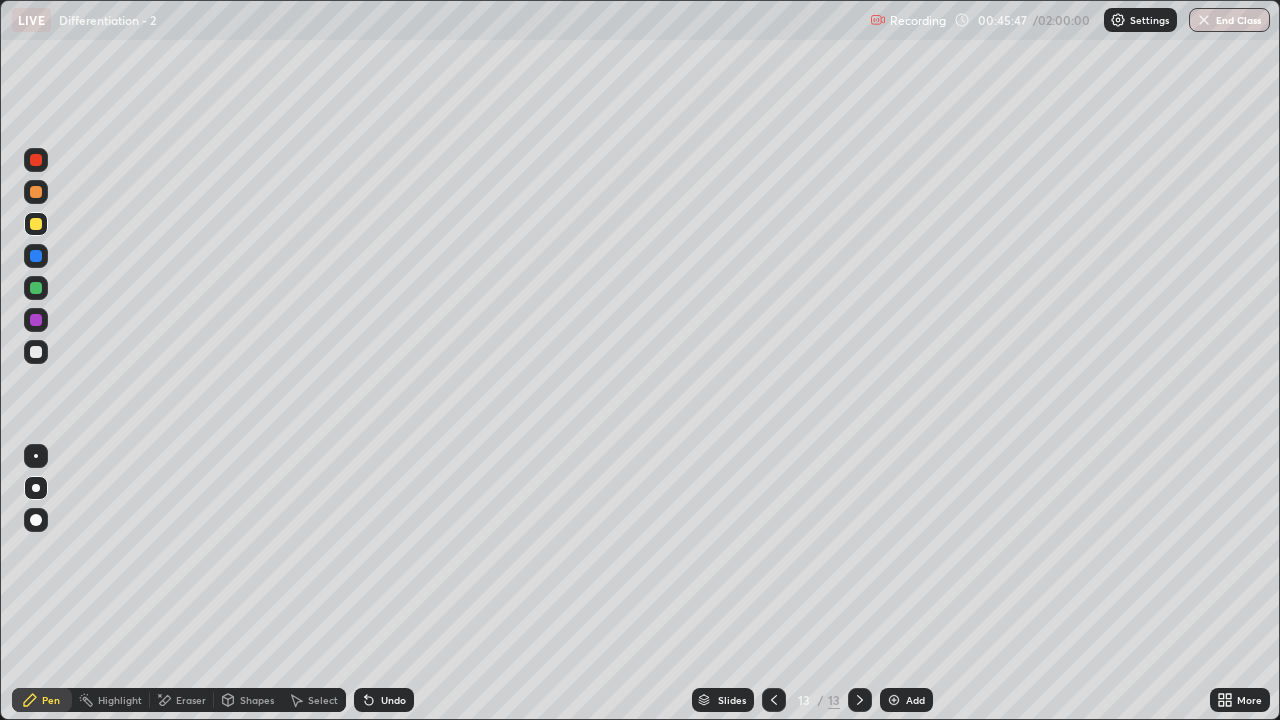 click 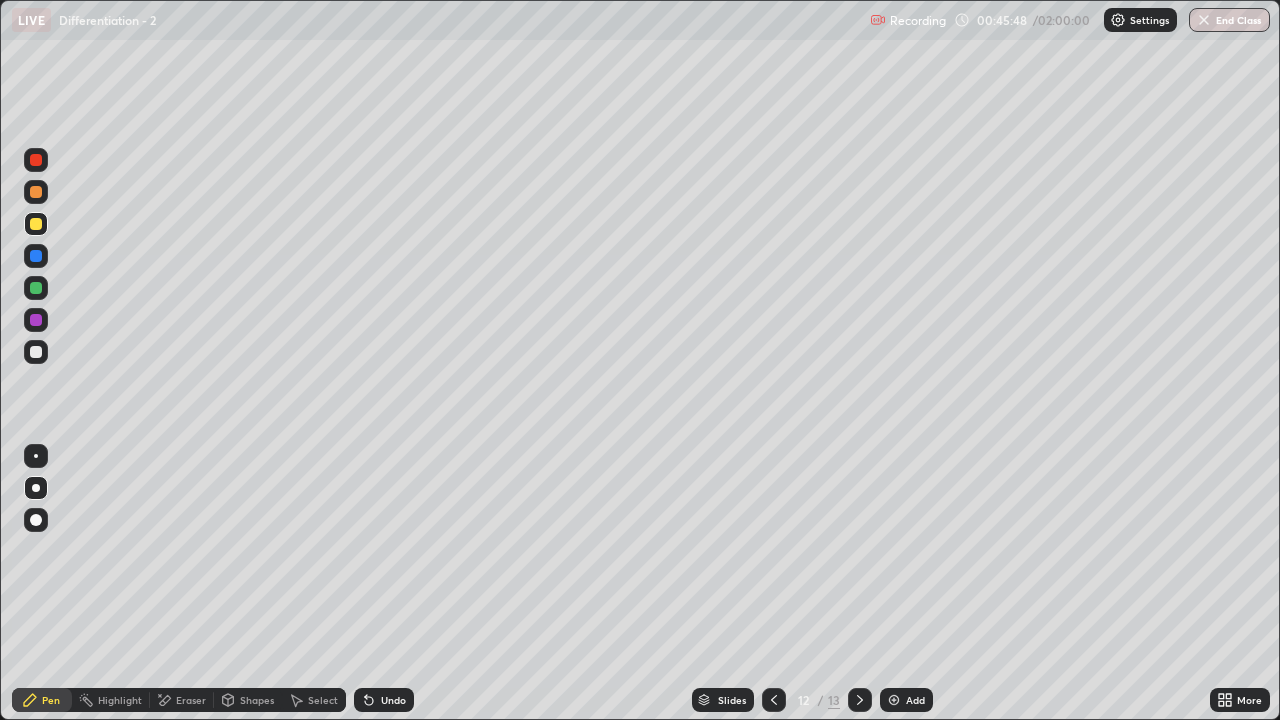 click 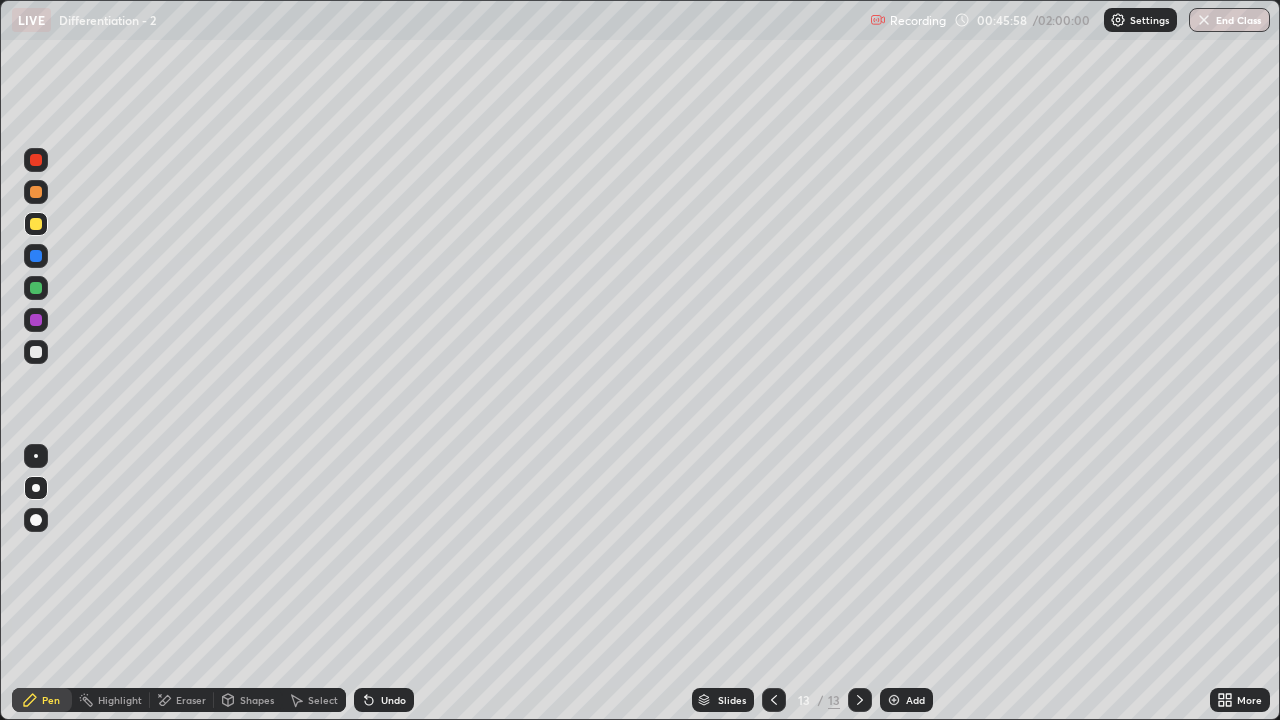 click at bounding box center [774, 700] 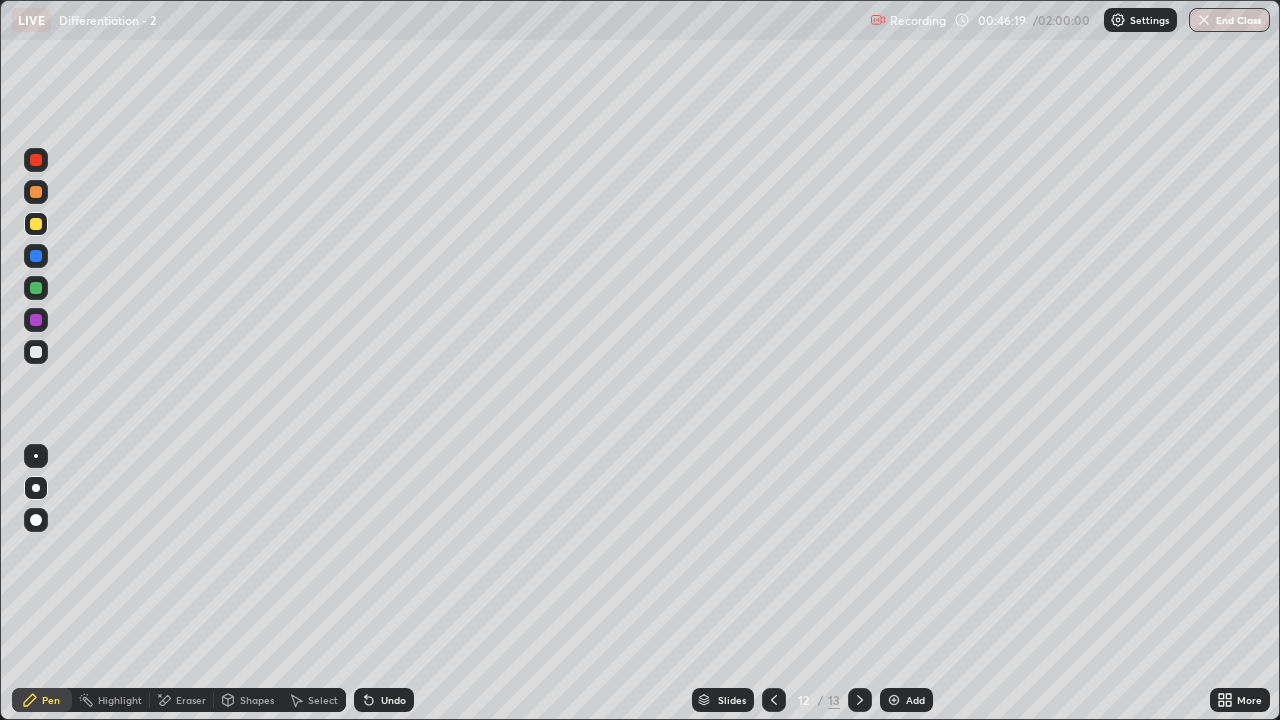click 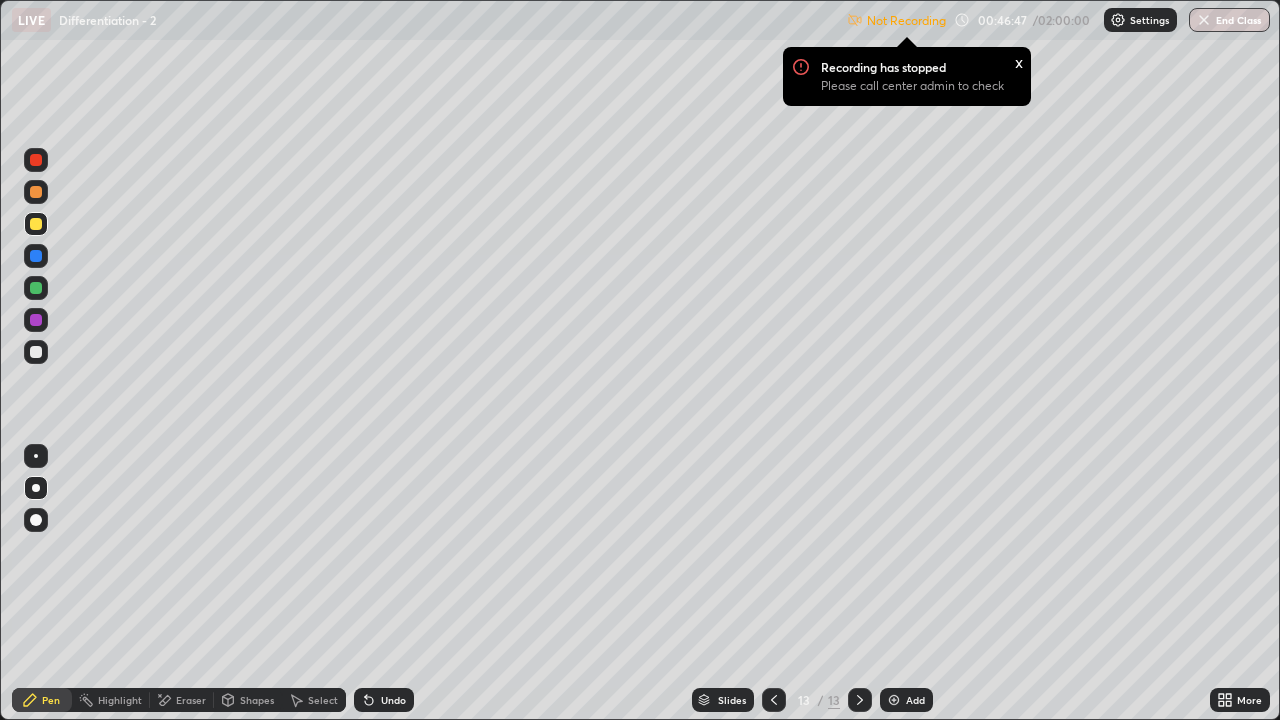 click on "Add" at bounding box center [915, 700] 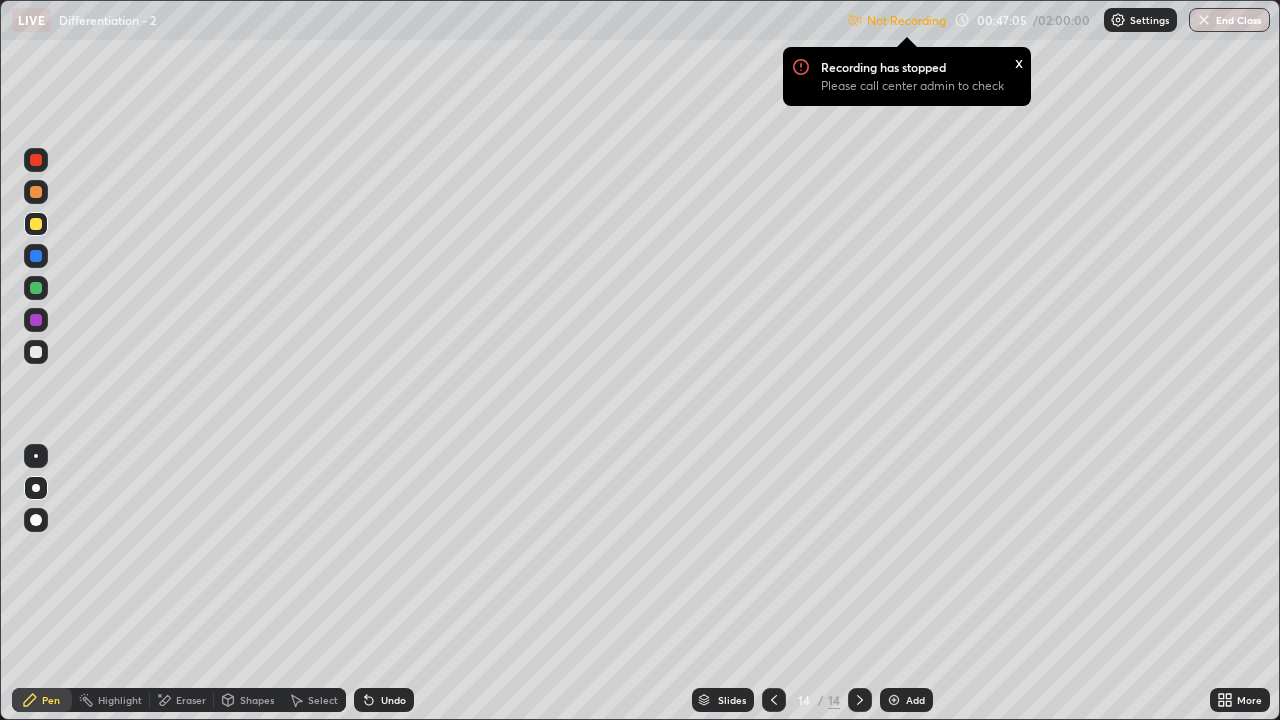 click on "Undo" at bounding box center (393, 700) 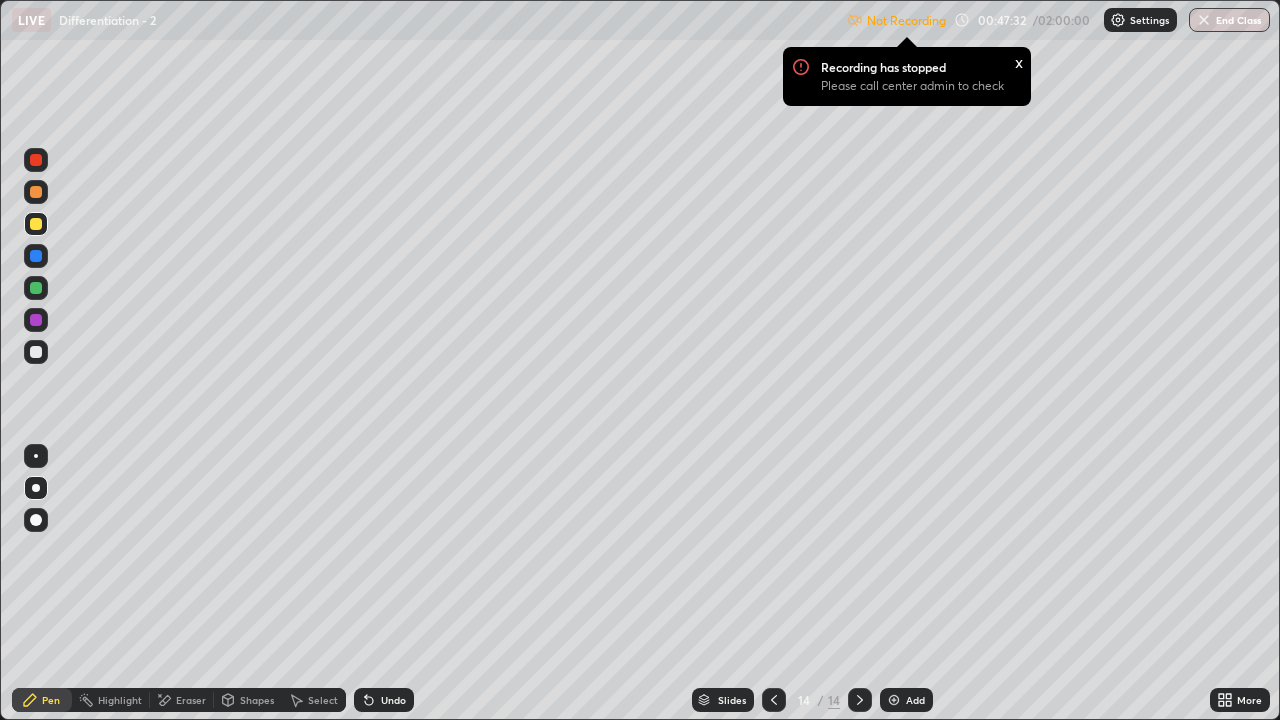 click on "x" at bounding box center (1019, 61) 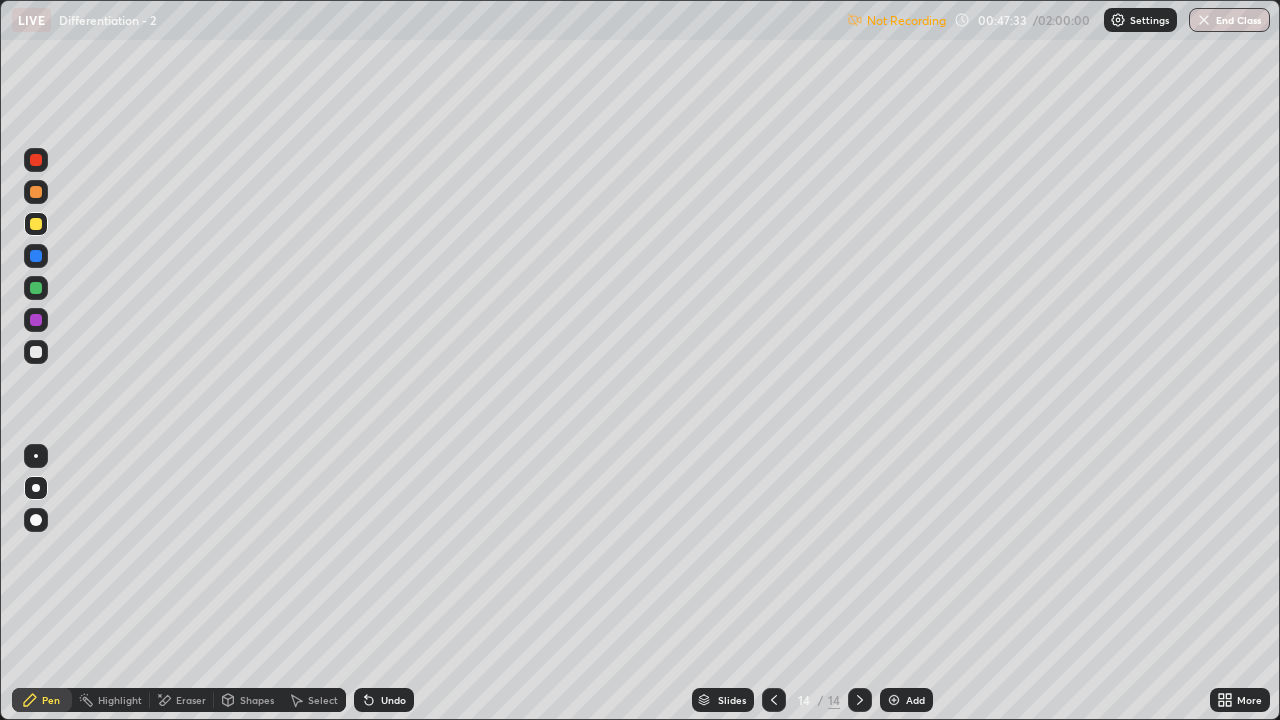 click on "Settings" at bounding box center [1149, 20] 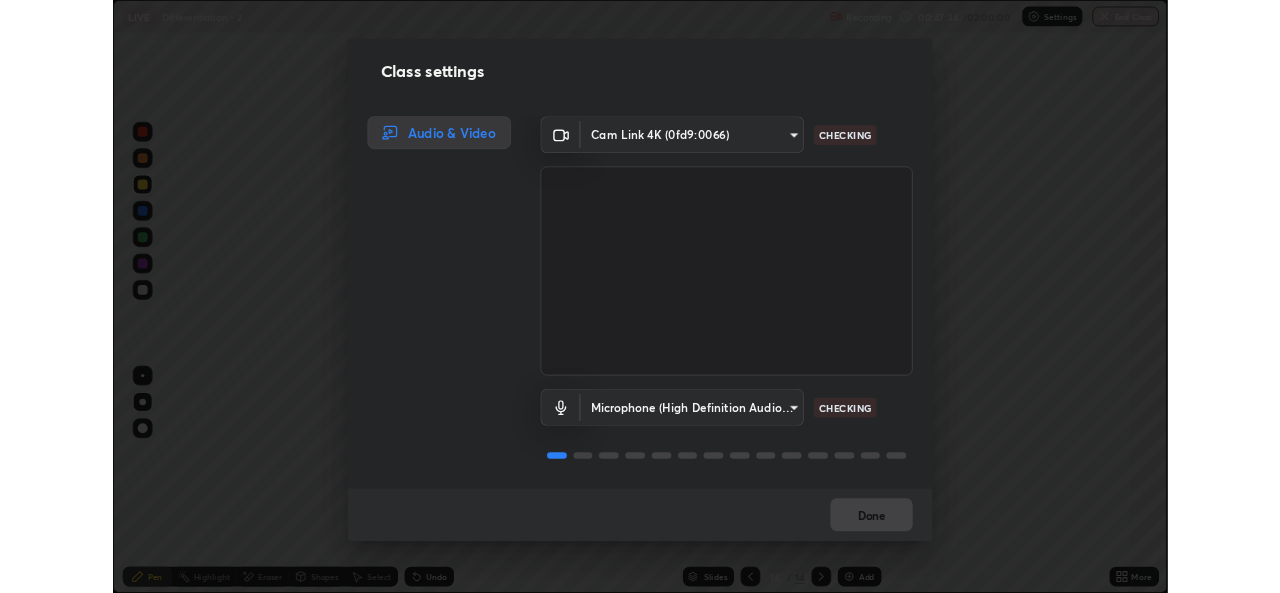 scroll, scrollTop: 2, scrollLeft: 0, axis: vertical 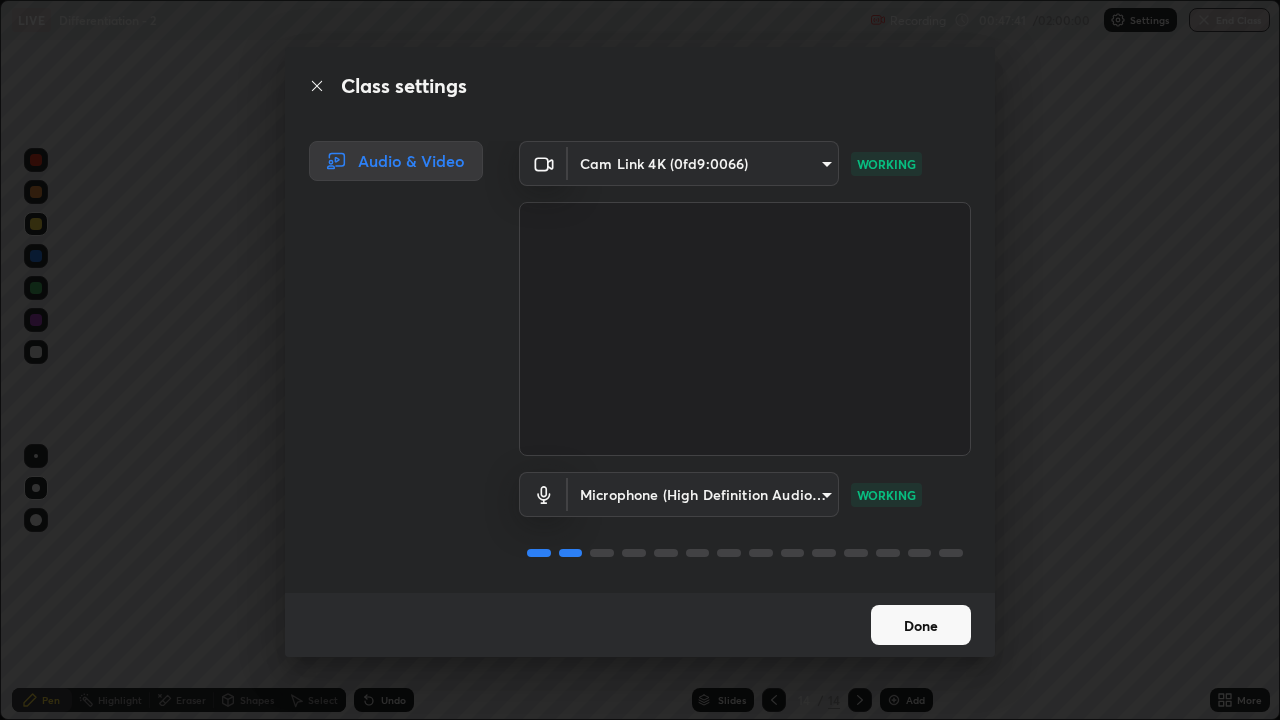click on "Done" at bounding box center [921, 625] 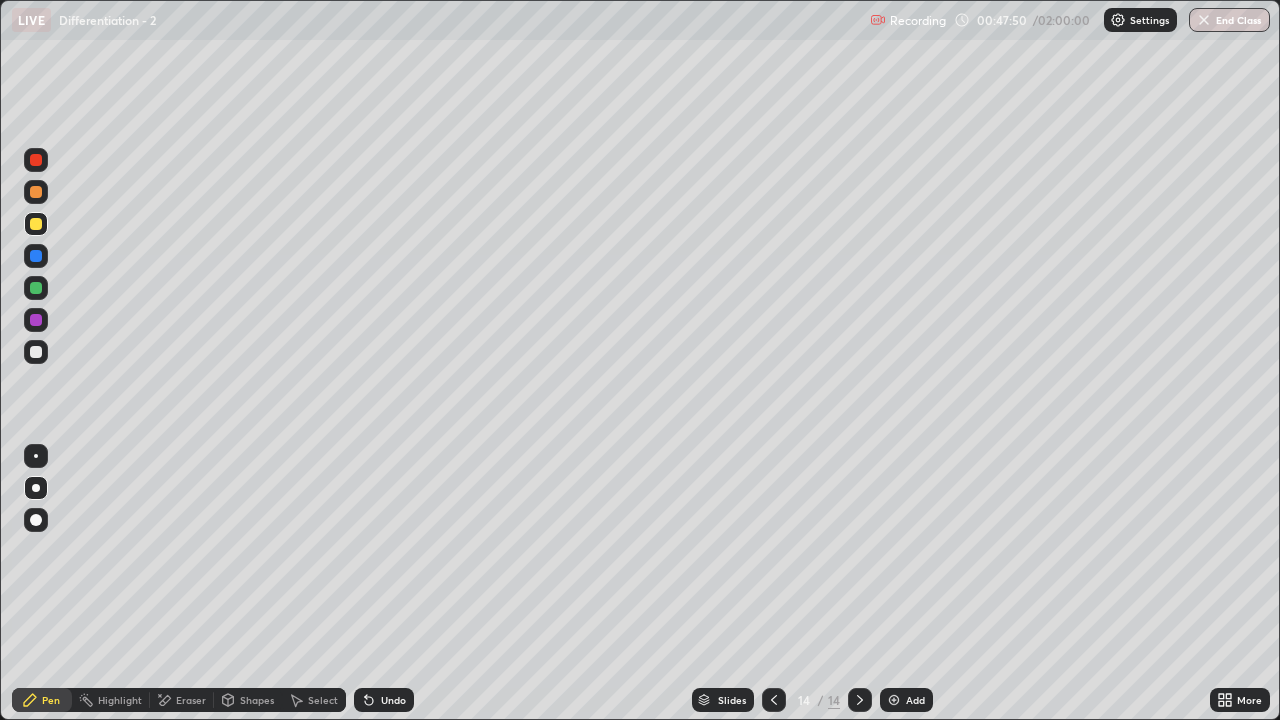 click 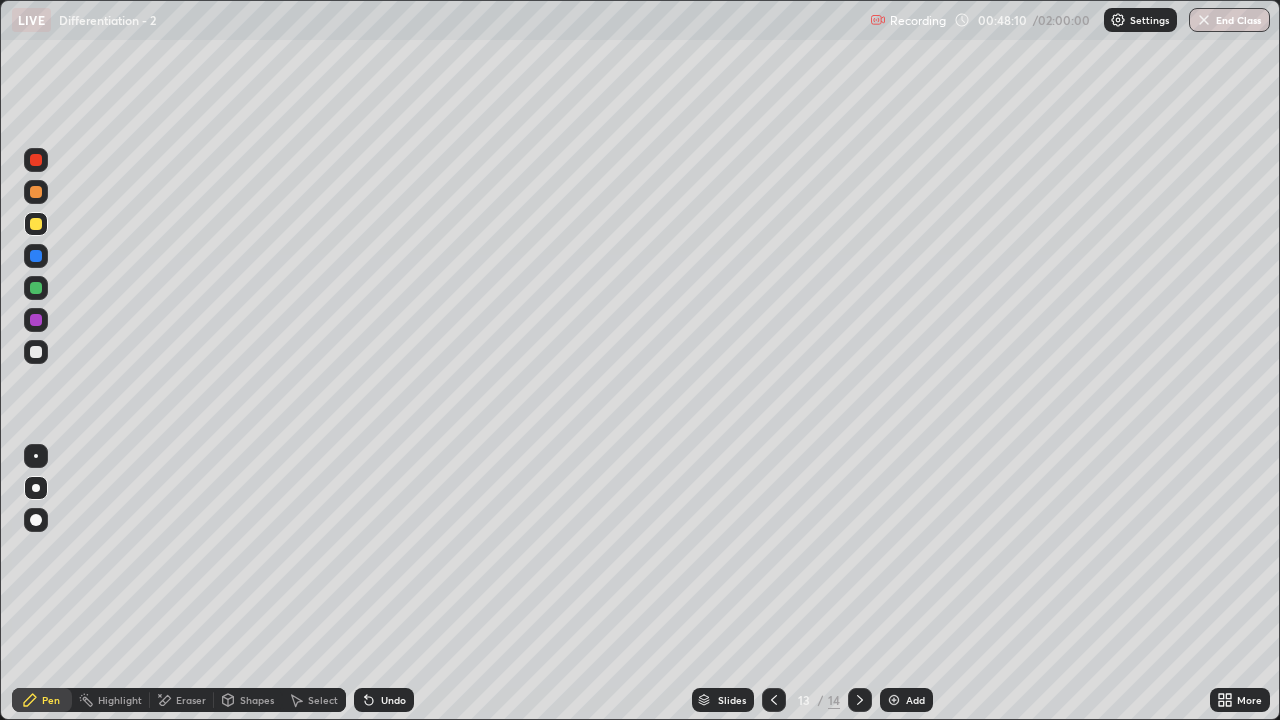 click 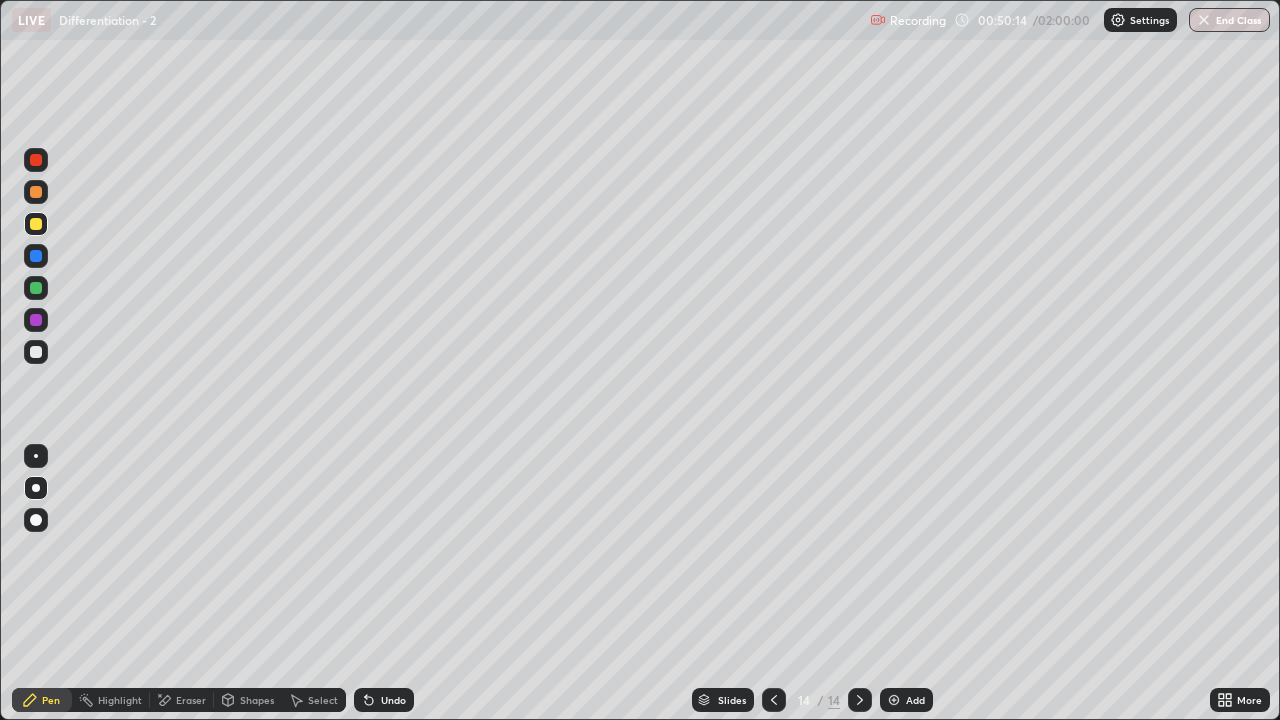 click 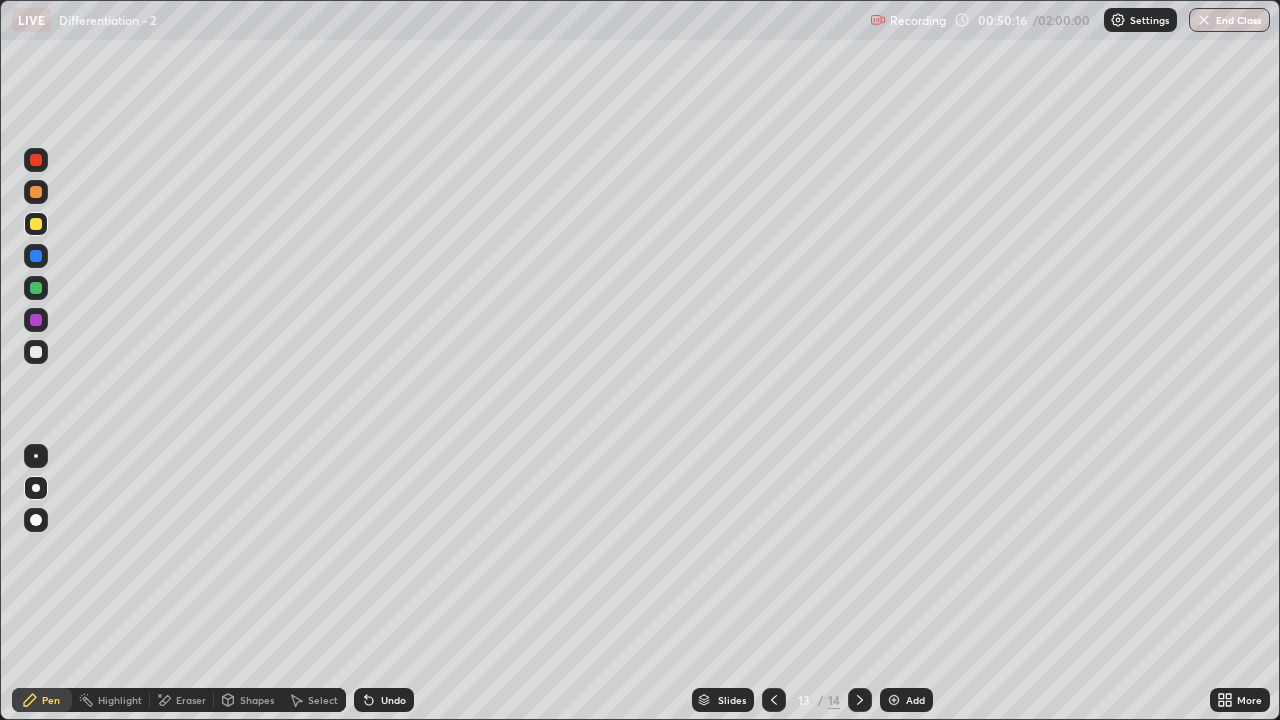 click 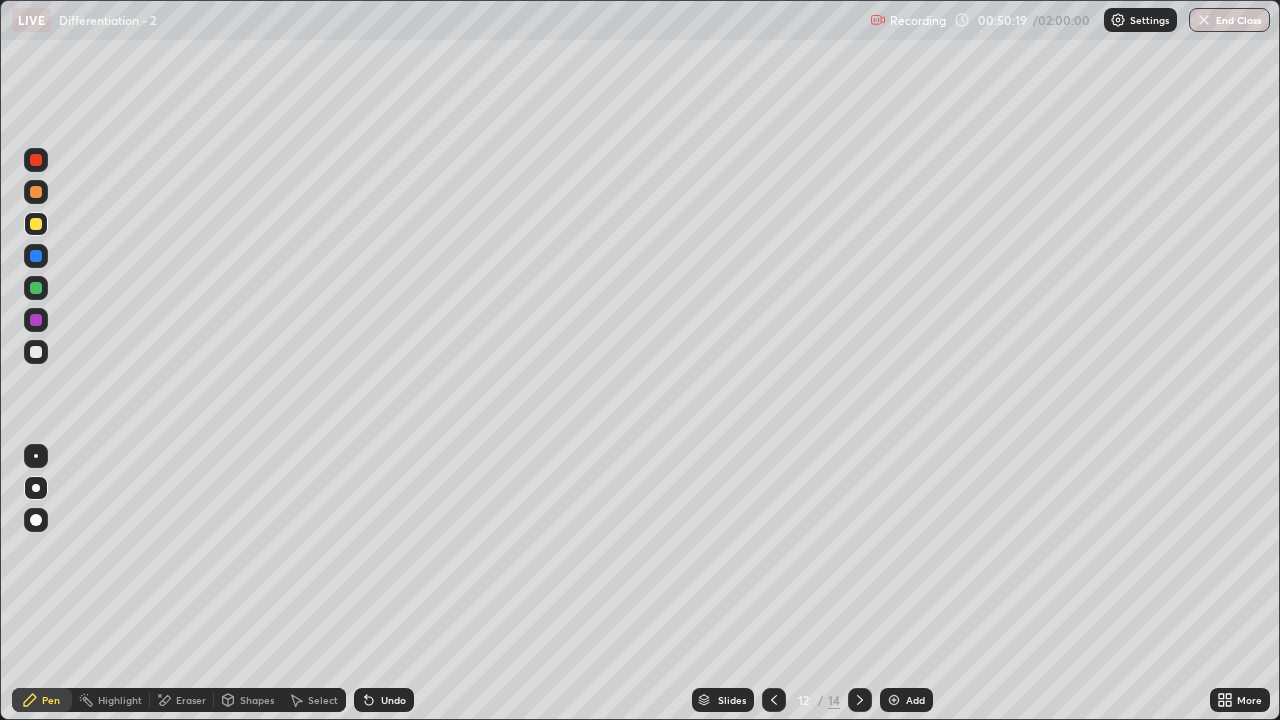 click on "Select" at bounding box center (323, 700) 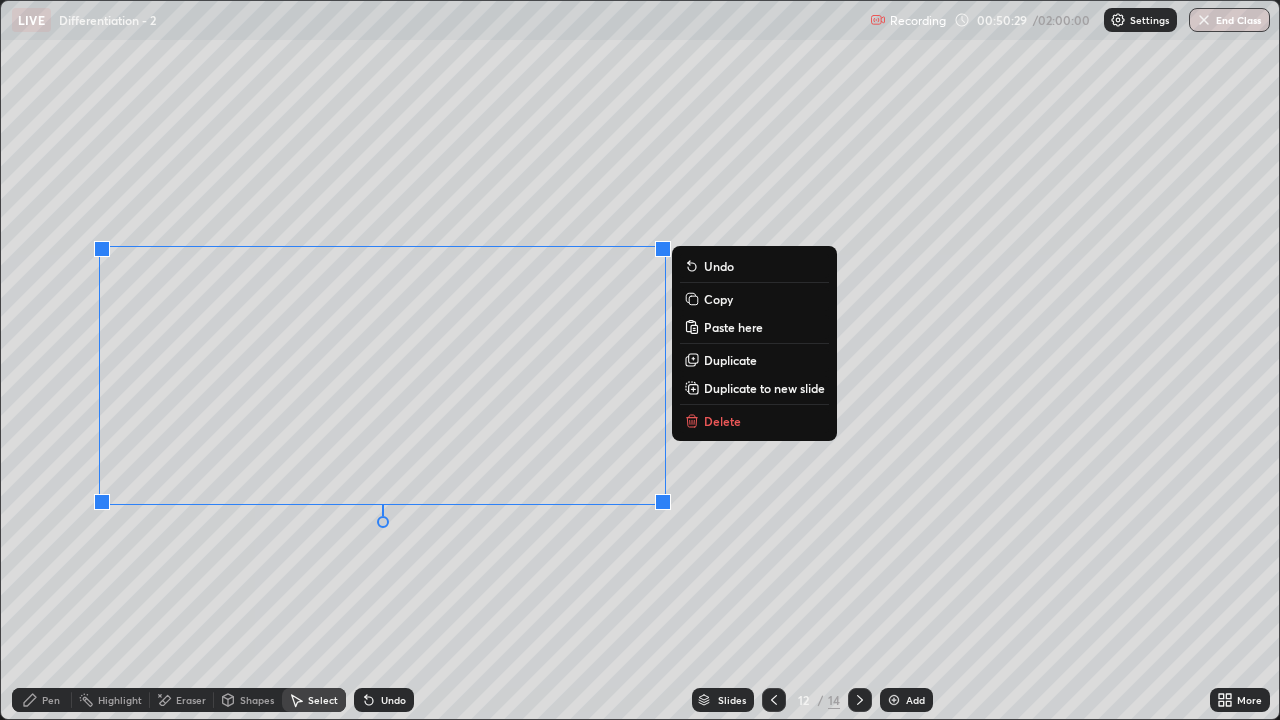 click on "Duplicate to new slide" at bounding box center [764, 388] 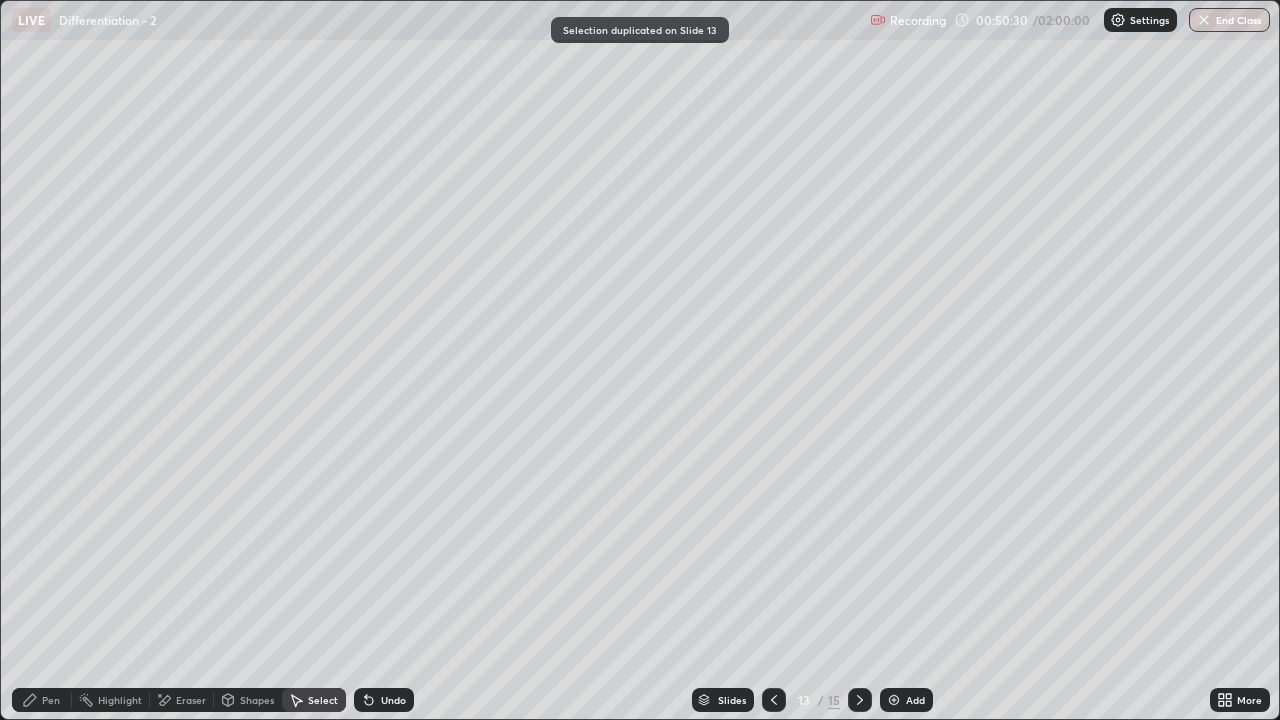click at bounding box center [774, 700] 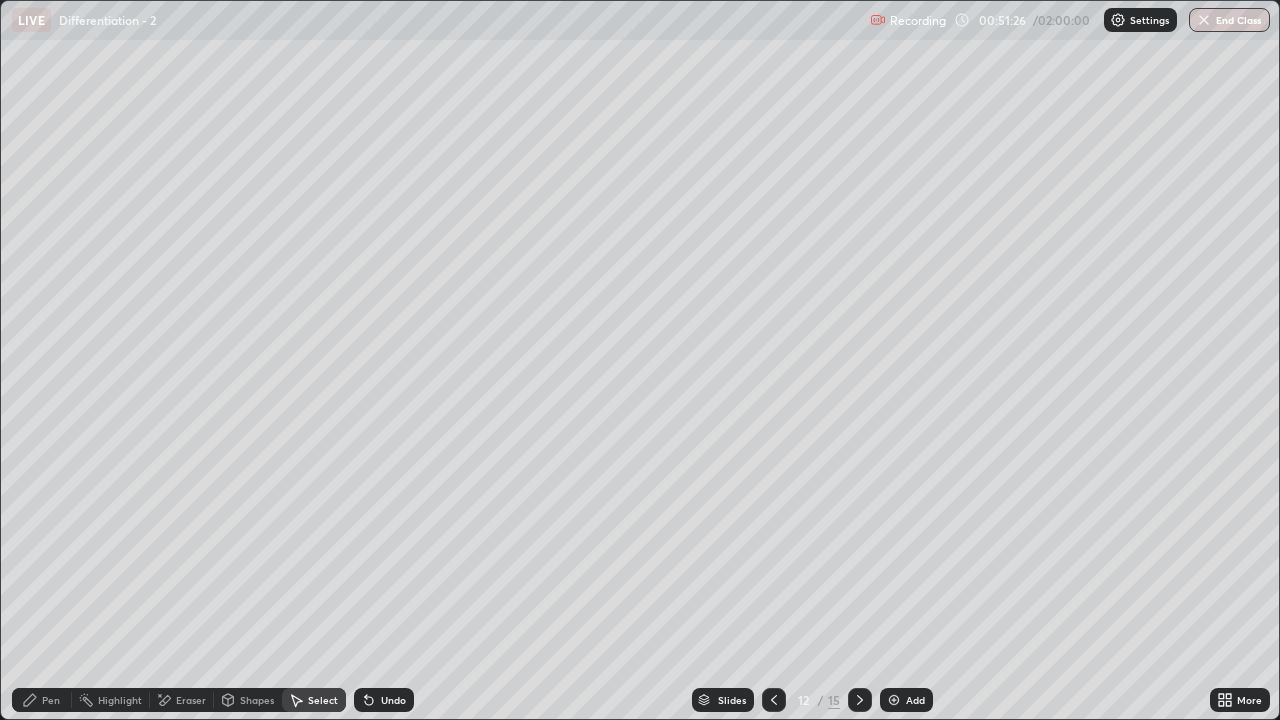 click at bounding box center (860, 700) 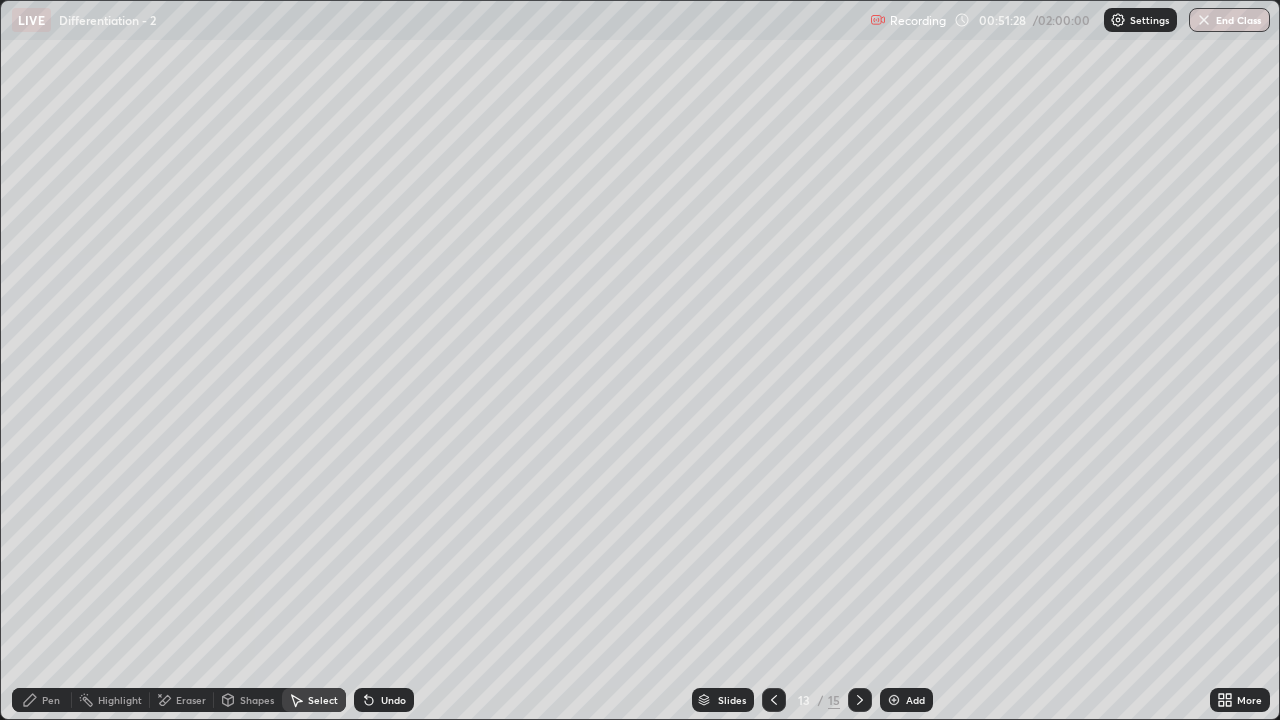 click on "Eraser" at bounding box center (182, 700) 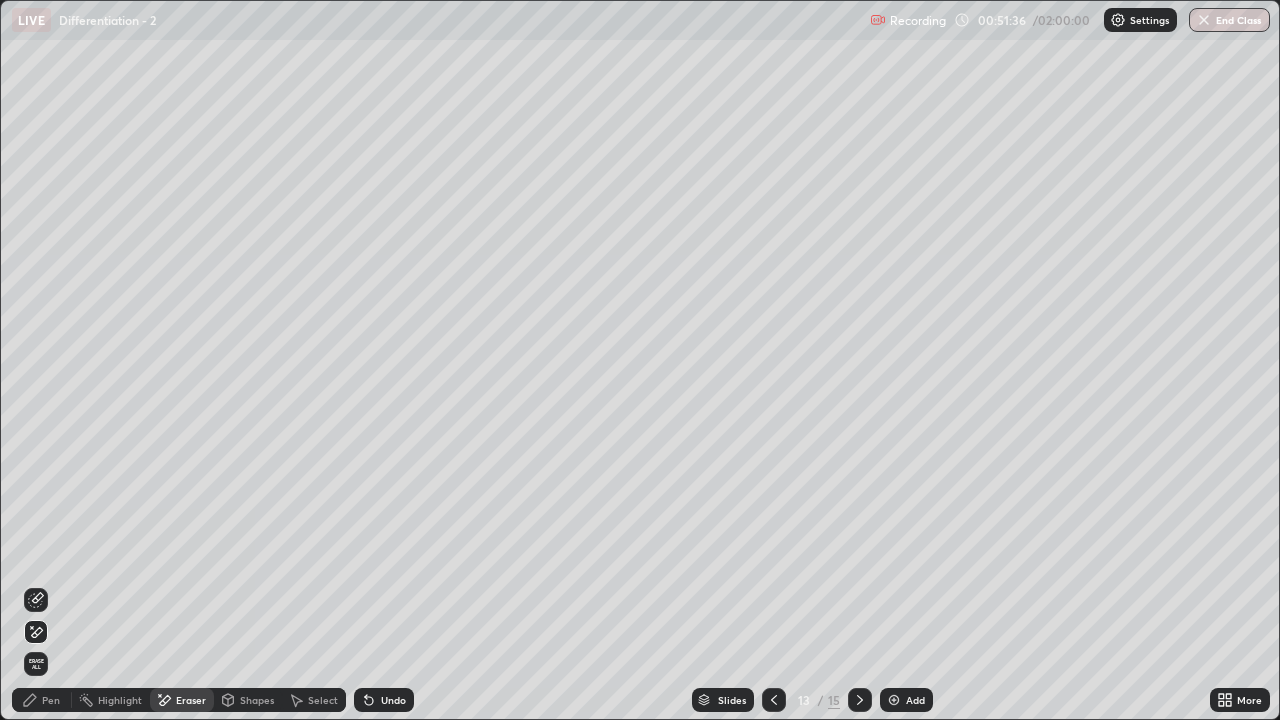 click on "Select" at bounding box center (323, 700) 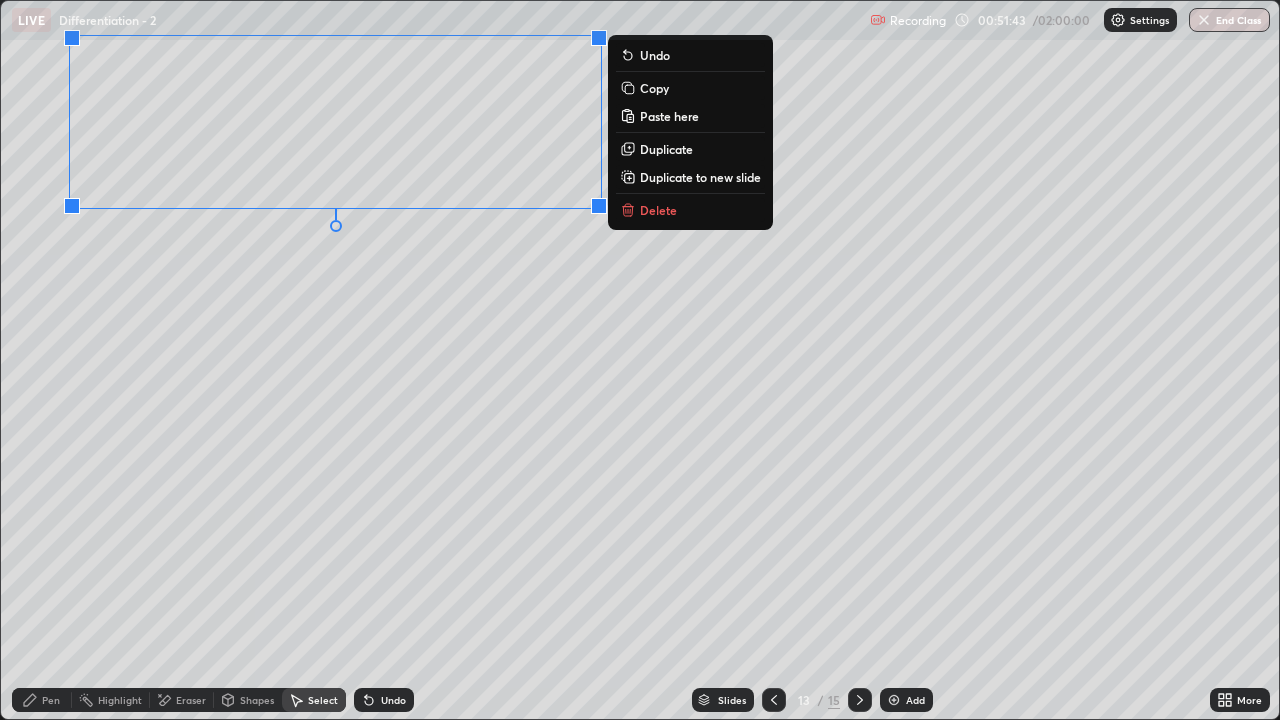 click 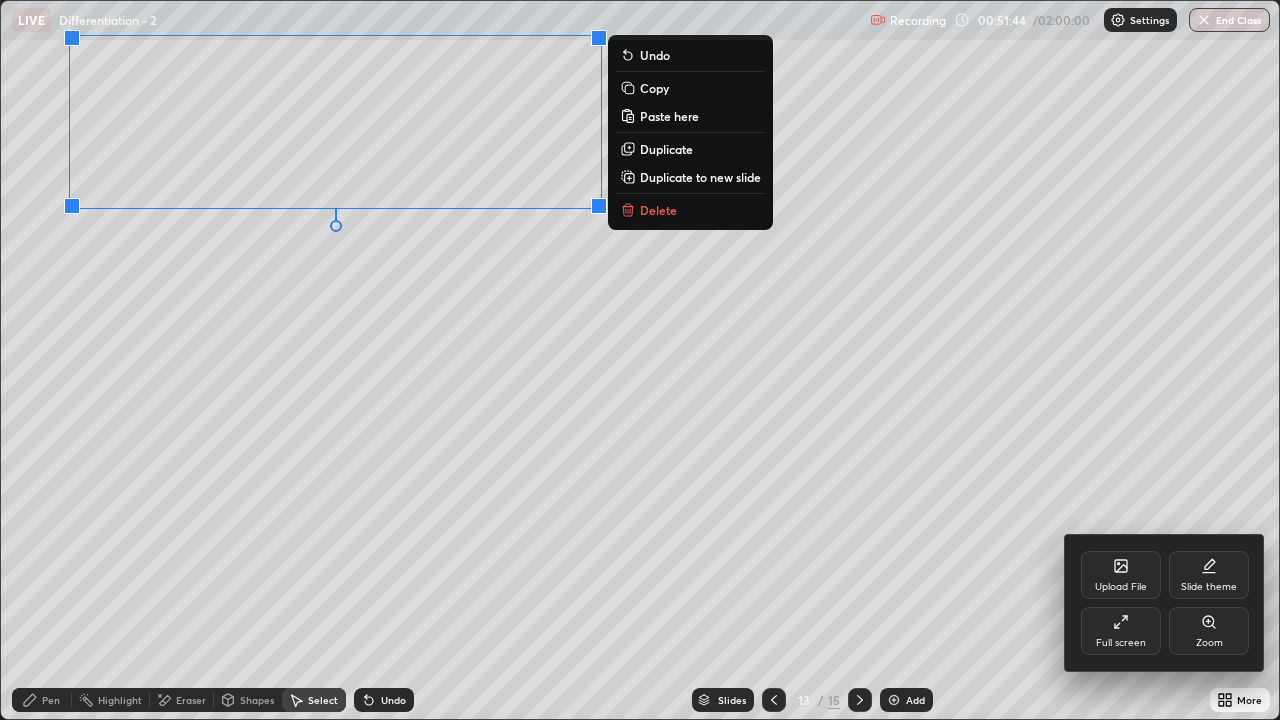 click on "Full screen" at bounding box center (1121, 631) 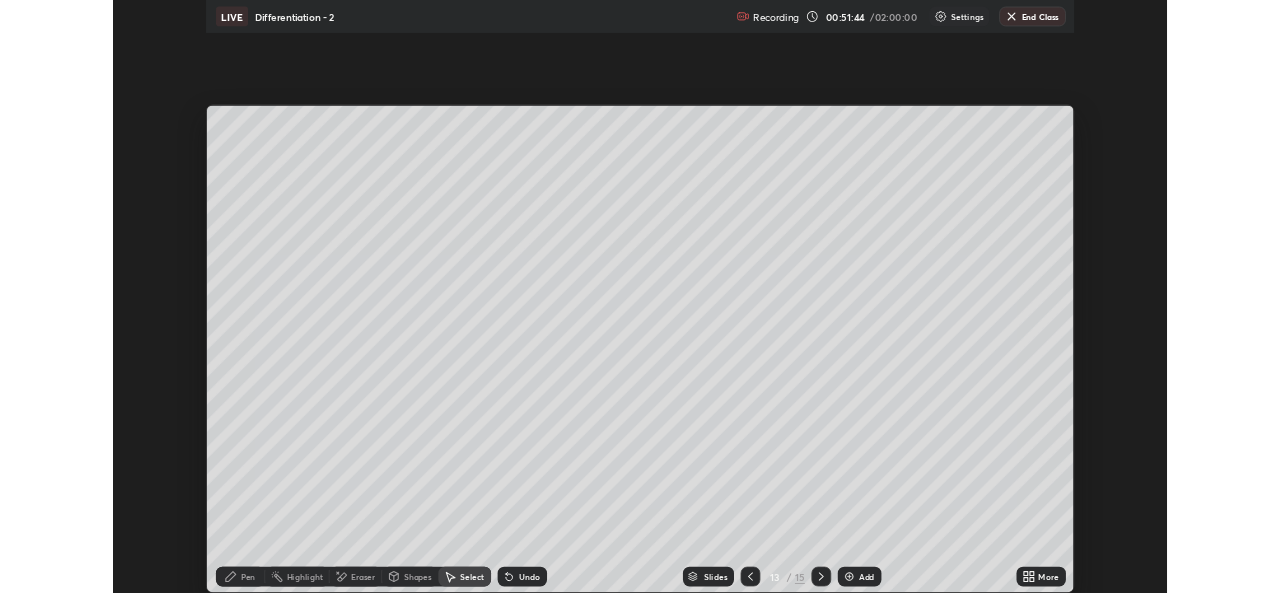 scroll, scrollTop: 593, scrollLeft: 1280, axis: both 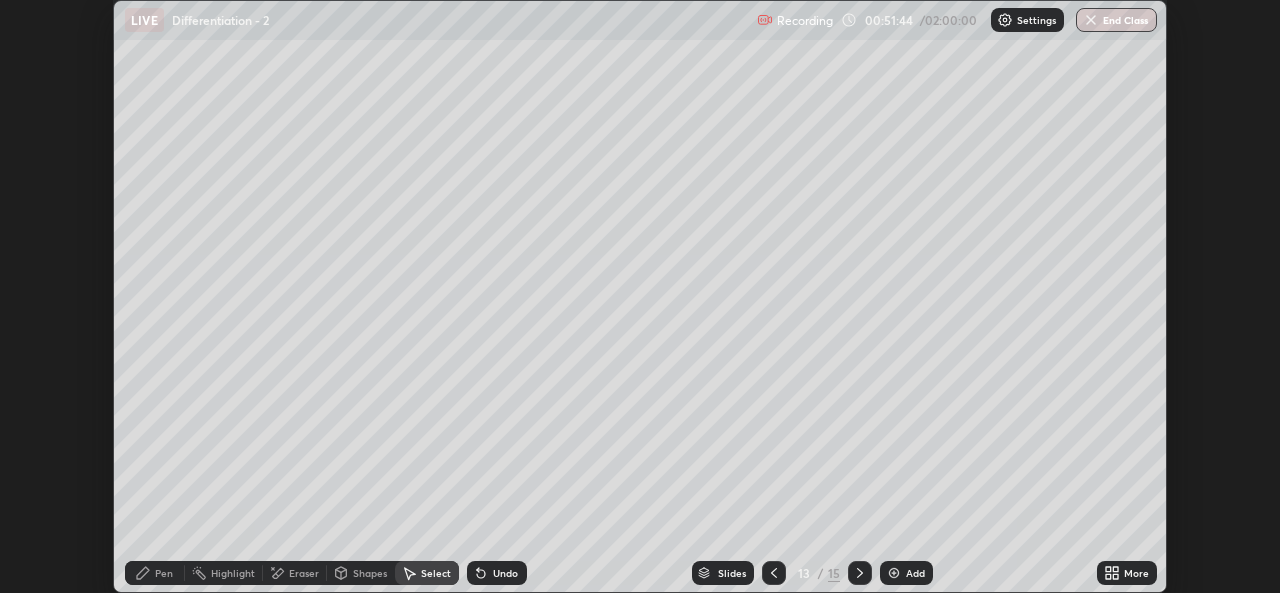click 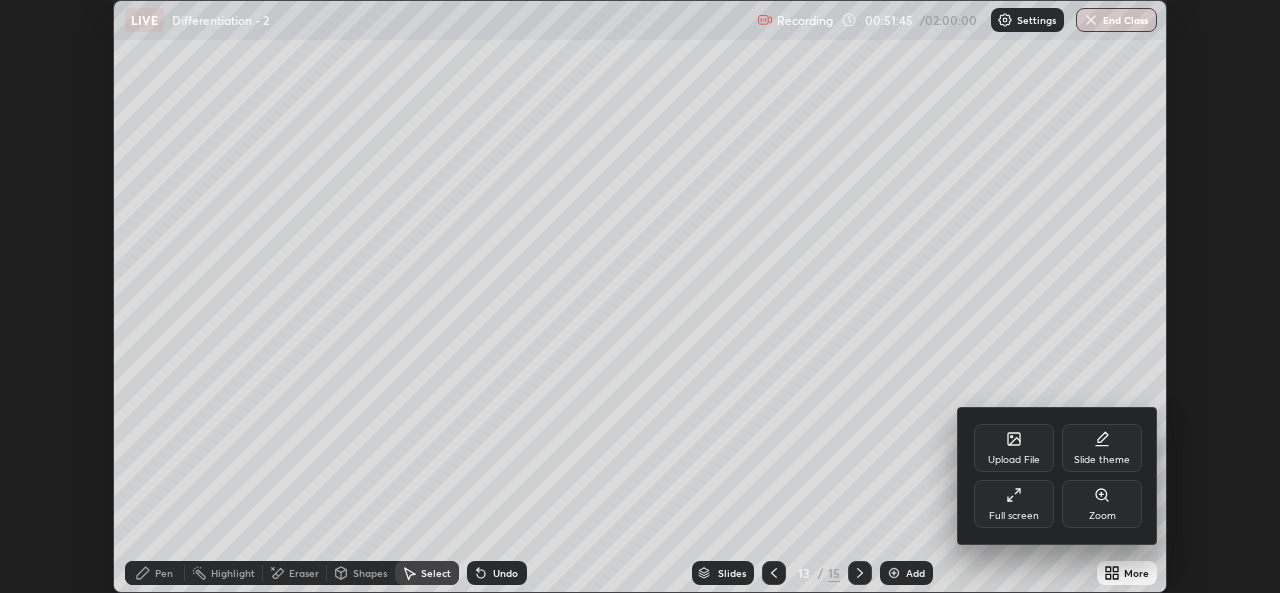 click on "Full screen" at bounding box center (1014, 516) 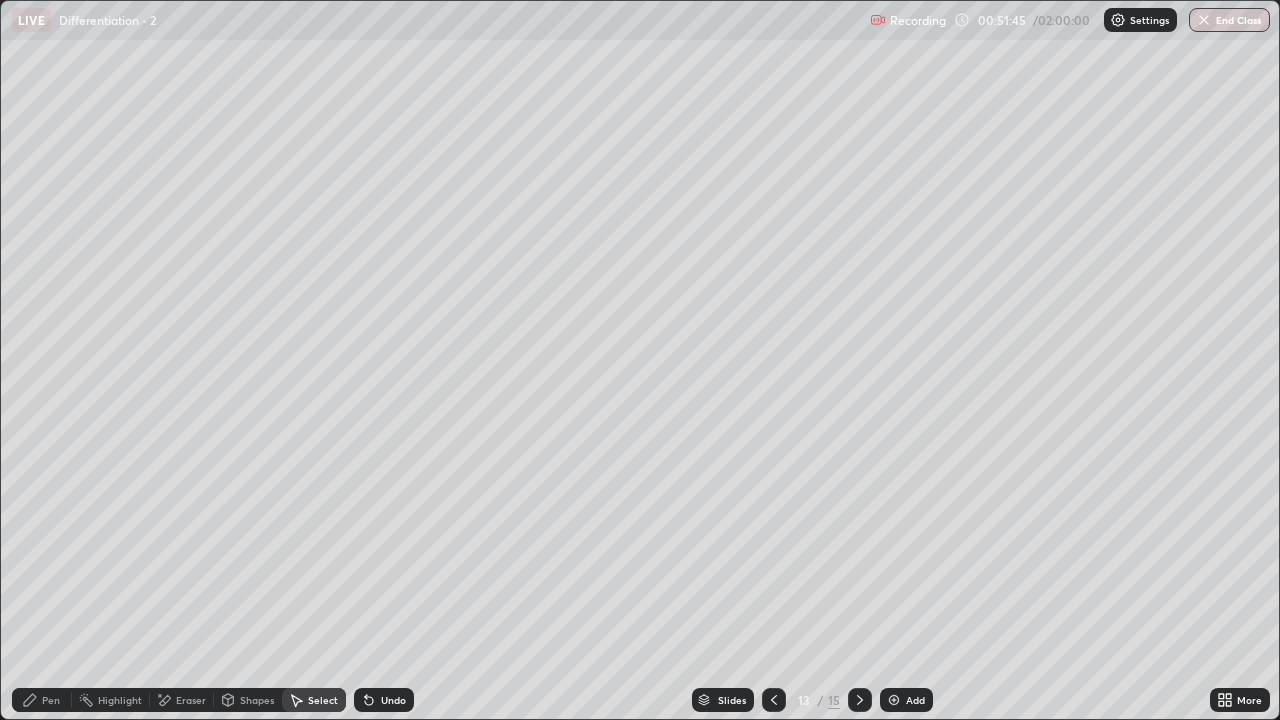 scroll, scrollTop: 99280, scrollLeft: 98720, axis: both 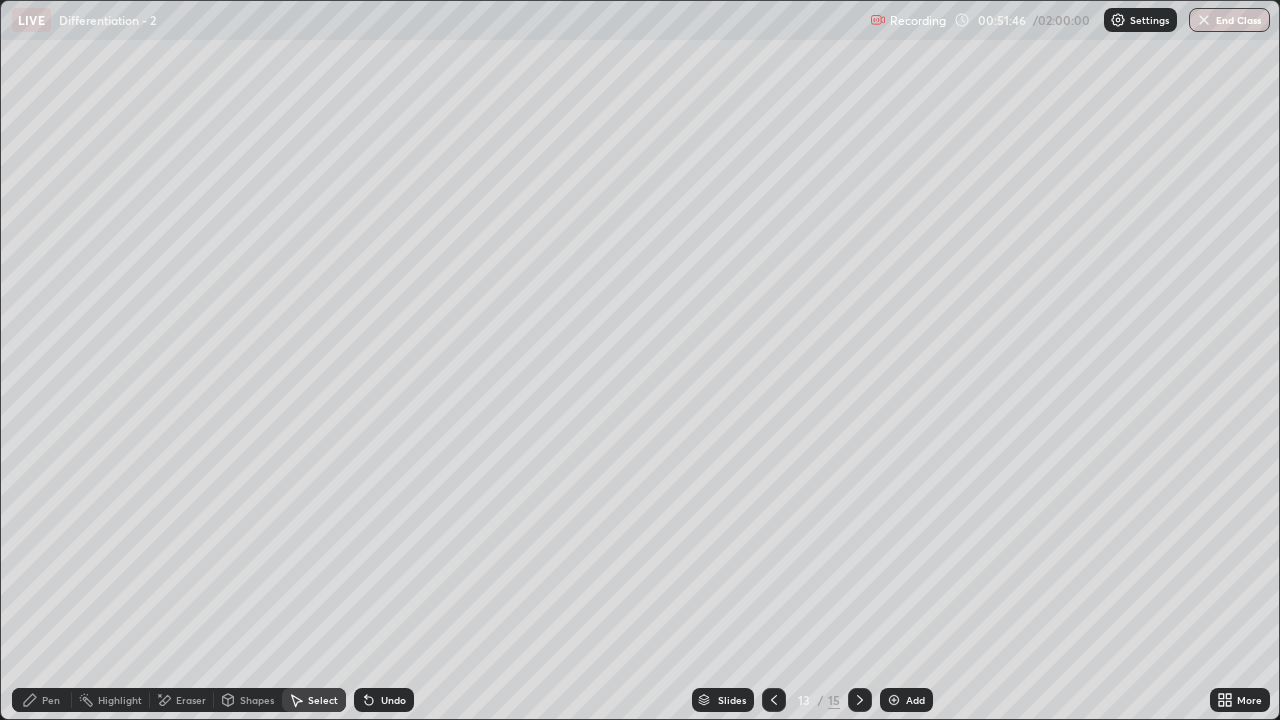 click at bounding box center (774, 700) 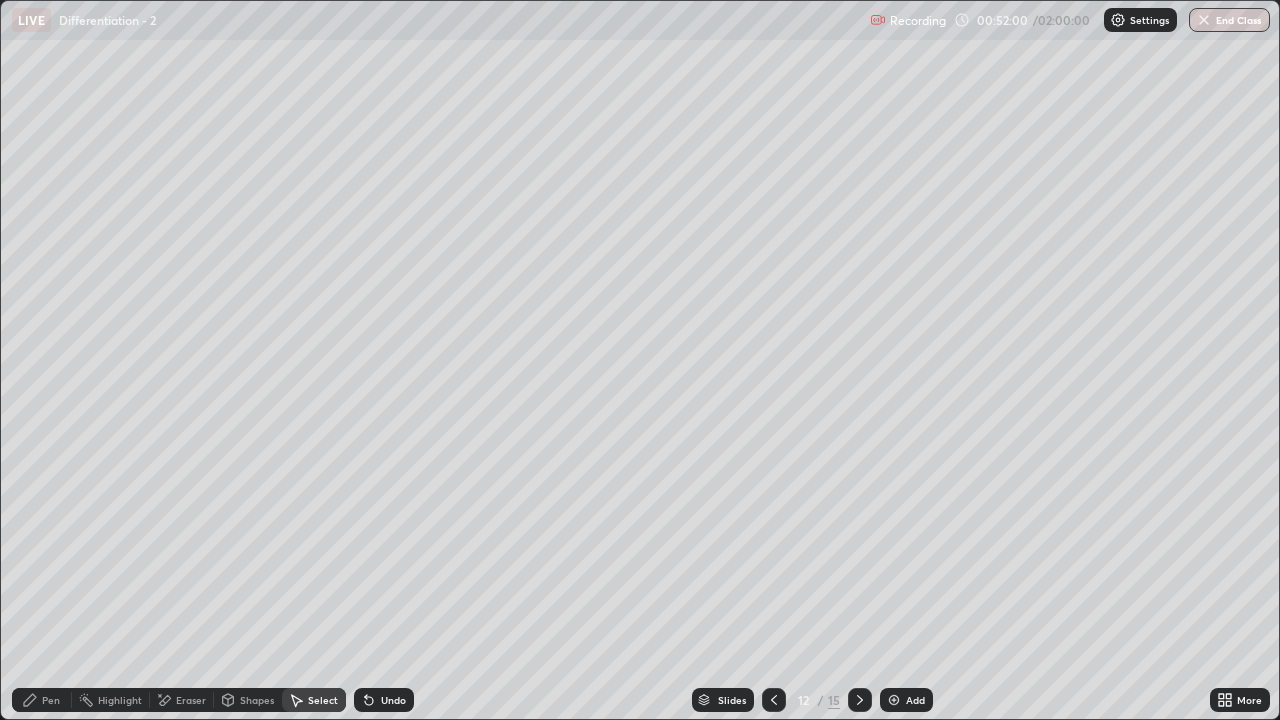 click 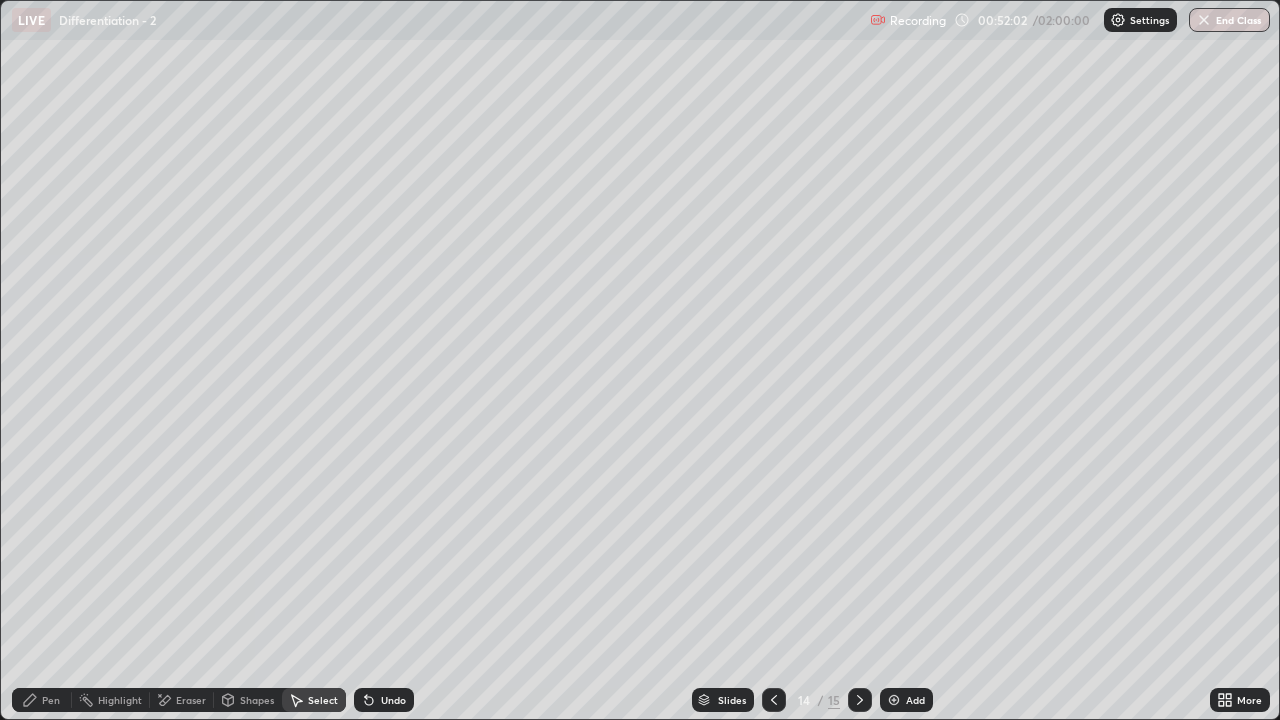 click 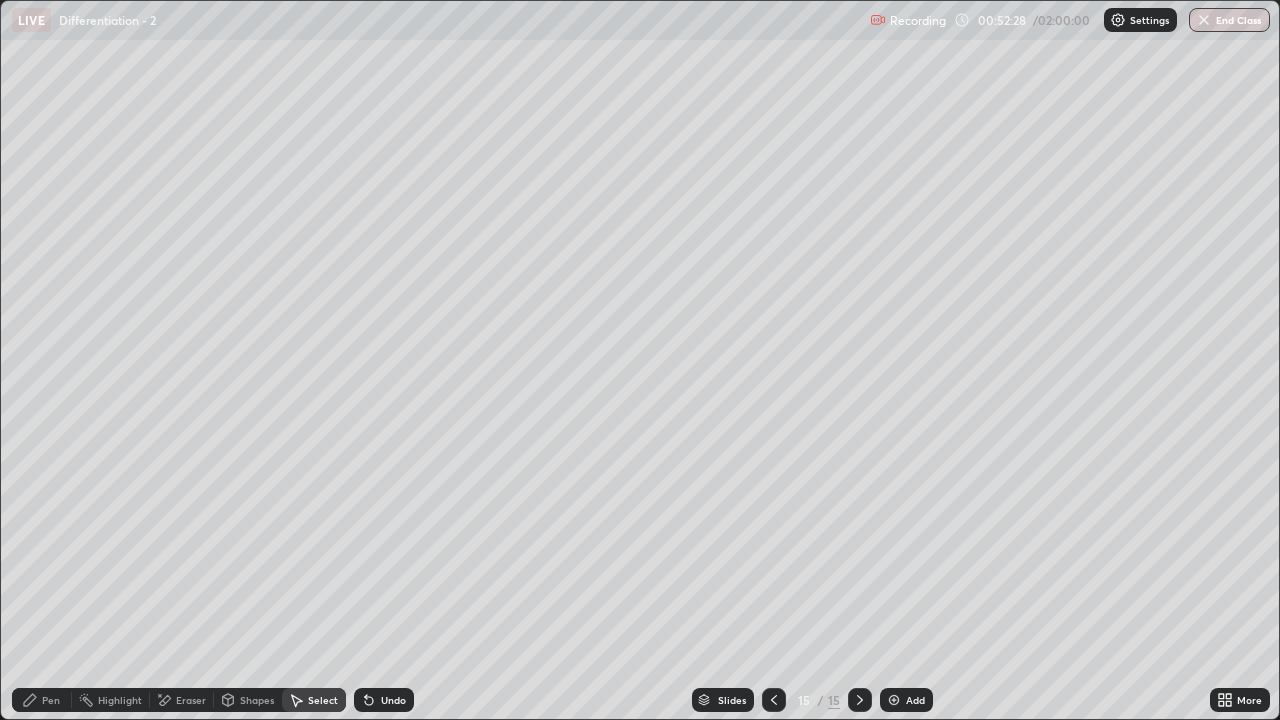 click at bounding box center (774, 700) 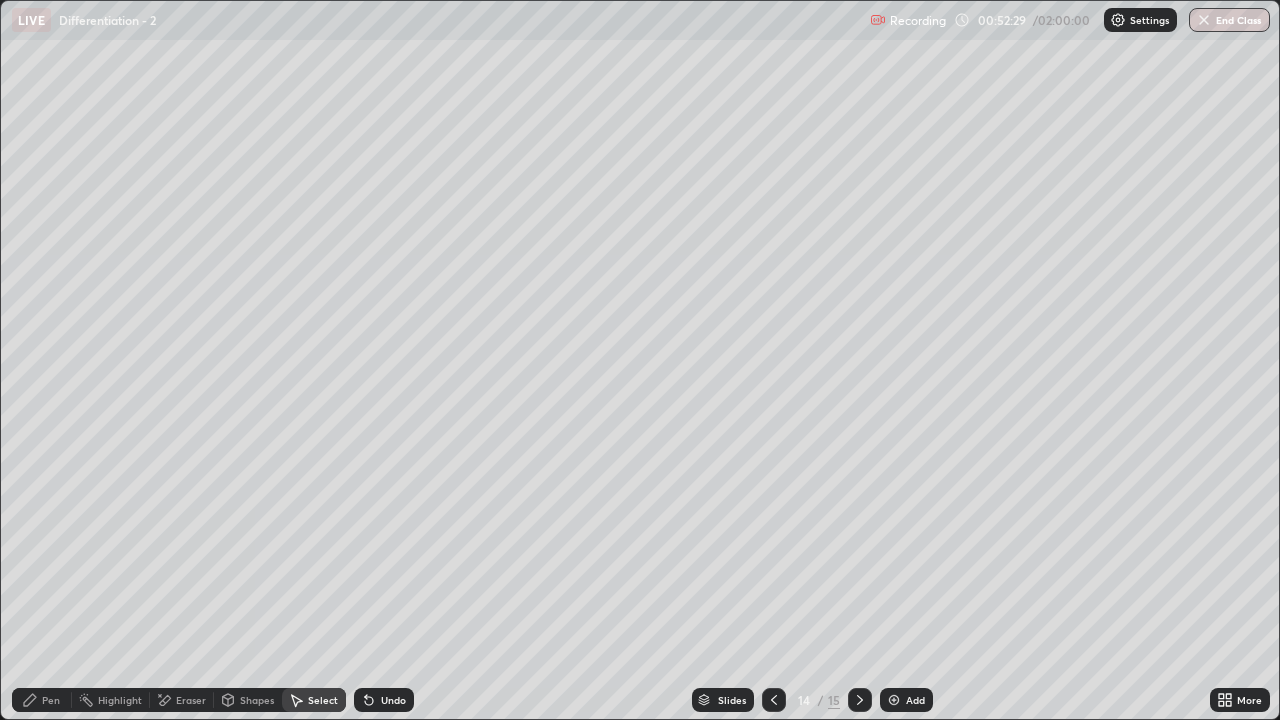 click at bounding box center (774, 700) 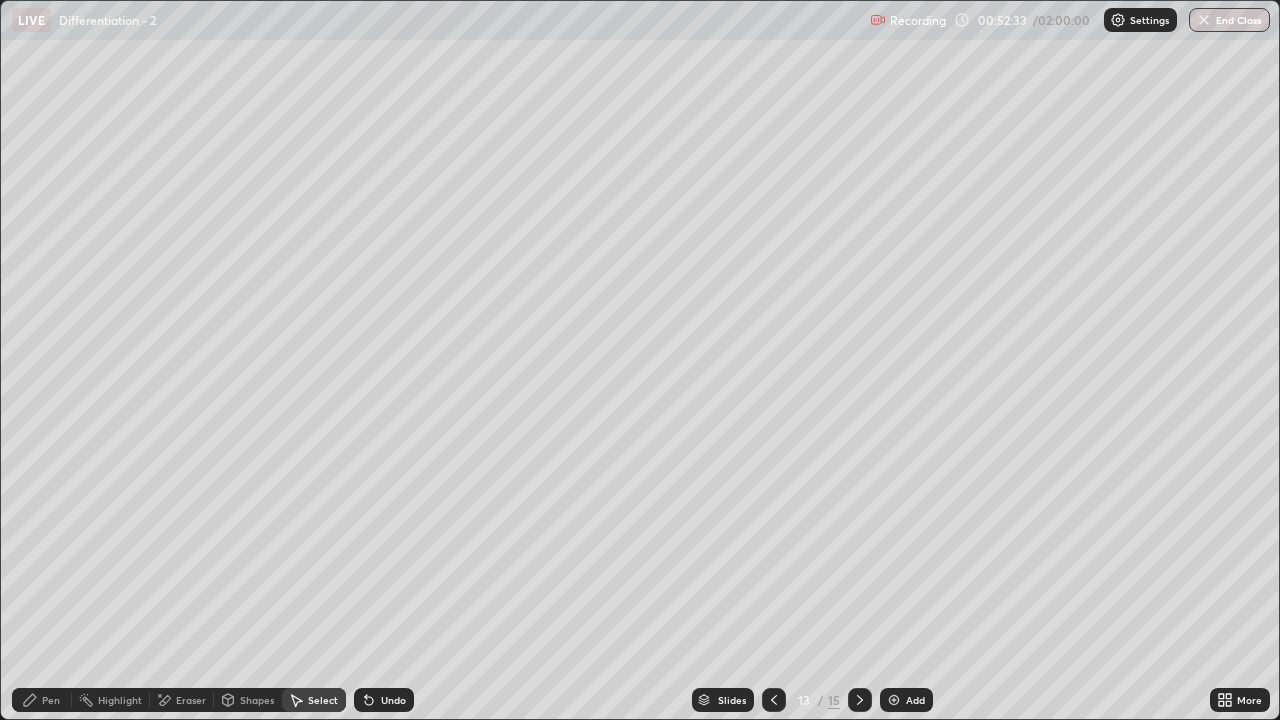 click on "Pen" at bounding box center (51, 700) 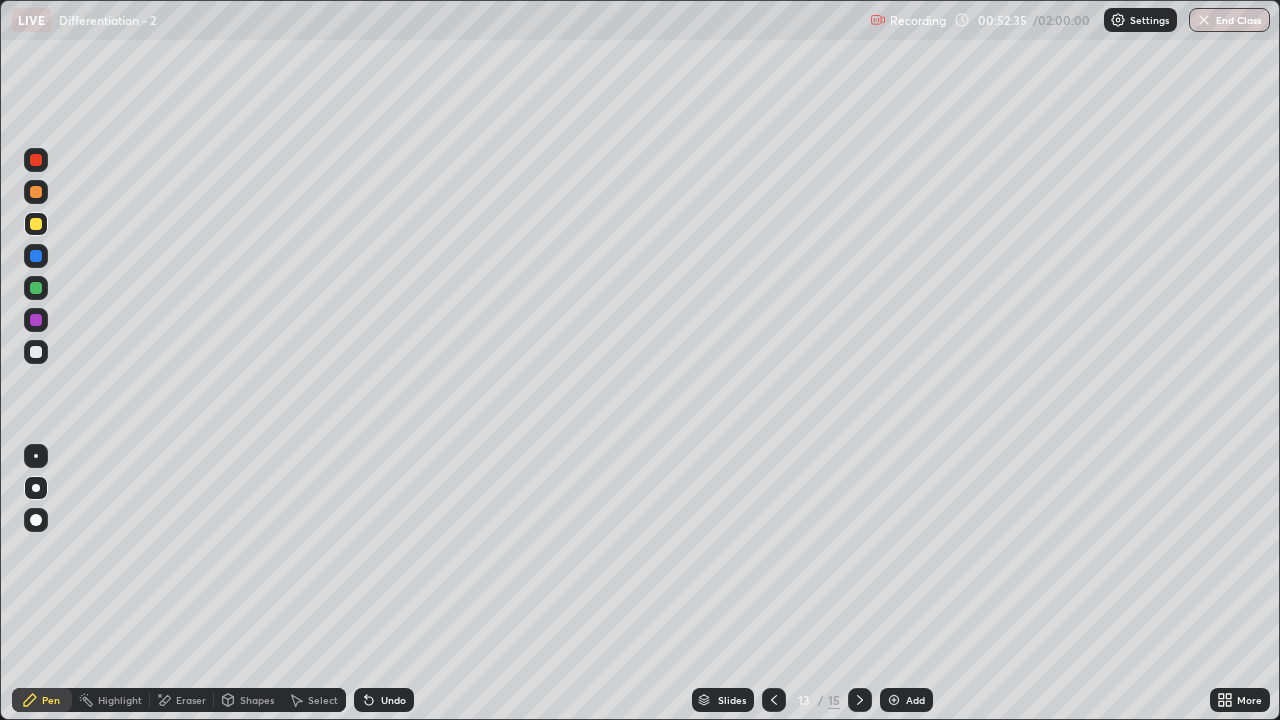 click at bounding box center [36, 352] 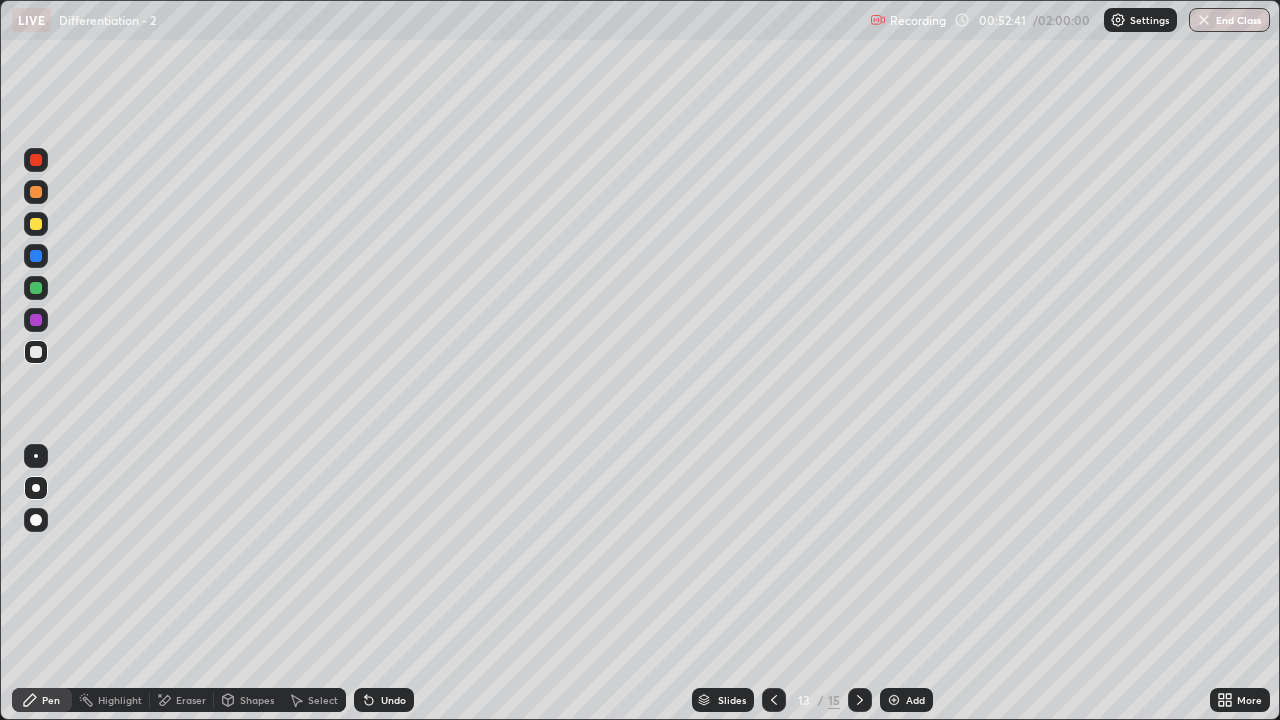 click on "Undo" at bounding box center (393, 700) 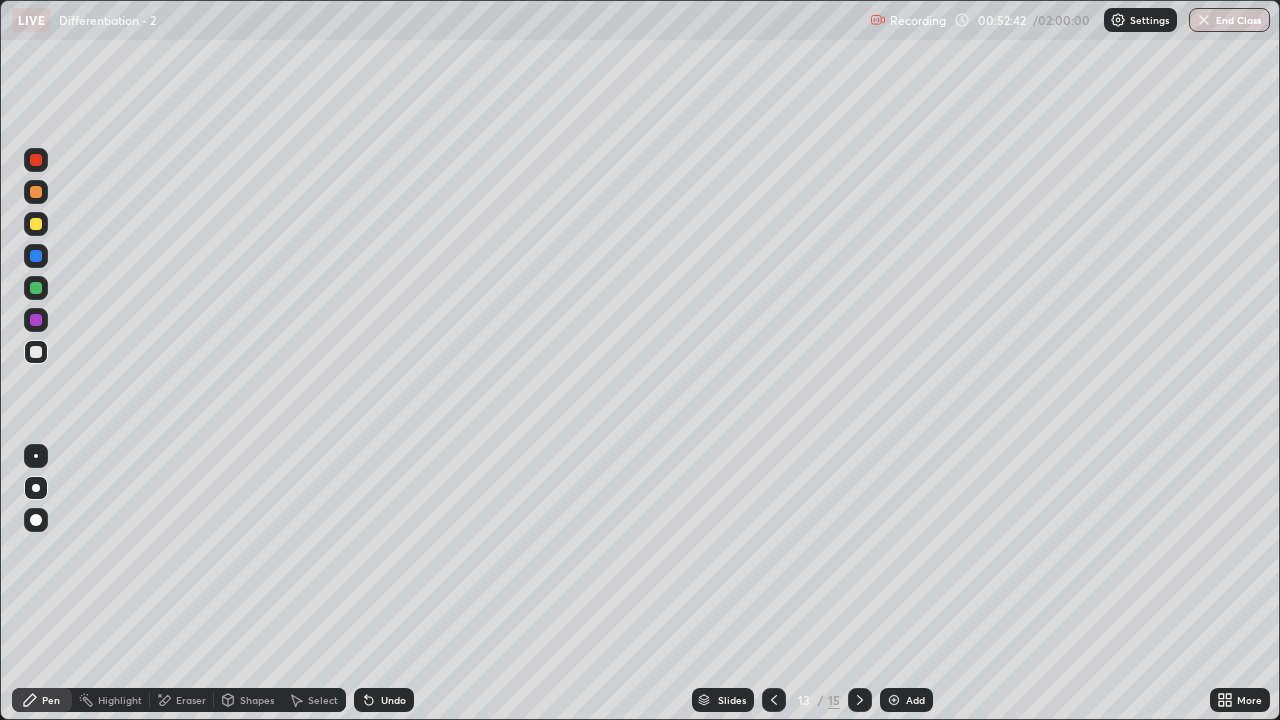 click on "Undo" at bounding box center [393, 700] 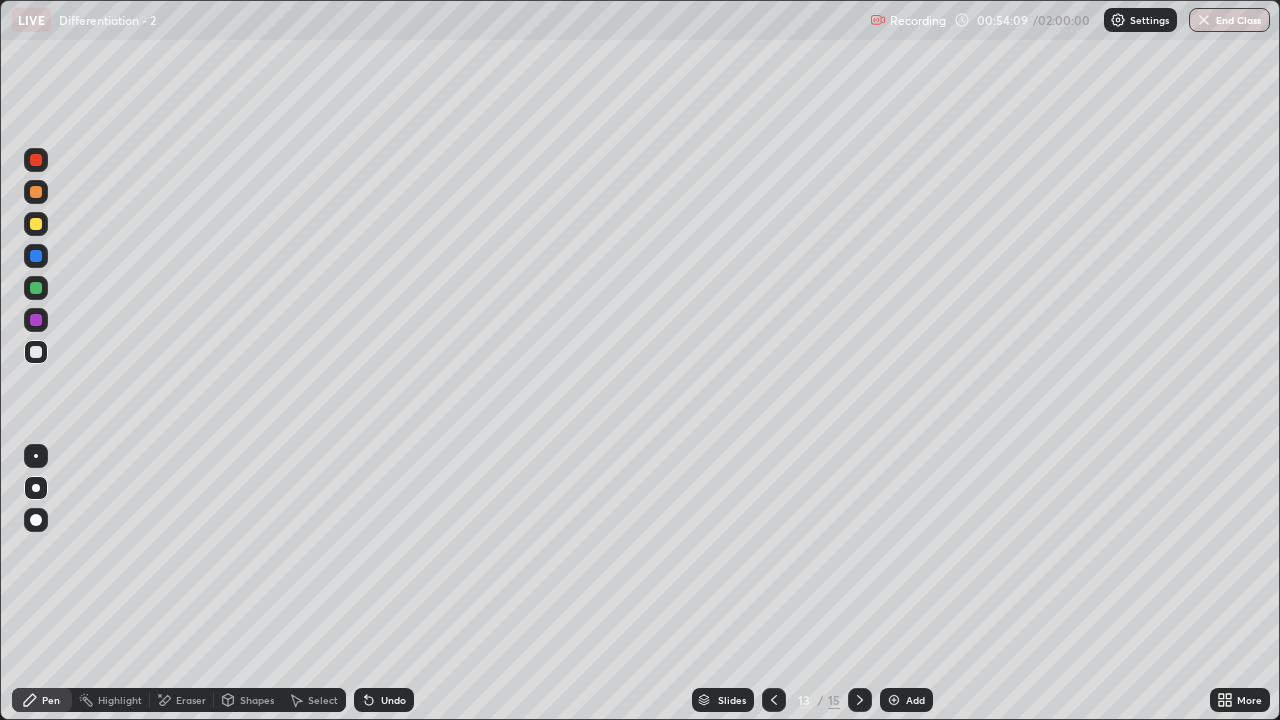 click at bounding box center [774, 700] 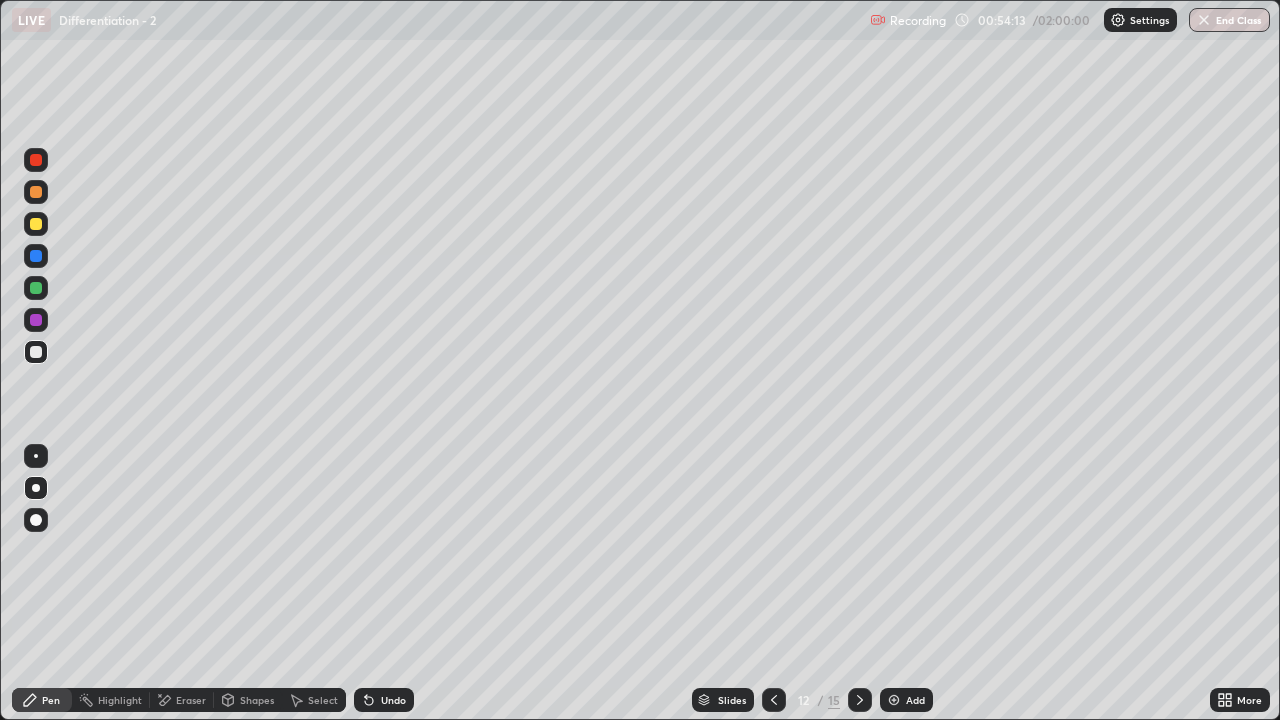 click on "Select" at bounding box center [314, 700] 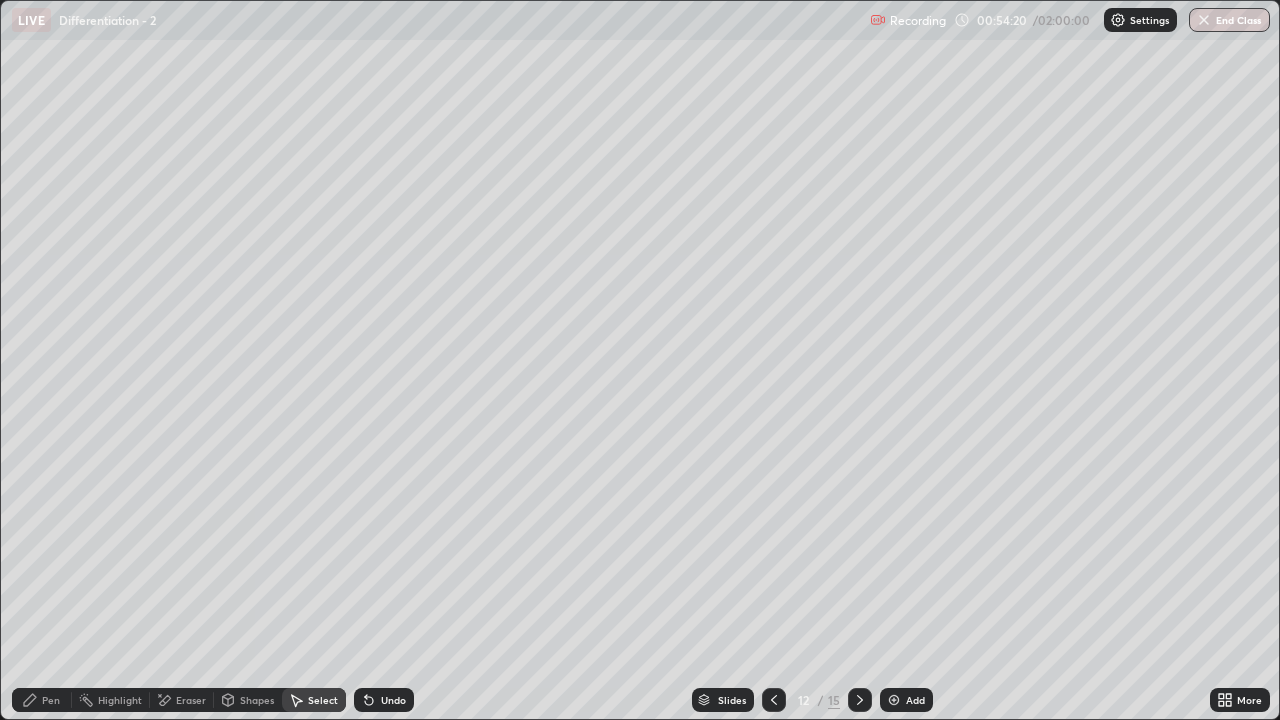 click 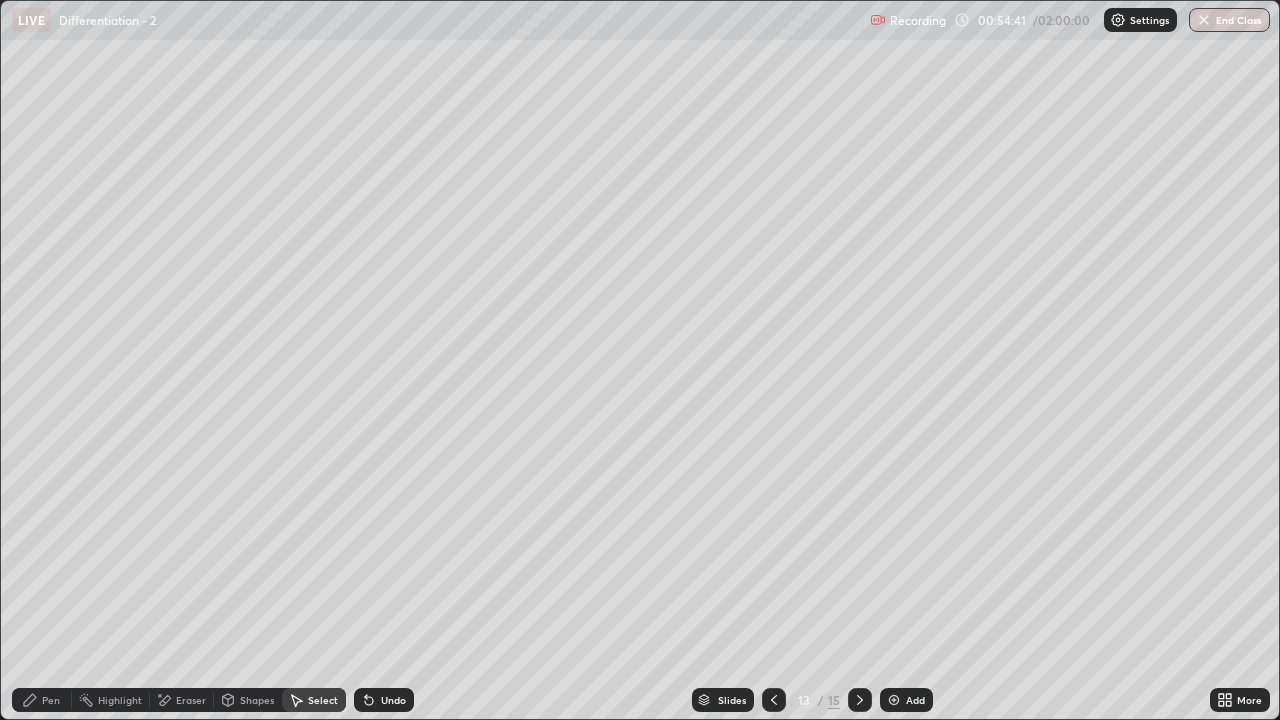 click 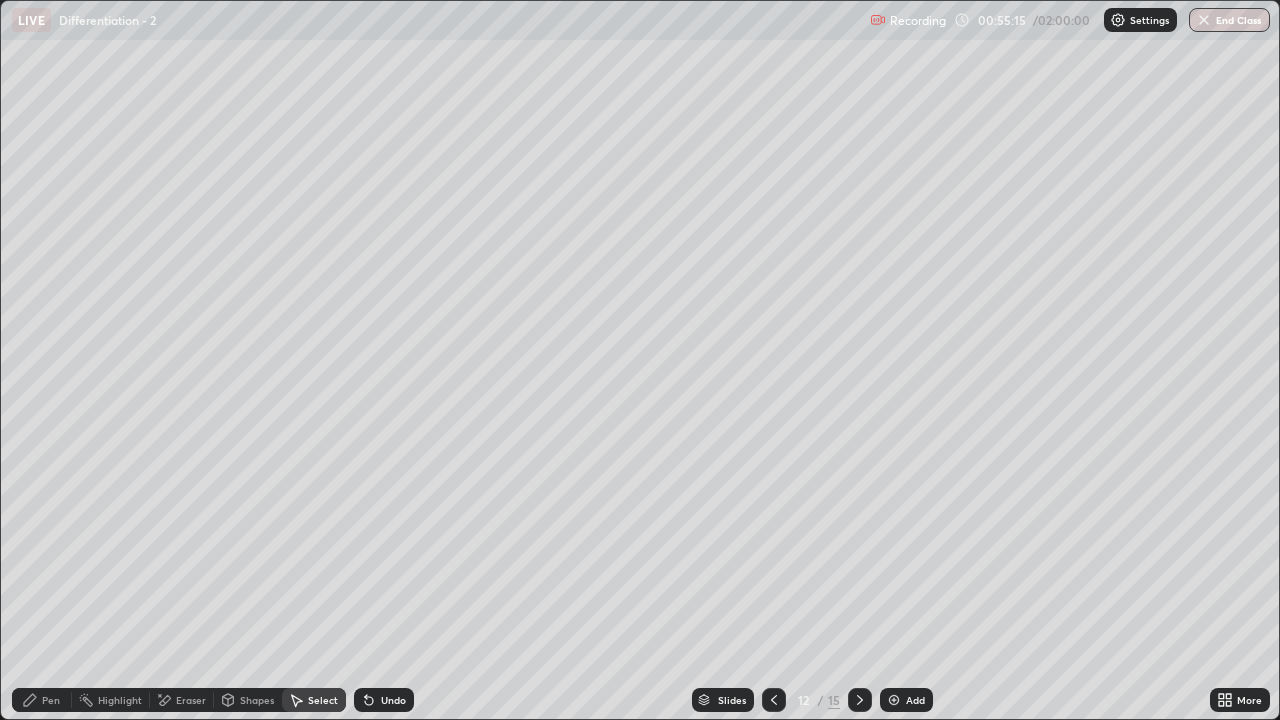 click on "Pen" at bounding box center (51, 700) 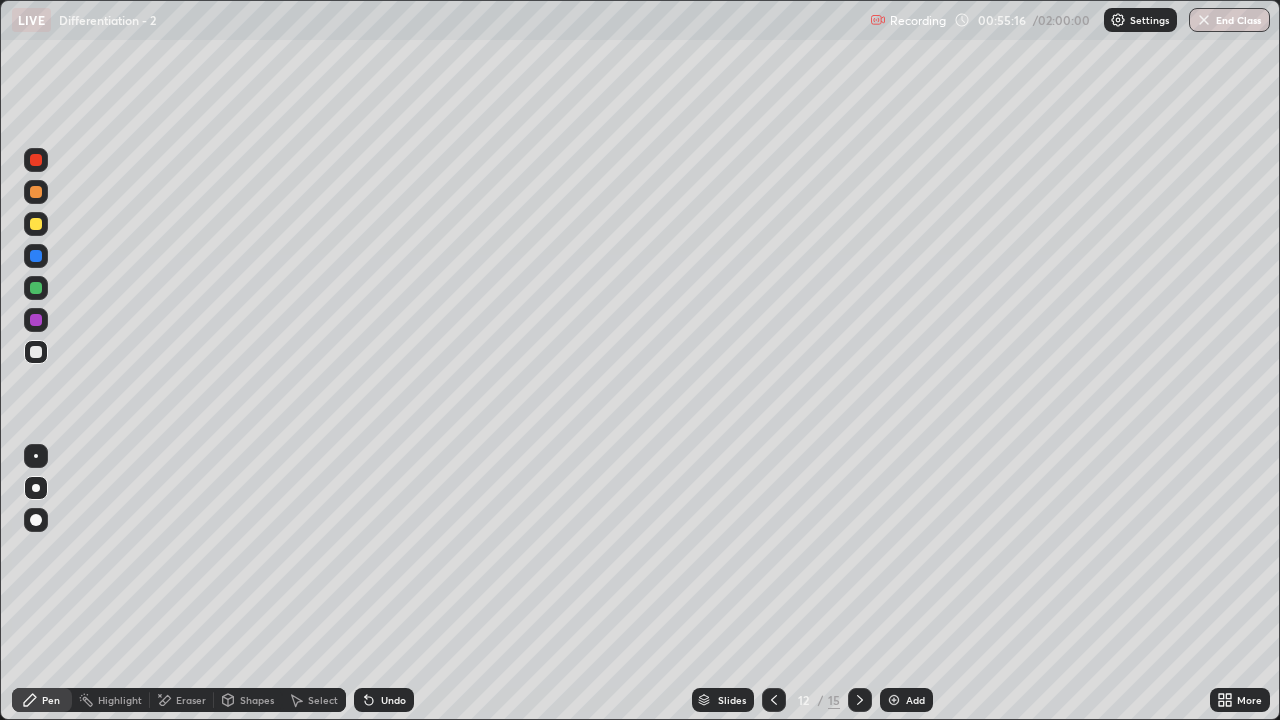 click at bounding box center (36, 224) 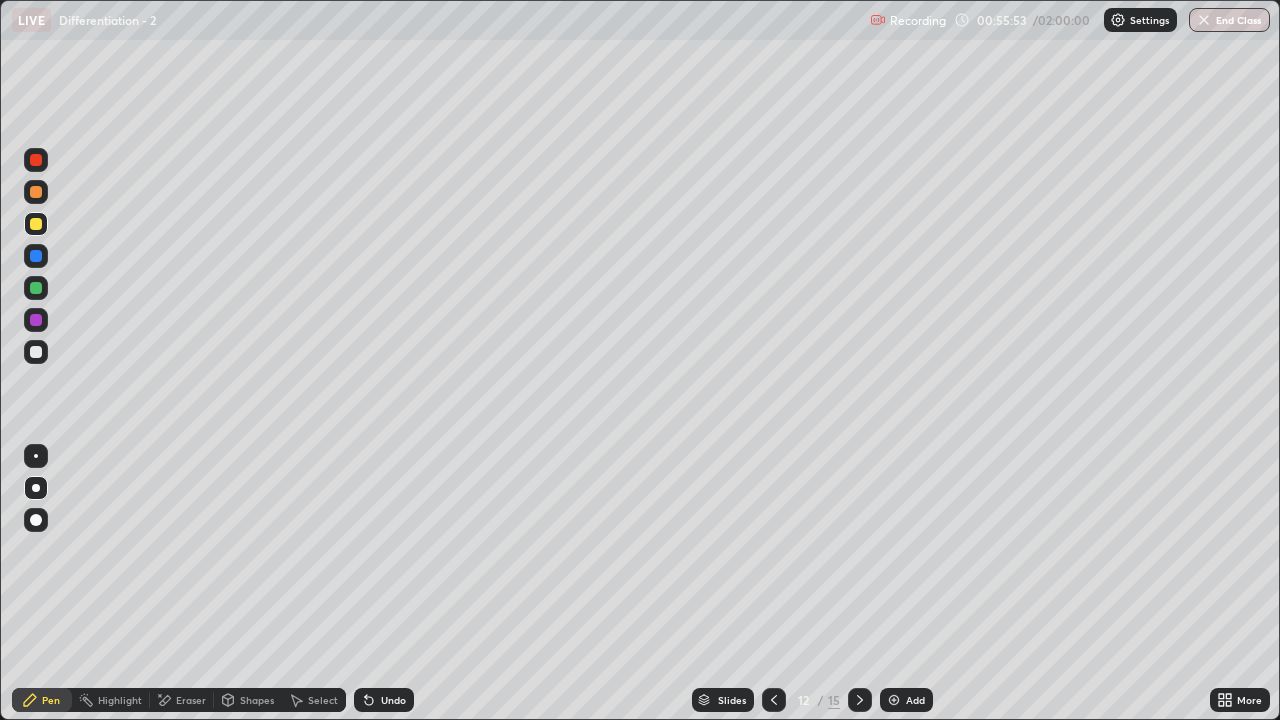 click 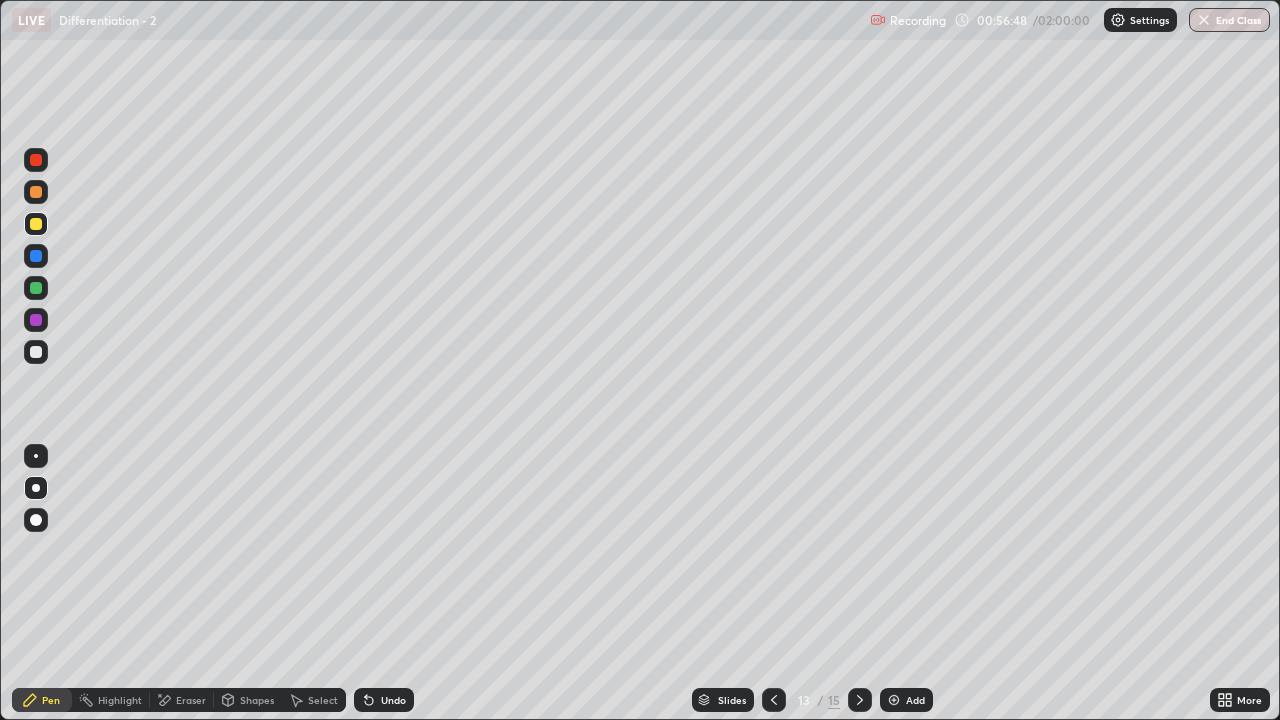 click 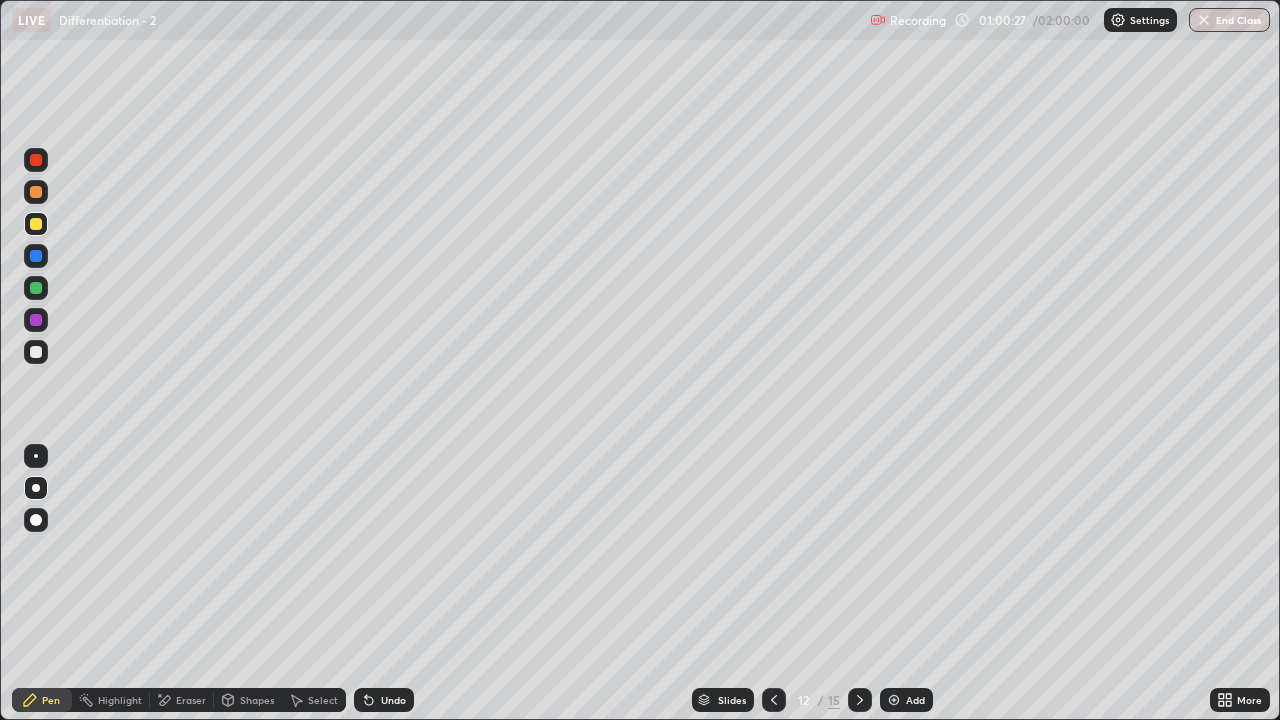 click on "Select" at bounding box center (323, 700) 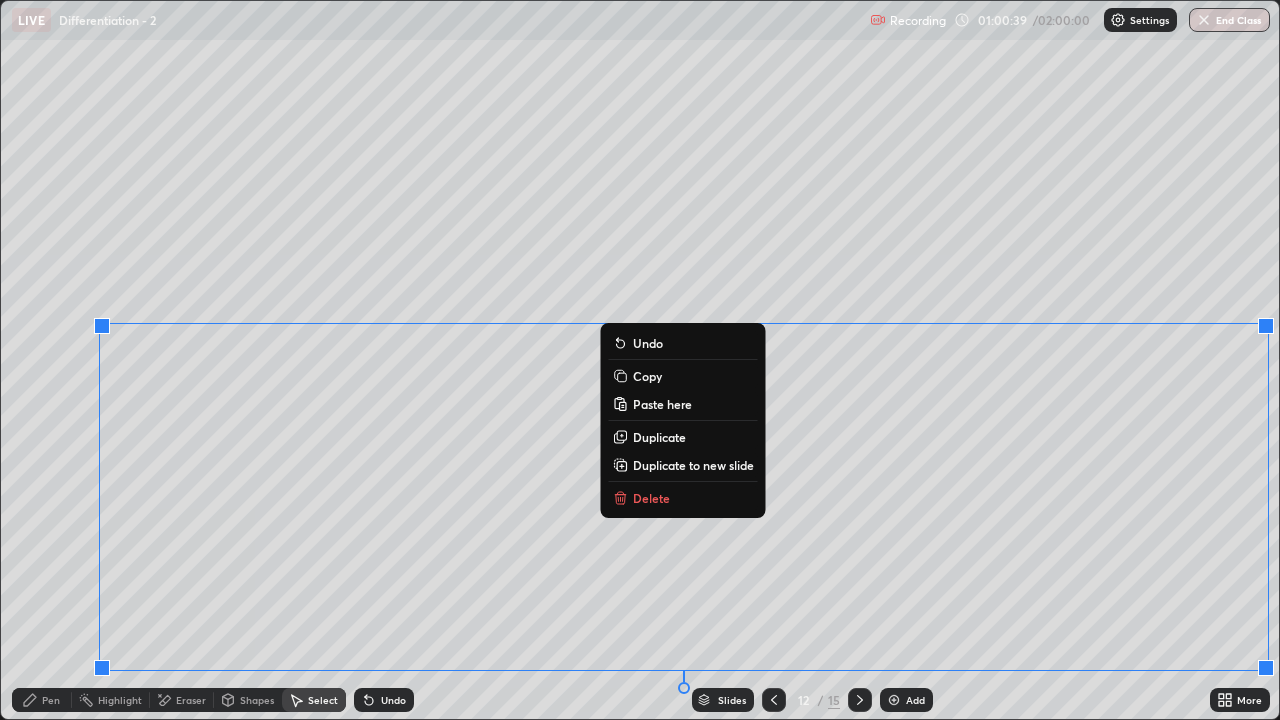 click on "Duplicate to new slide" at bounding box center [693, 465] 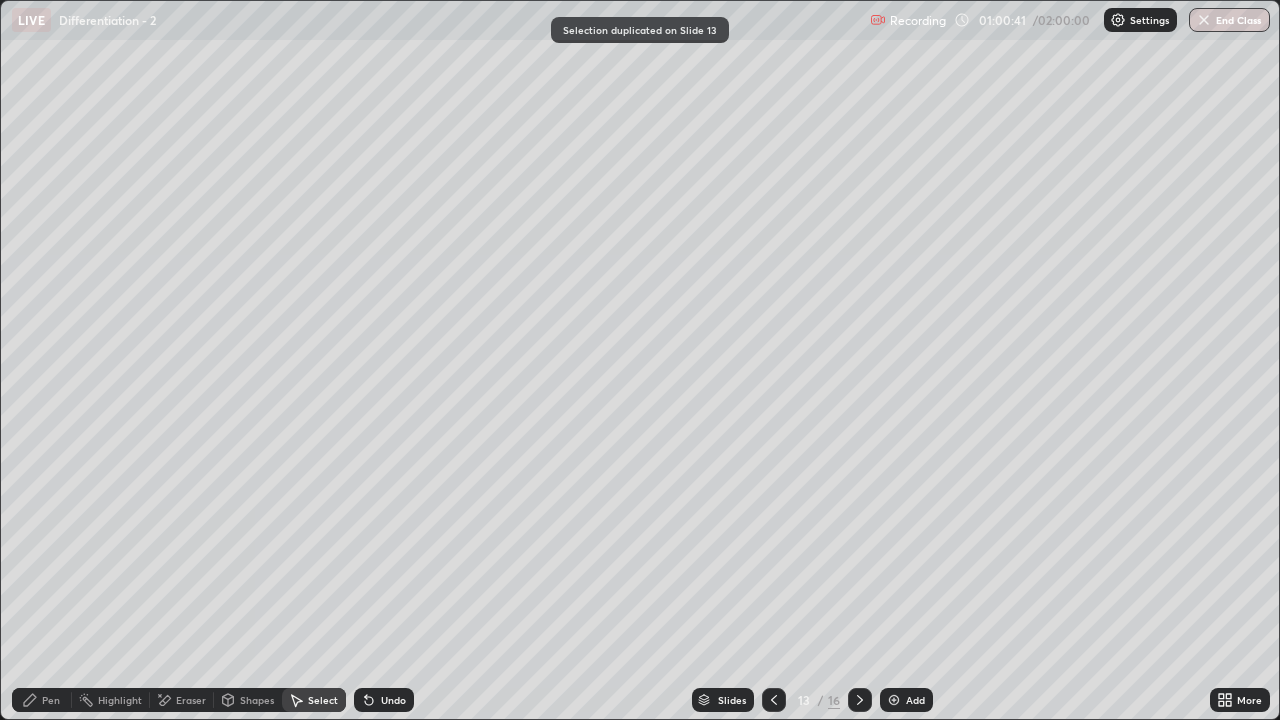 click on "Eraser" at bounding box center (191, 700) 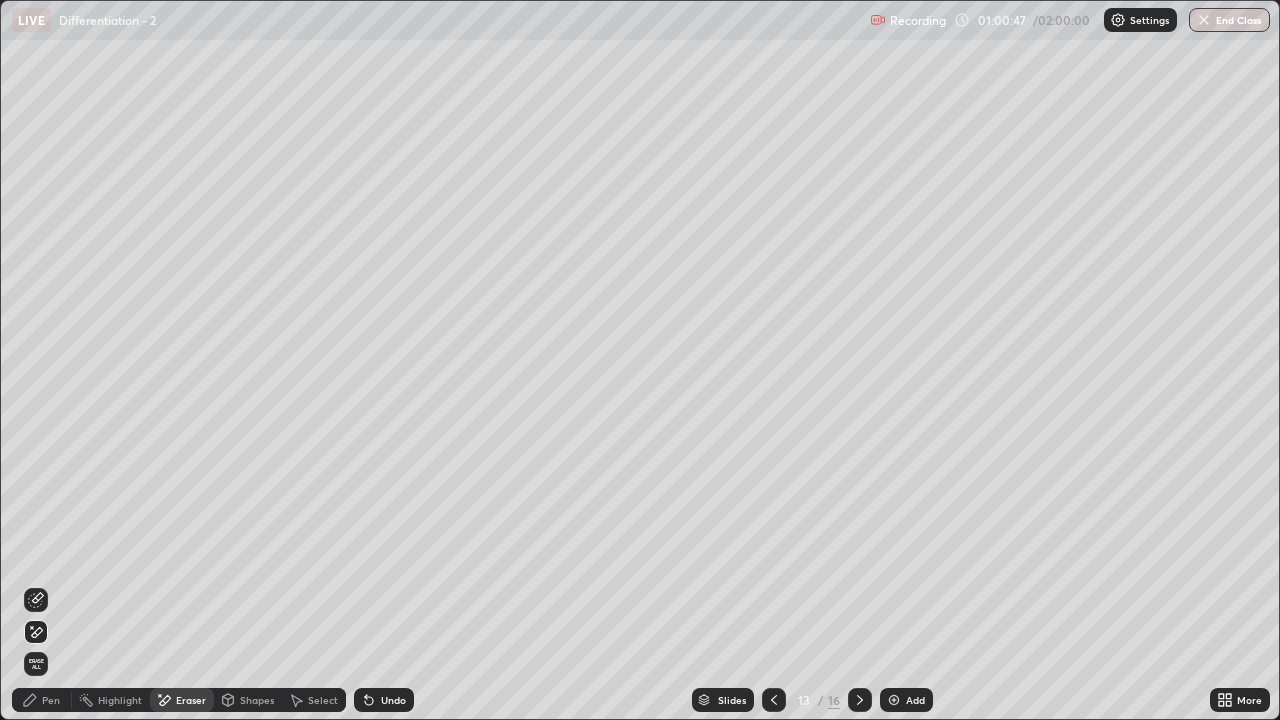 click 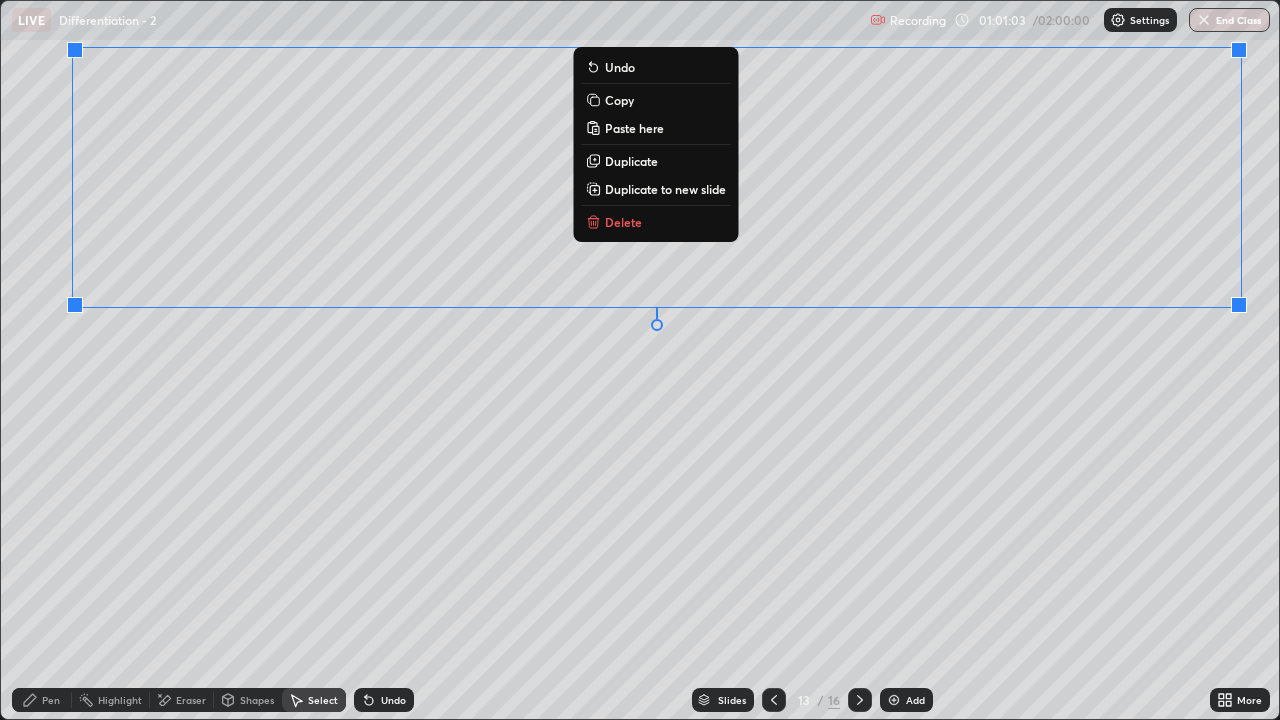 click 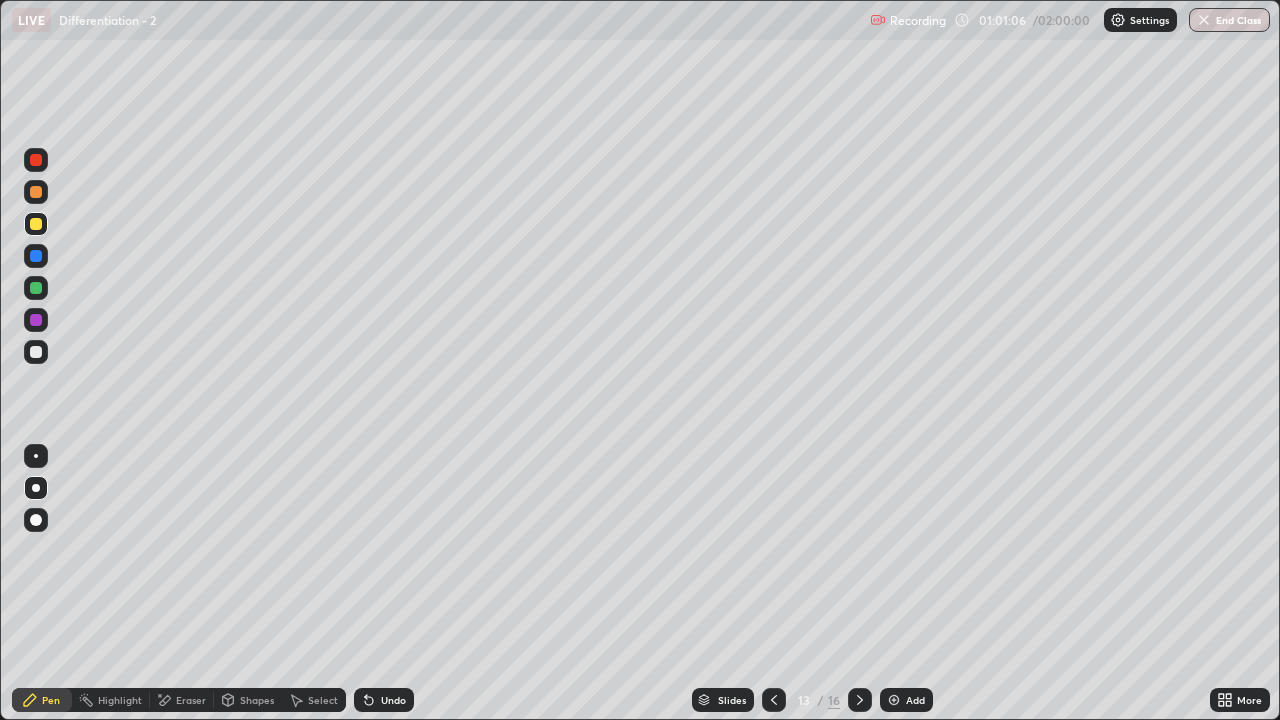 click 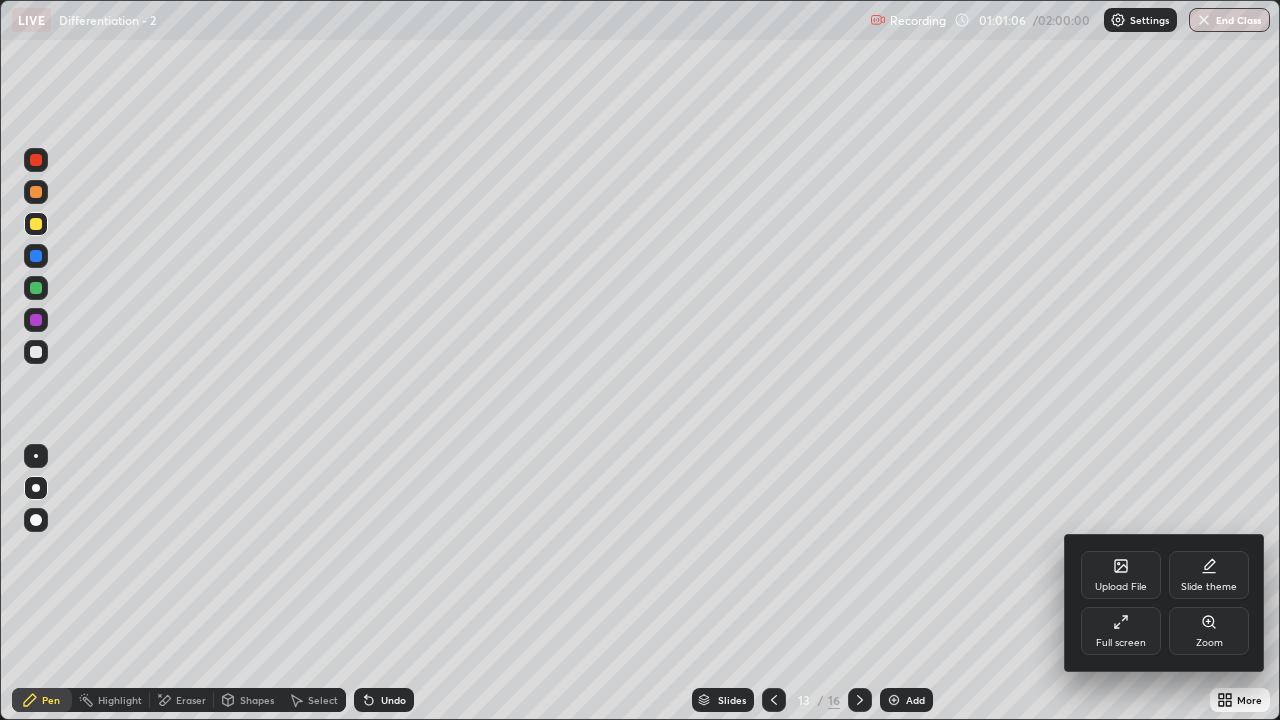 click on "Full screen" at bounding box center [1121, 643] 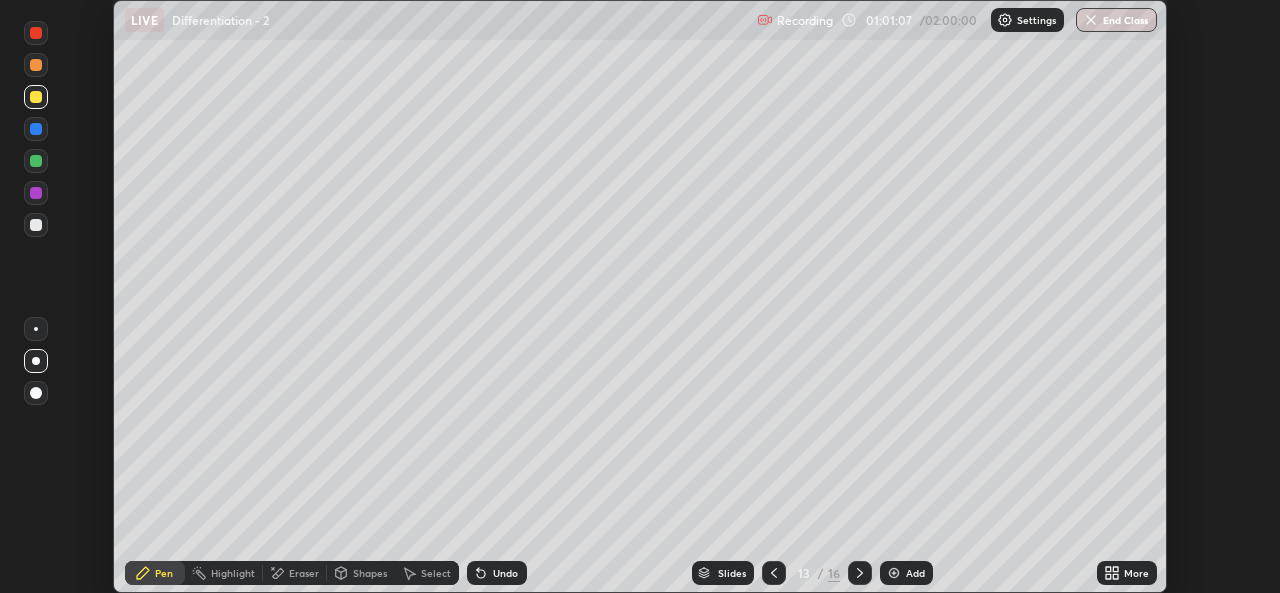 scroll, scrollTop: 593, scrollLeft: 1280, axis: both 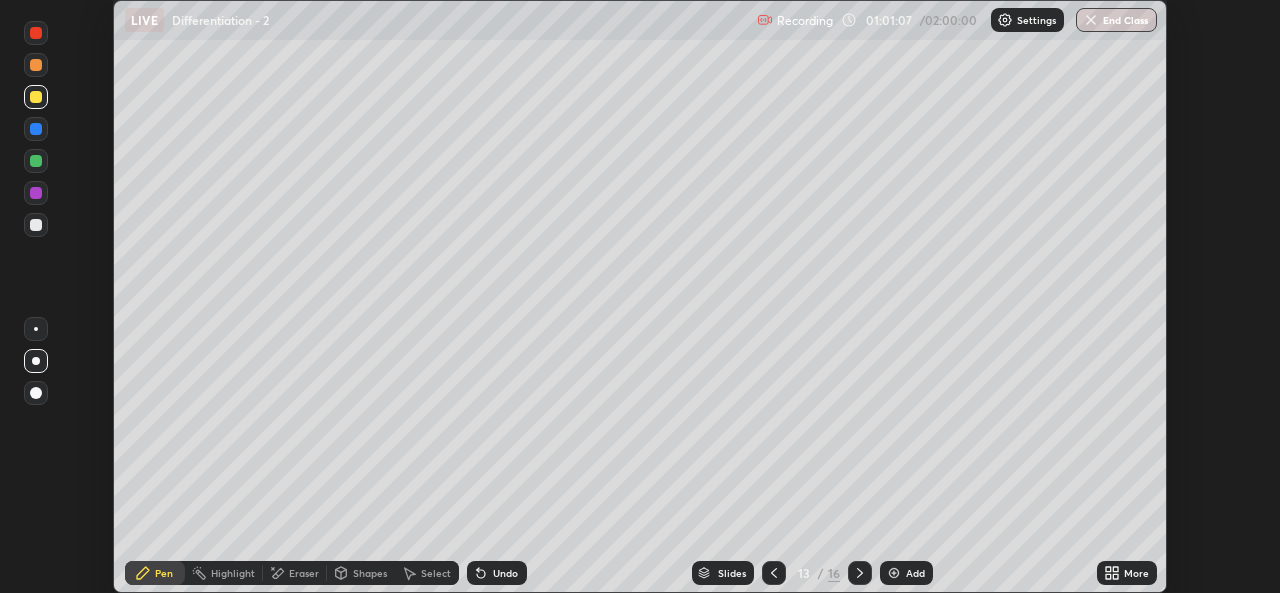 click 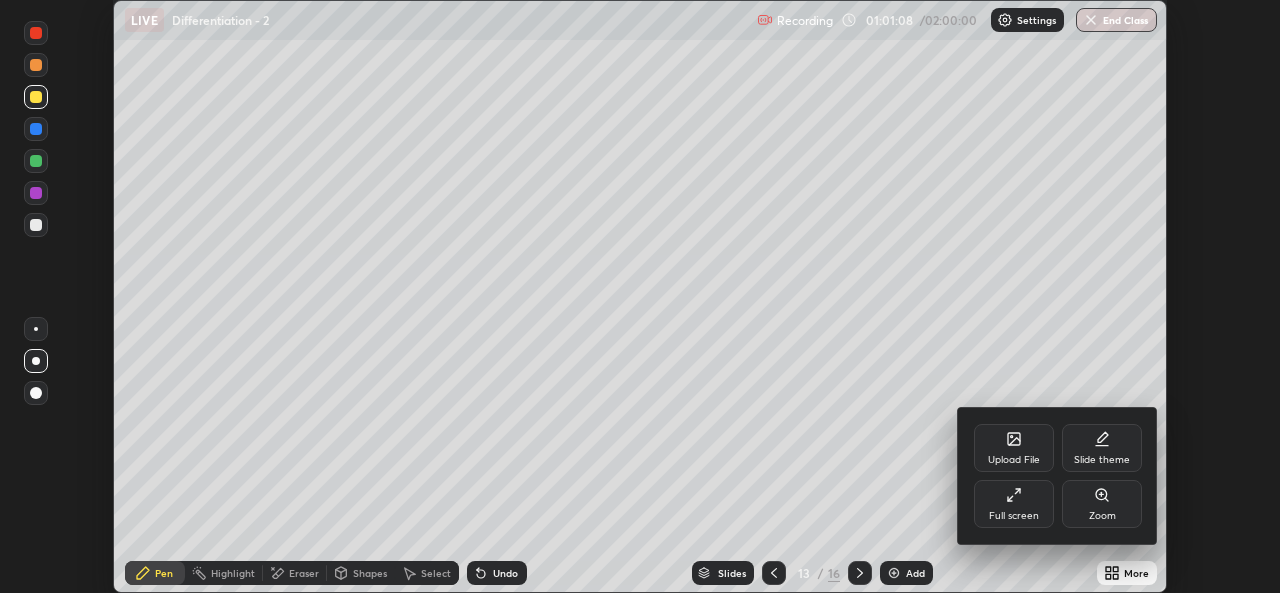 click on "Full screen" at bounding box center (1014, 516) 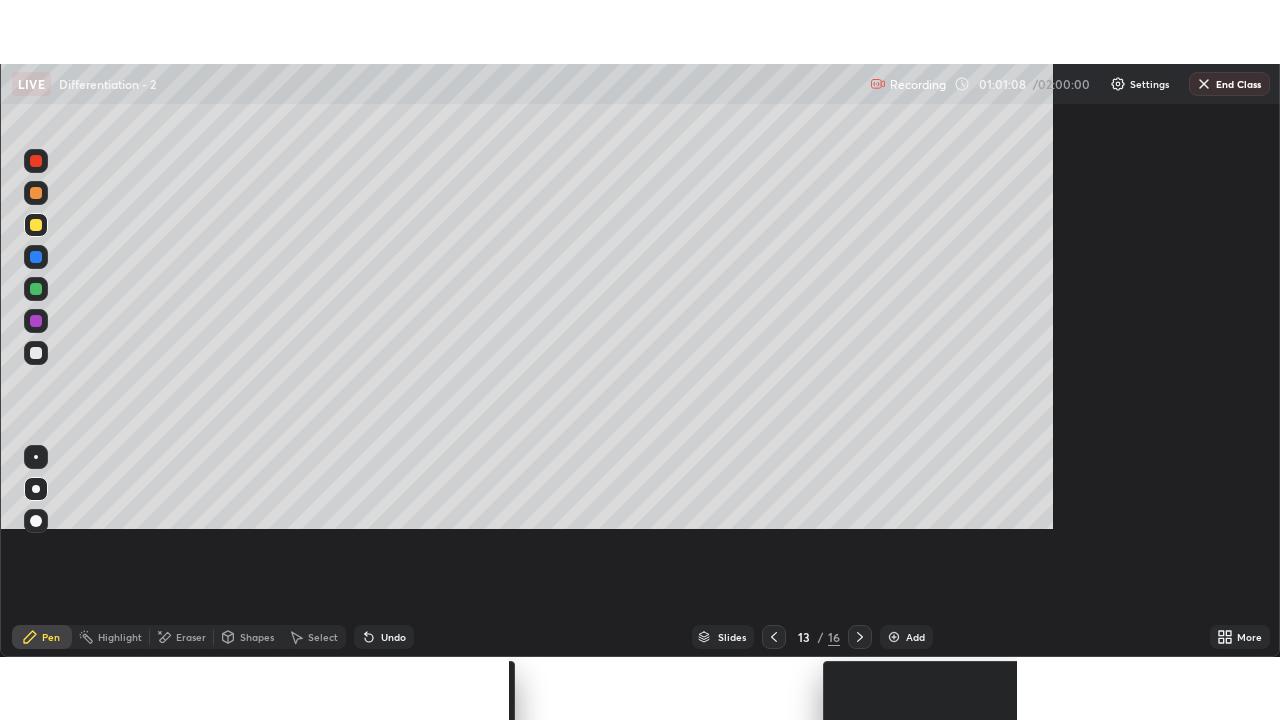 scroll, scrollTop: 99280, scrollLeft: 98720, axis: both 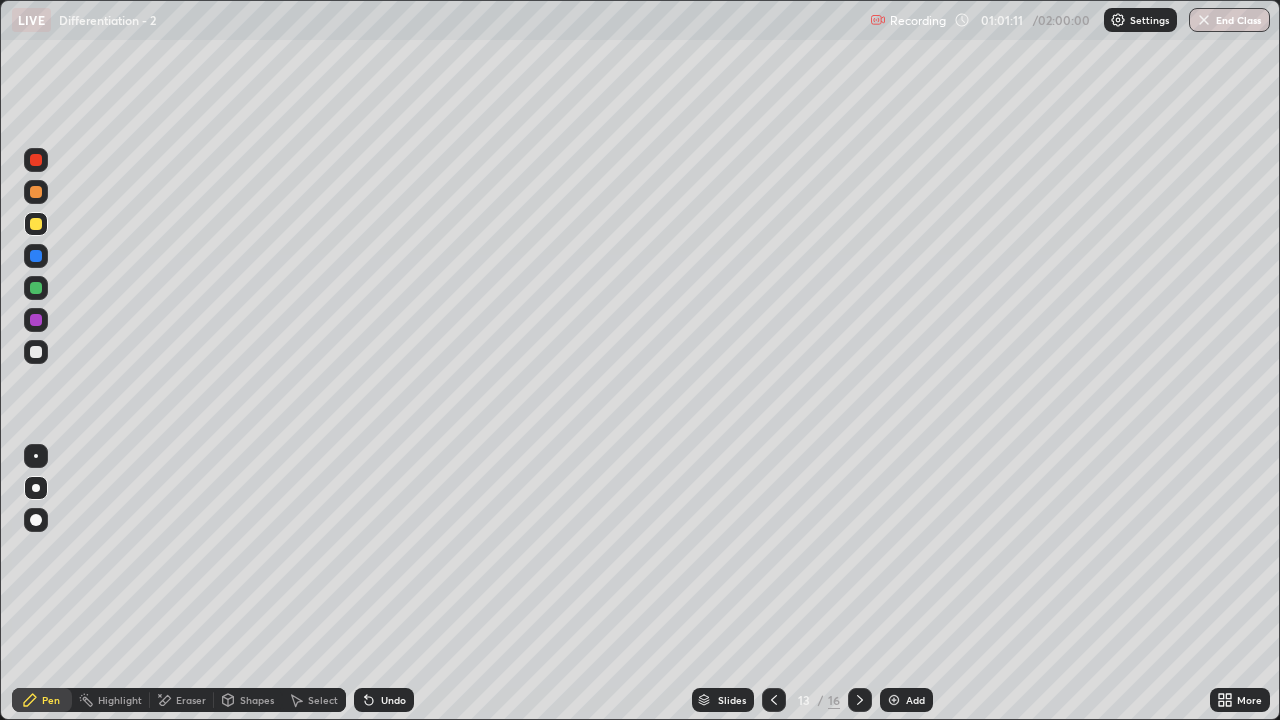 click on "Pen" at bounding box center [51, 700] 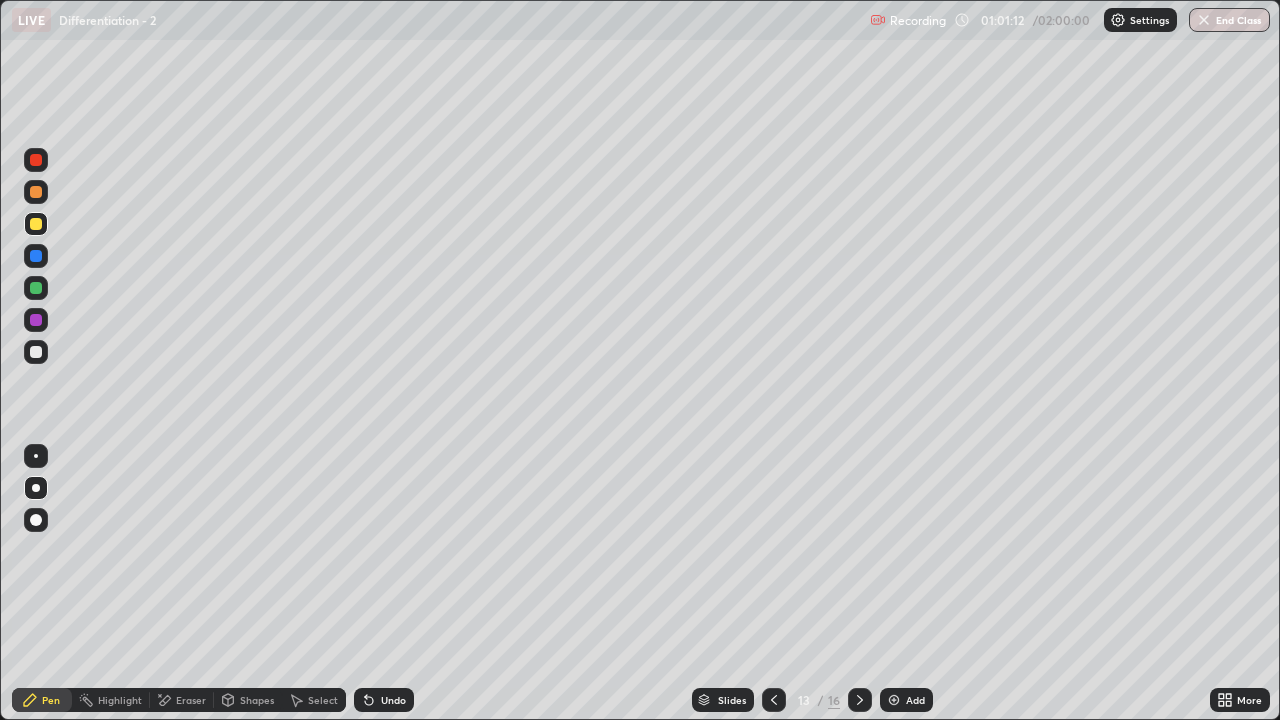 click at bounding box center (36, 352) 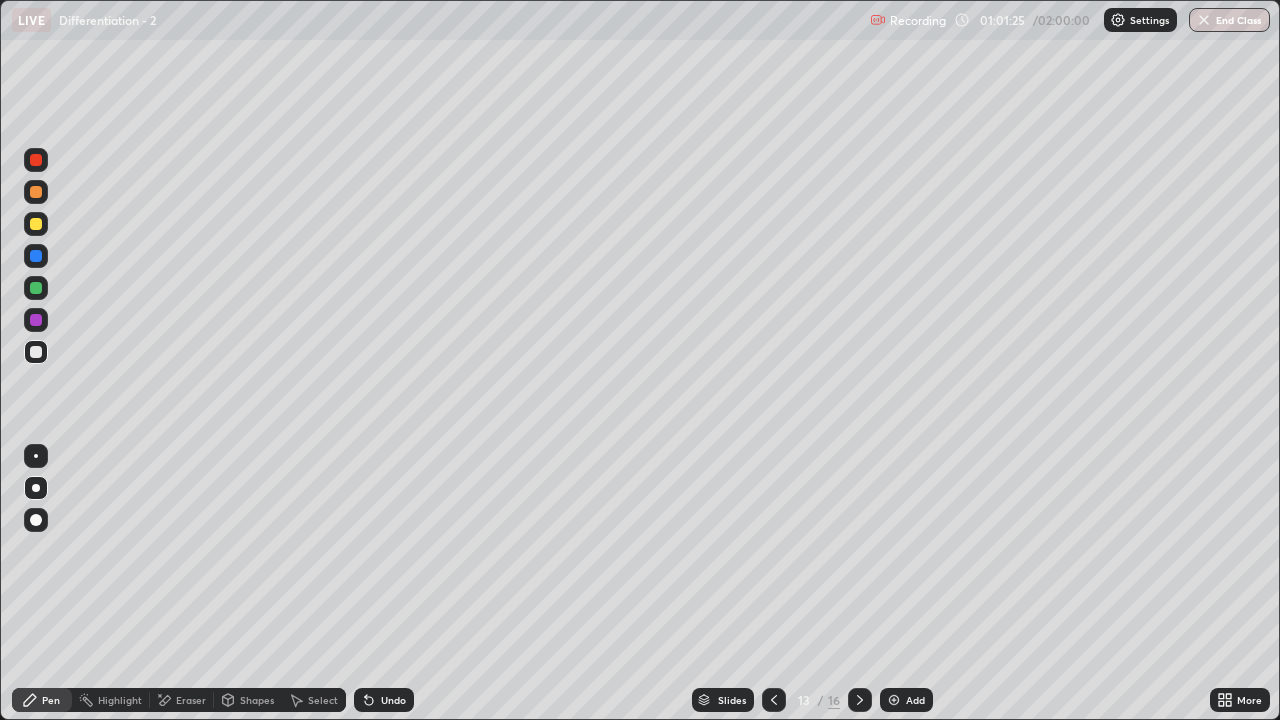 click on "Undo" at bounding box center (393, 700) 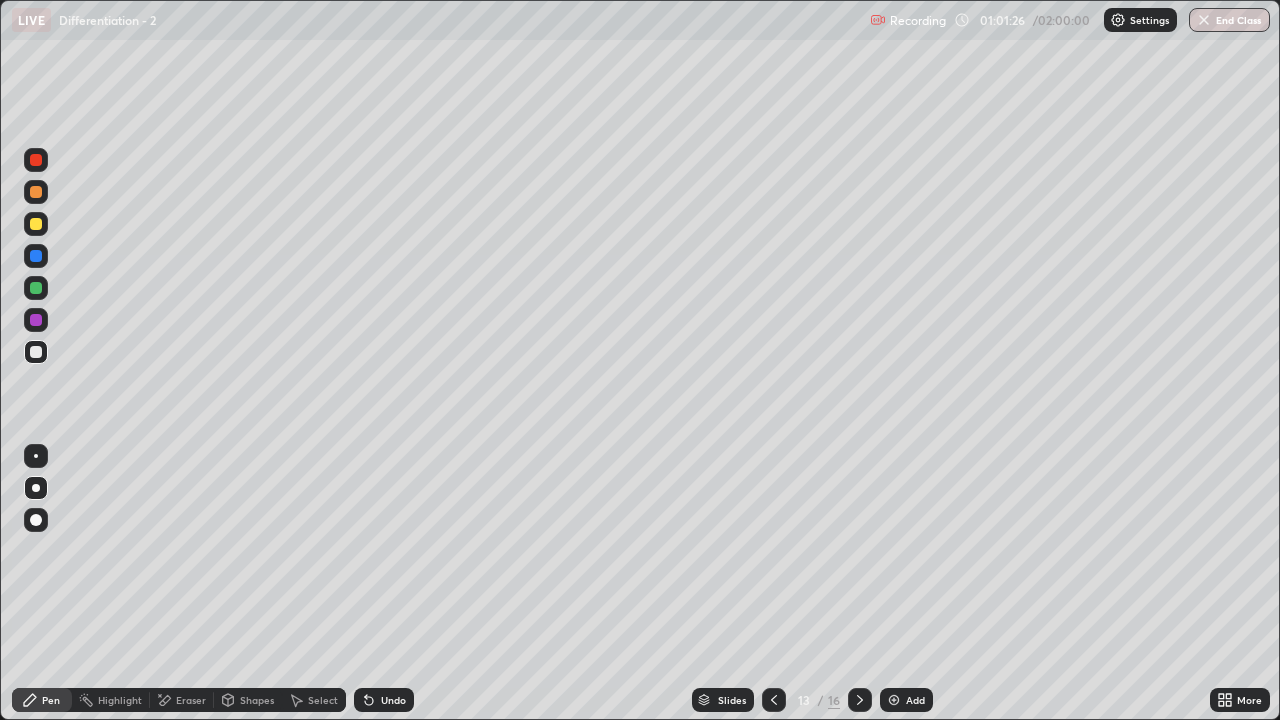 click on "Undo" at bounding box center (393, 700) 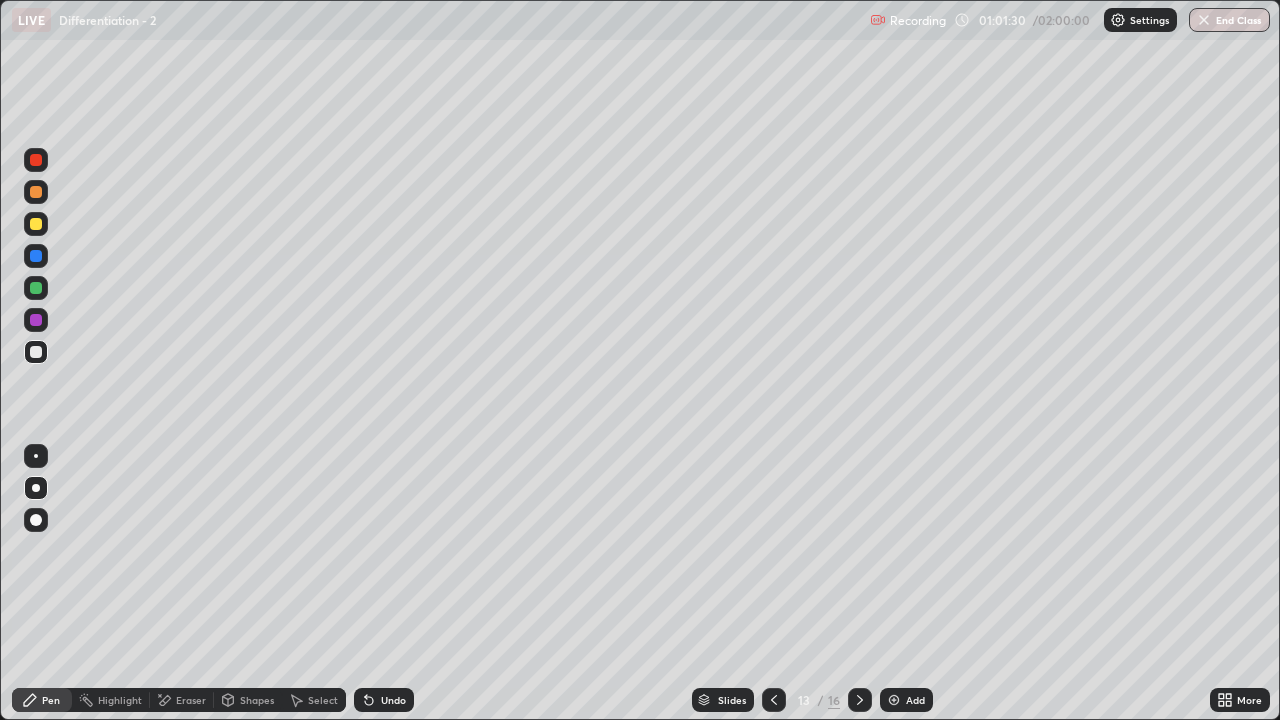 click on "Undo" at bounding box center (384, 700) 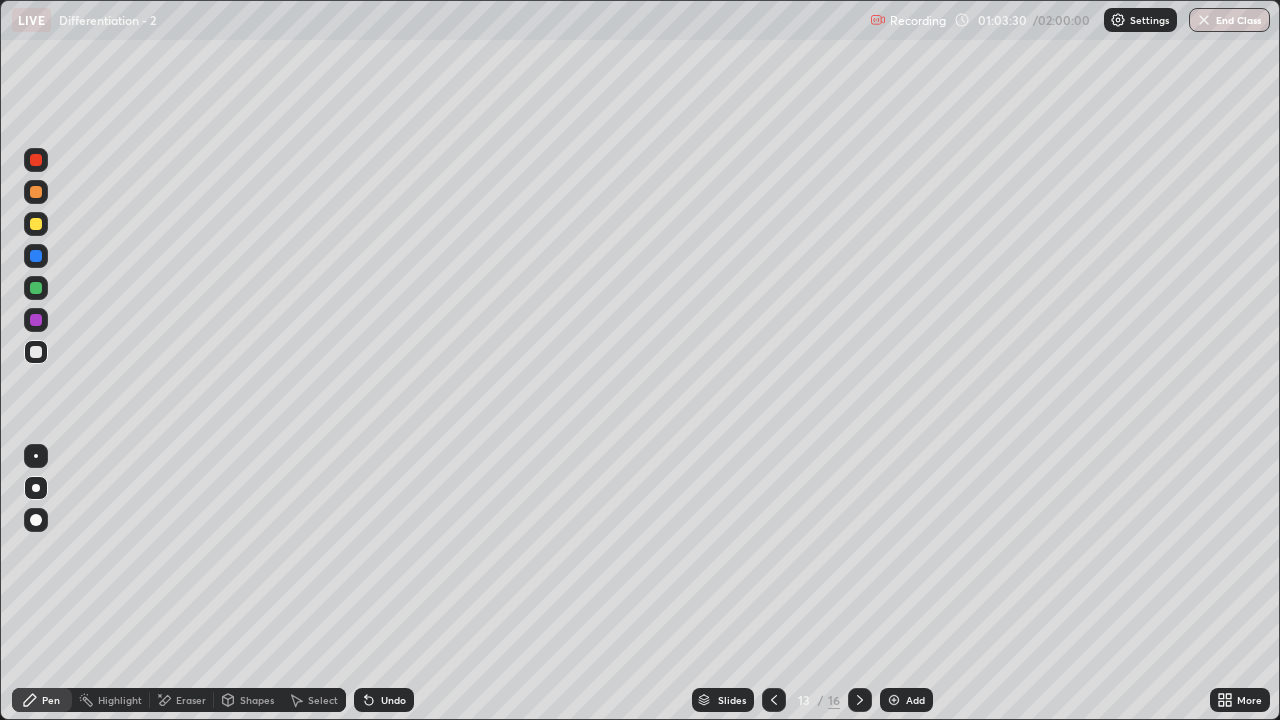 click on "Add" at bounding box center [915, 700] 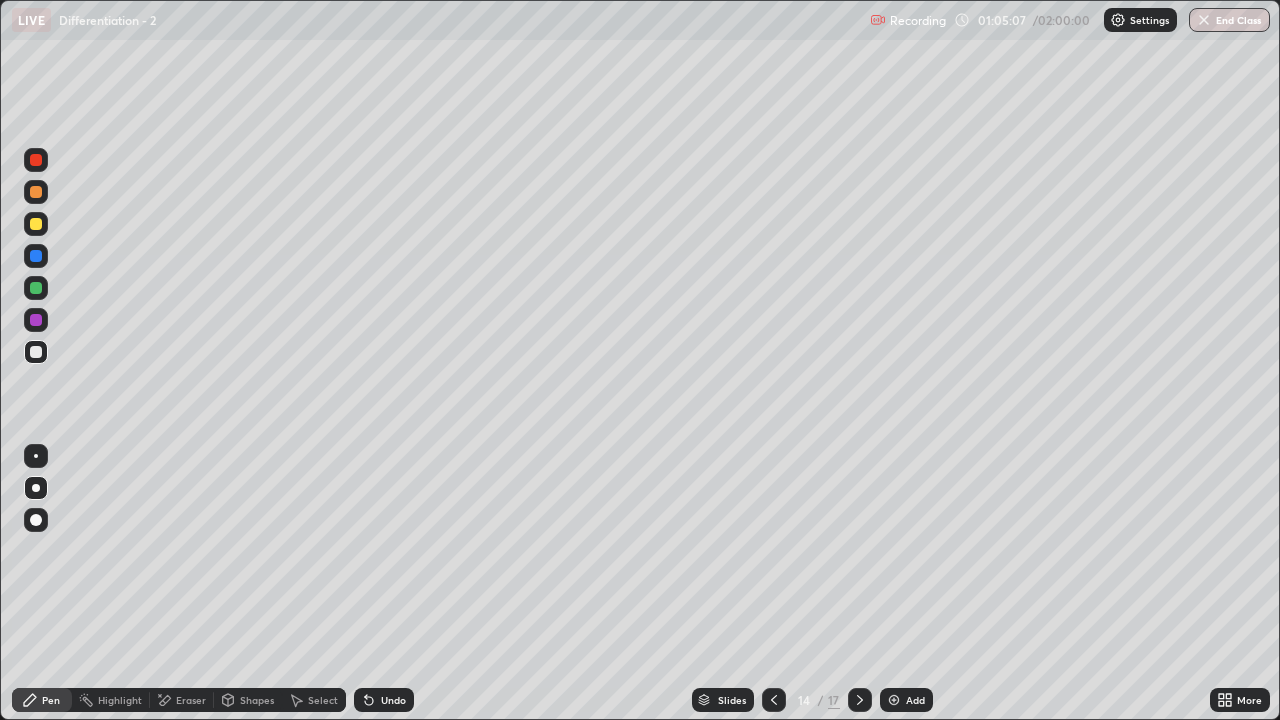 click at bounding box center (774, 700) 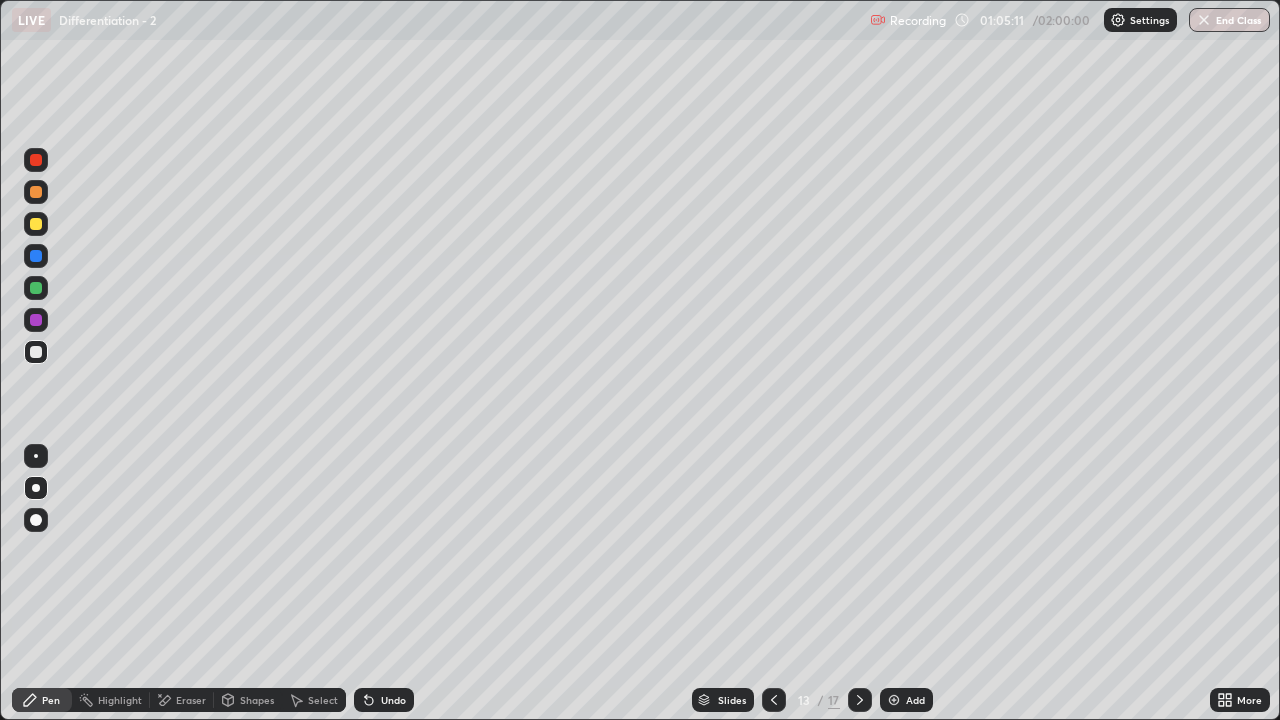 click at bounding box center (860, 700) 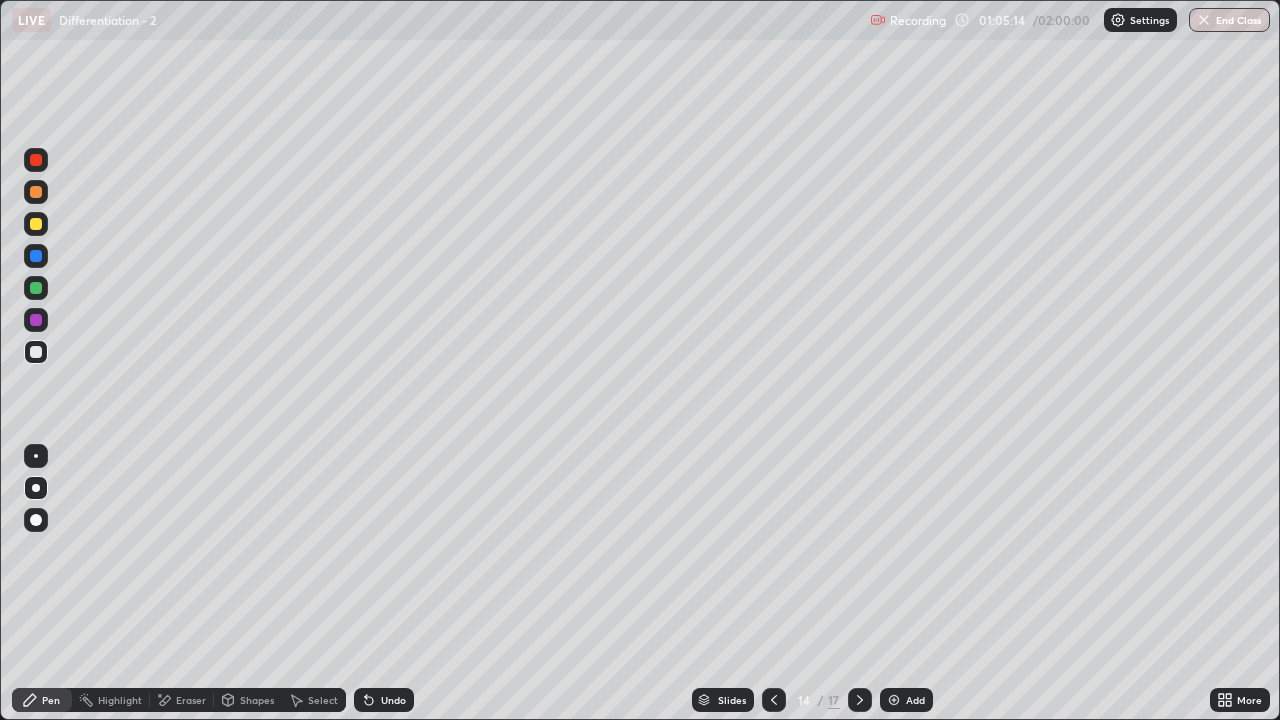 click on "Eraser" at bounding box center (182, 700) 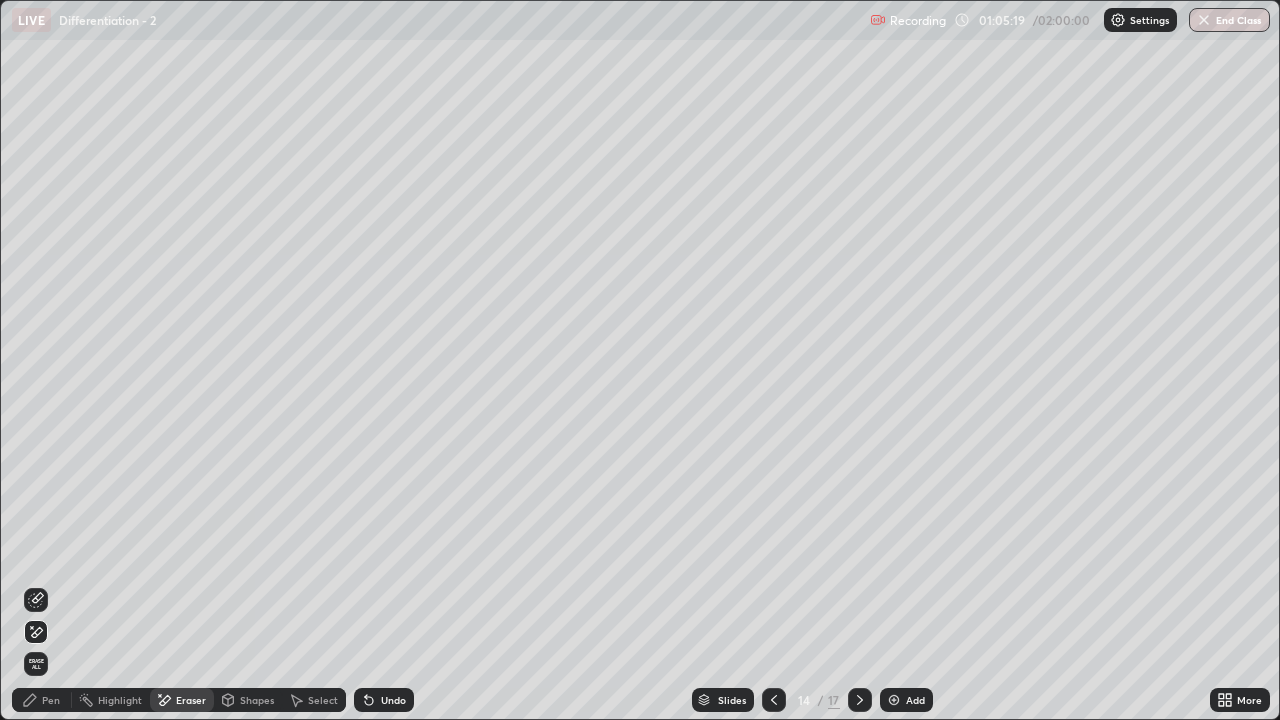 click on "Pen" at bounding box center (42, 700) 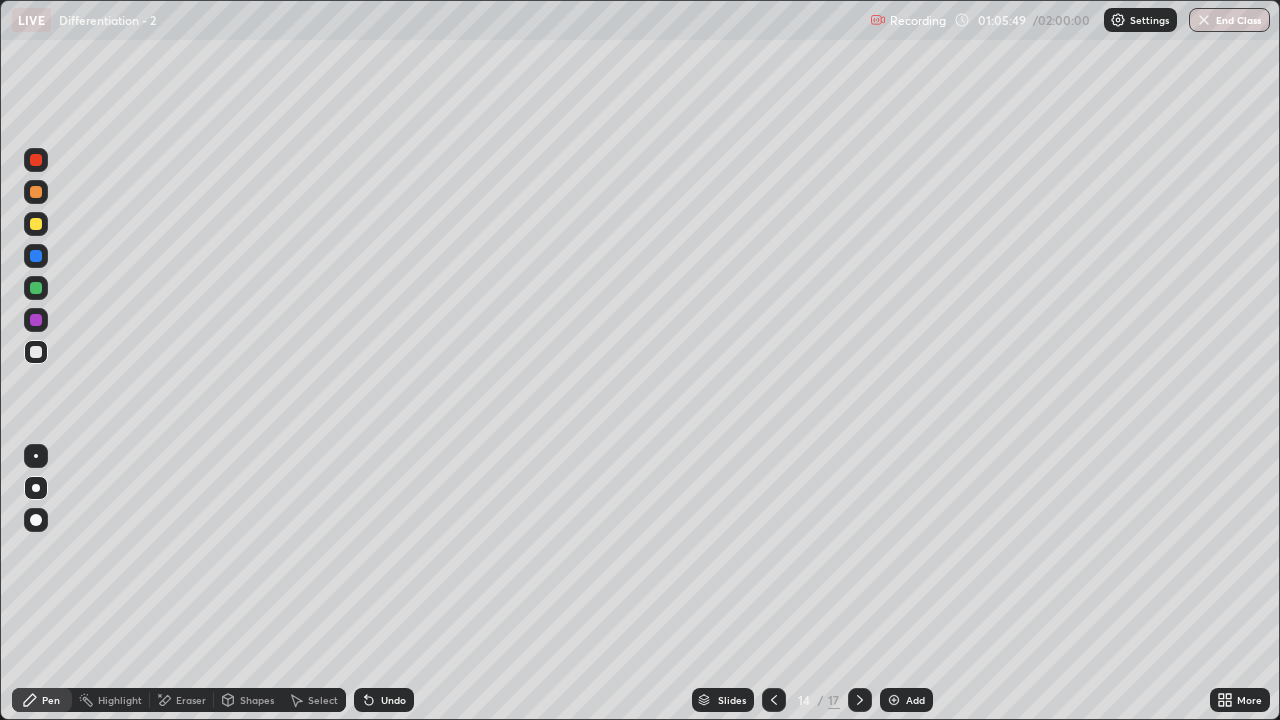 click on "Undo" at bounding box center [384, 700] 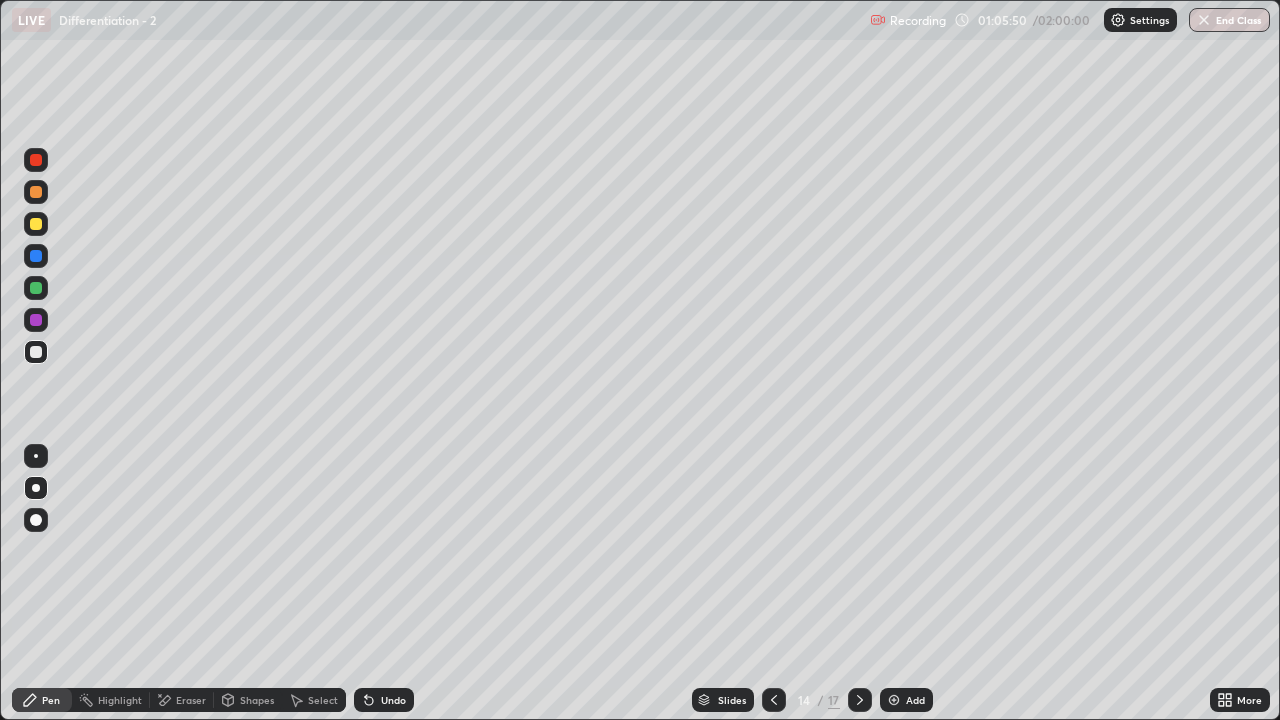 click on "Undo" at bounding box center [384, 700] 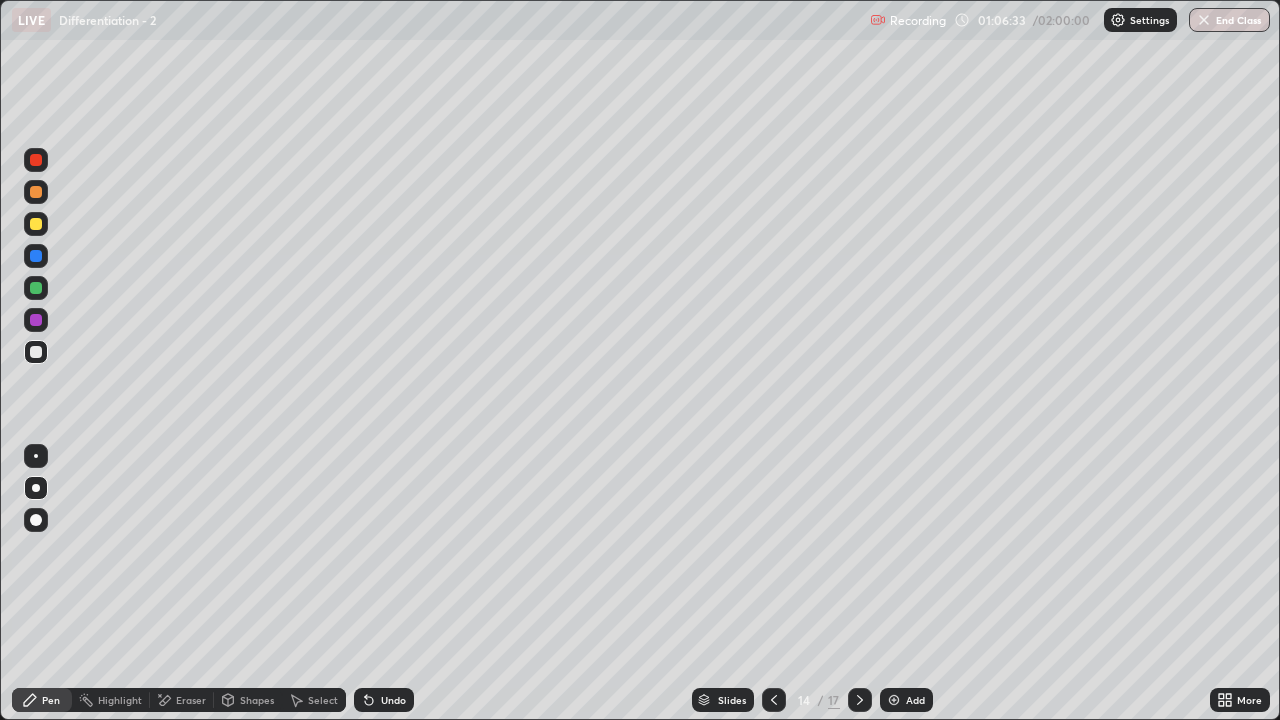 click on "Add" at bounding box center (906, 700) 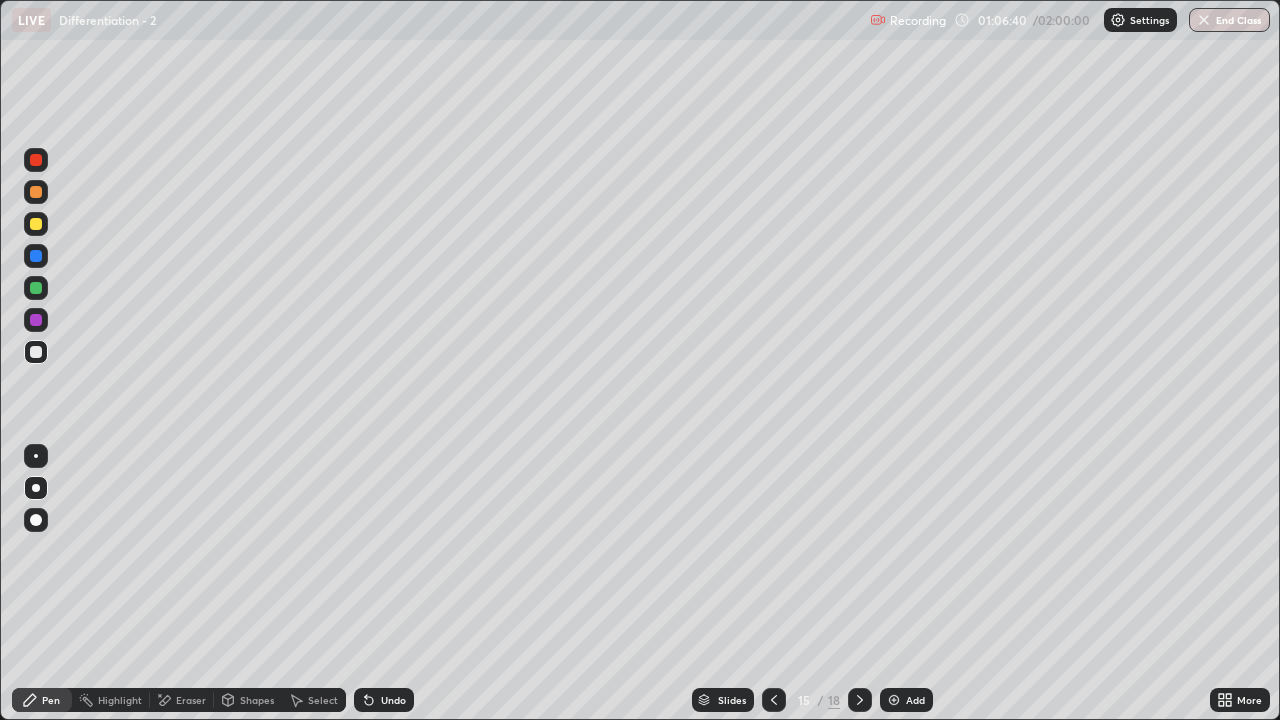 click at bounding box center (774, 700) 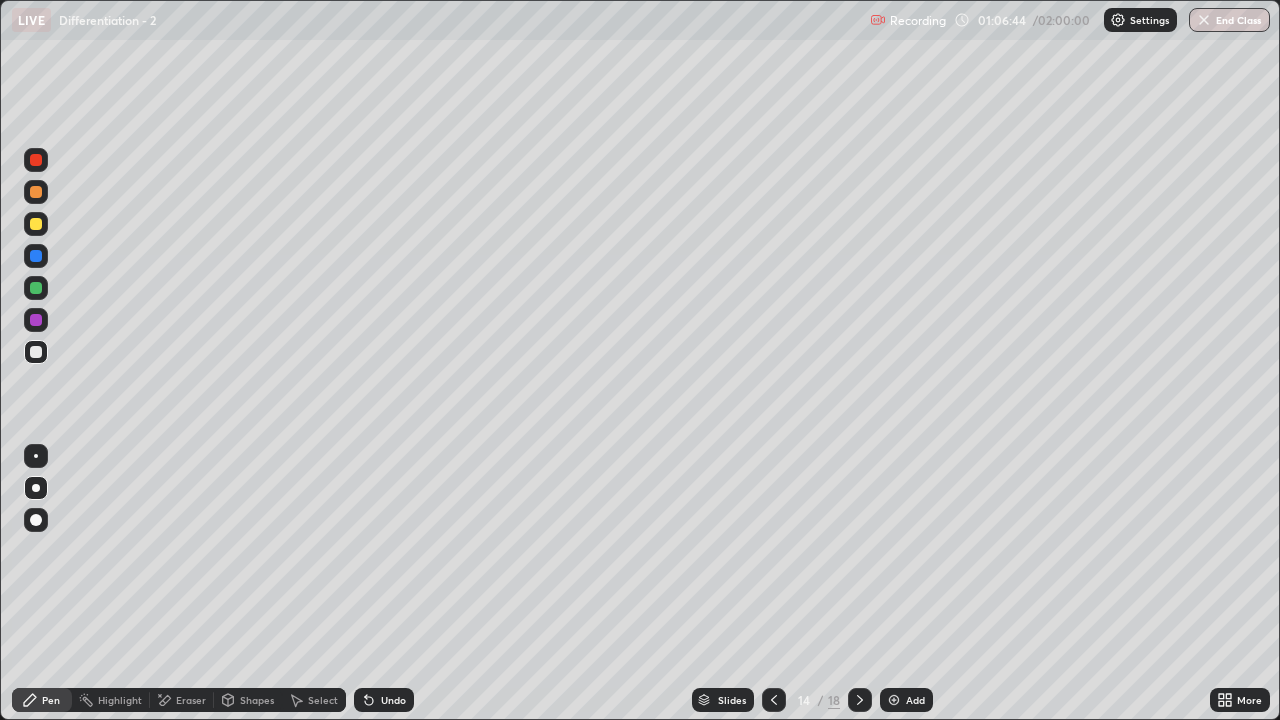 click 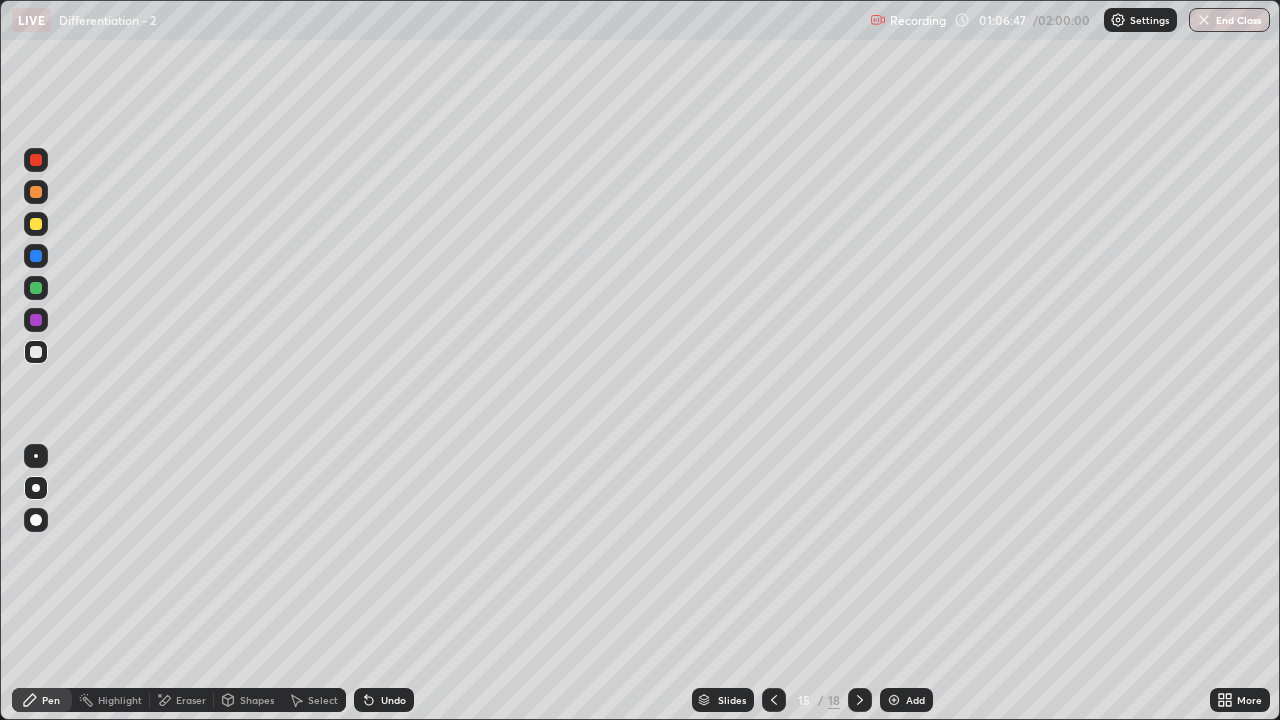 click at bounding box center (774, 700) 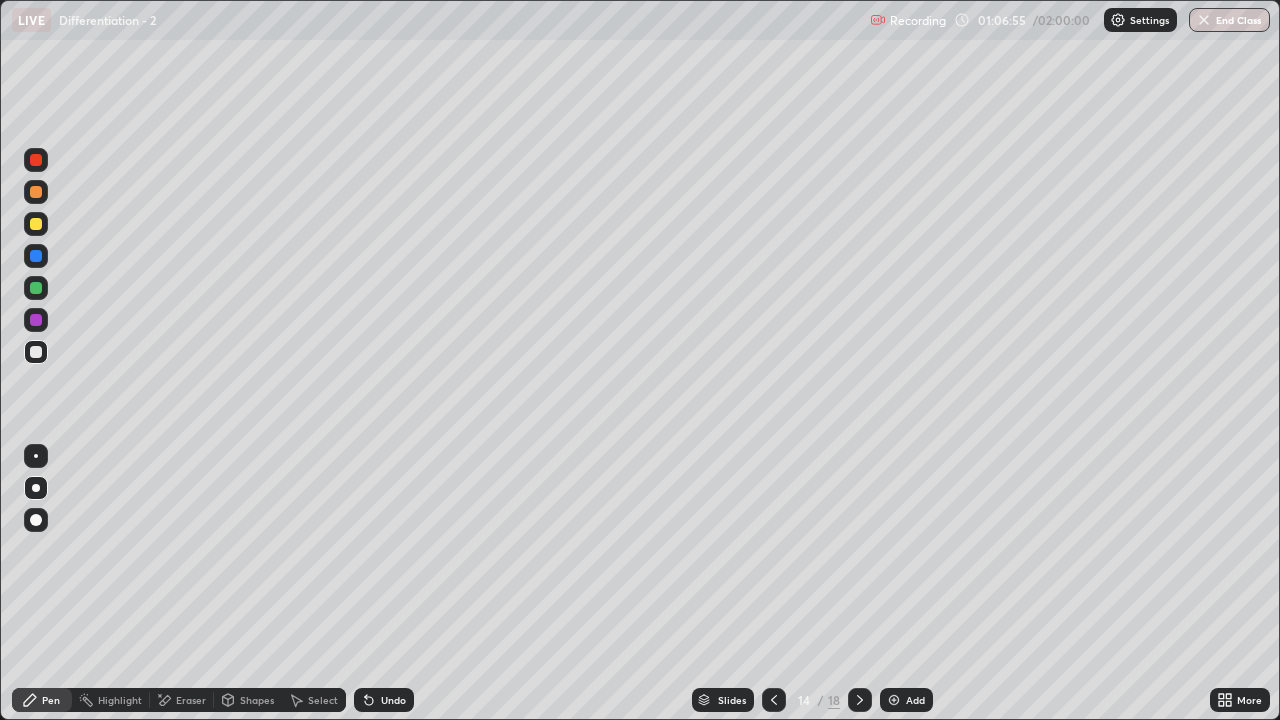 click 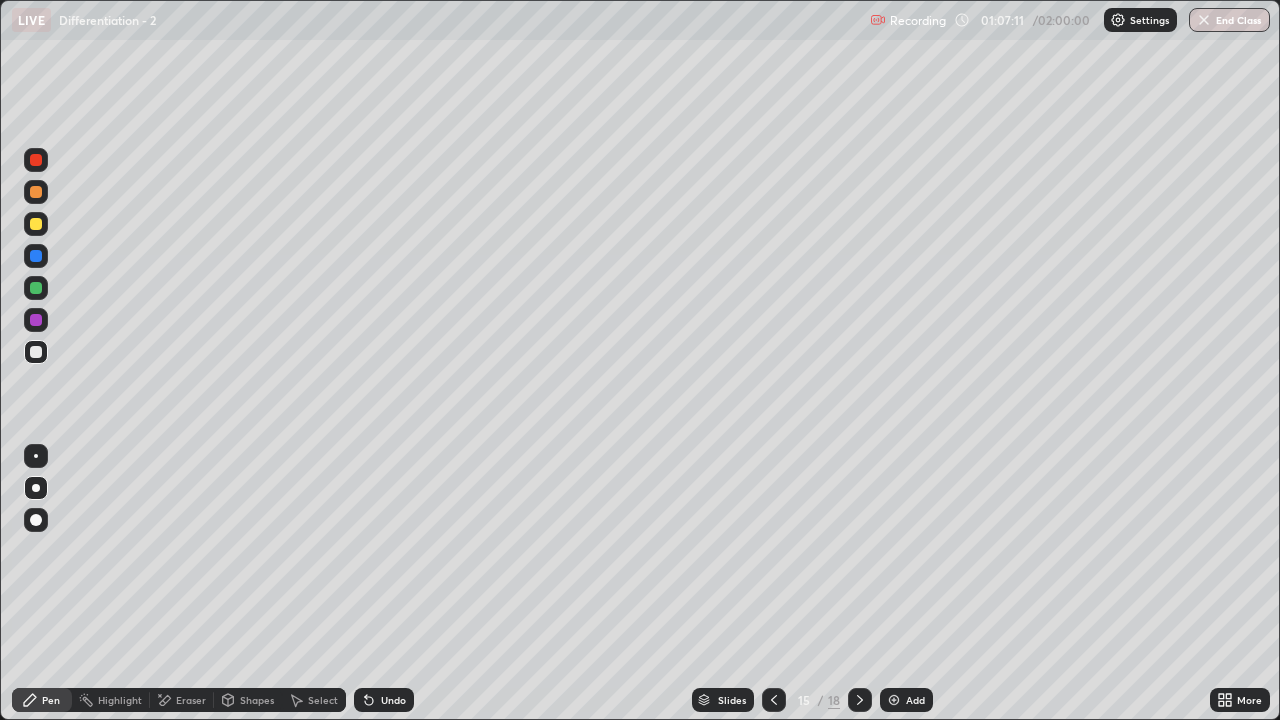 click 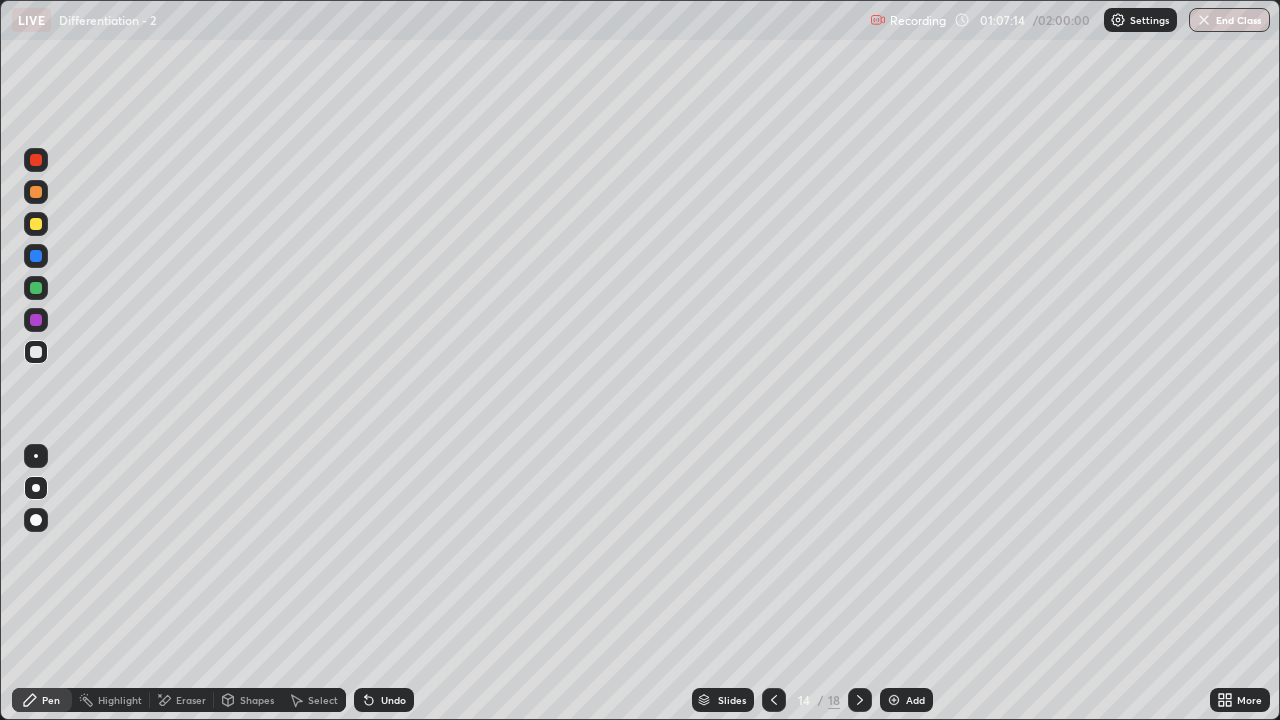 click 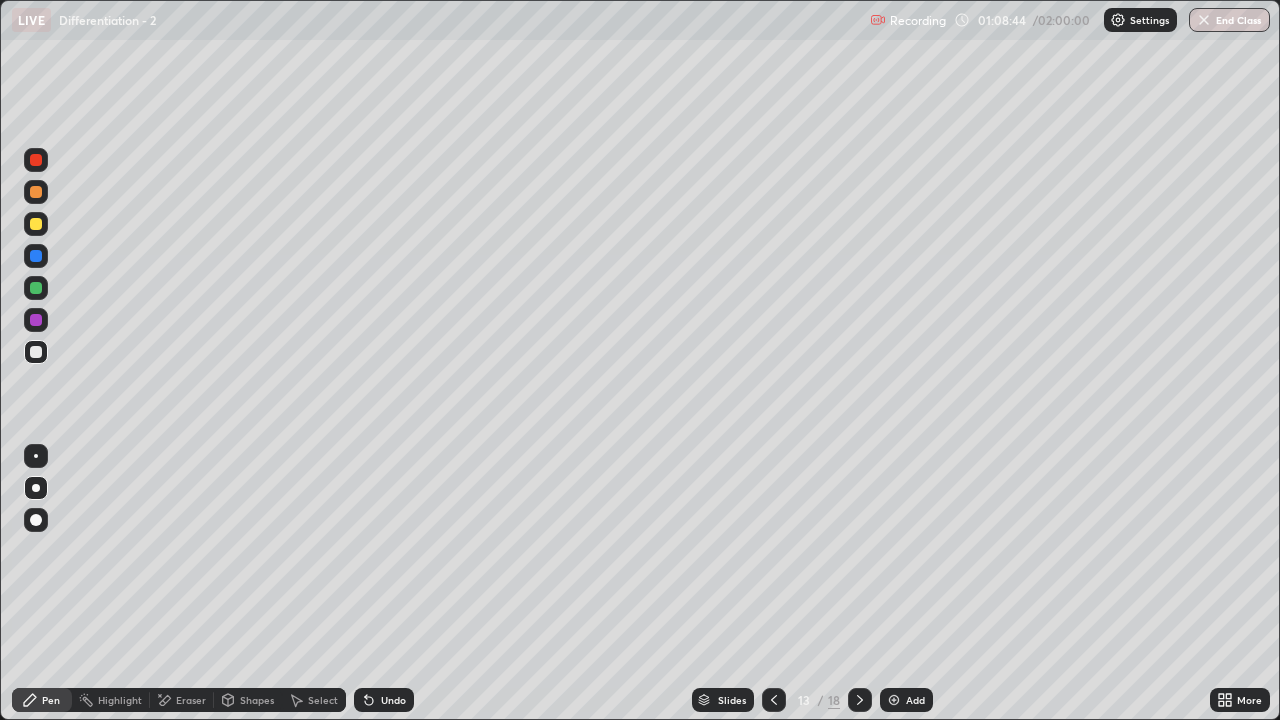 click 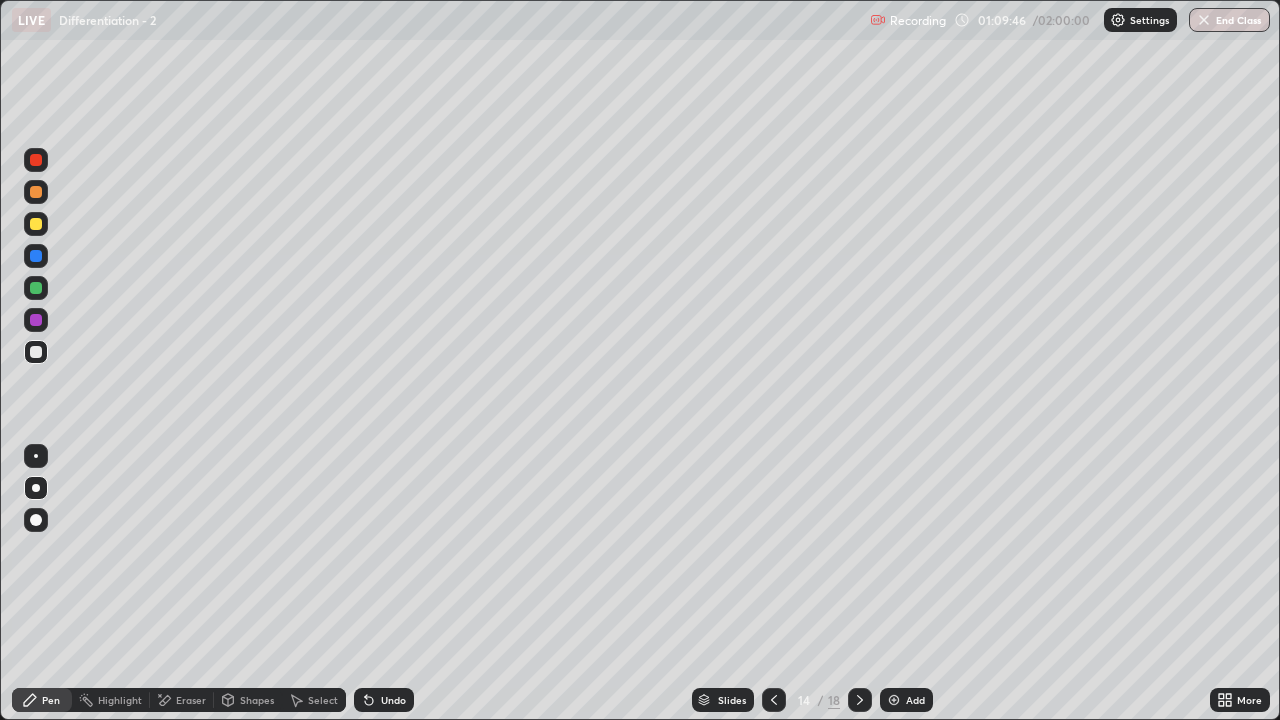 click 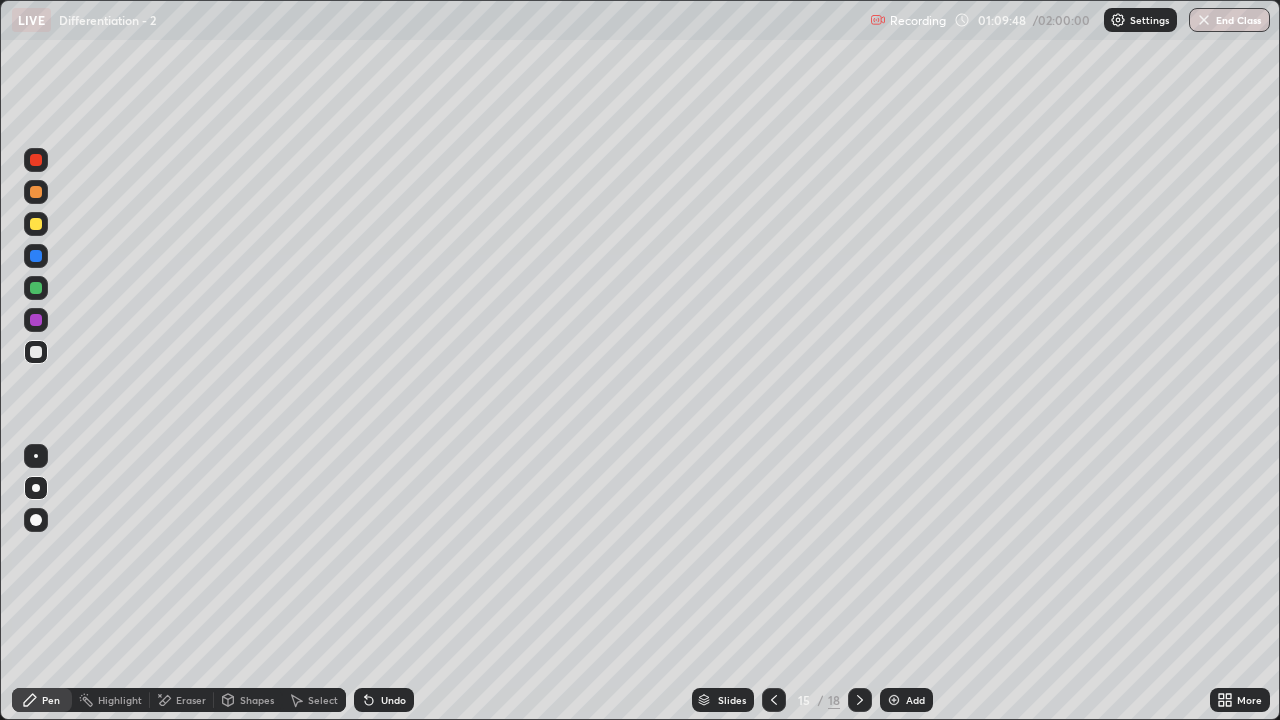 click 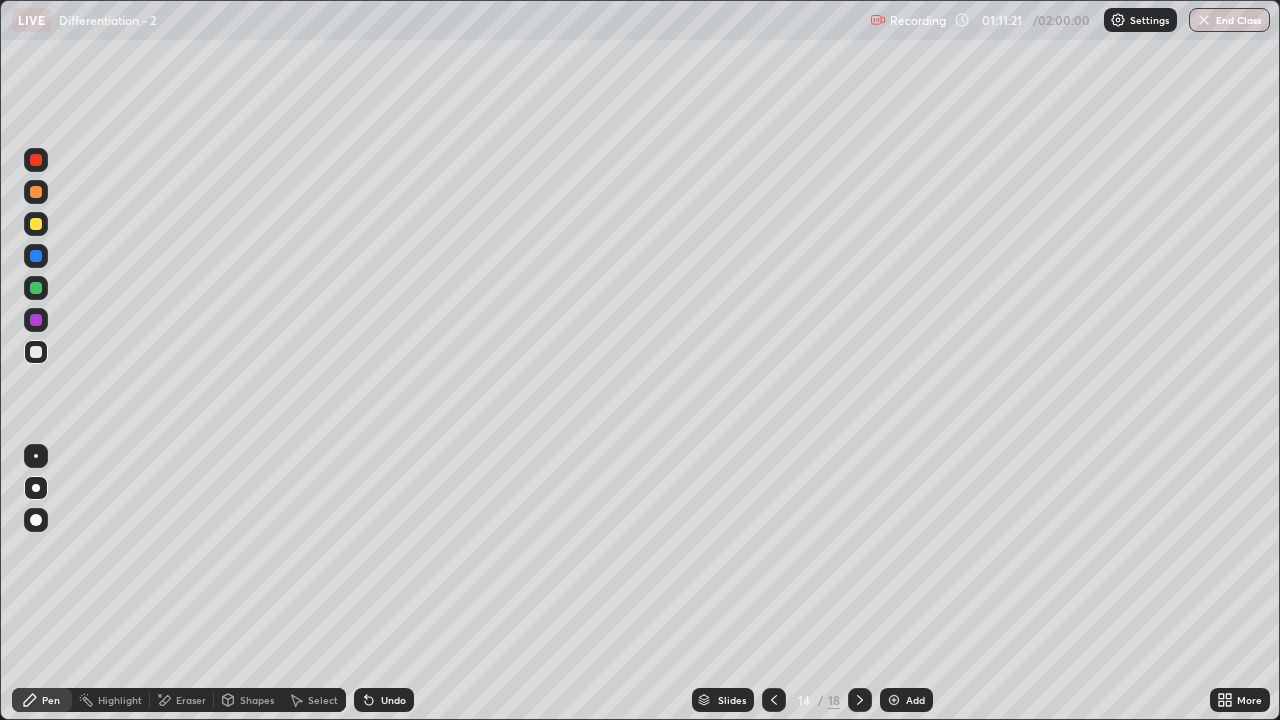 click 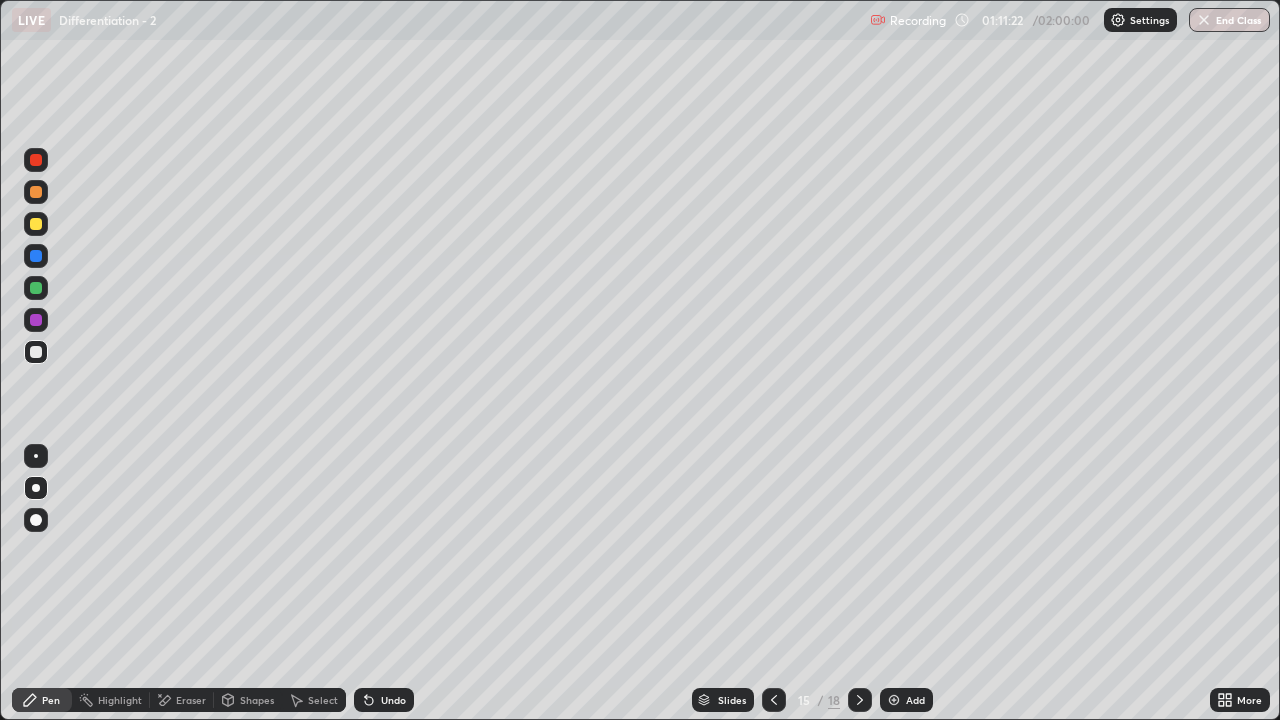 click at bounding box center (774, 700) 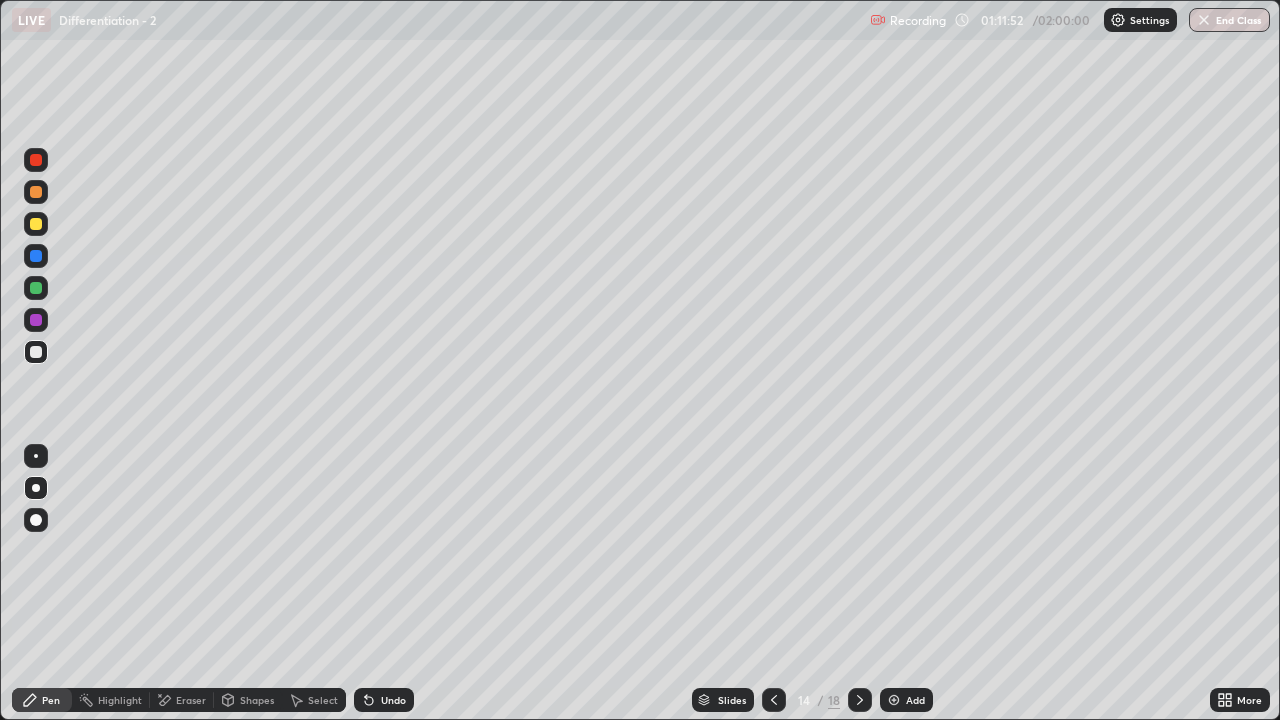 click 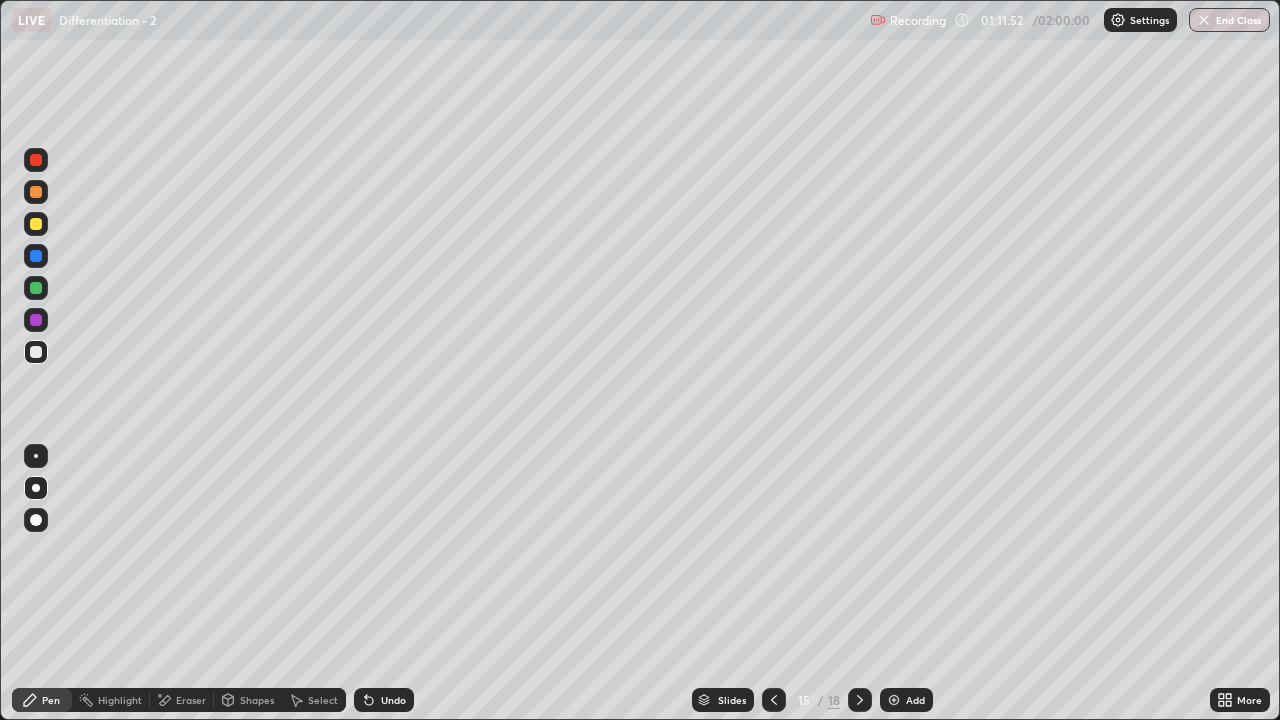 click 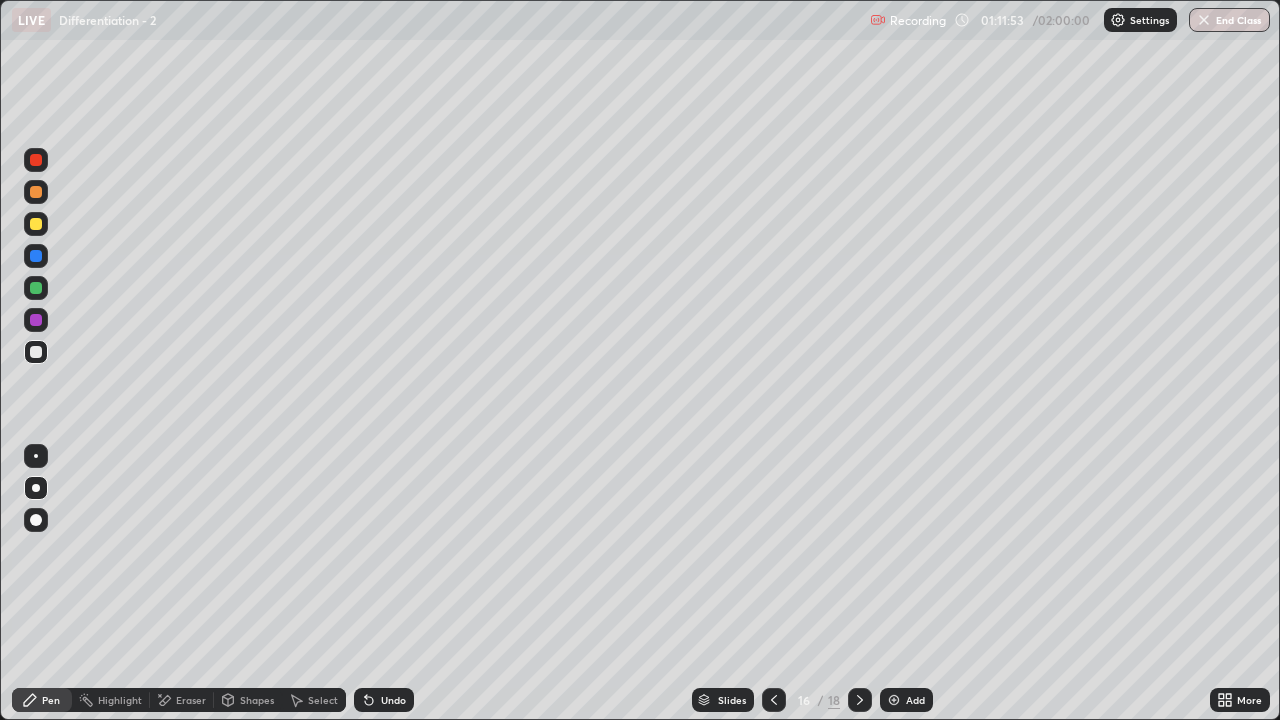 click 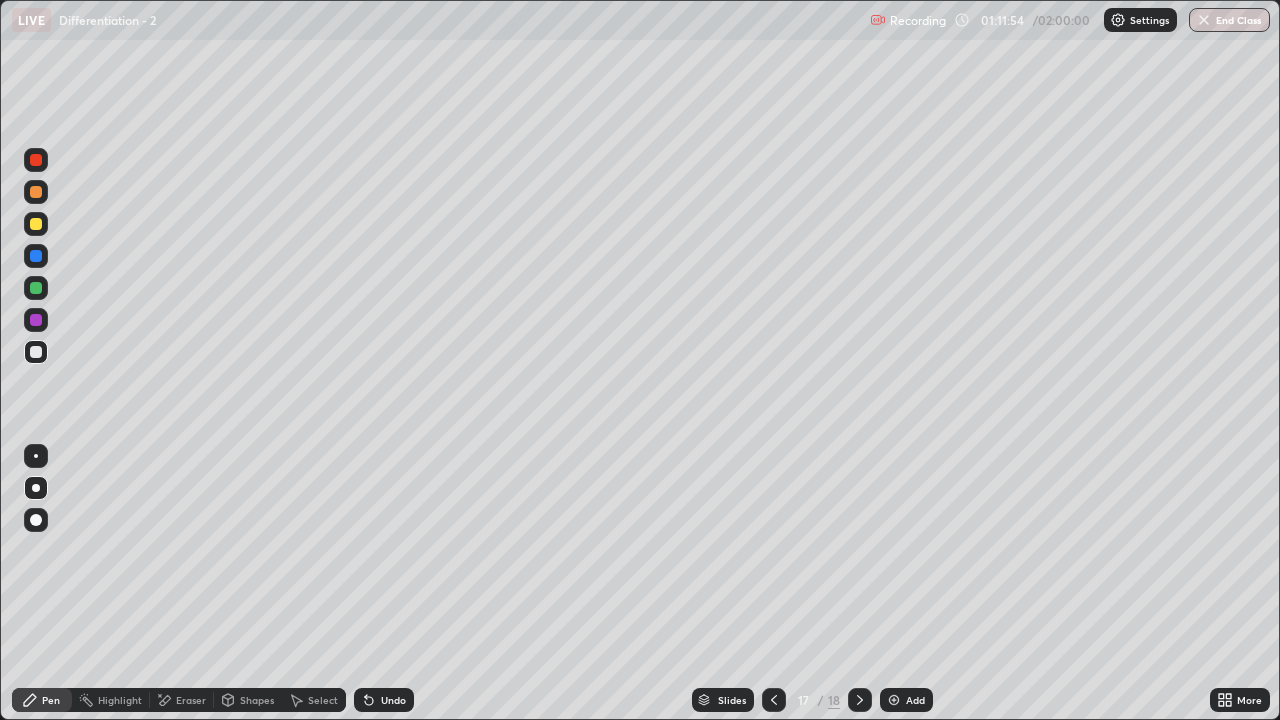 click at bounding box center (860, 700) 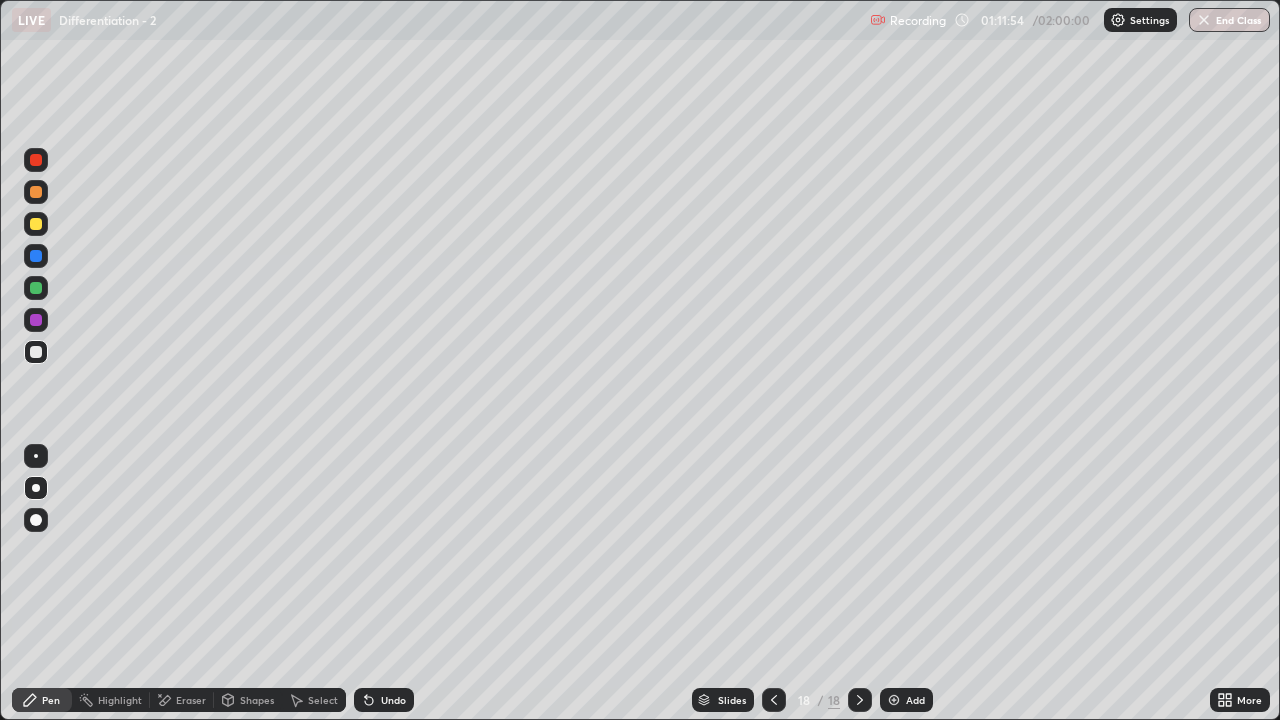 click on "Add" at bounding box center (915, 700) 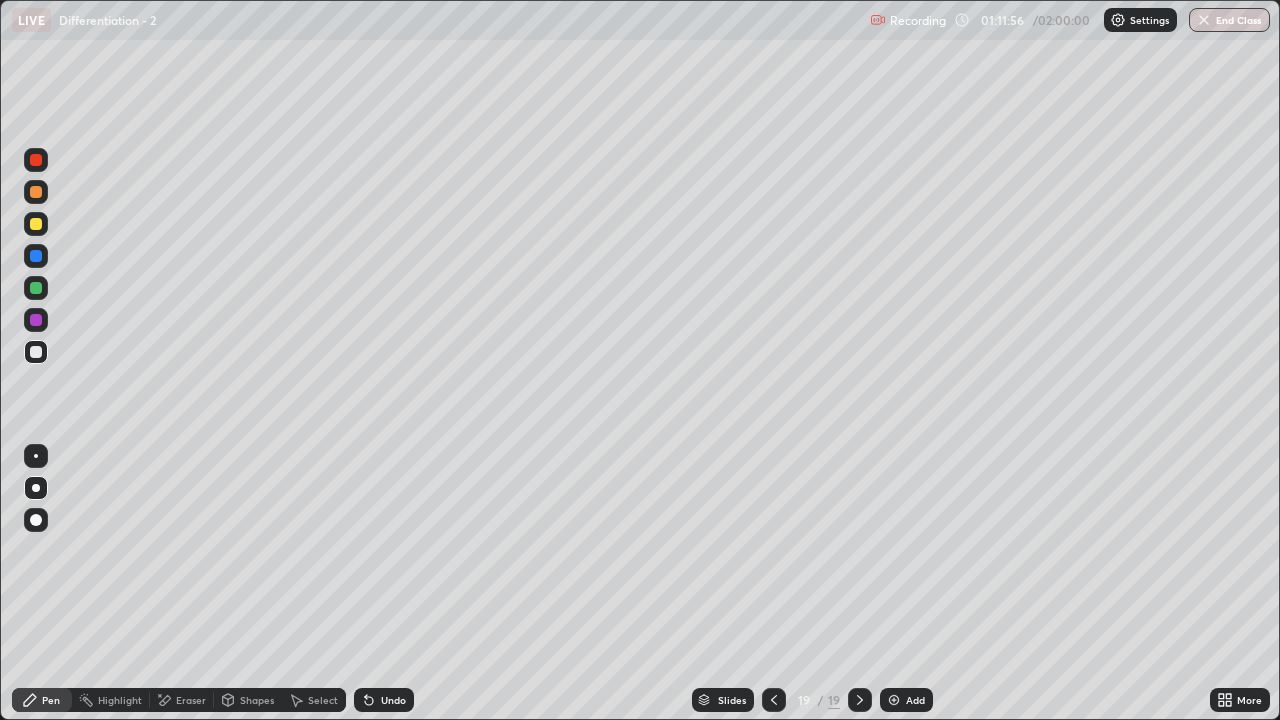 click at bounding box center [36, 288] 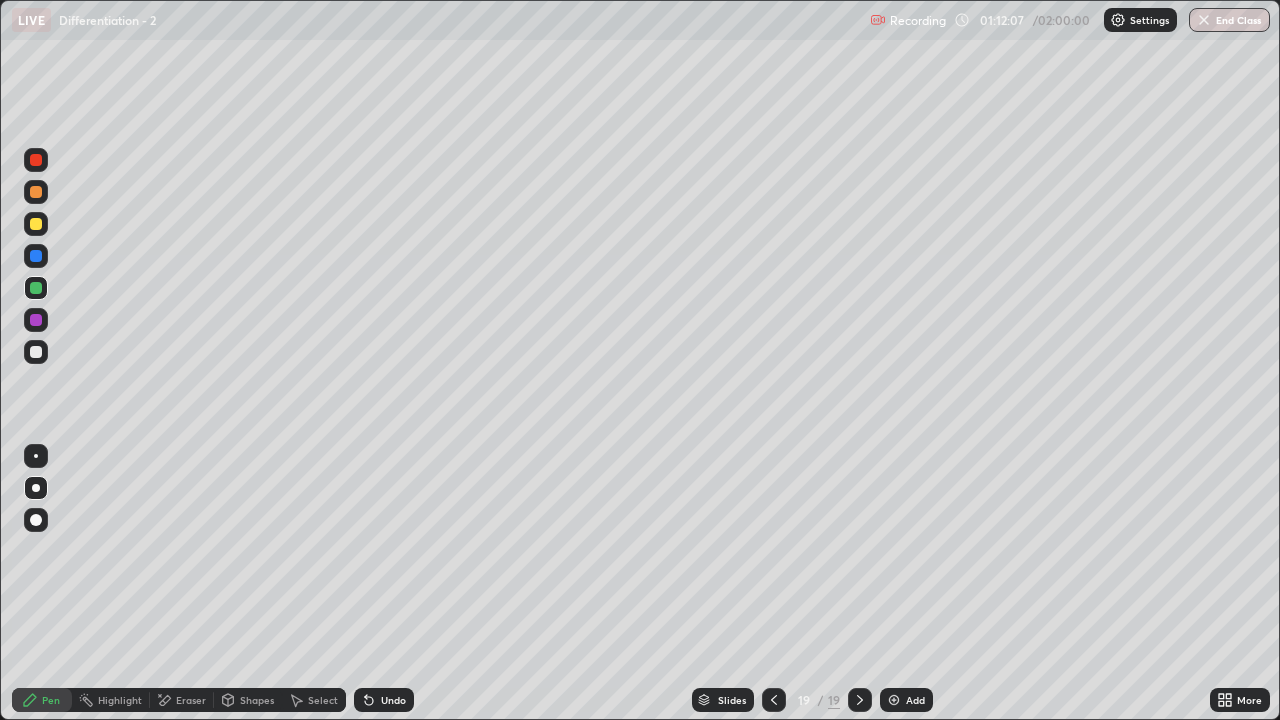 click on "LIVE Differentiation - 2" at bounding box center (437, 20) 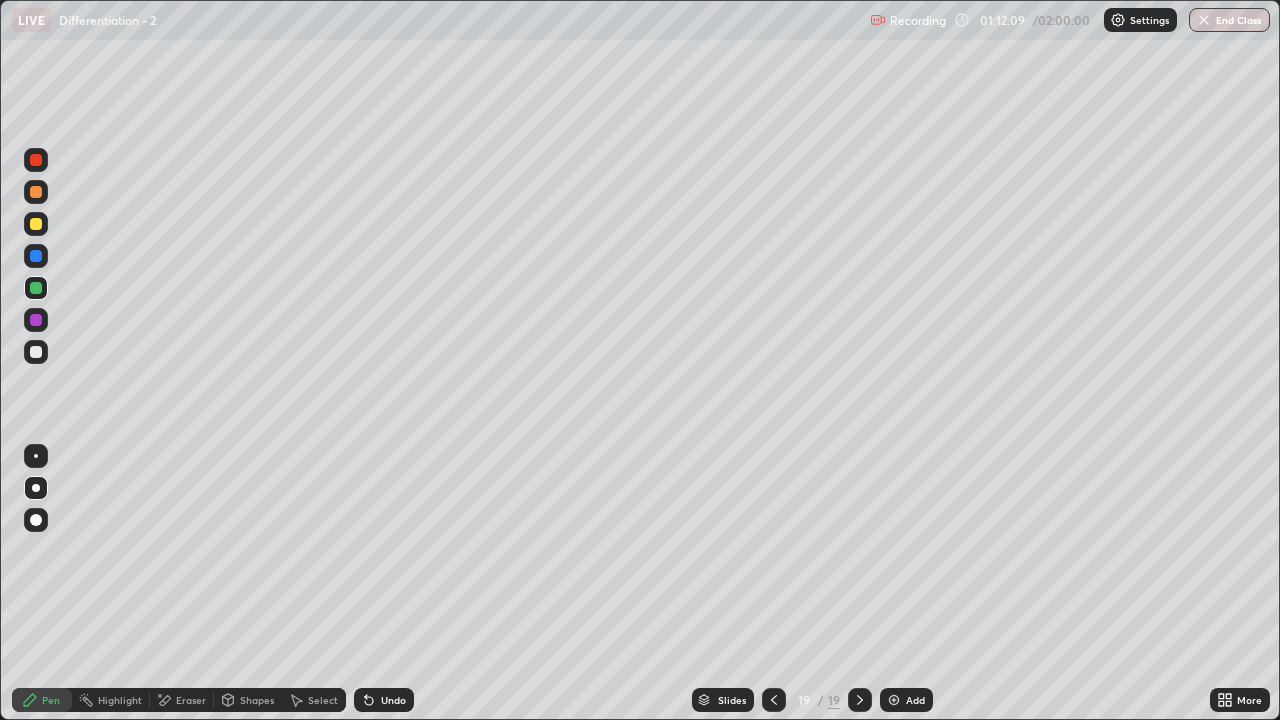 click on "LIVE Differentiation - 2" at bounding box center [437, 20] 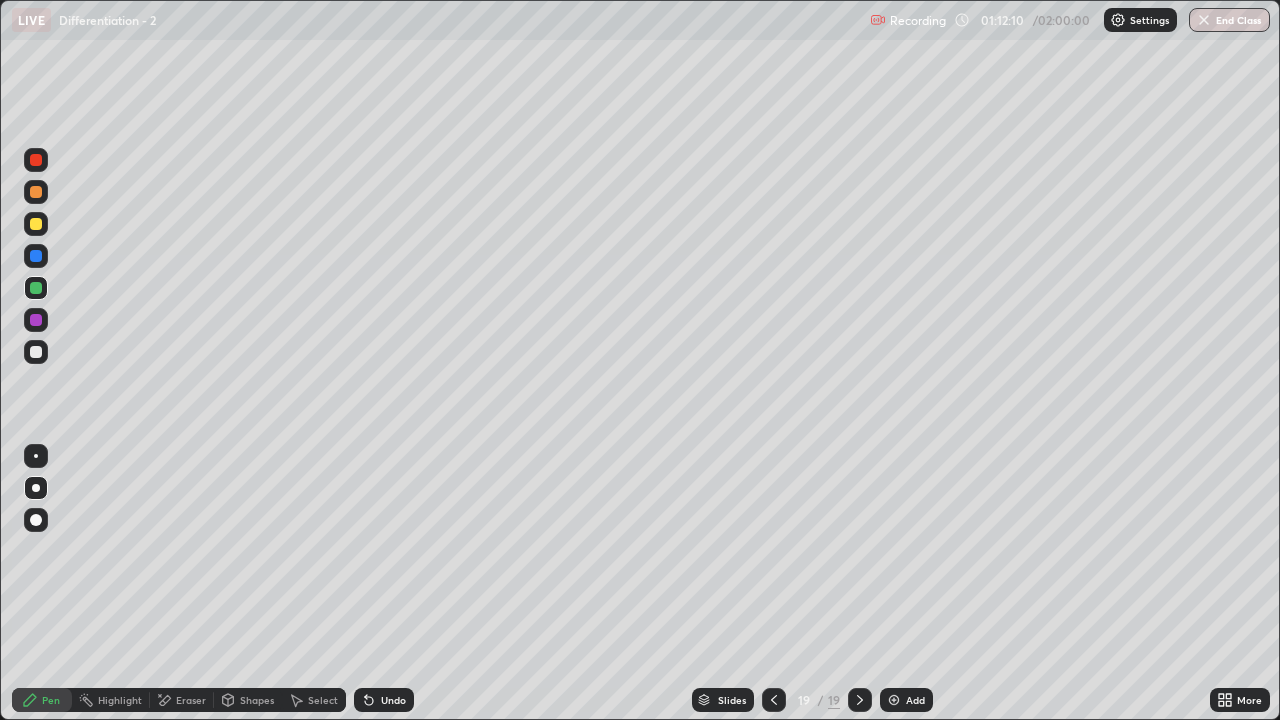 click on "LIVE Differentiation - 2" at bounding box center [437, 20] 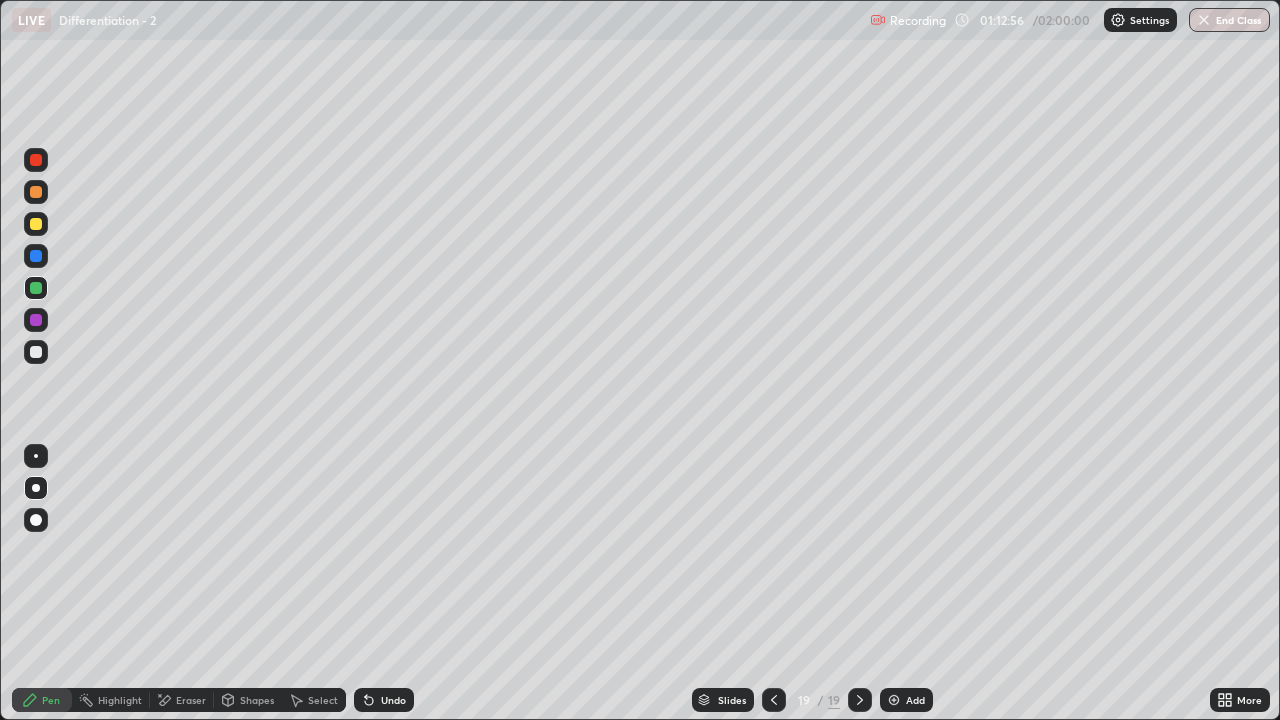 click at bounding box center (36, 352) 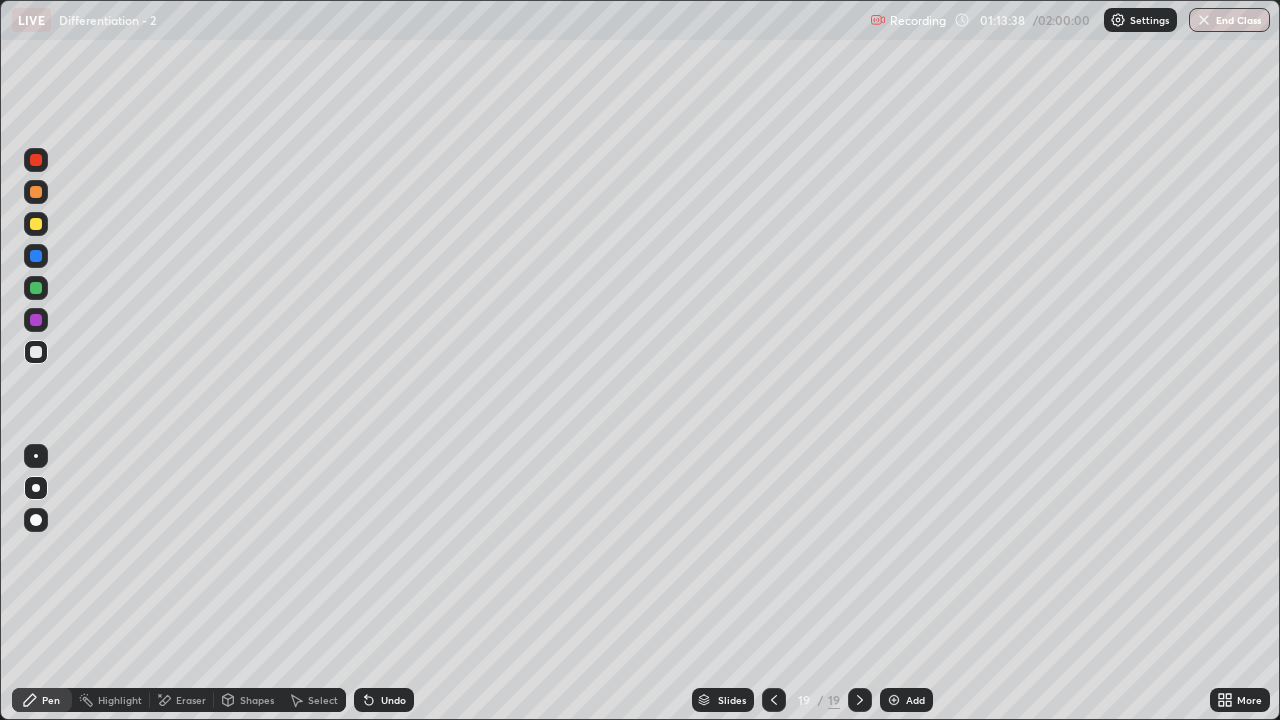 click on "Undo" at bounding box center [384, 700] 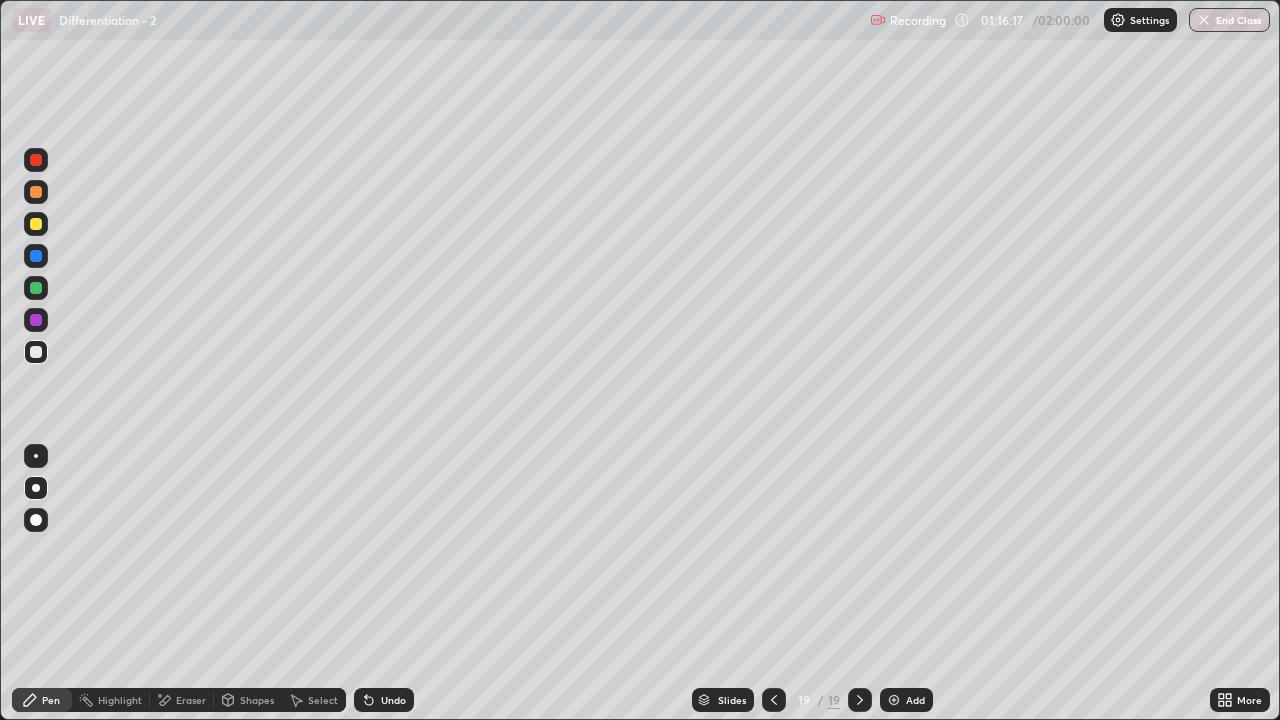 click 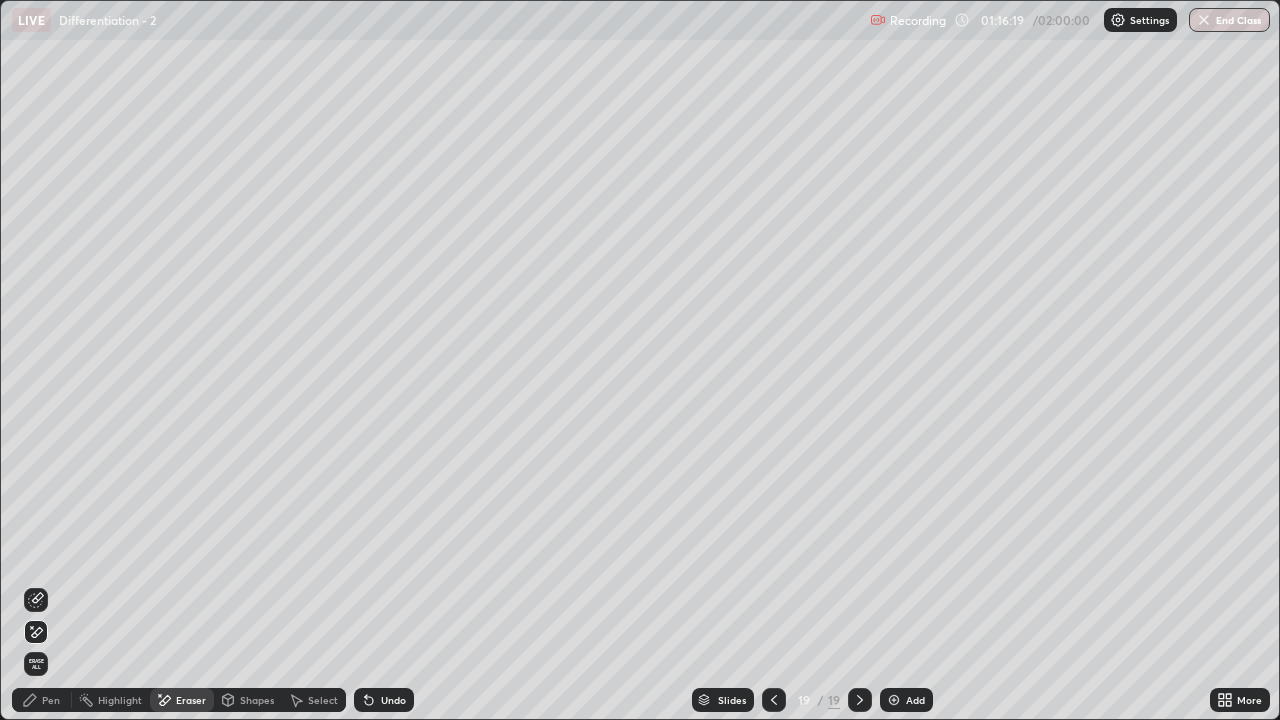 click on "Pen" at bounding box center (42, 700) 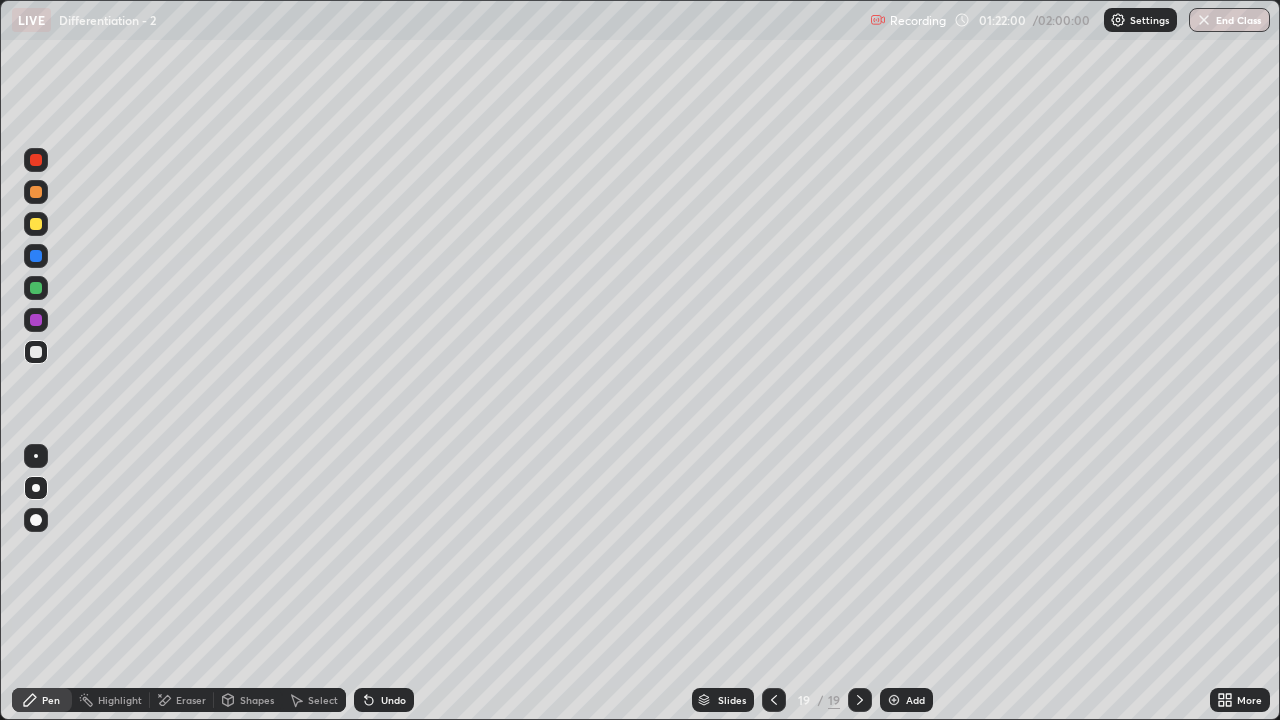 click on "Add" at bounding box center [906, 700] 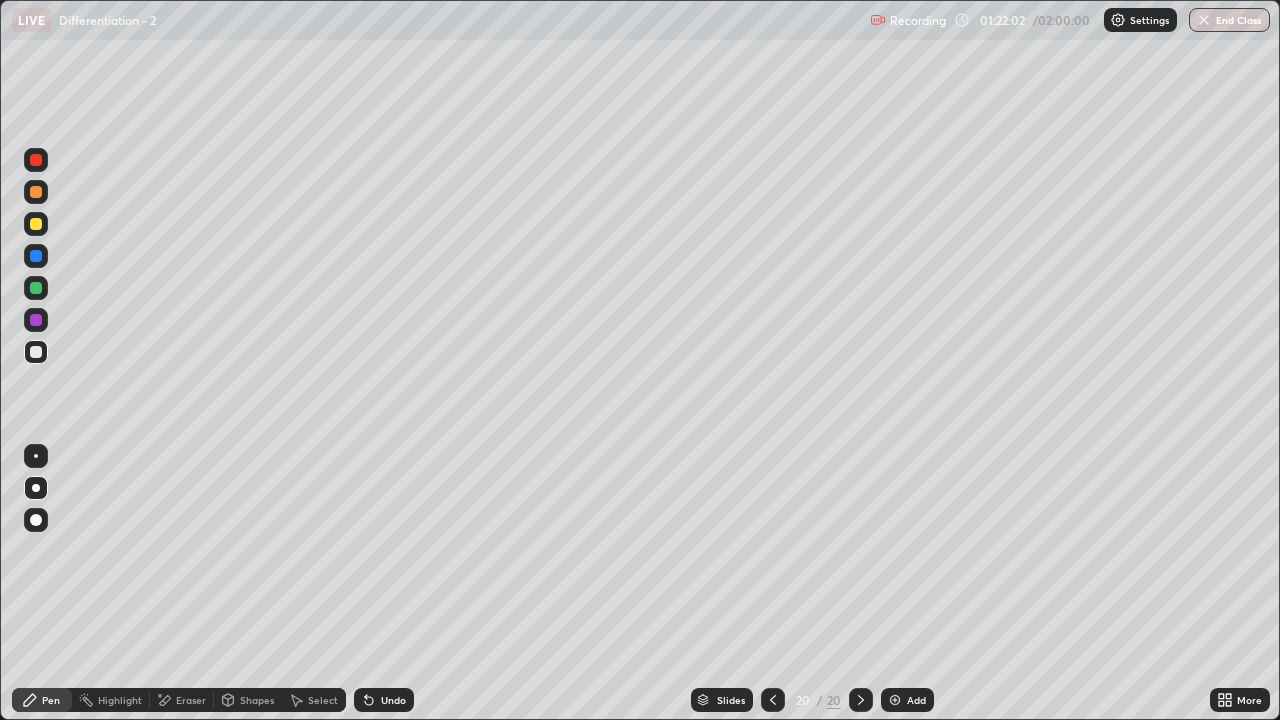 click at bounding box center (36, 288) 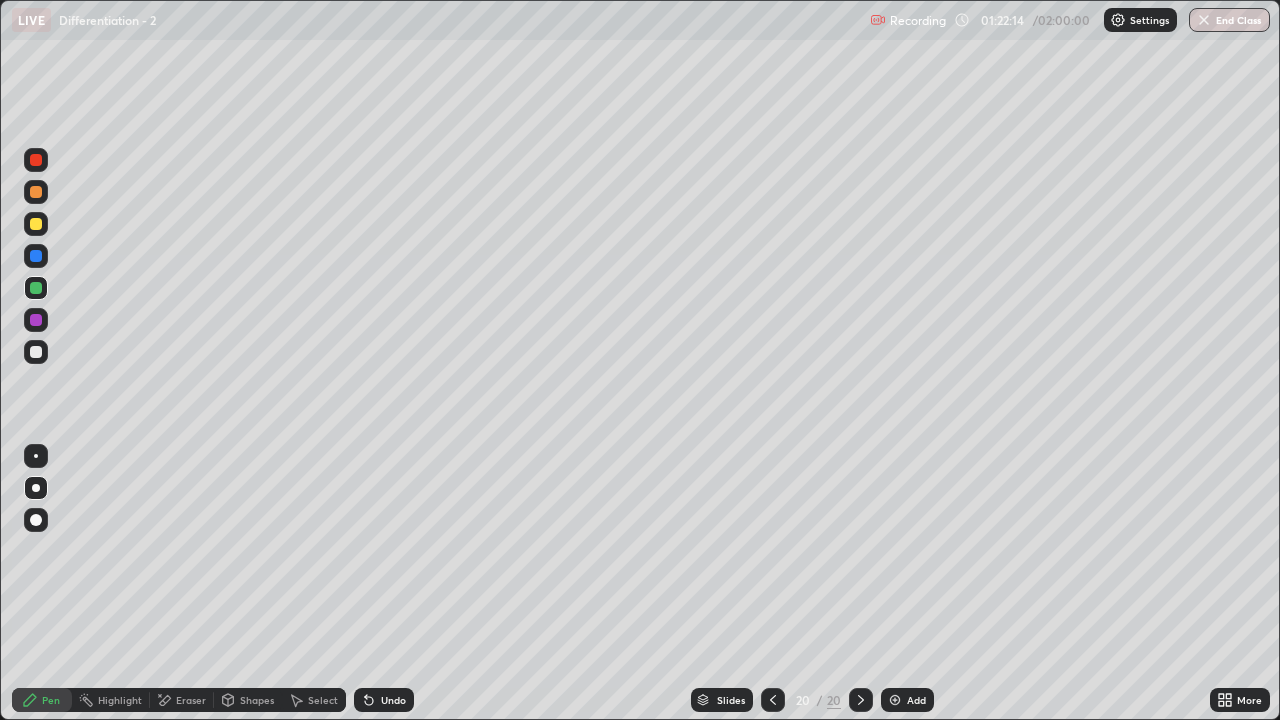 click on "Undo" at bounding box center [384, 700] 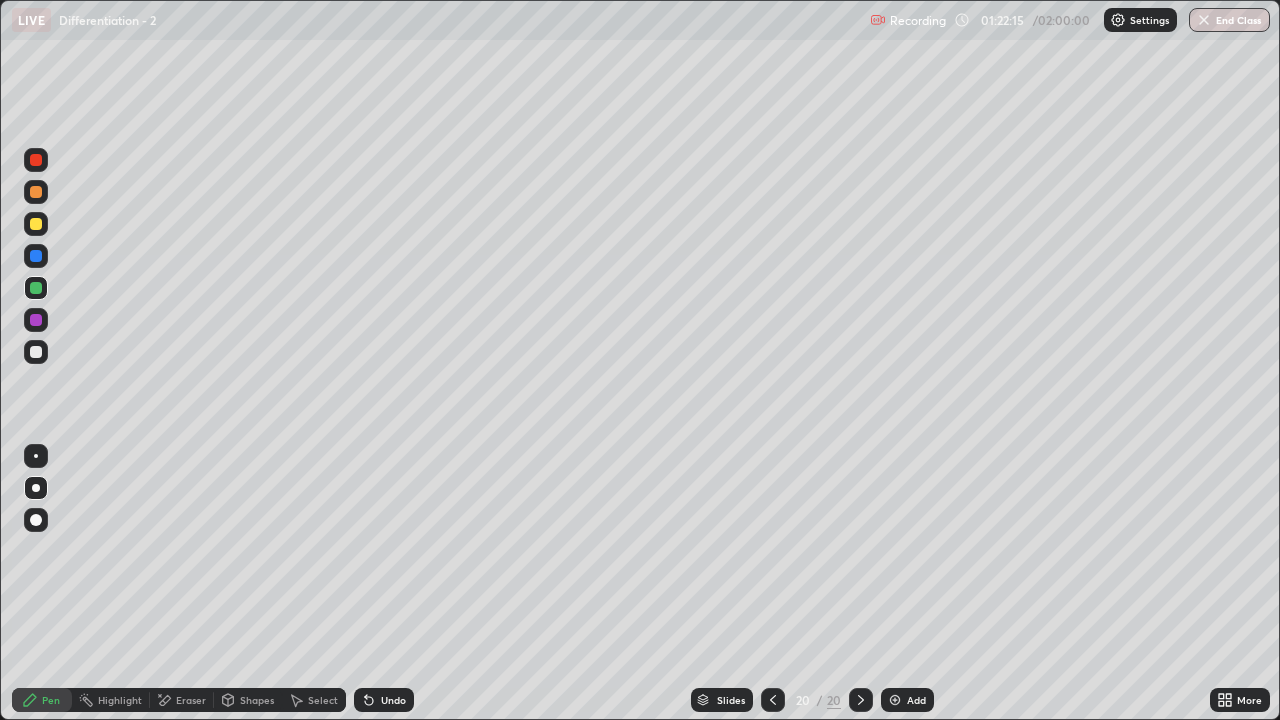 click on "Undo" at bounding box center (384, 700) 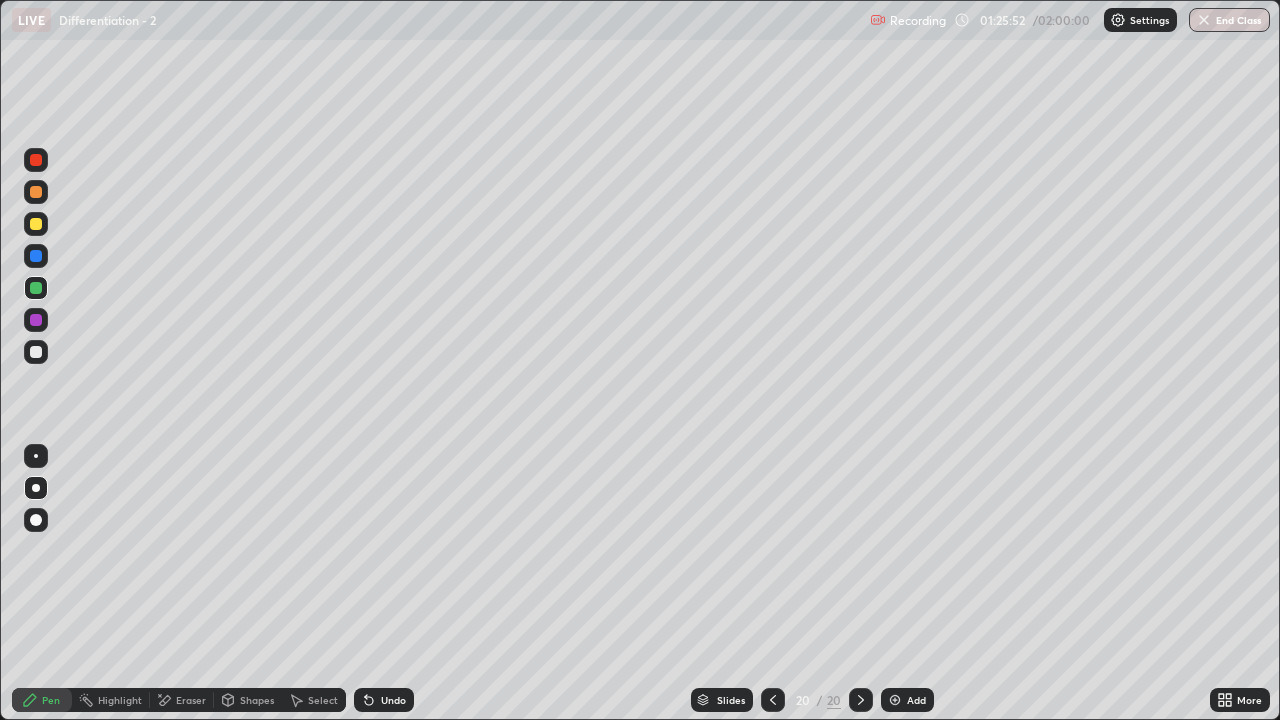 click on "Select" at bounding box center [323, 700] 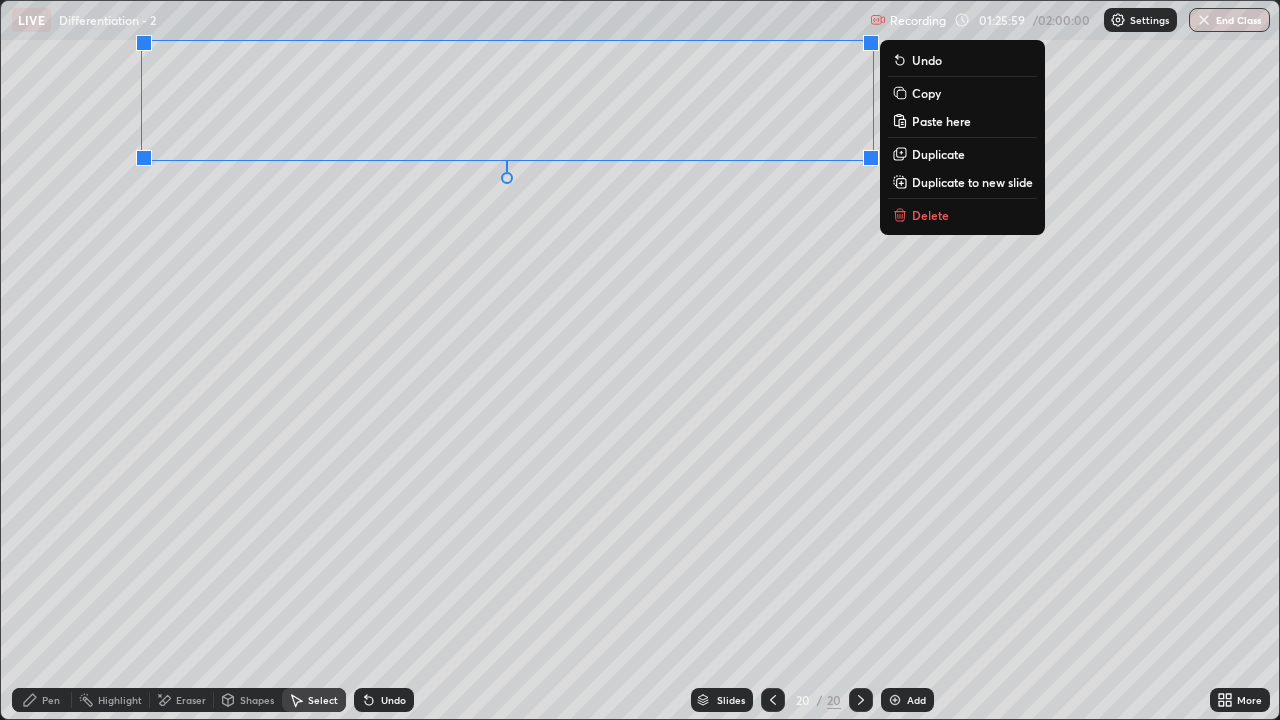 click on "Duplicate to new slide" at bounding box center [962, 182] 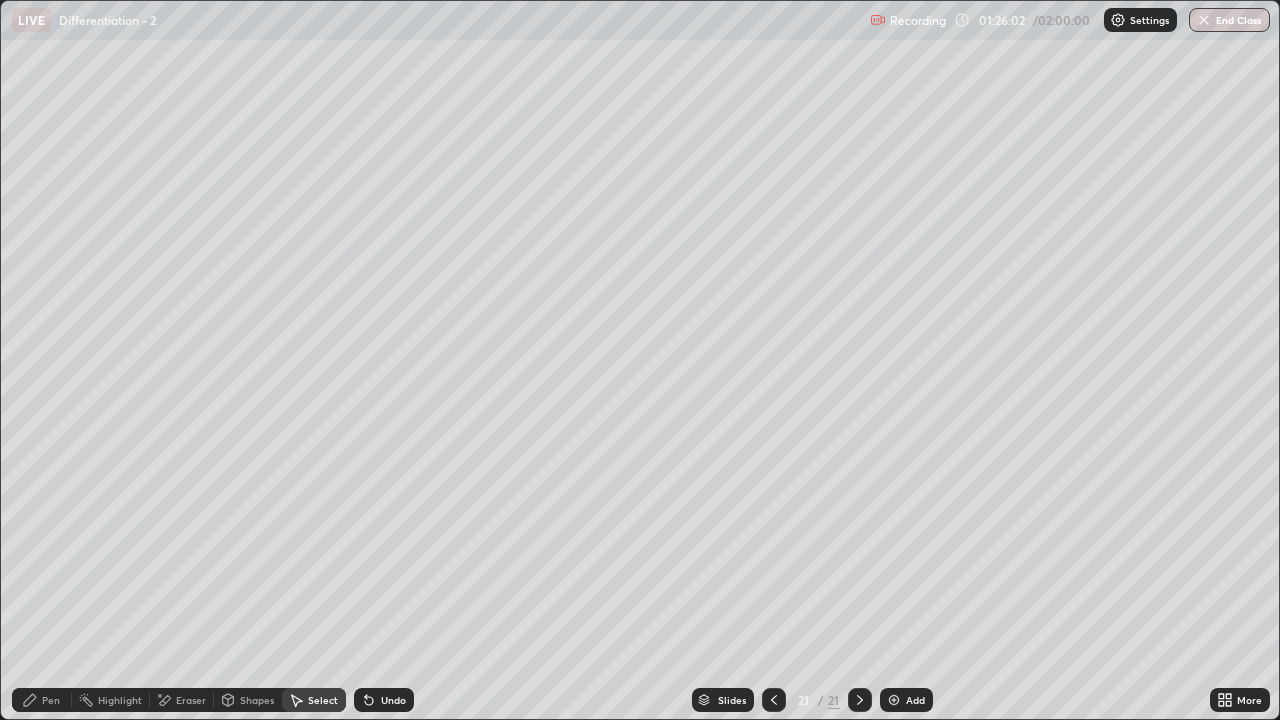 click 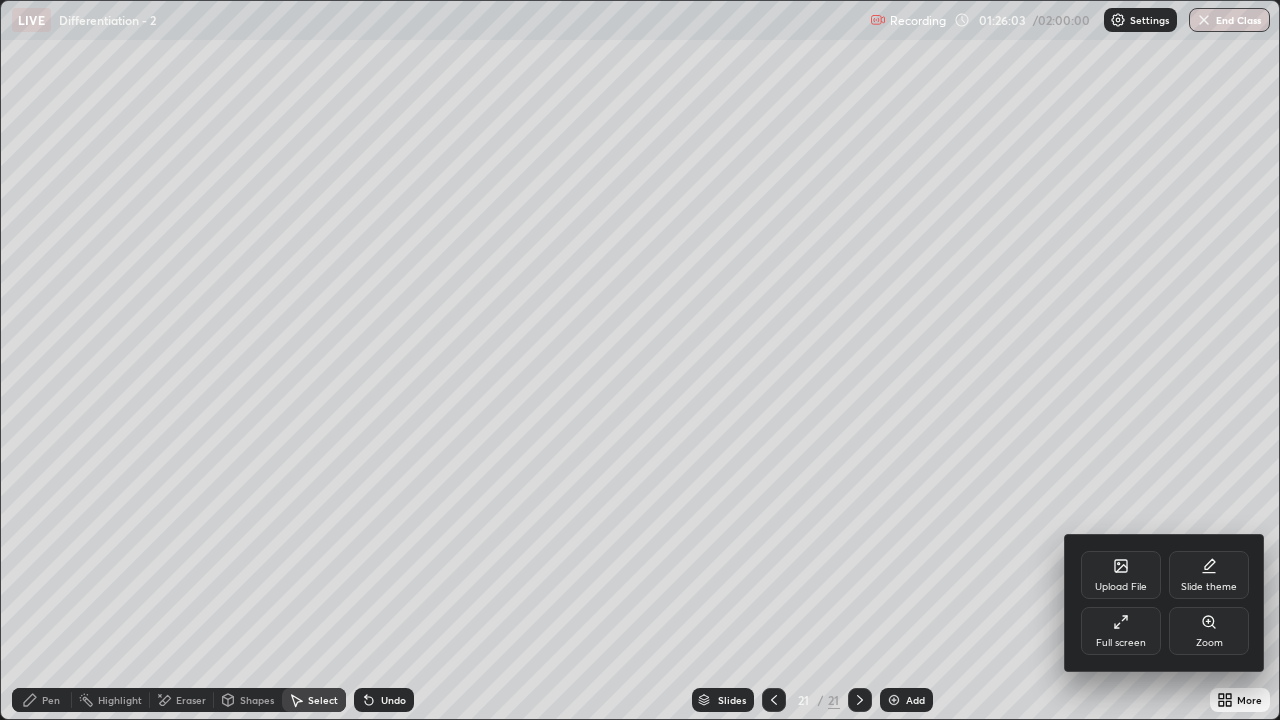 click on "Full screen" at bounding box center (1121, 631) 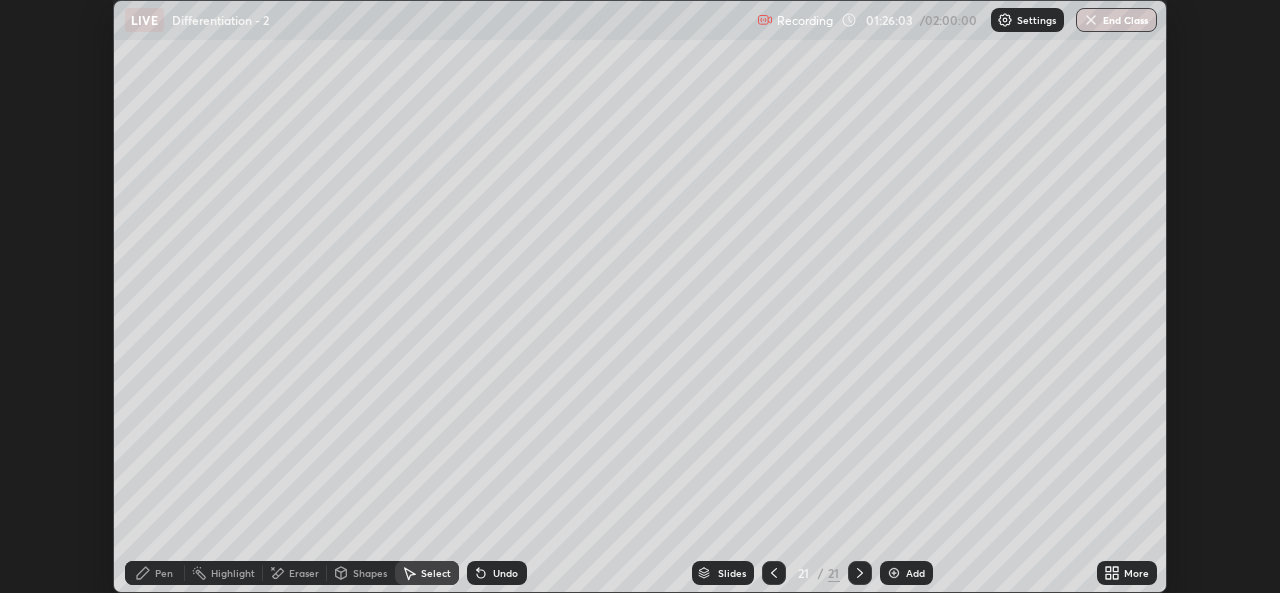 scroll, scrollTop: 593, scrollLeft: 1280, axis: both 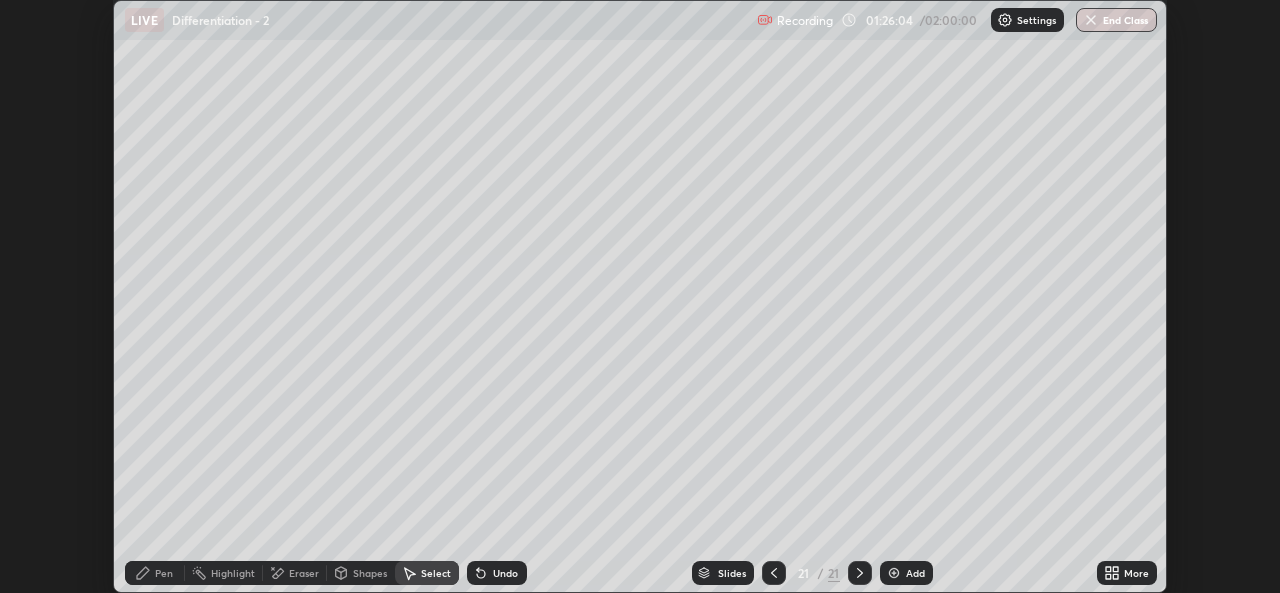 click 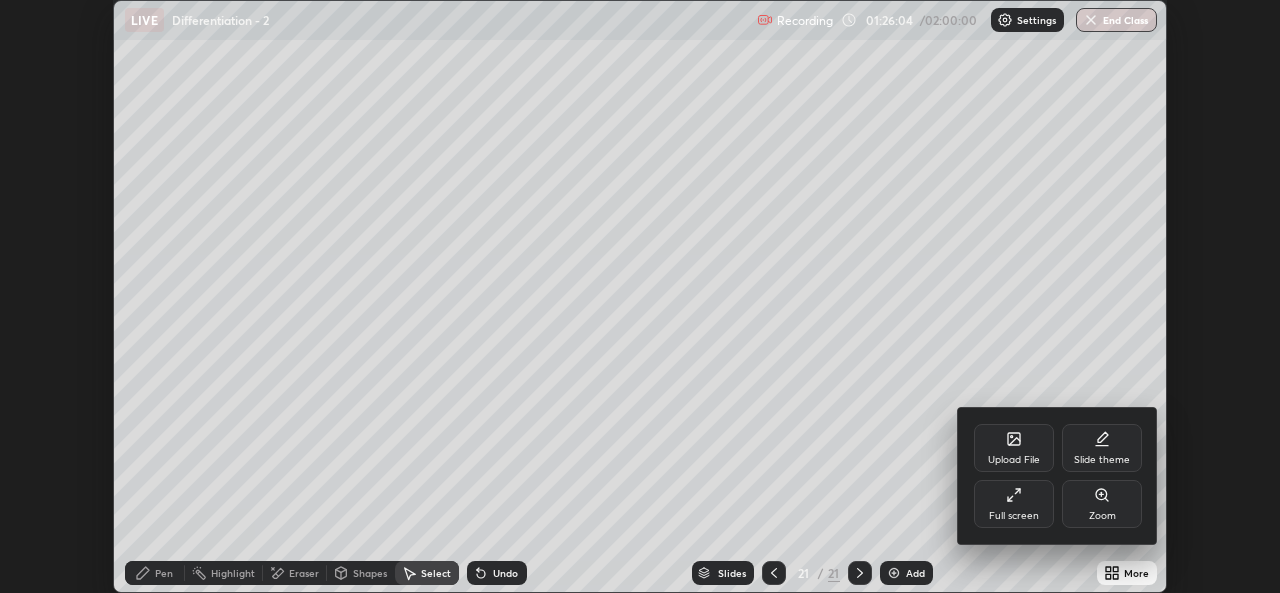 click on "Full screen" at bounding box center [1014, 516] 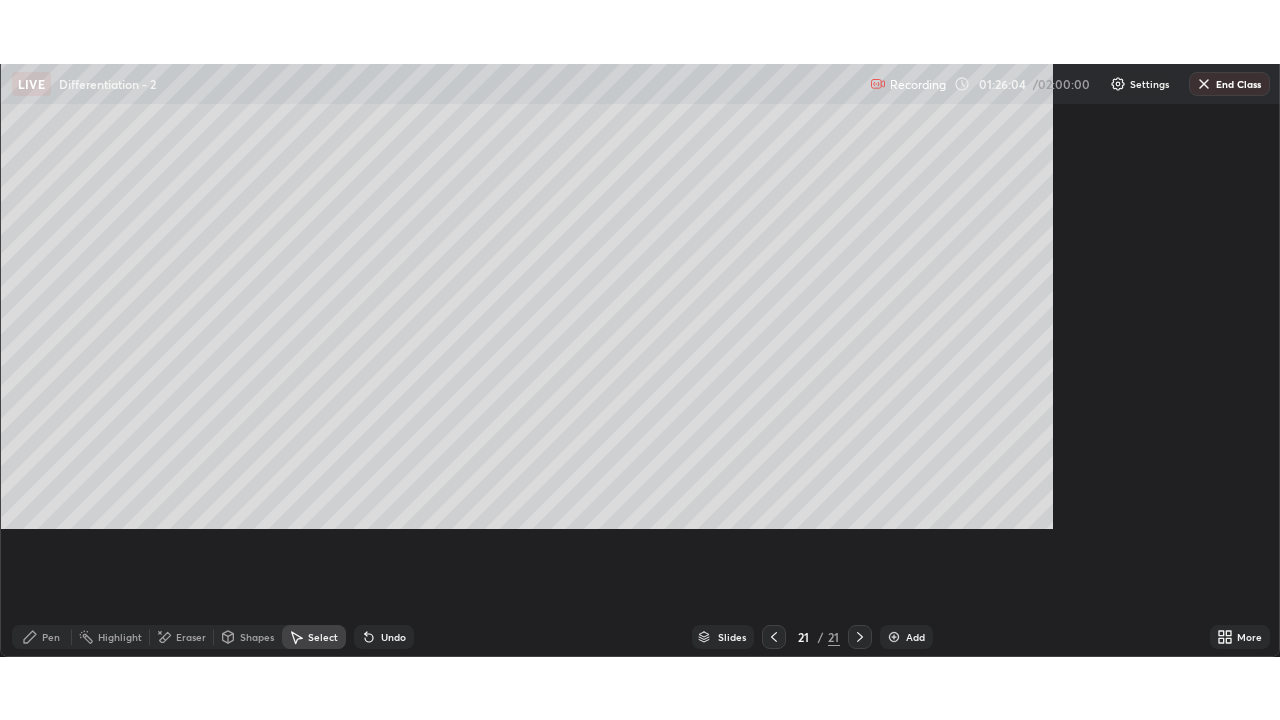 scroll, scrollTop: 99280, scrollLeft: 98720, axis: both 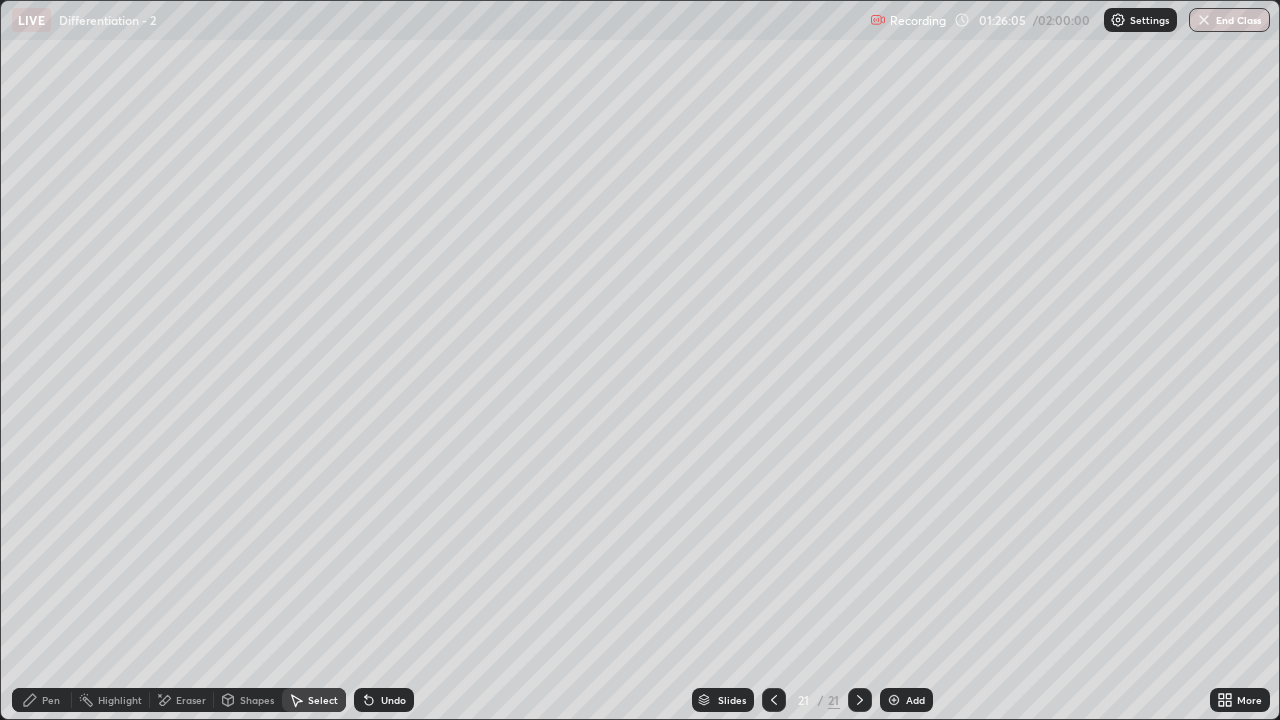 click on "Pen" at bounding box center (42, 700) 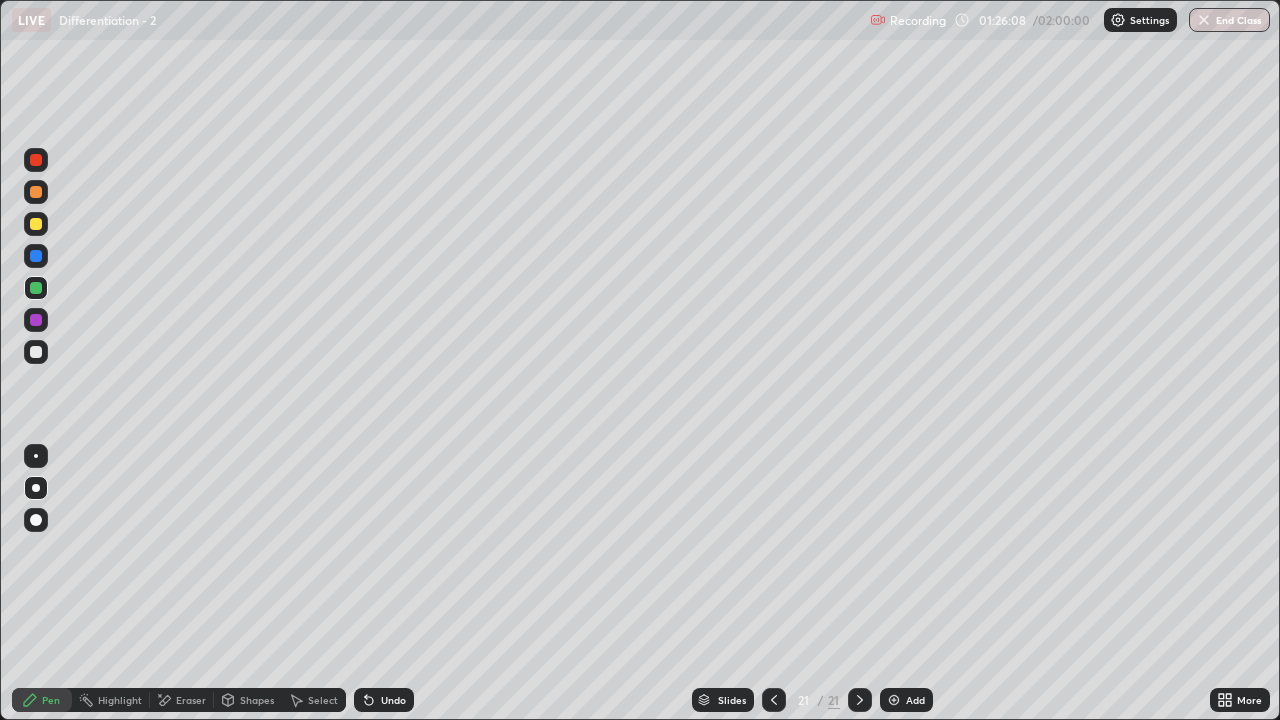 click at bounding box center [36, 352] 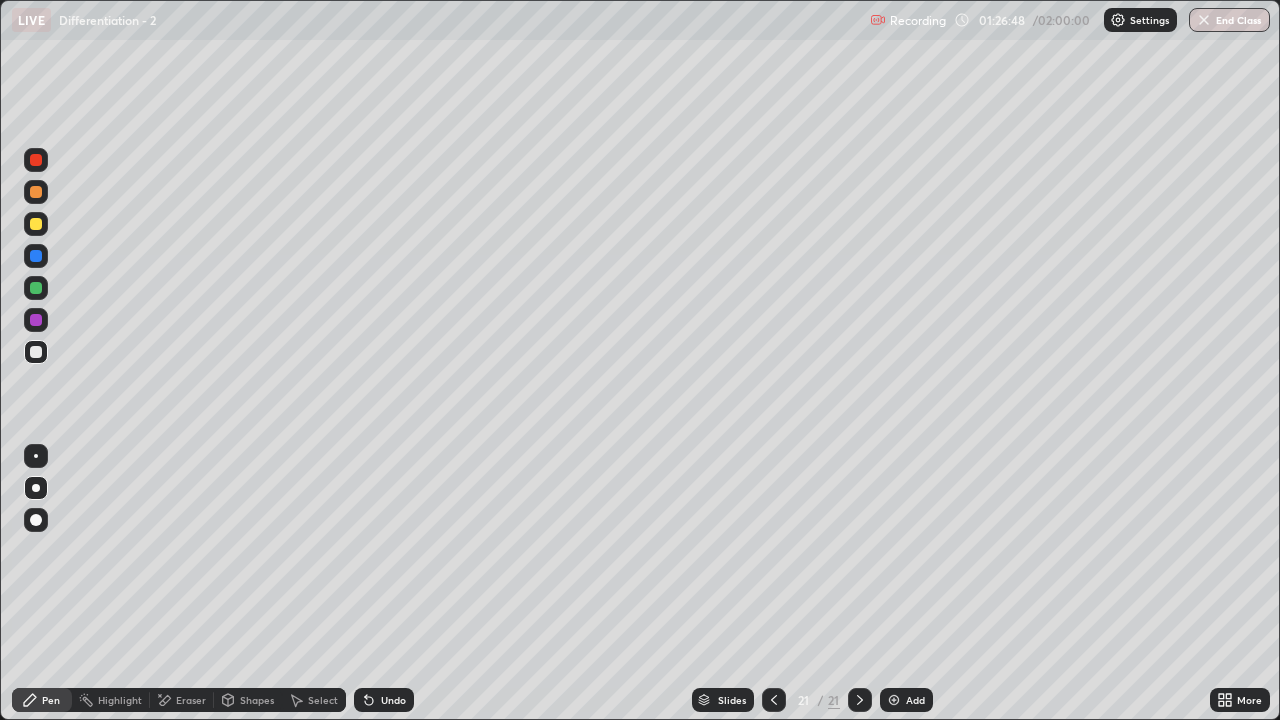 click on "Shapes" at bounding box center (248, 700) 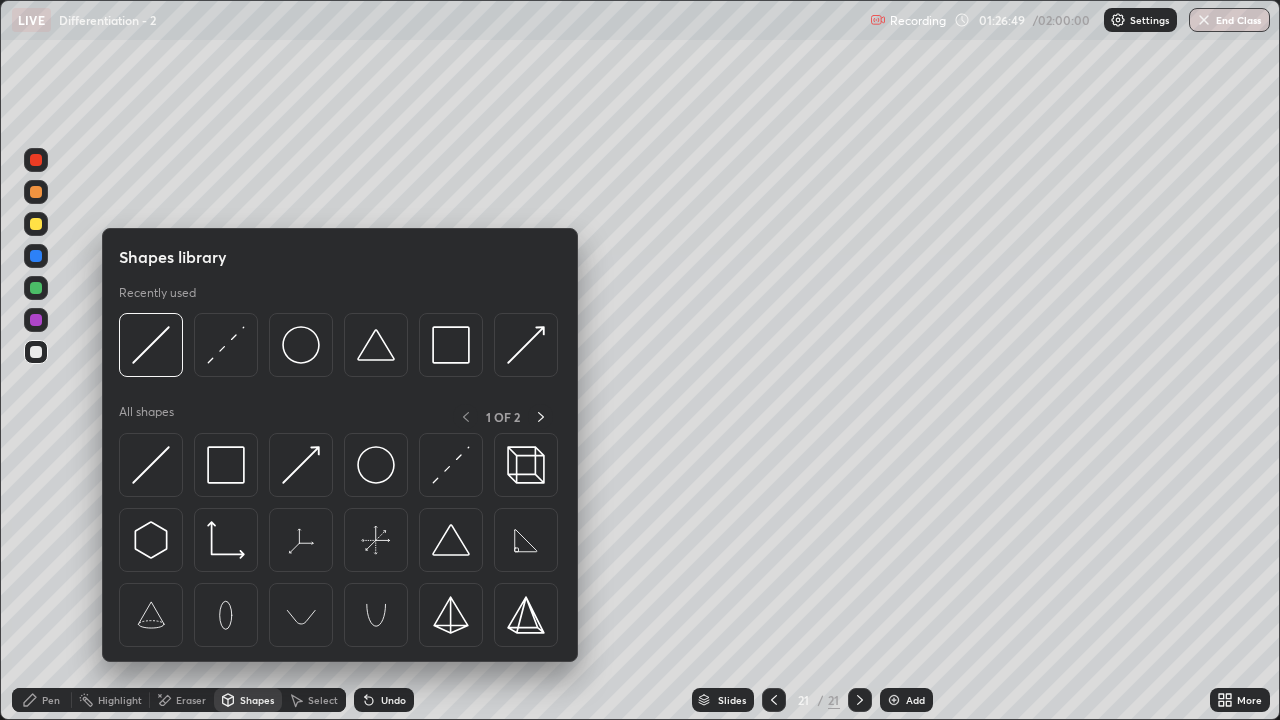 click on "Eraser" at bounding box center (182, 700) 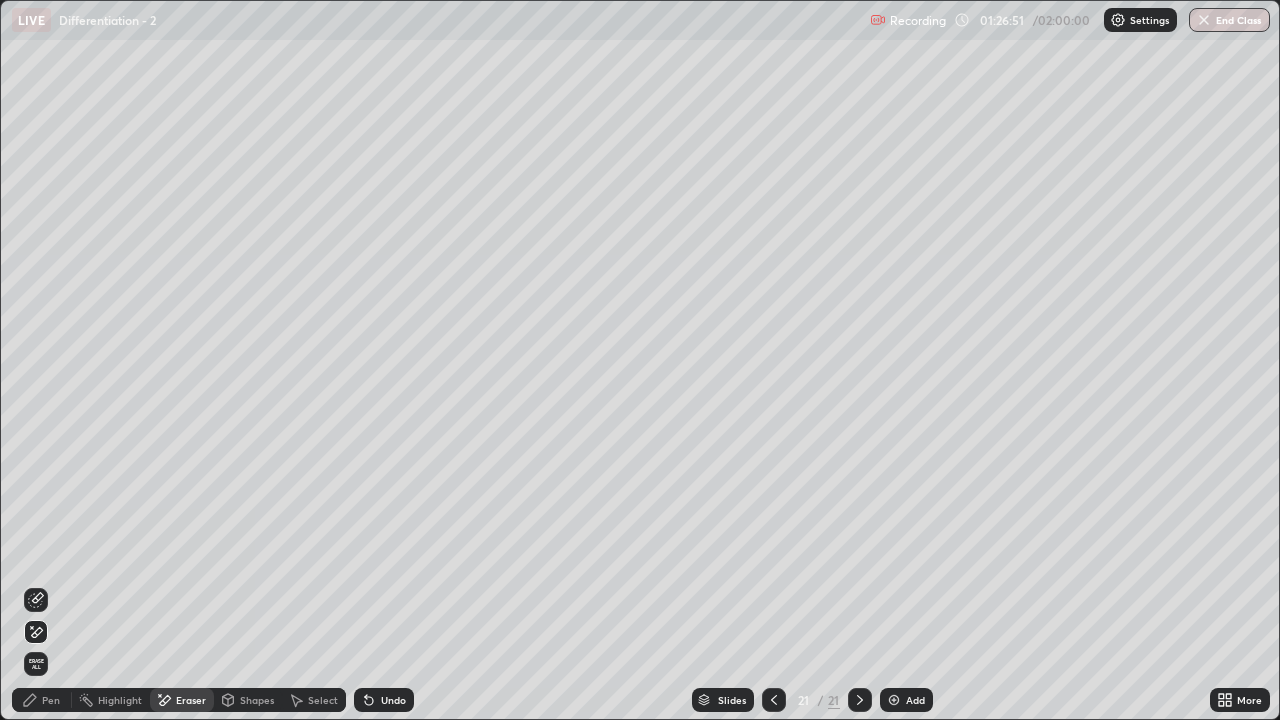 click on "Pen" at bounding box center [51, 700] 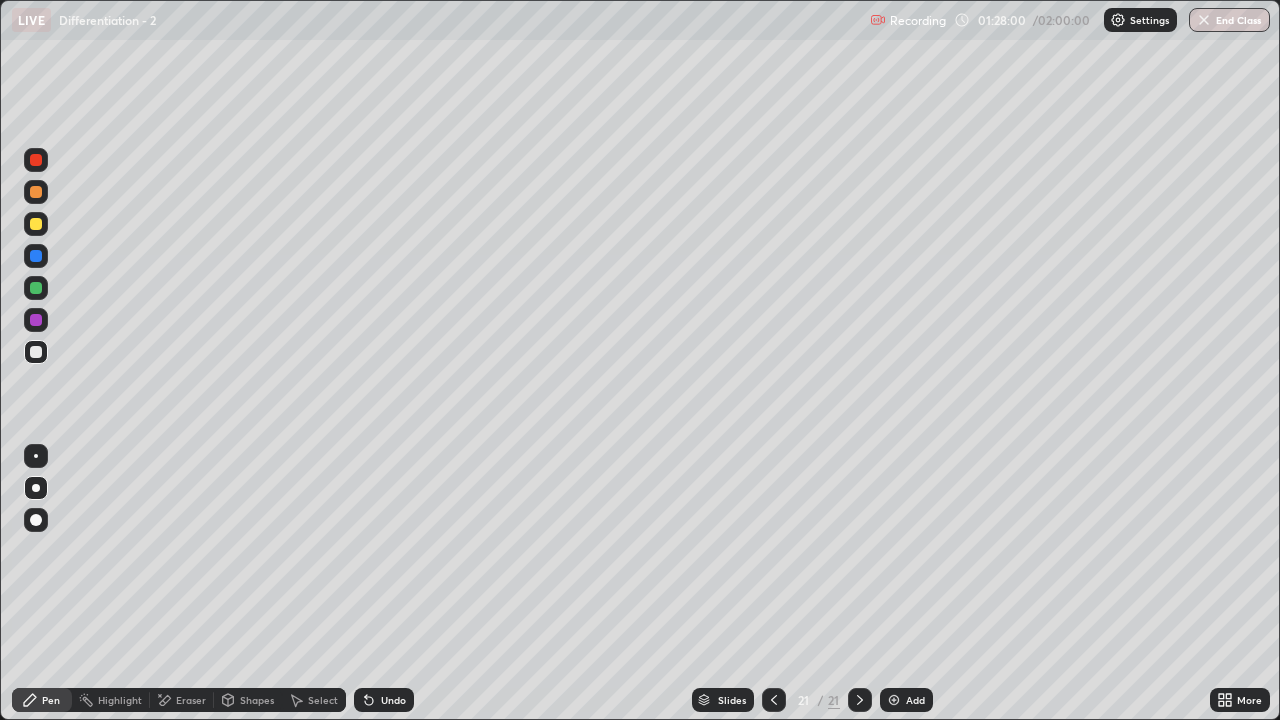 click on "Undo" at bounding box center [393, 700] 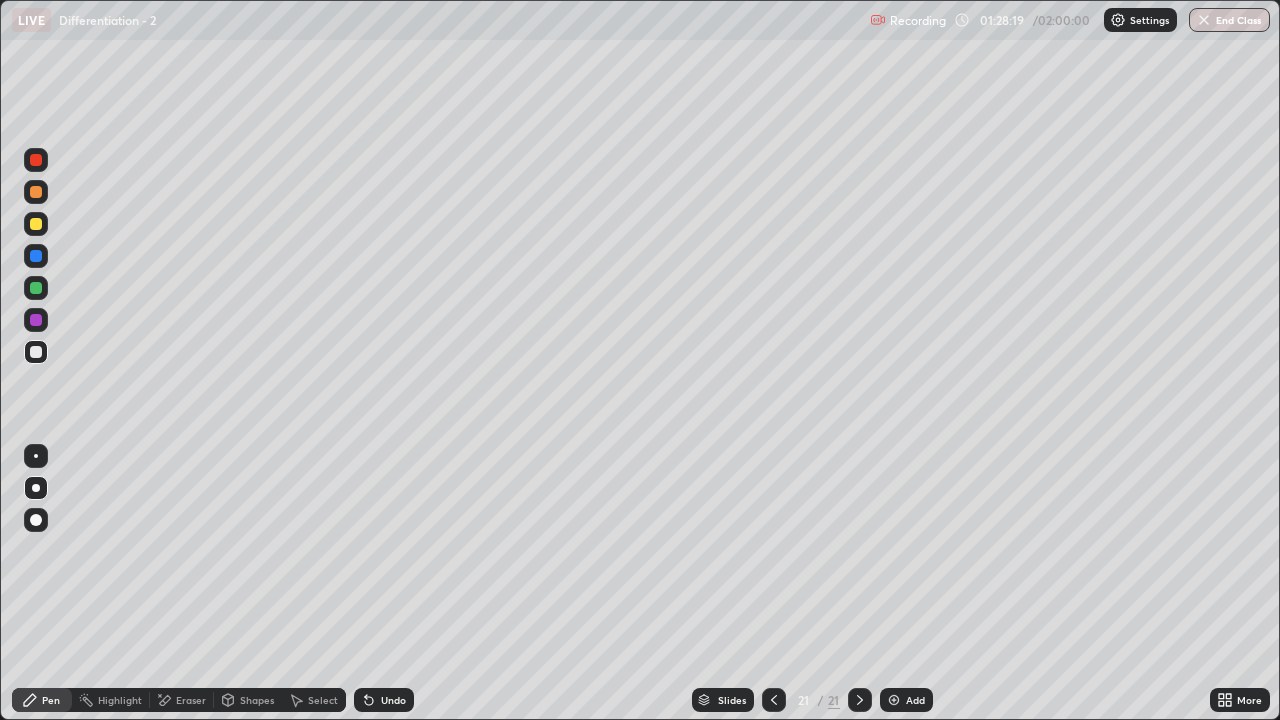 click 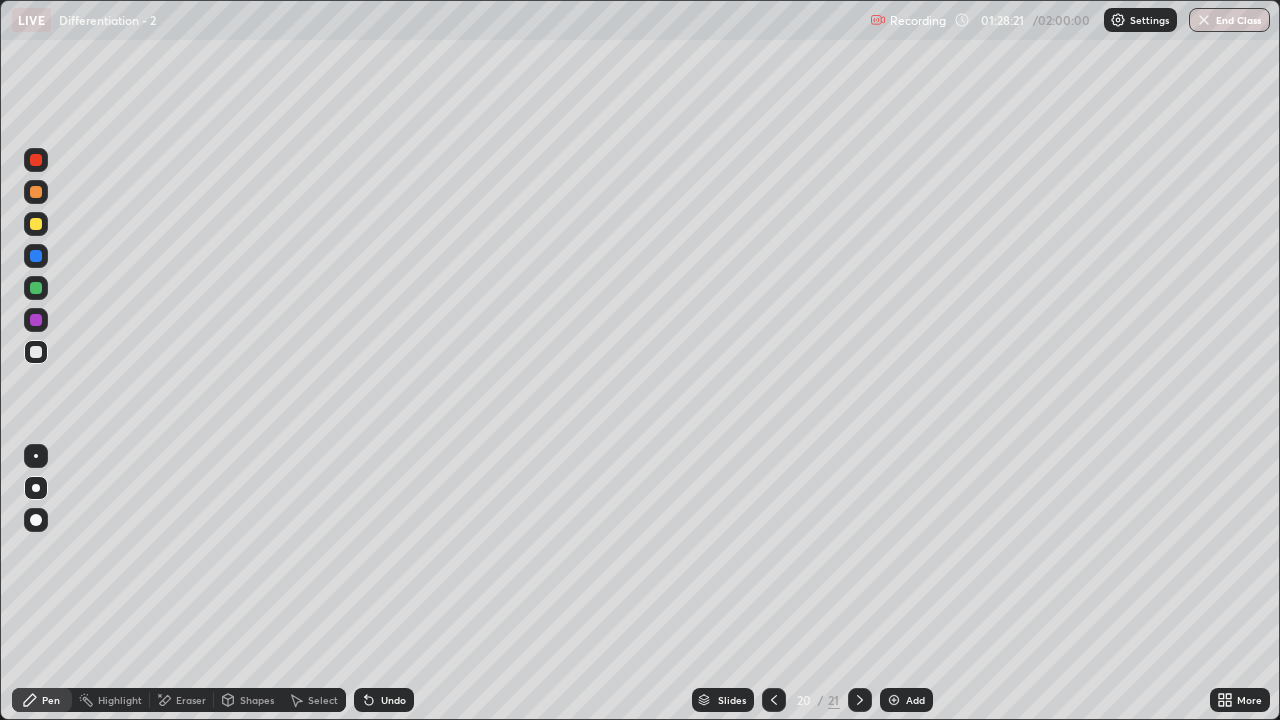 click on "Select" at bounding box center (314, 700) 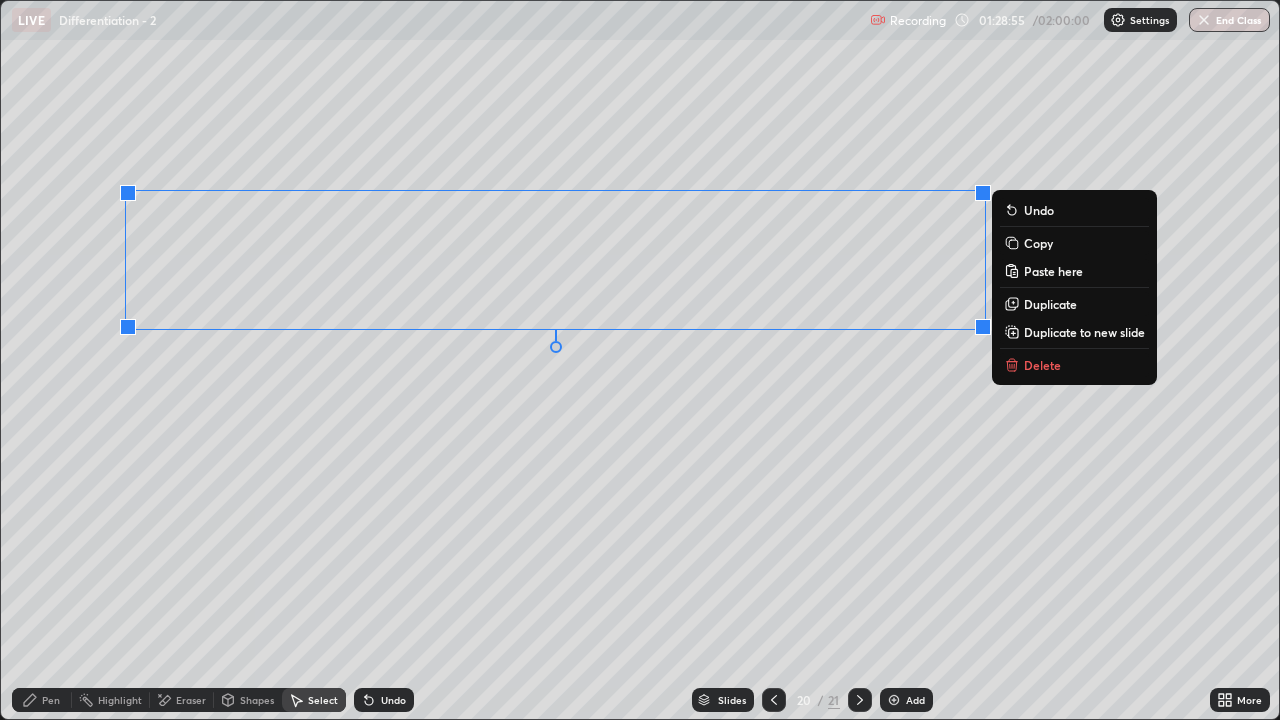 click on "Duplicate to new slide" at bounding box center [1084, 332] 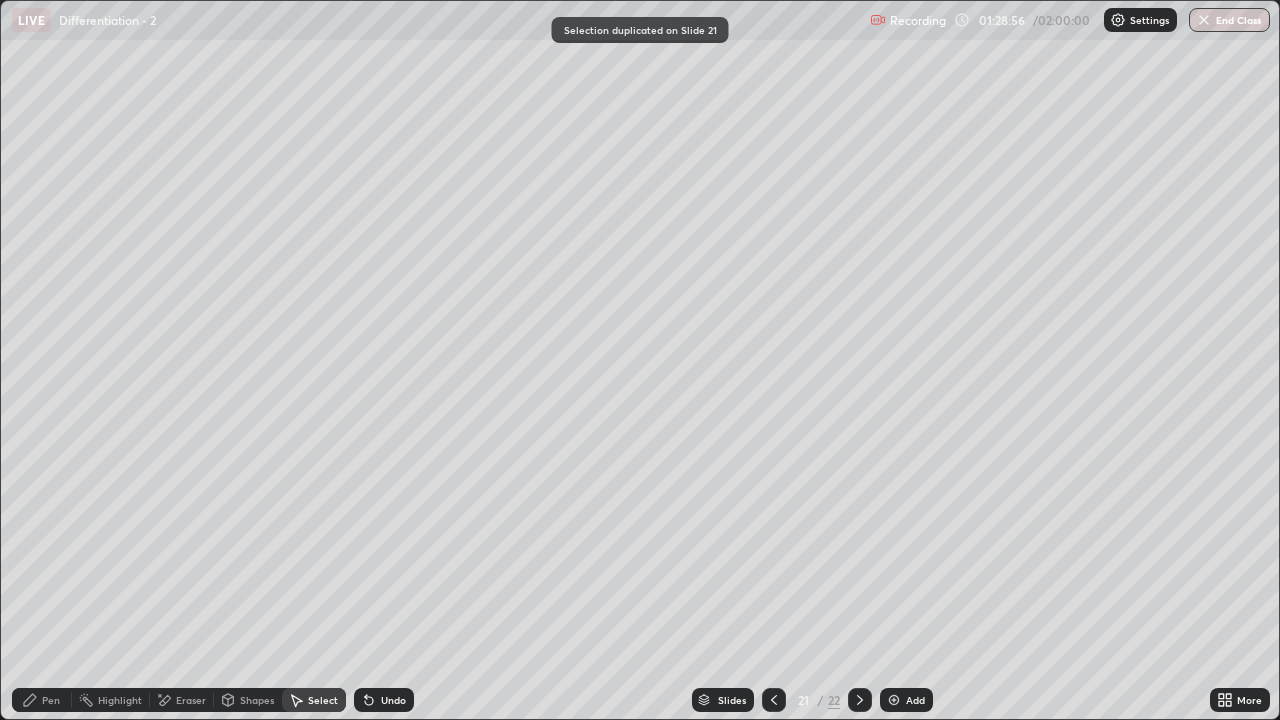 click 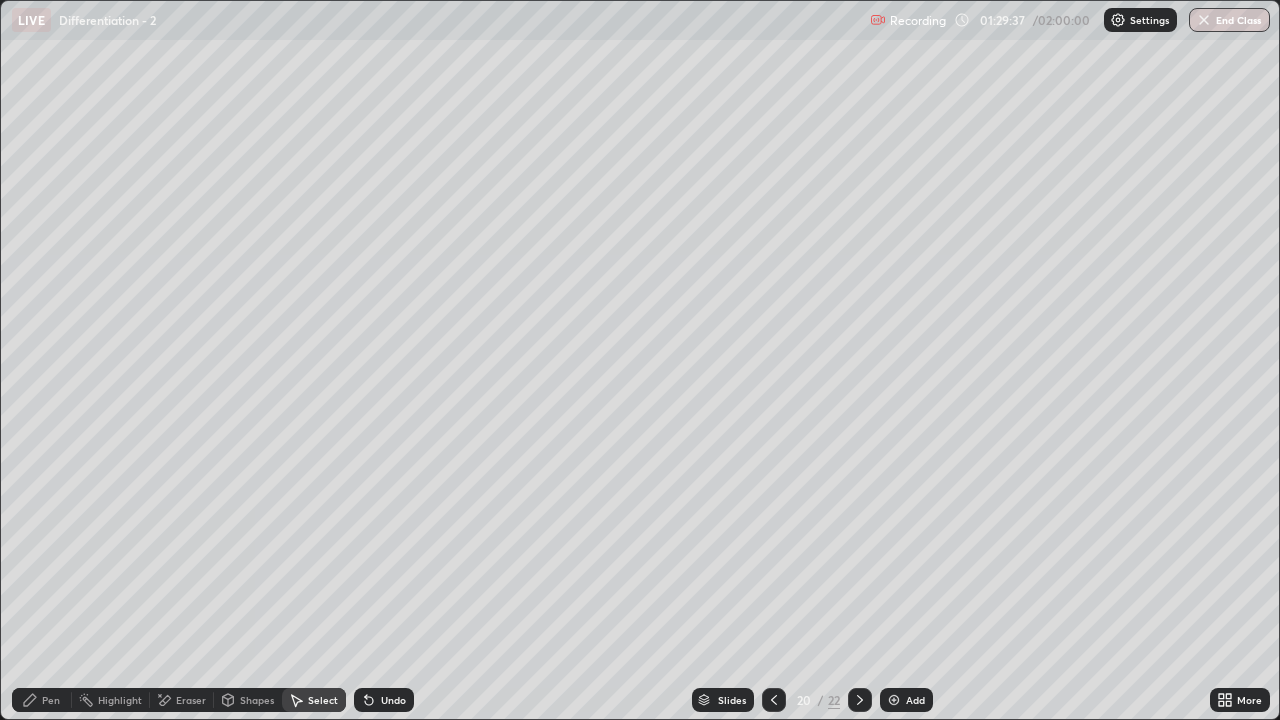 click 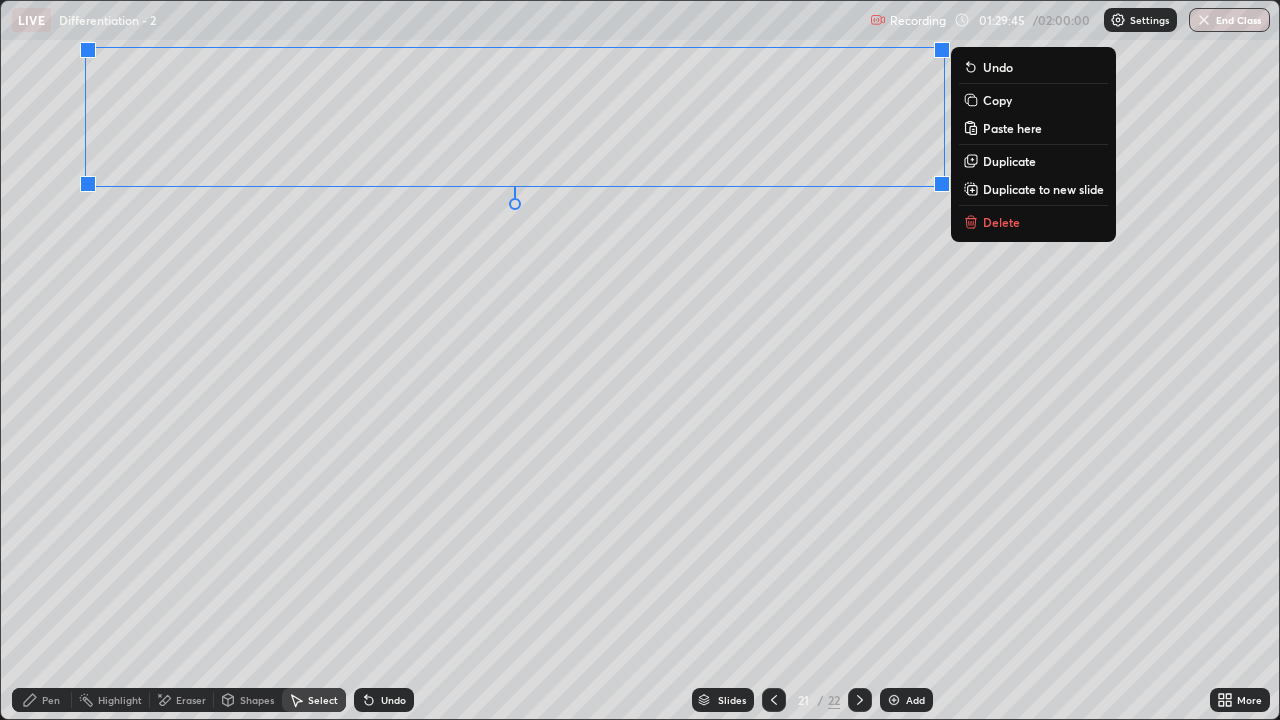 click 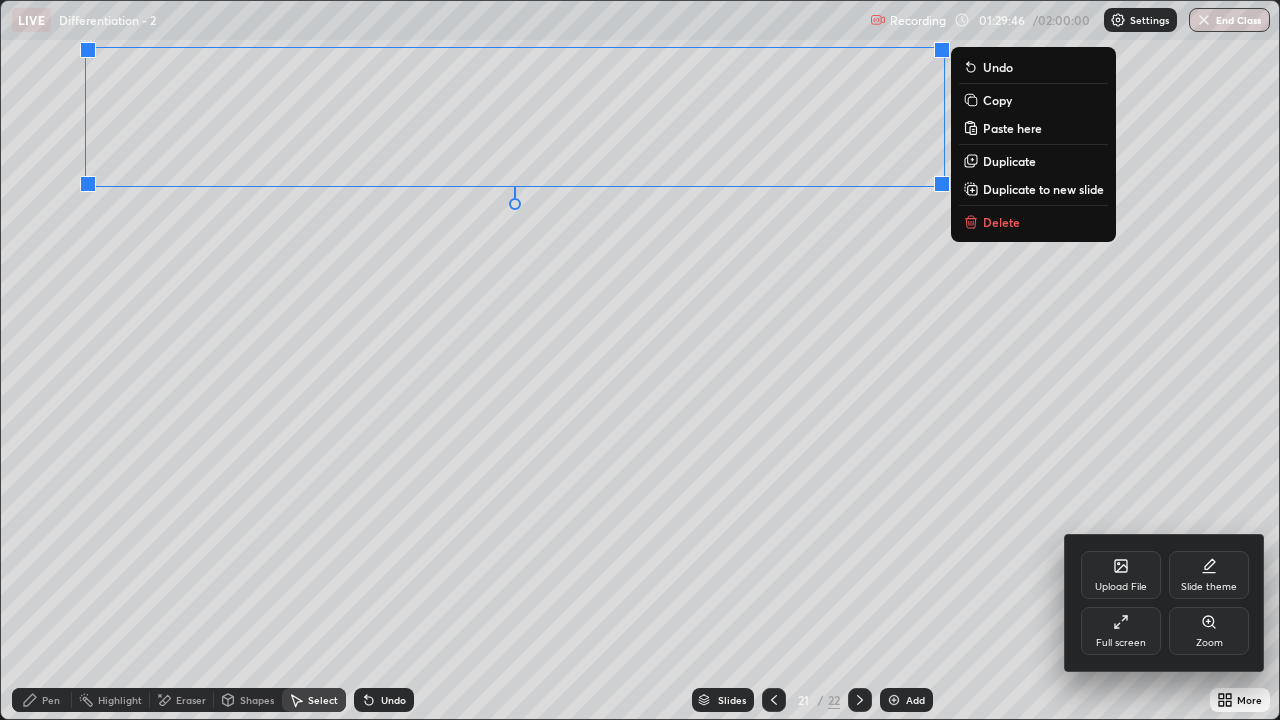 click on "Full screen" at bounding box center [1121, 631] 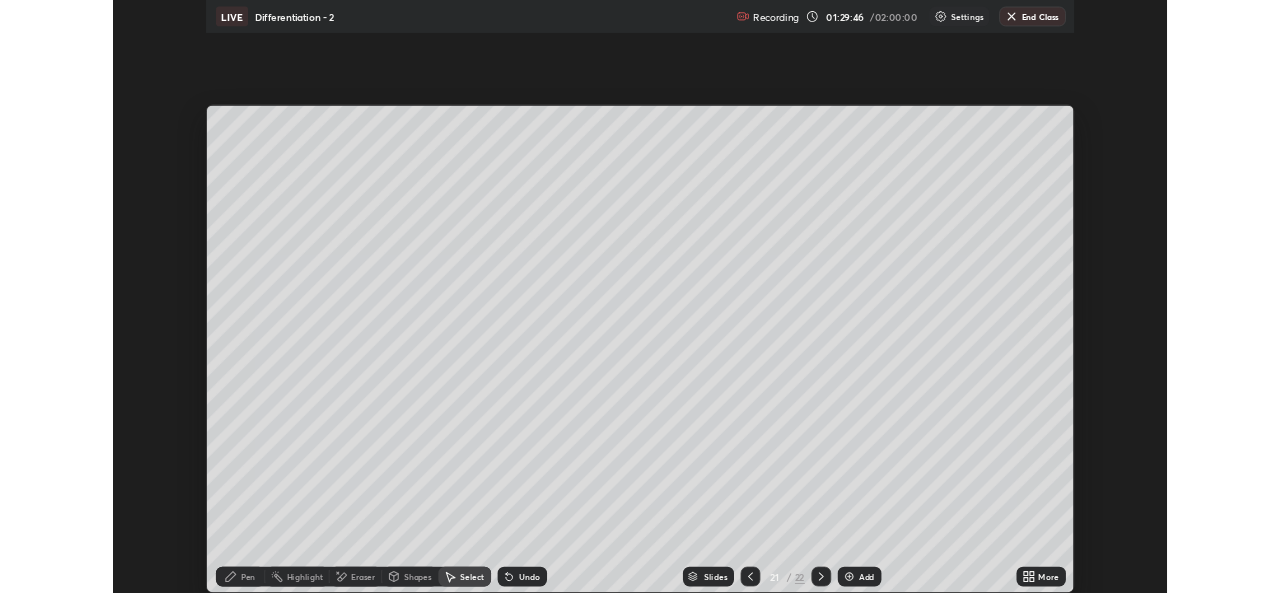 scroll, scrollTop: 593, scrollLeft: 1280, axis: both 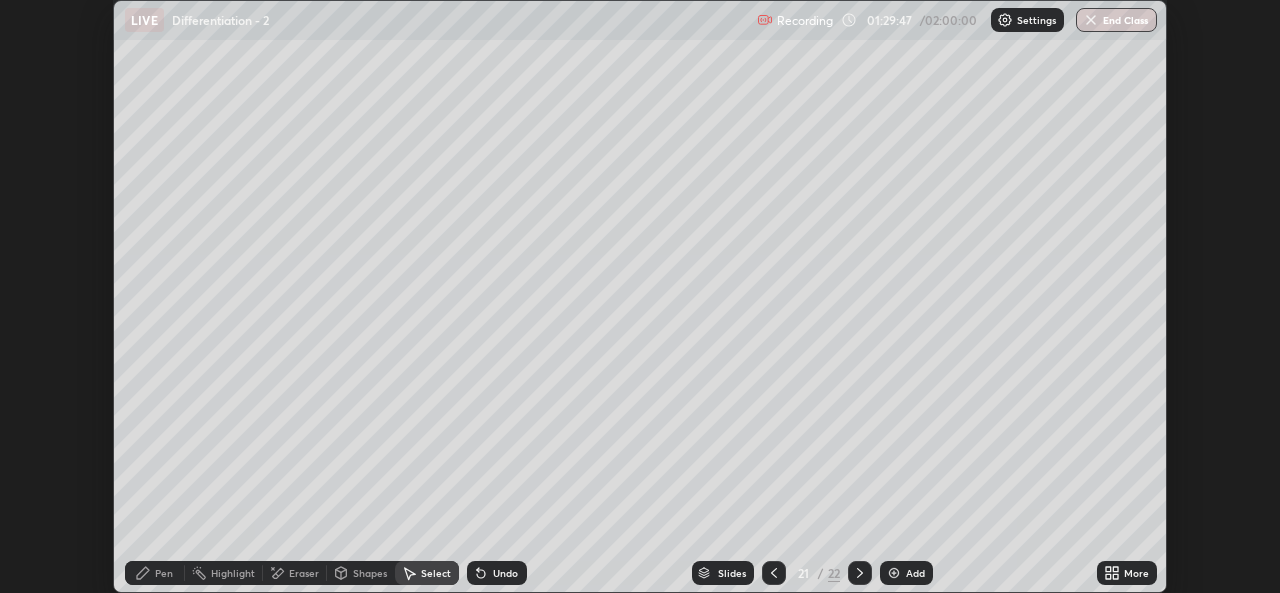 click on "More" at bounding box center [1127, 573] 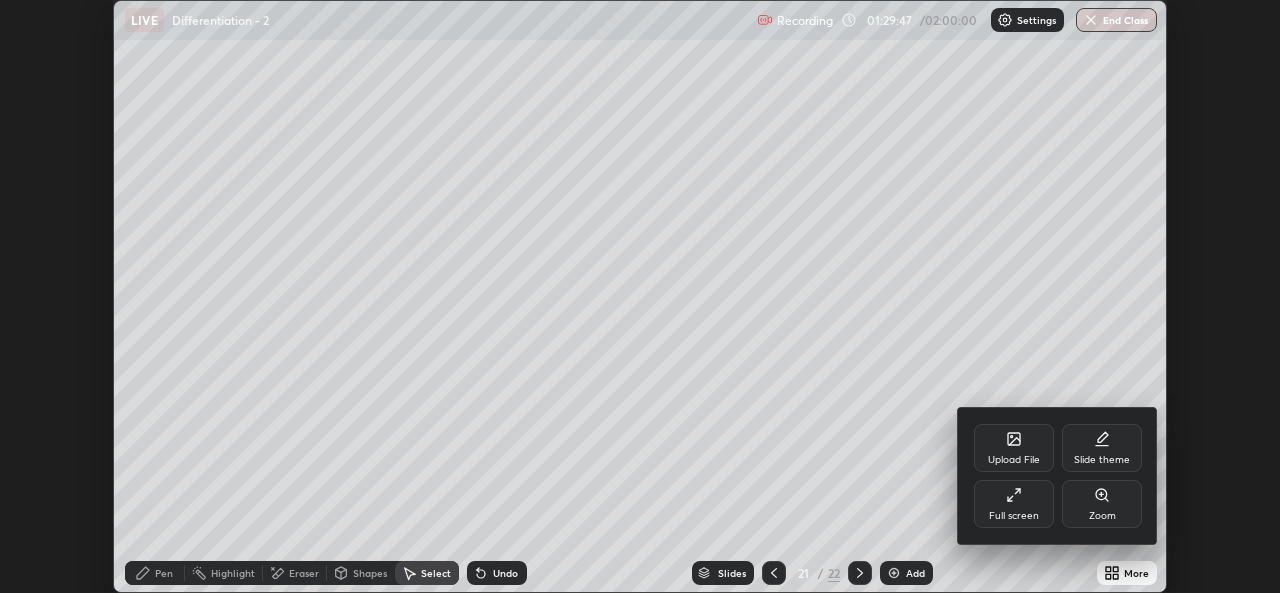 click on "Full screen" at bounding box center (1014, 516) 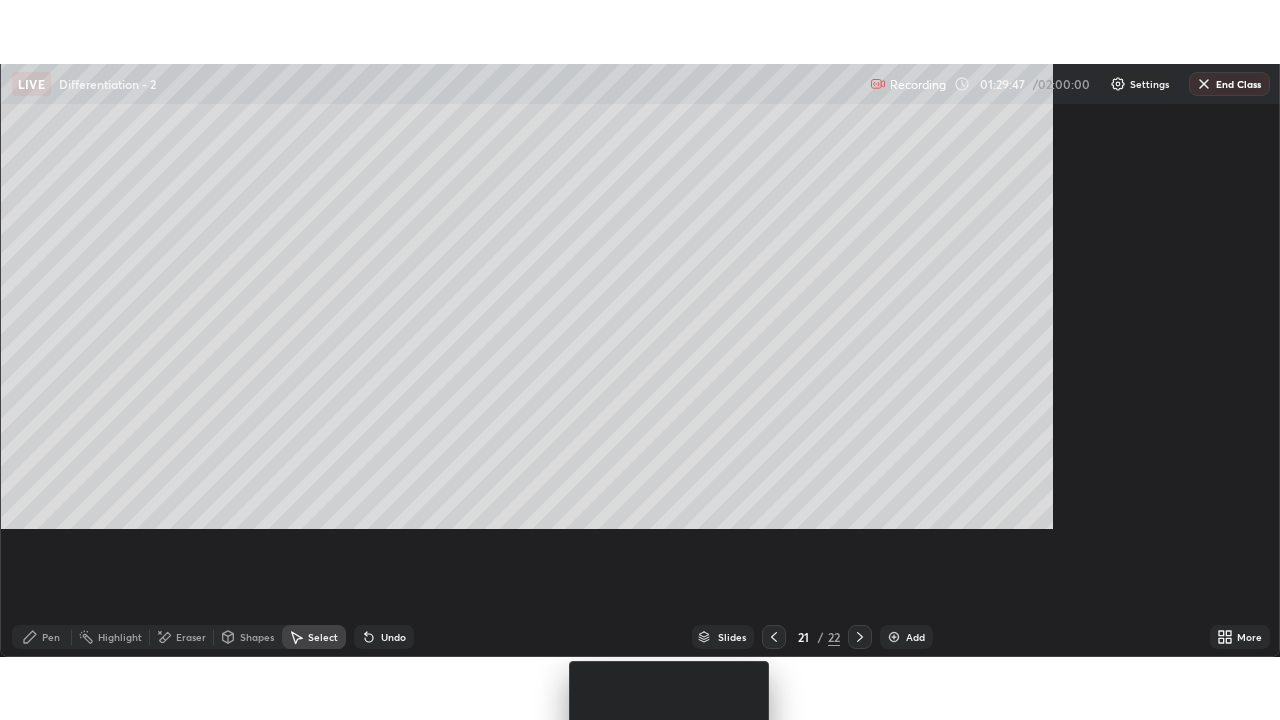 scroll, scrollTop: 99280, scrollLeft: 98720, axis: both 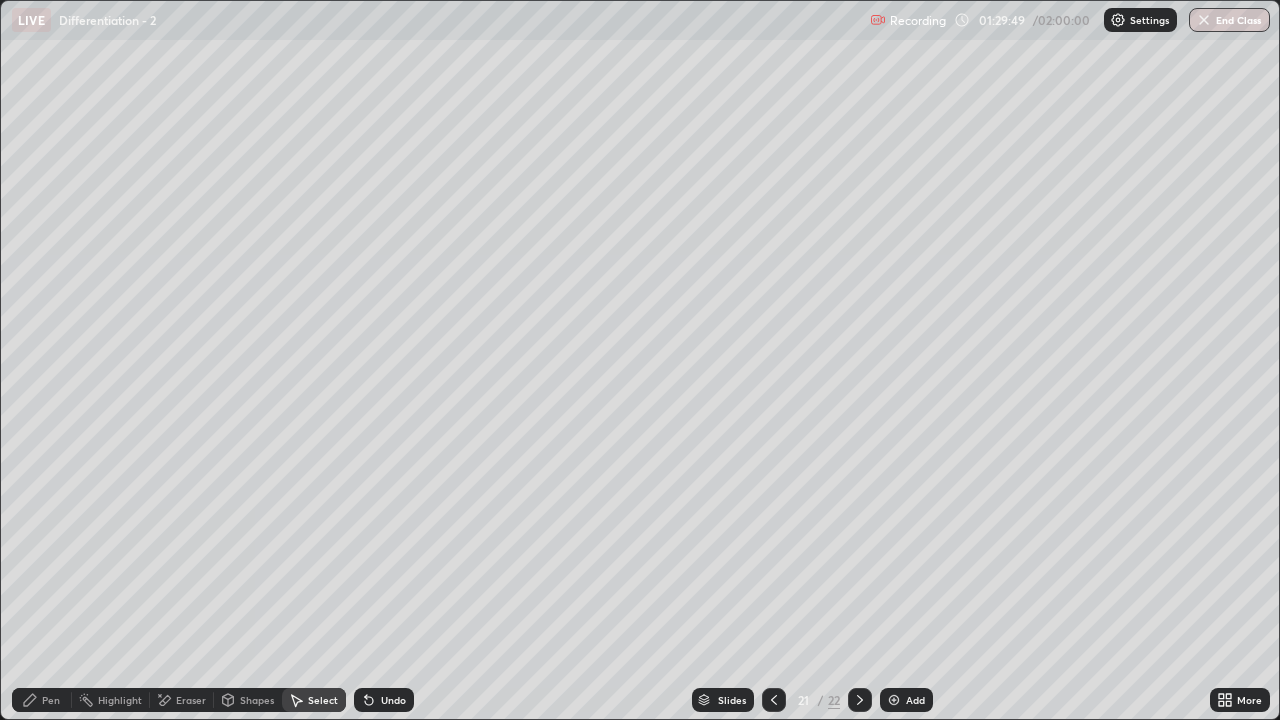 click on "Eraser" at bounding box center [182, 700] 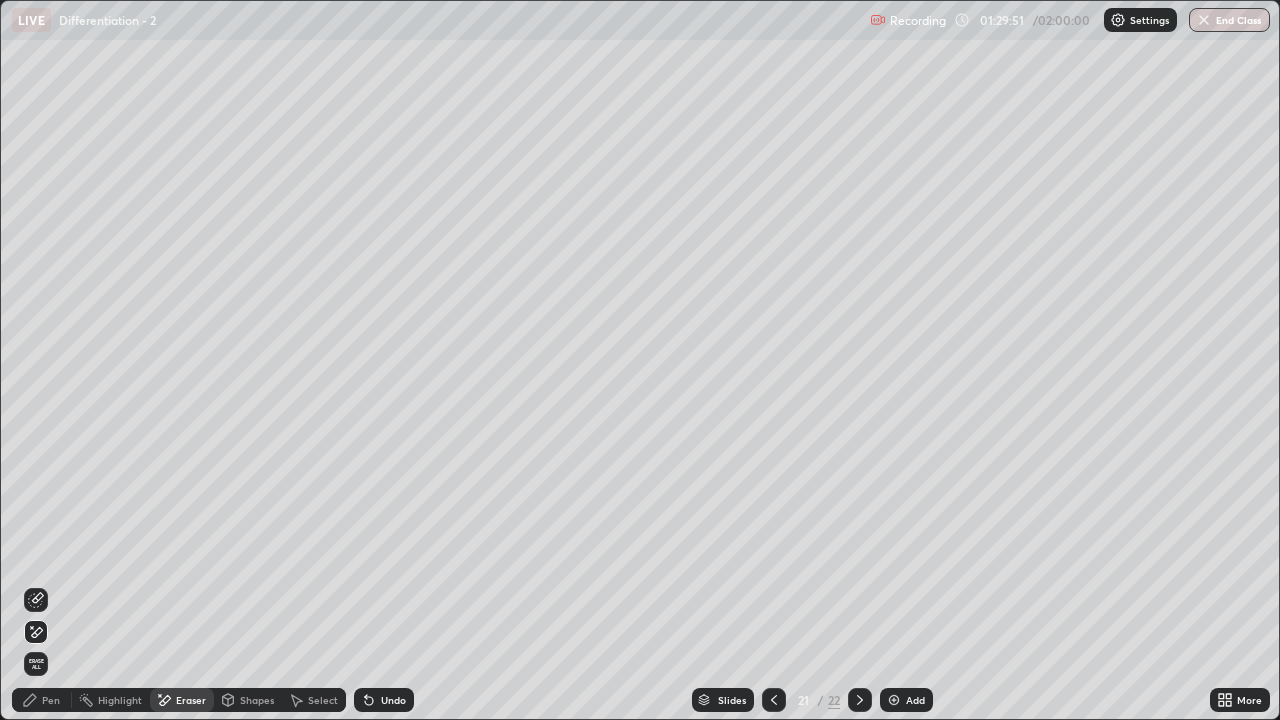 click on "Pen" at bounding box center [42, 700] 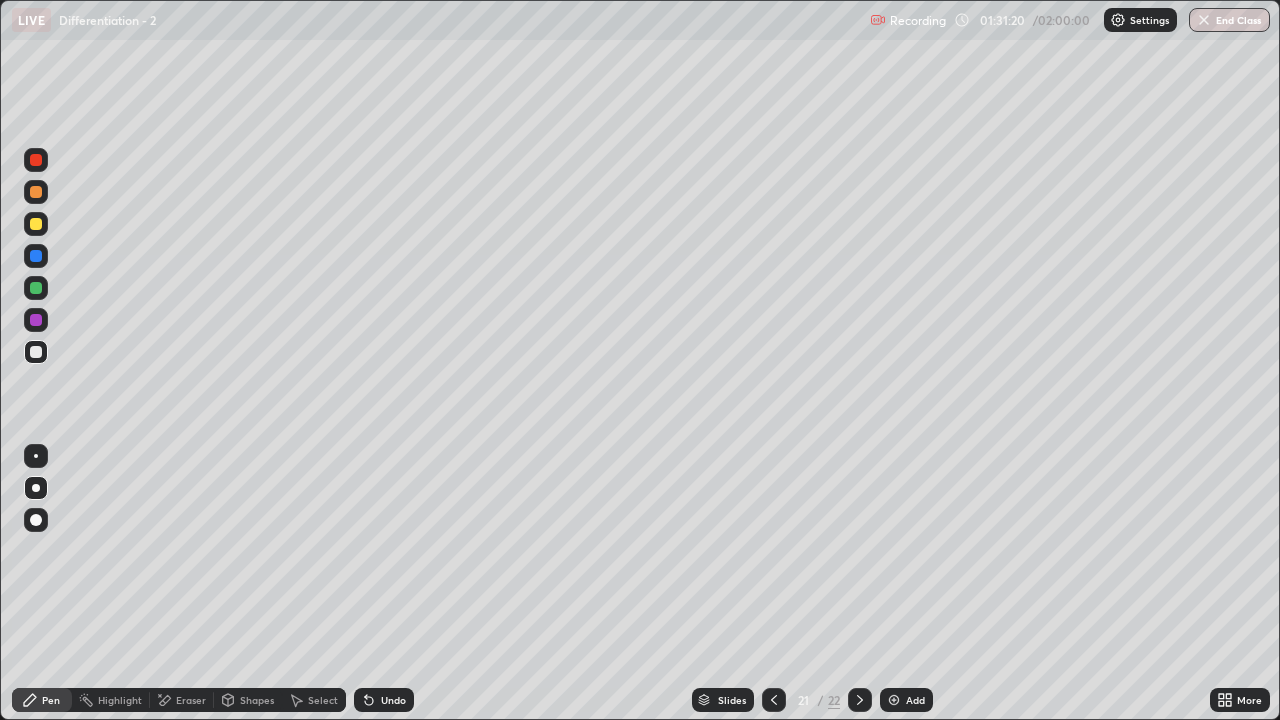 click 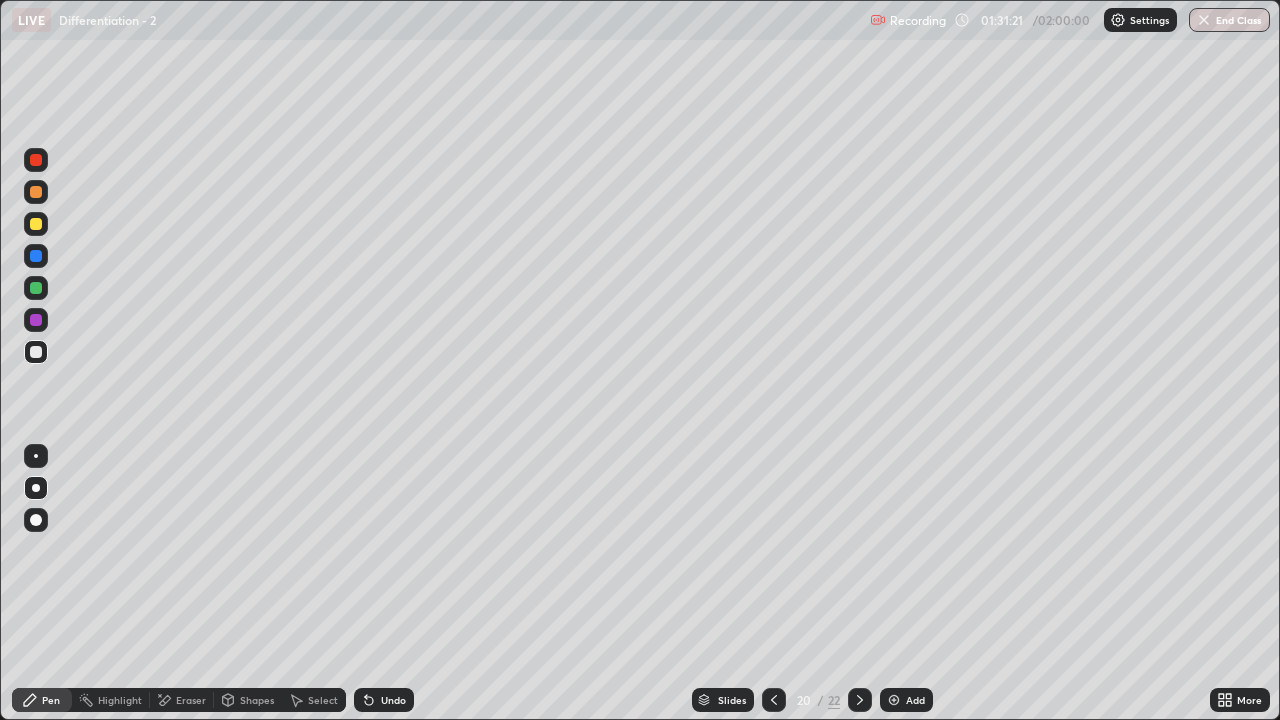 click on "Select" at bounding box center (314, 700) 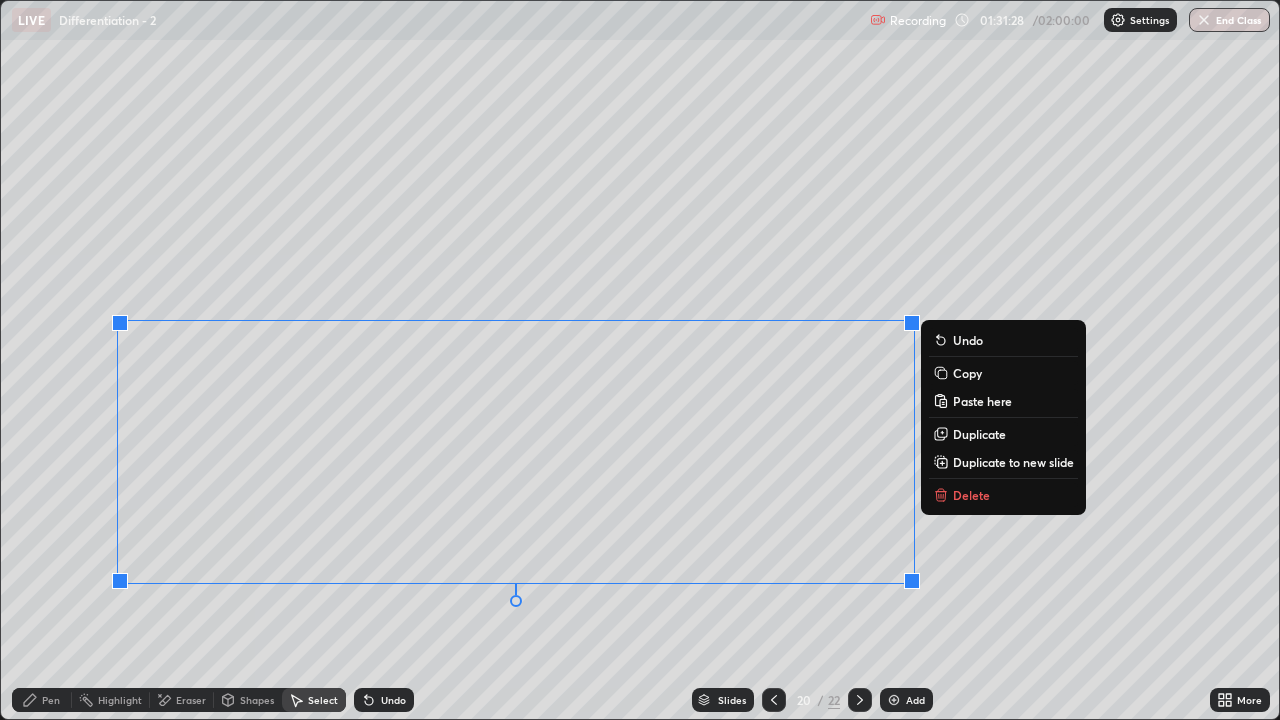 click on "Duplicate to new slide" at bounding box center (1013, 462) 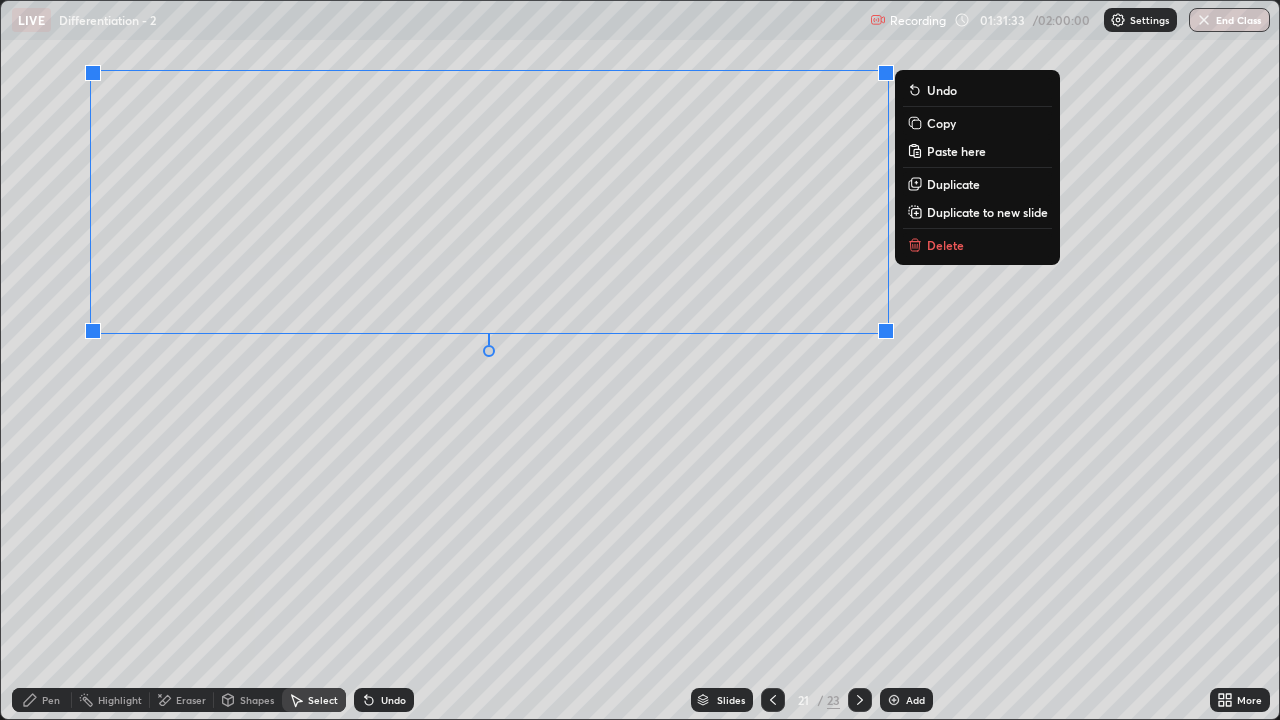 click on "0 ° Undo Copy Paste here Duplicate Duplicate to new slide Delete" at bounding box center (640, 360) 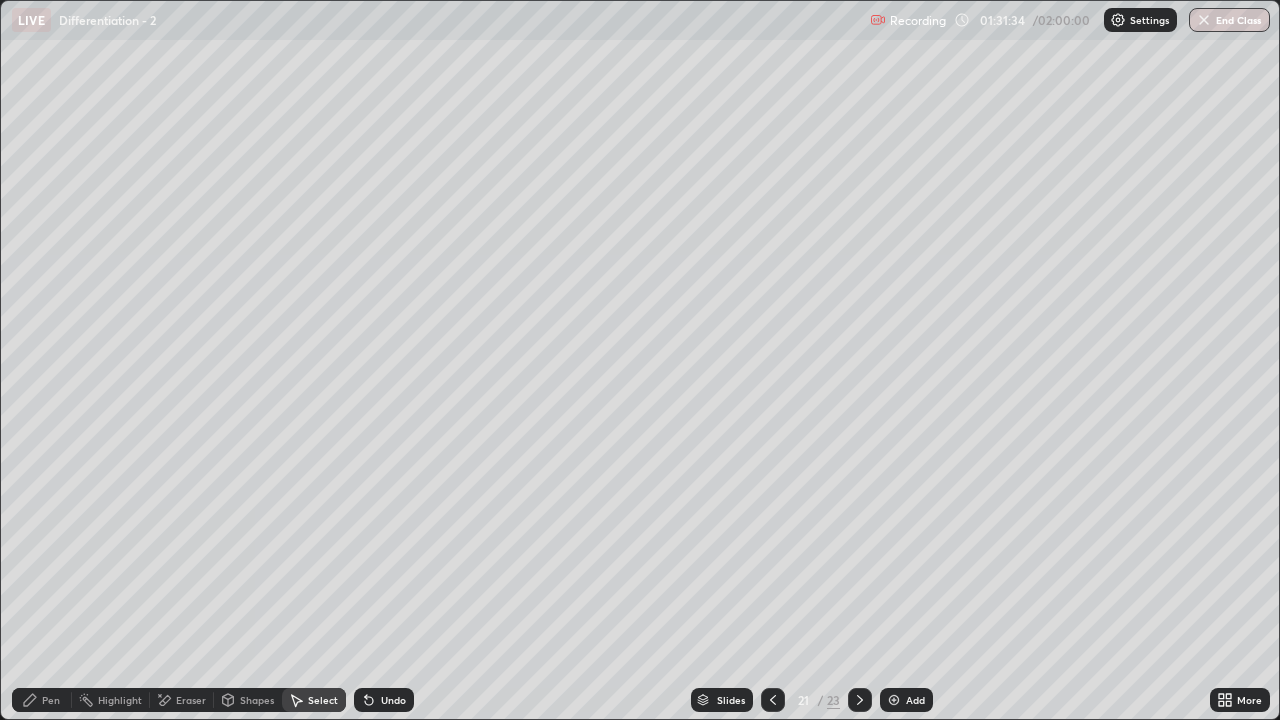click on "Pen" at bounding box center [42, 700] 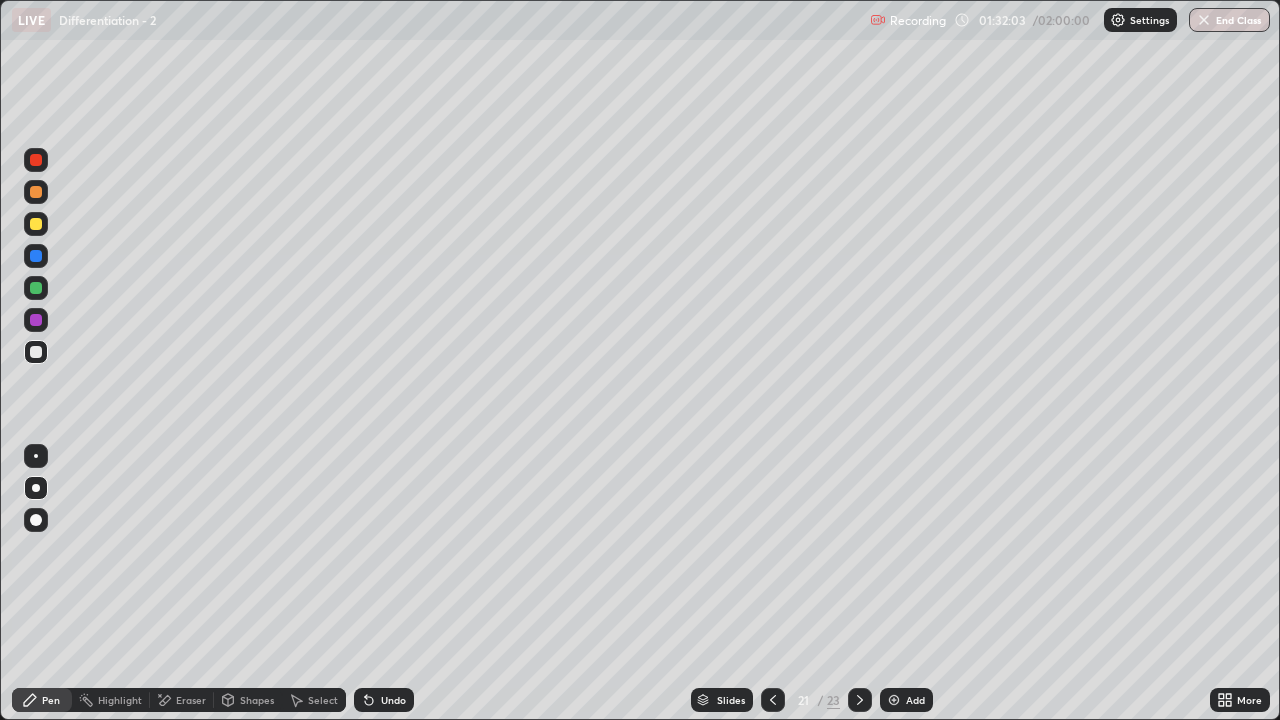 click at bounding box center (36, 352) 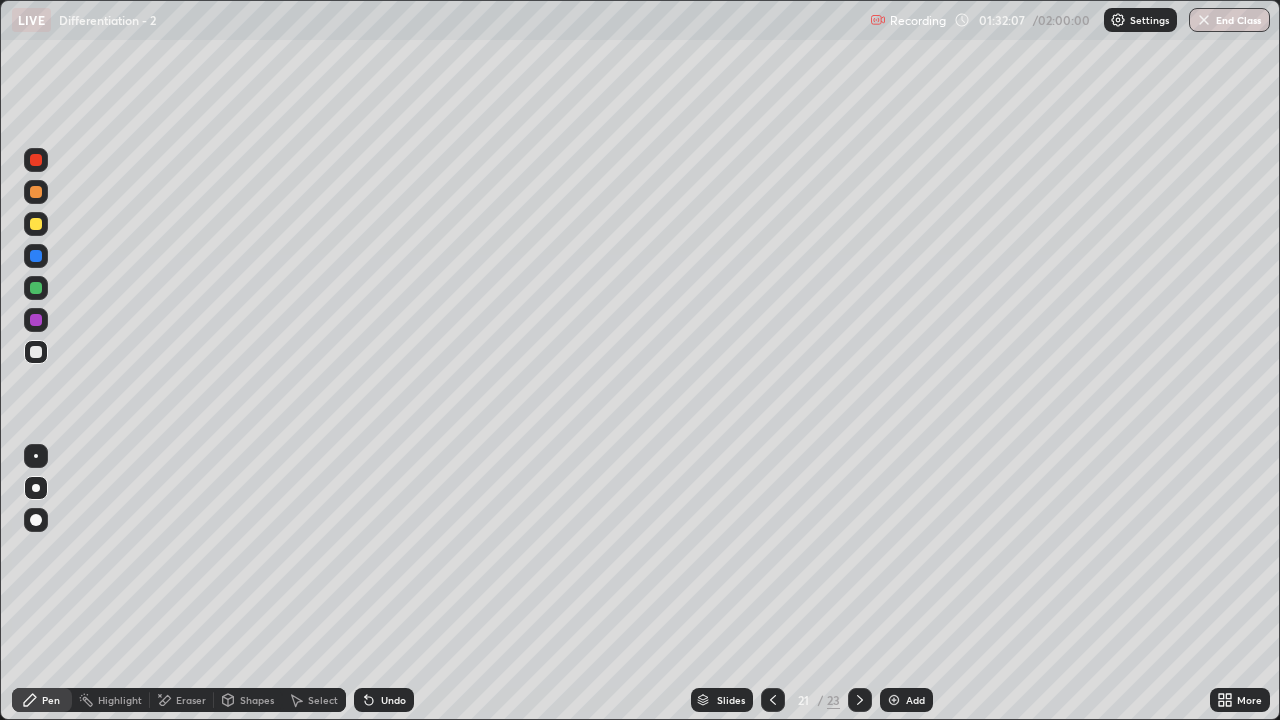 click on "More" at bounding box center [1249, 700] 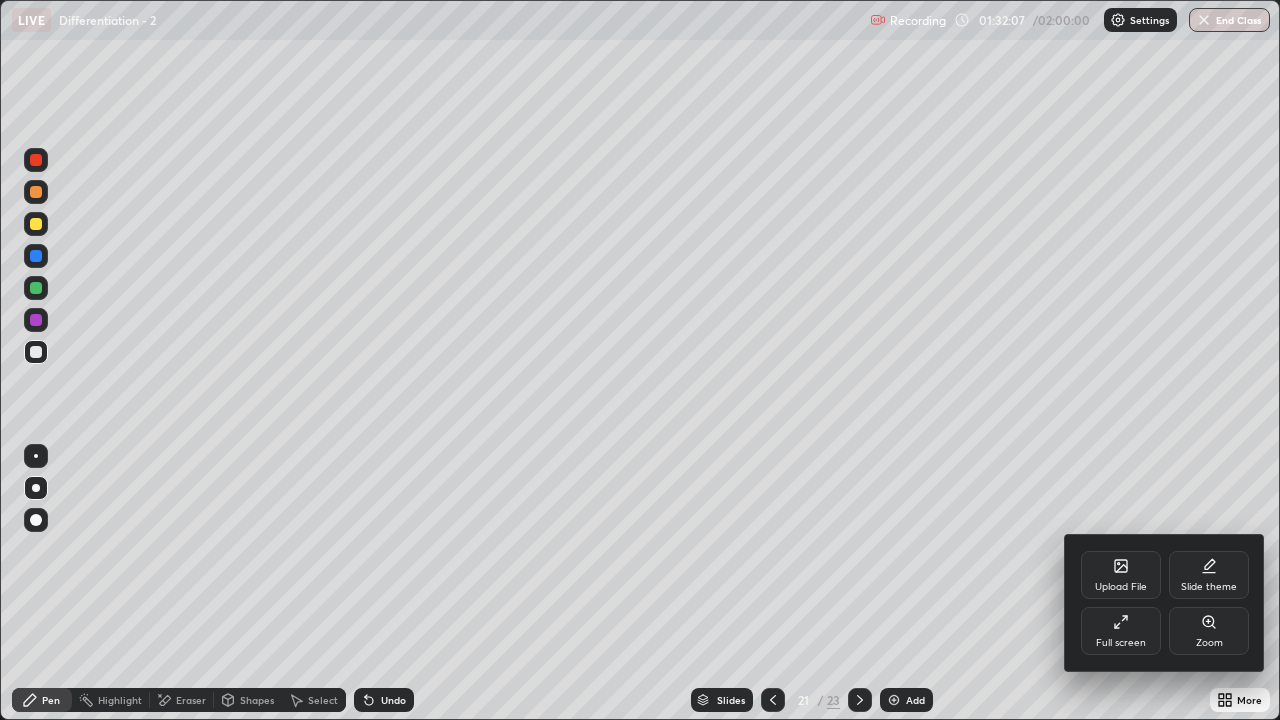 click on "Full screen" at bounding box center [1121, 643] 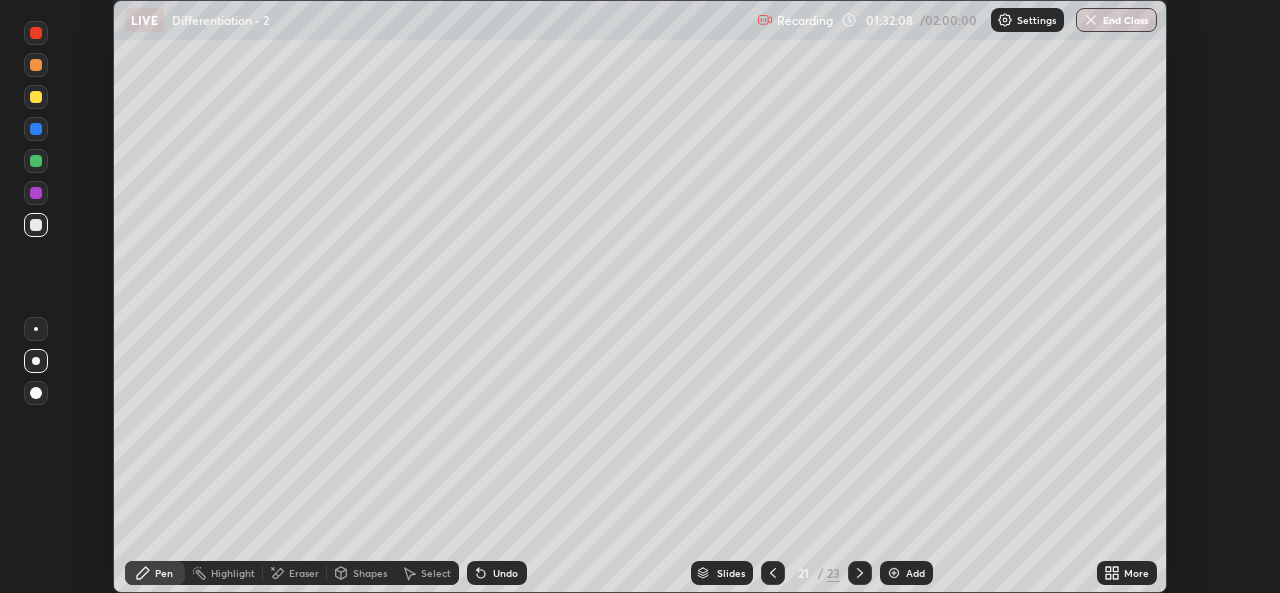 scroll, scrollTop: 593, scrollLeft: 1280, axis: both 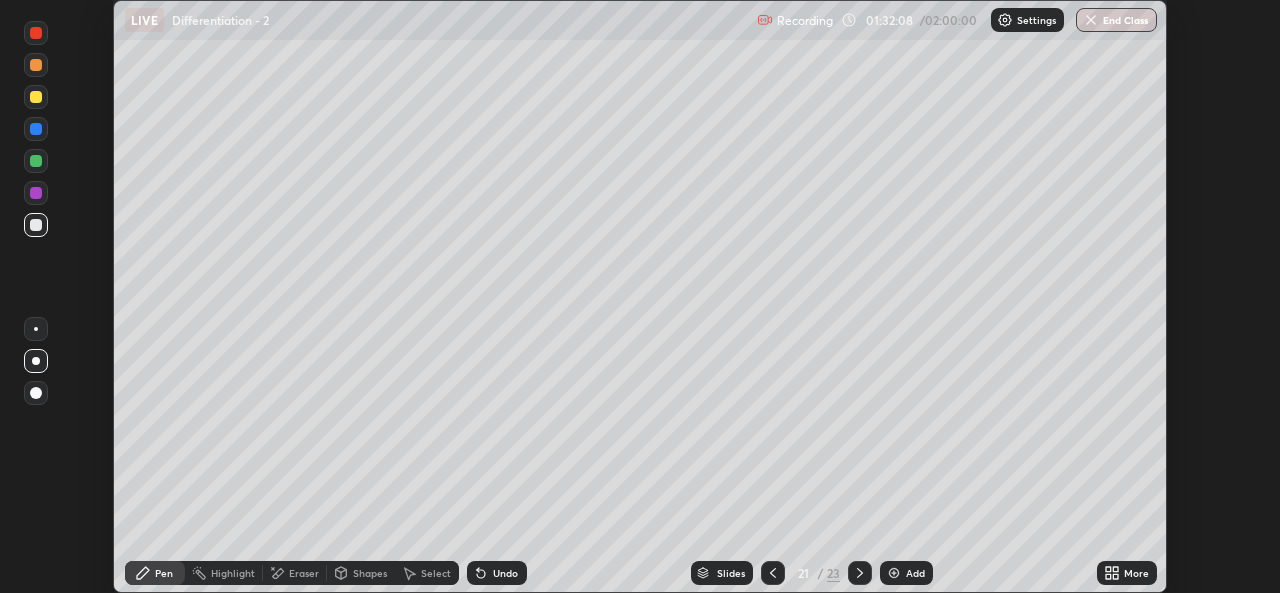 click on "More" at bounding box center [1136, 573] 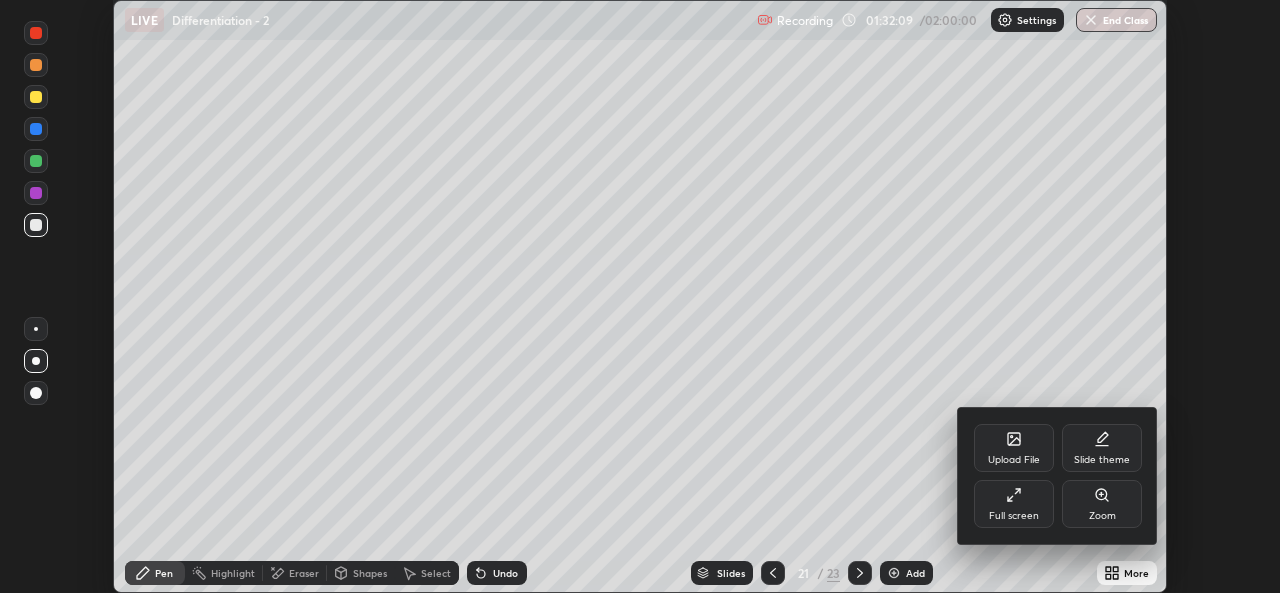 click on "Full screen" at bounding box center (1014, 504) 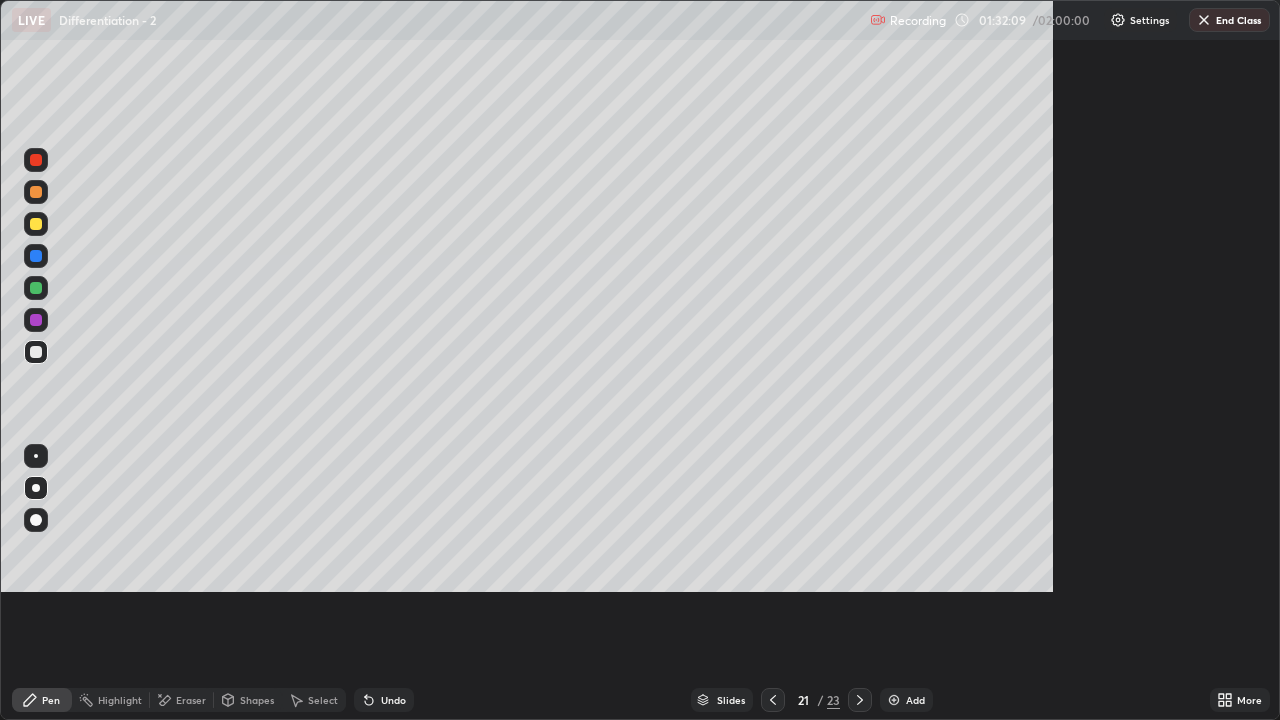 scroll, scrollTop: 99280, scrollLeft: 98720, axis: both 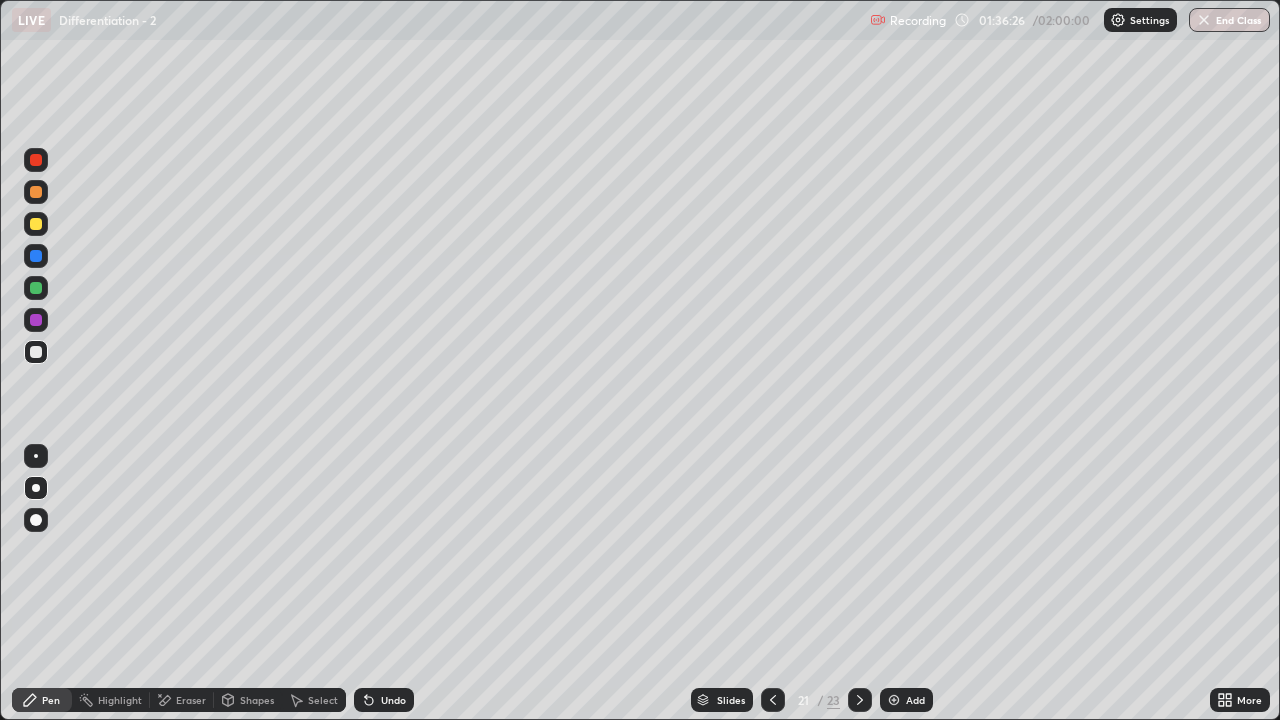 click 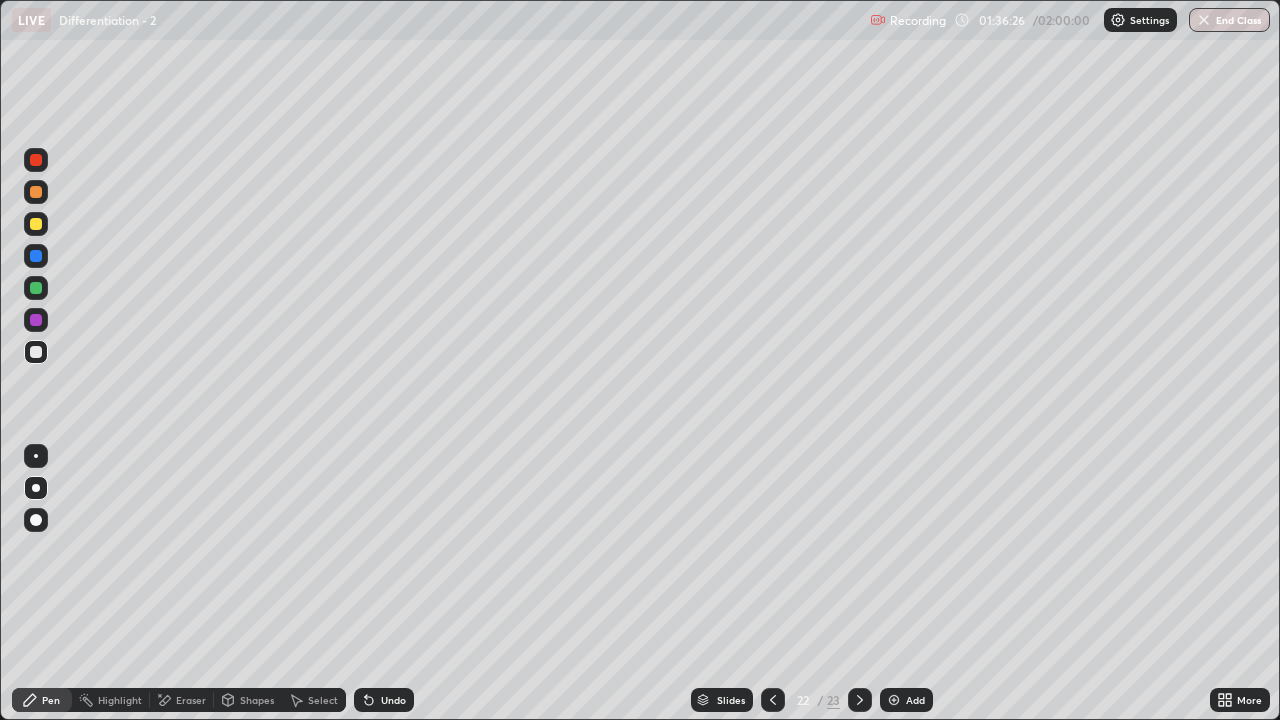 click 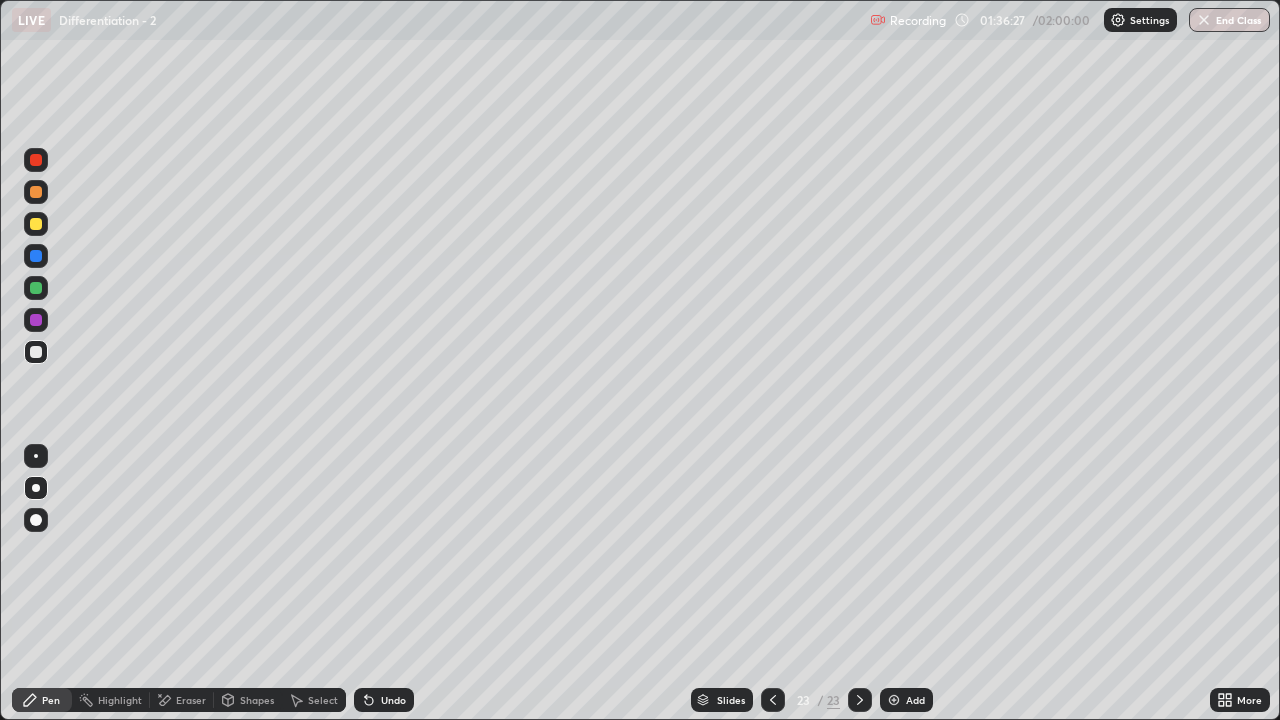 click 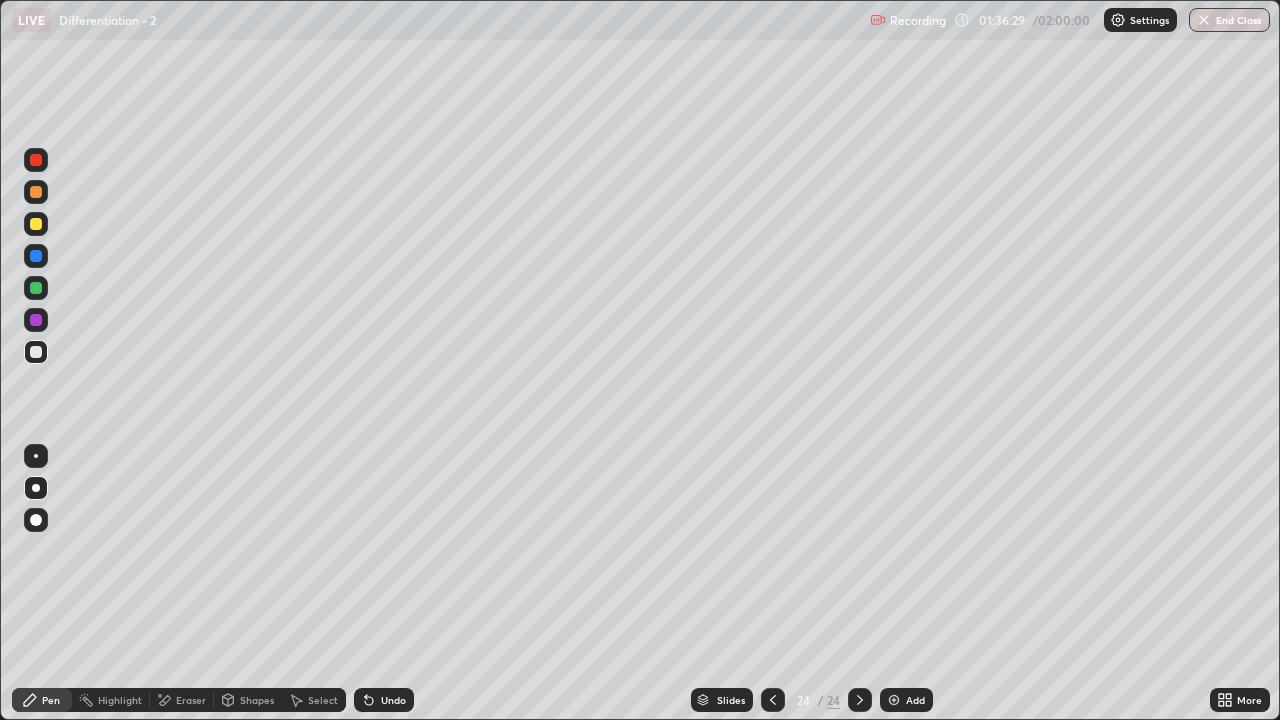 click at bounding box center [36, 352] 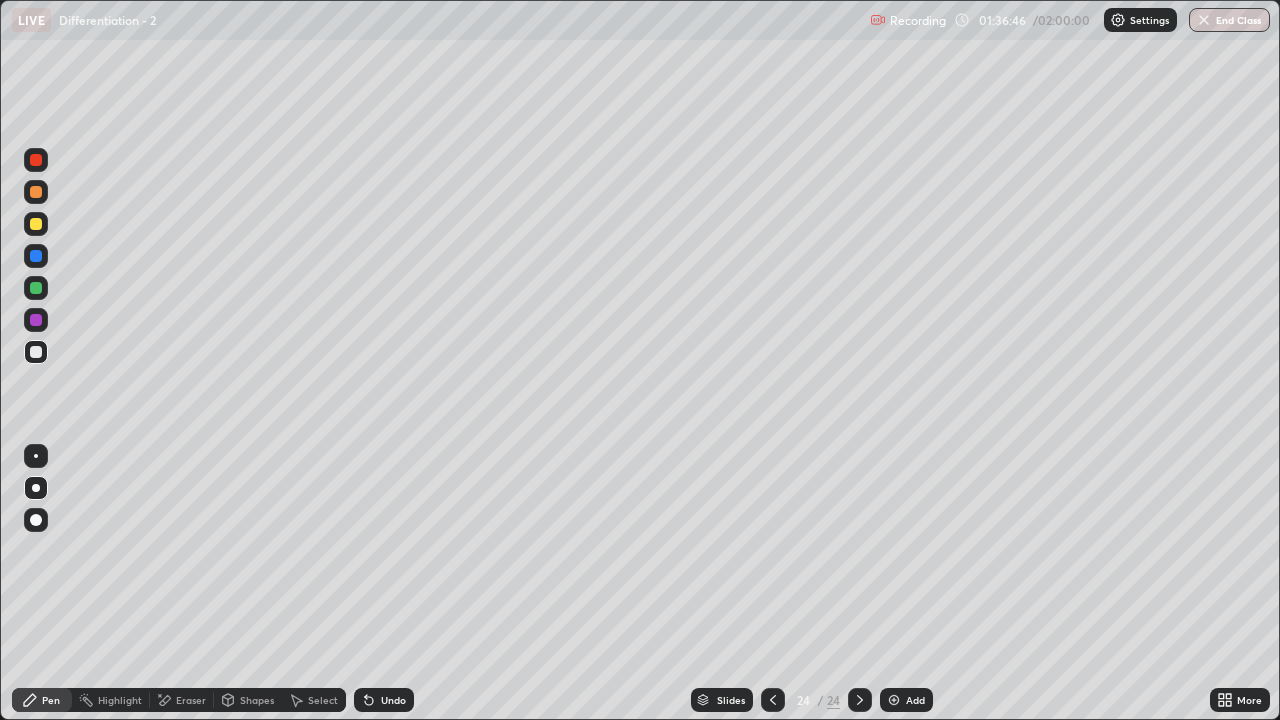 click on "Undo" at bounding box center [384, 700] 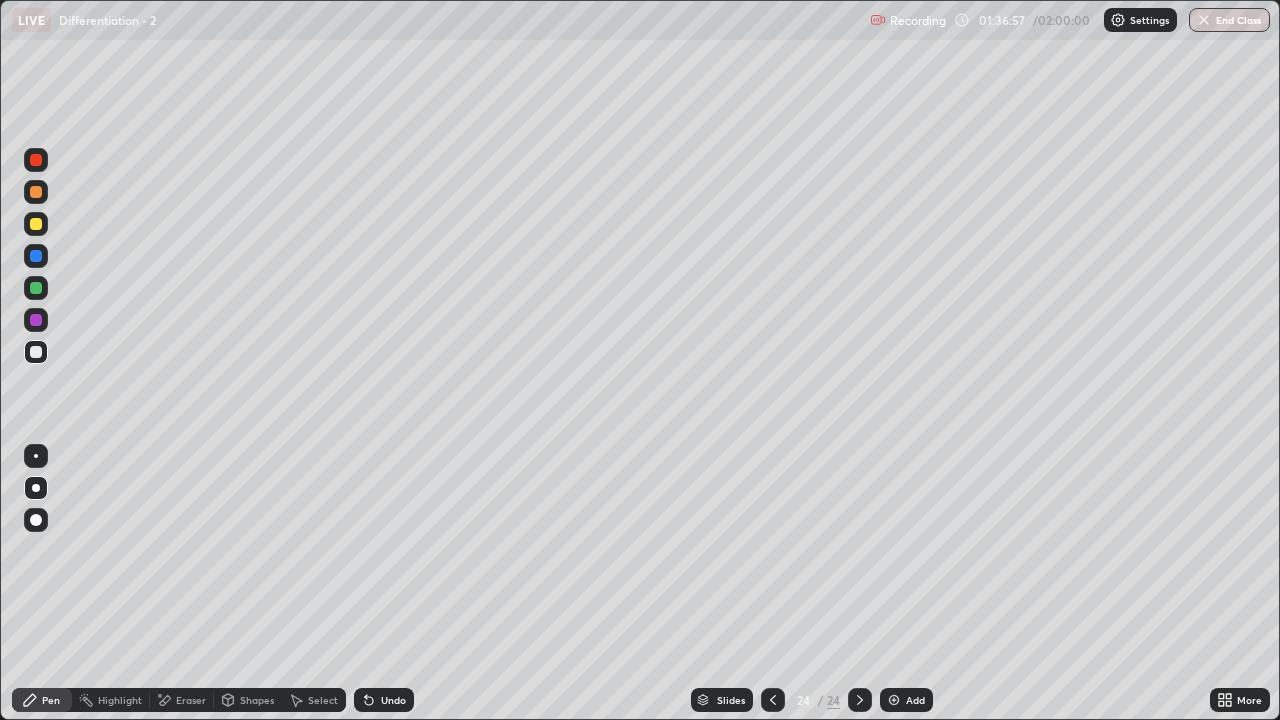 click on "Undo" at bounding box center (393, 700) 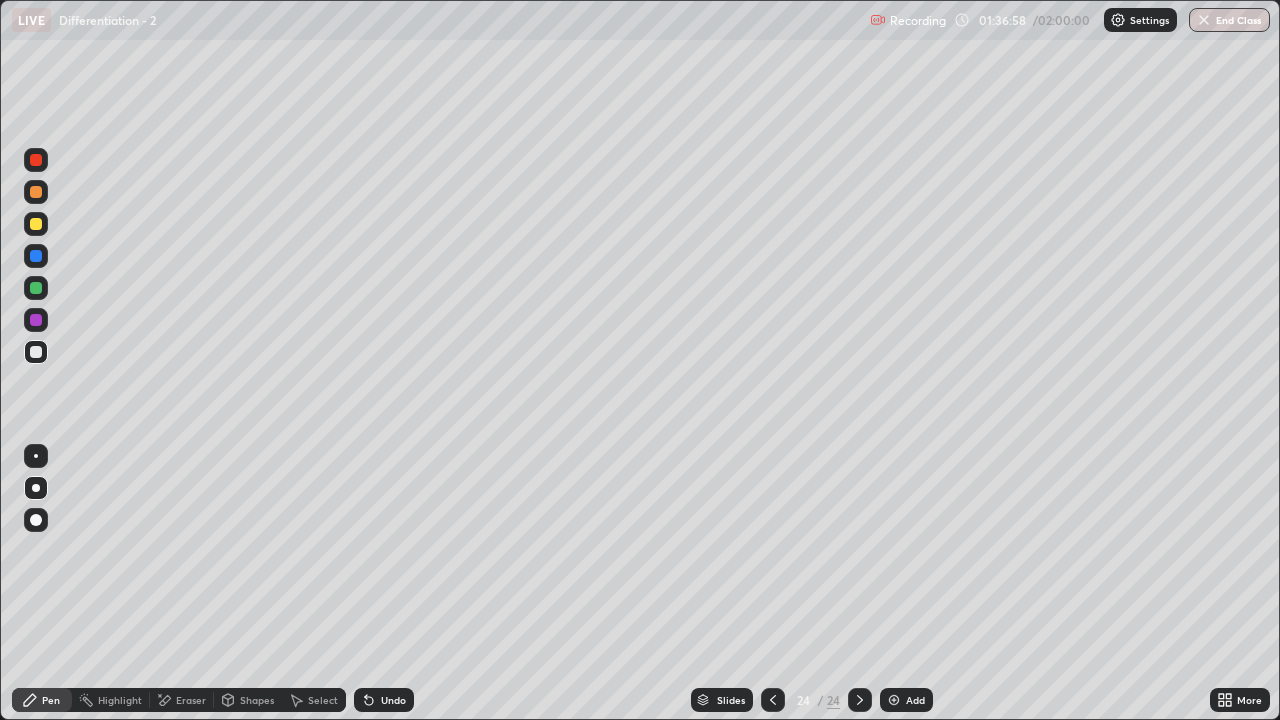 click on "Undo" at bounding box center [393, 700] 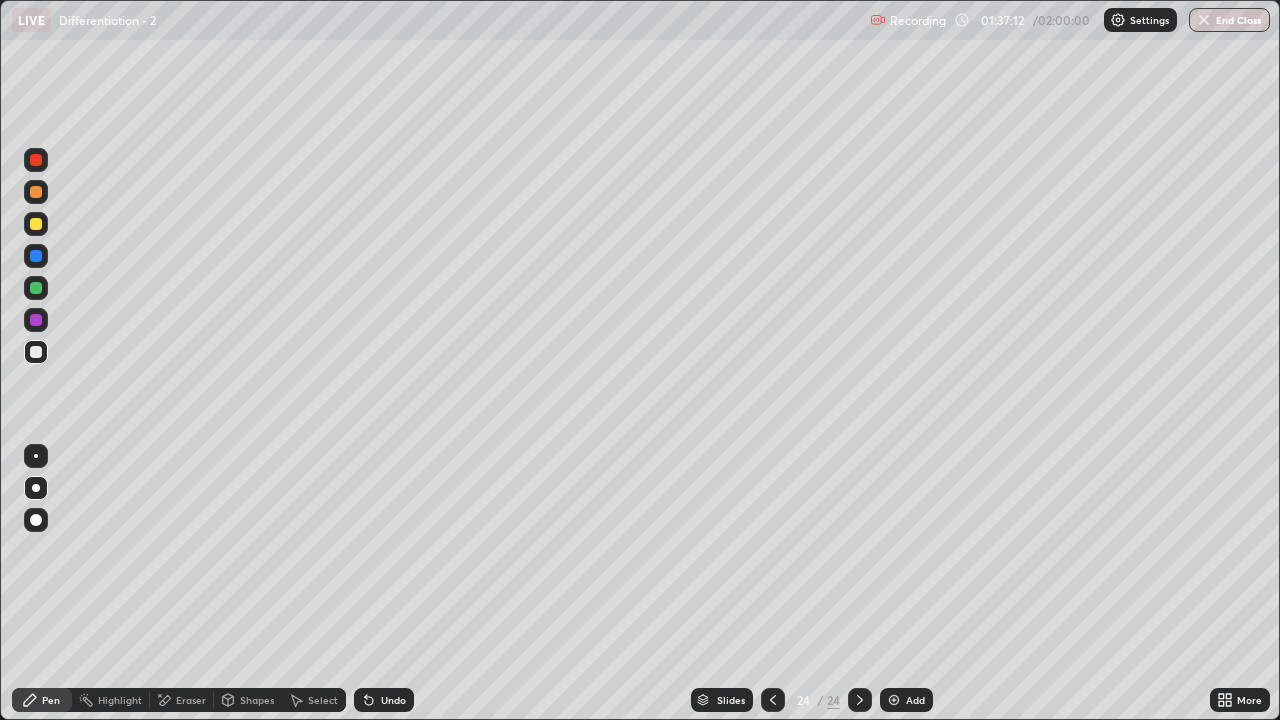 click at bounding box center (36, 288) 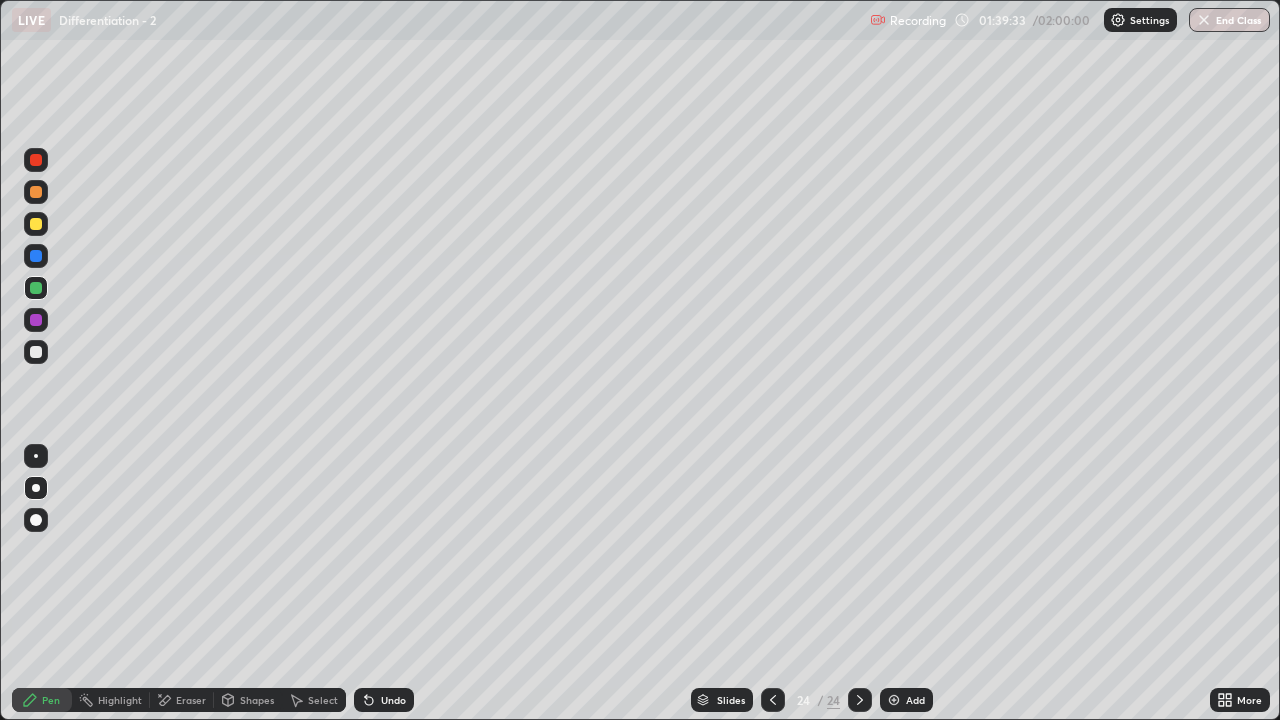 click on "Add" at bounding box center (906, 700) 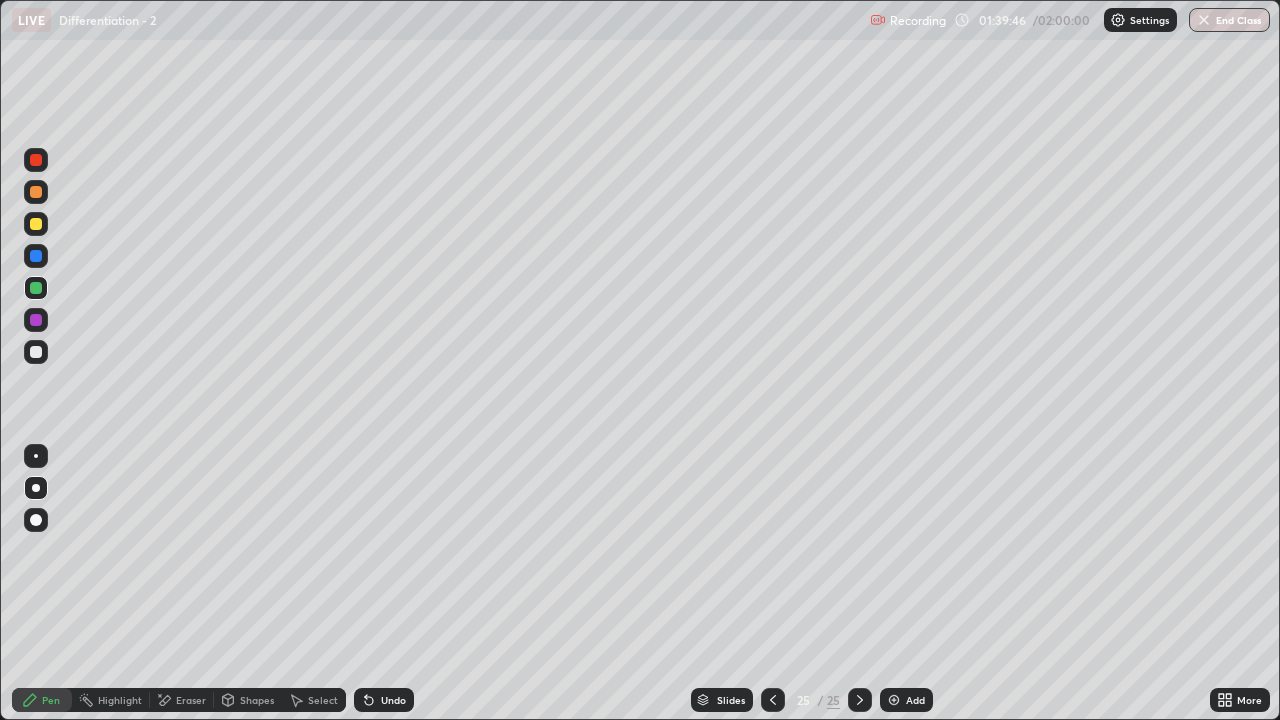 click on "Undo" at bounding box center [393, 700] 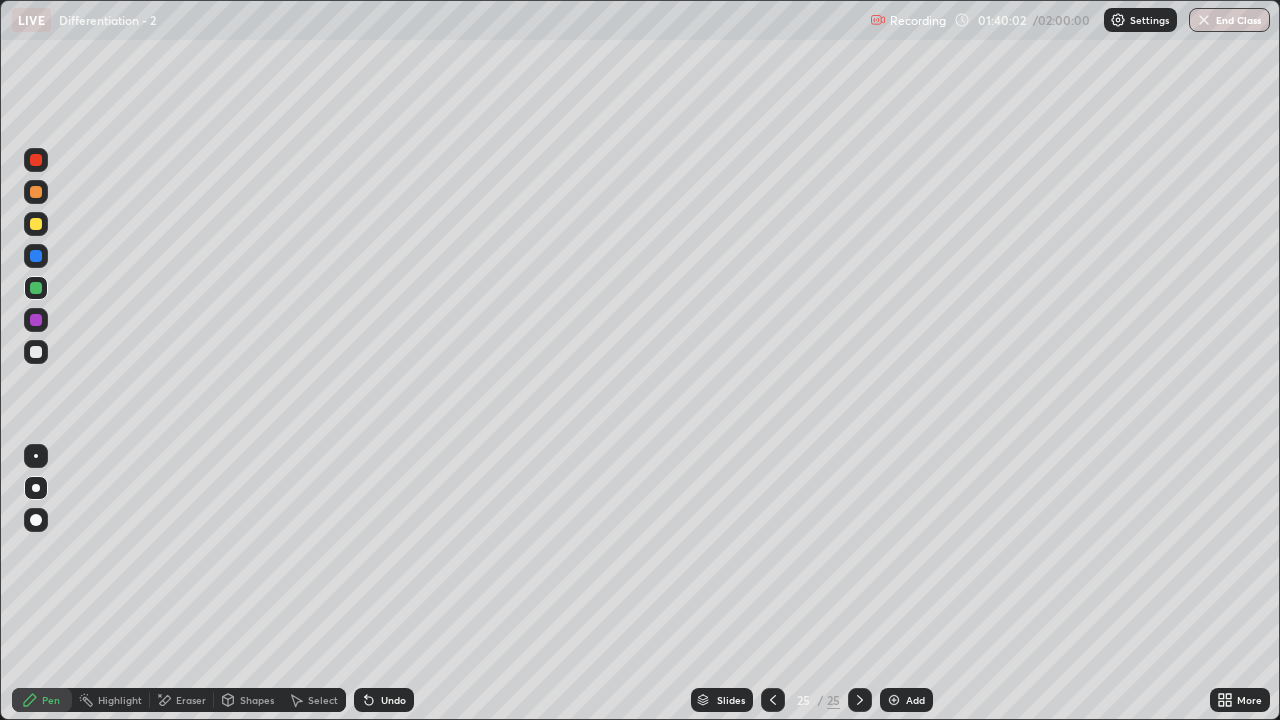 click at bounding box center (773, 700) 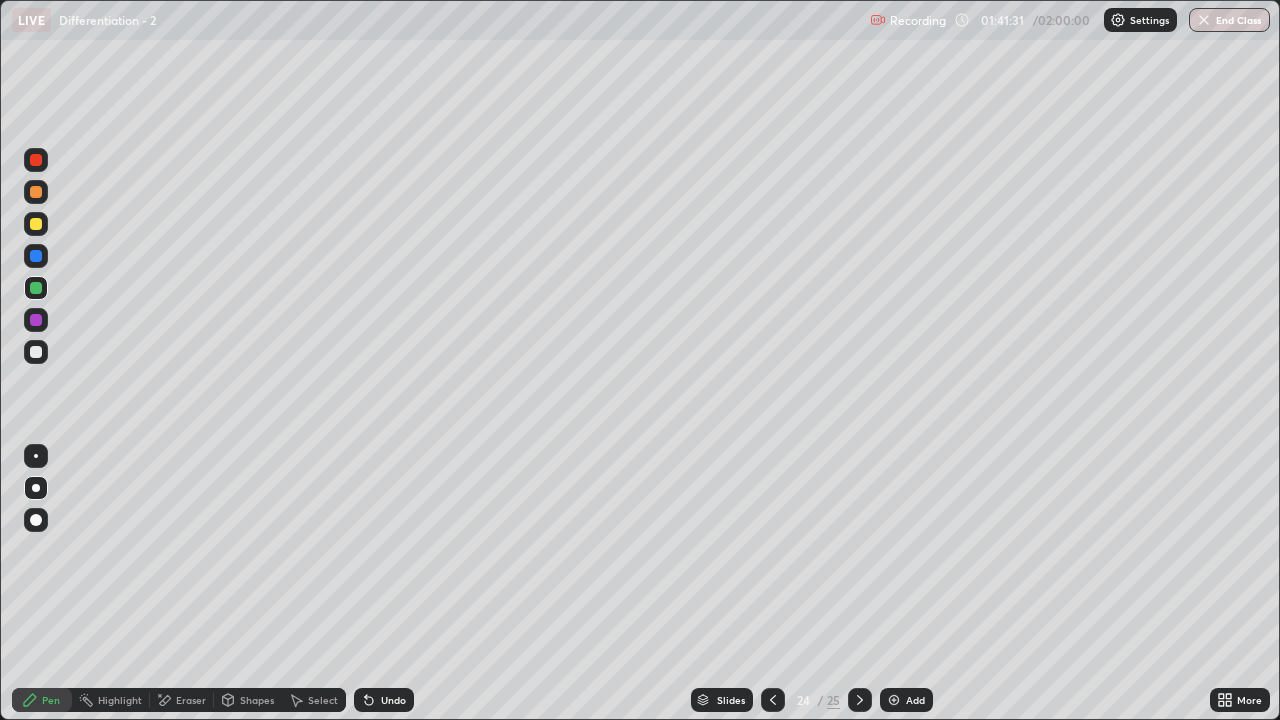 click at bounding box center (860, 700) 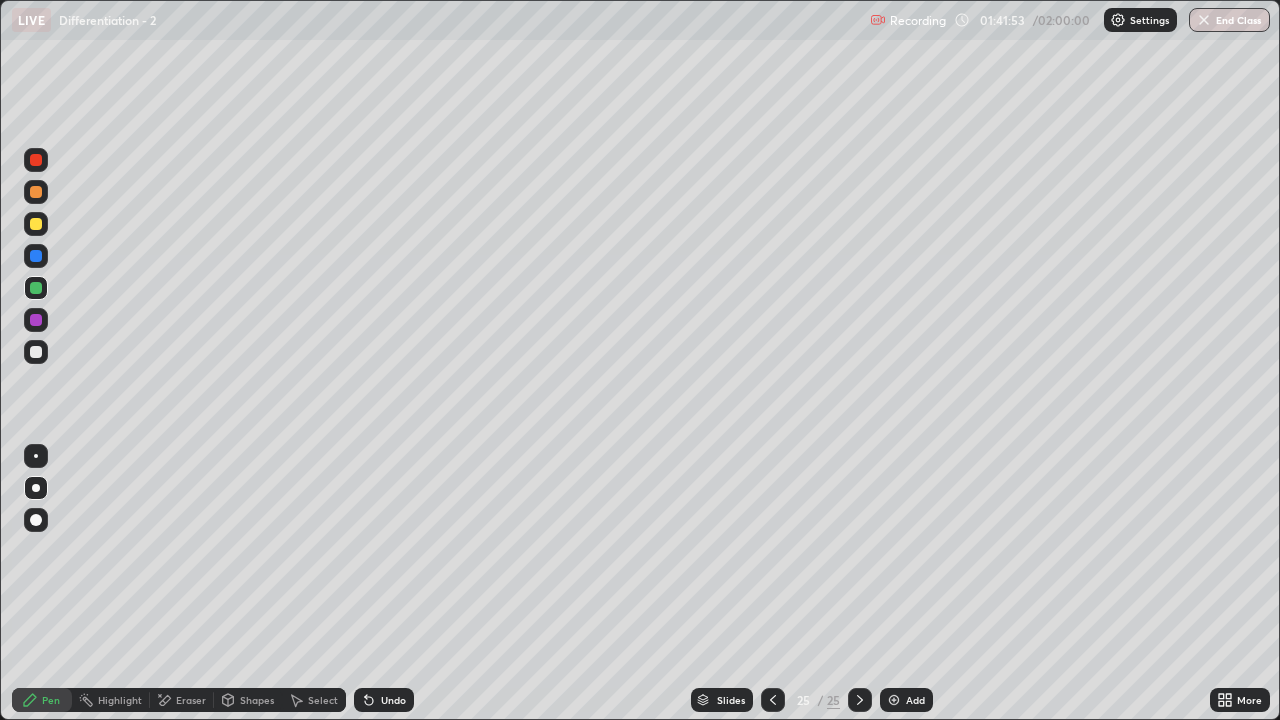 click 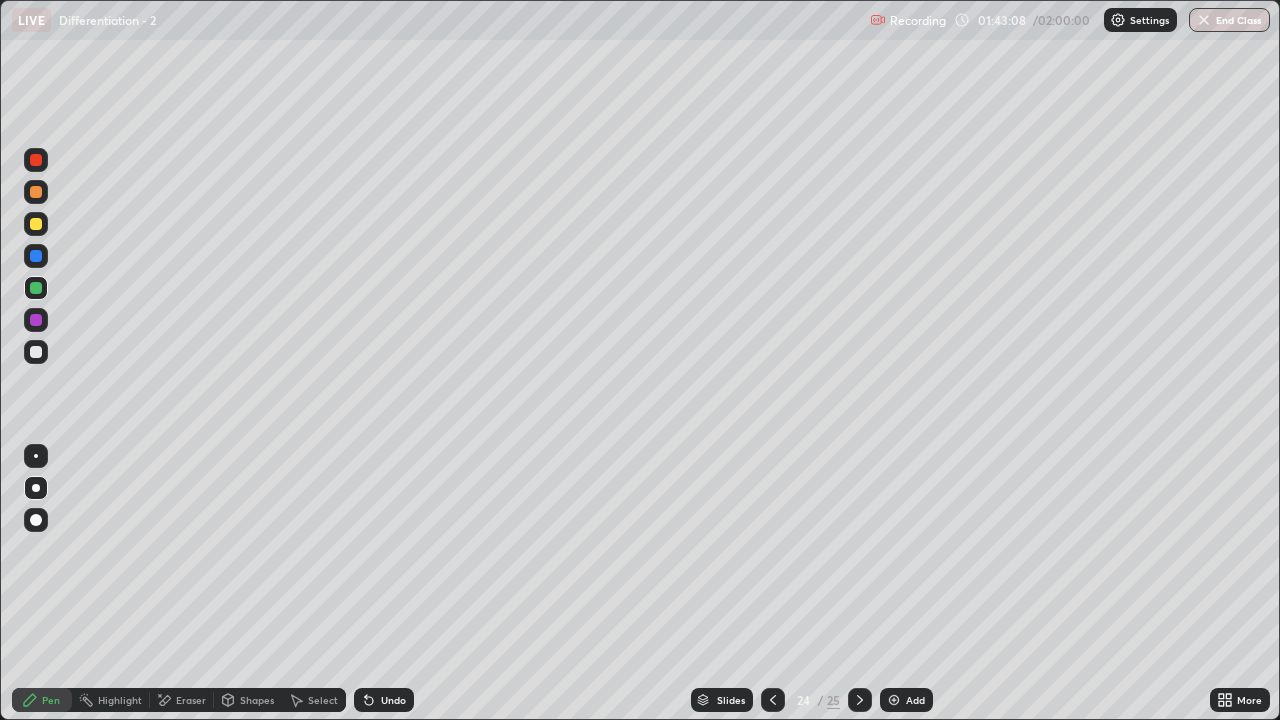 click at bounding box center [860, 700] 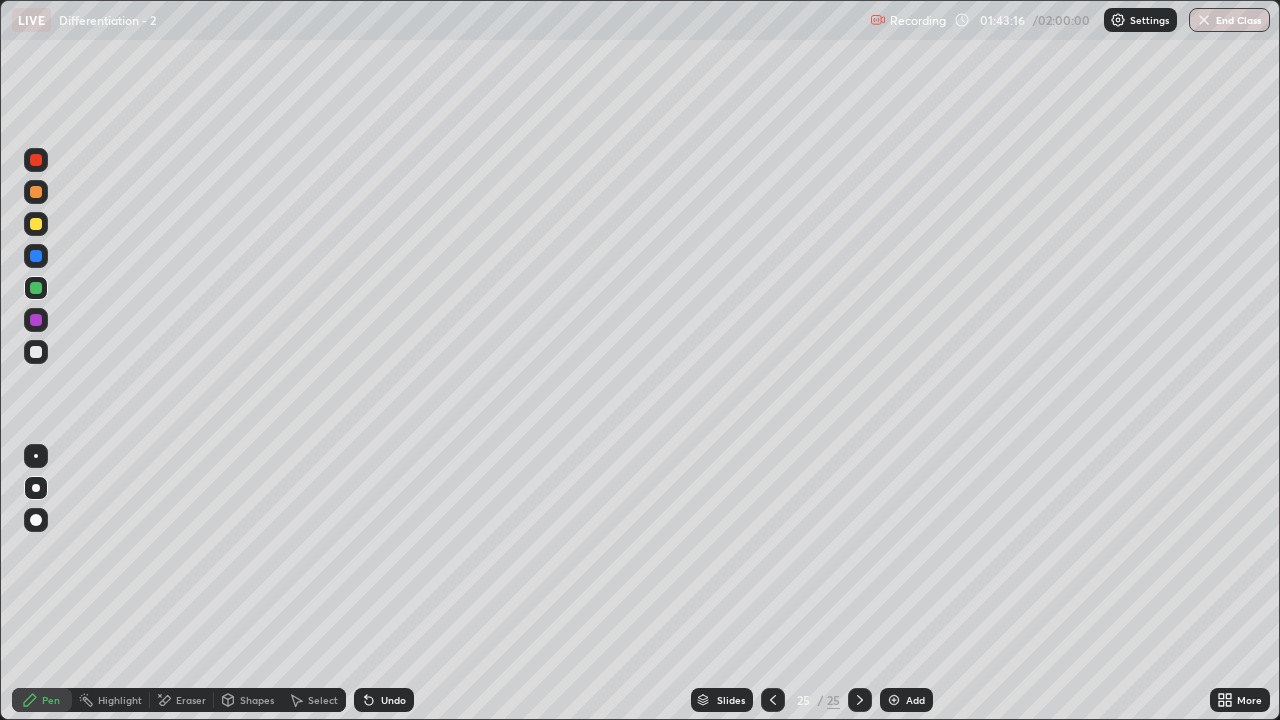 click at bounding box center (36, 224) 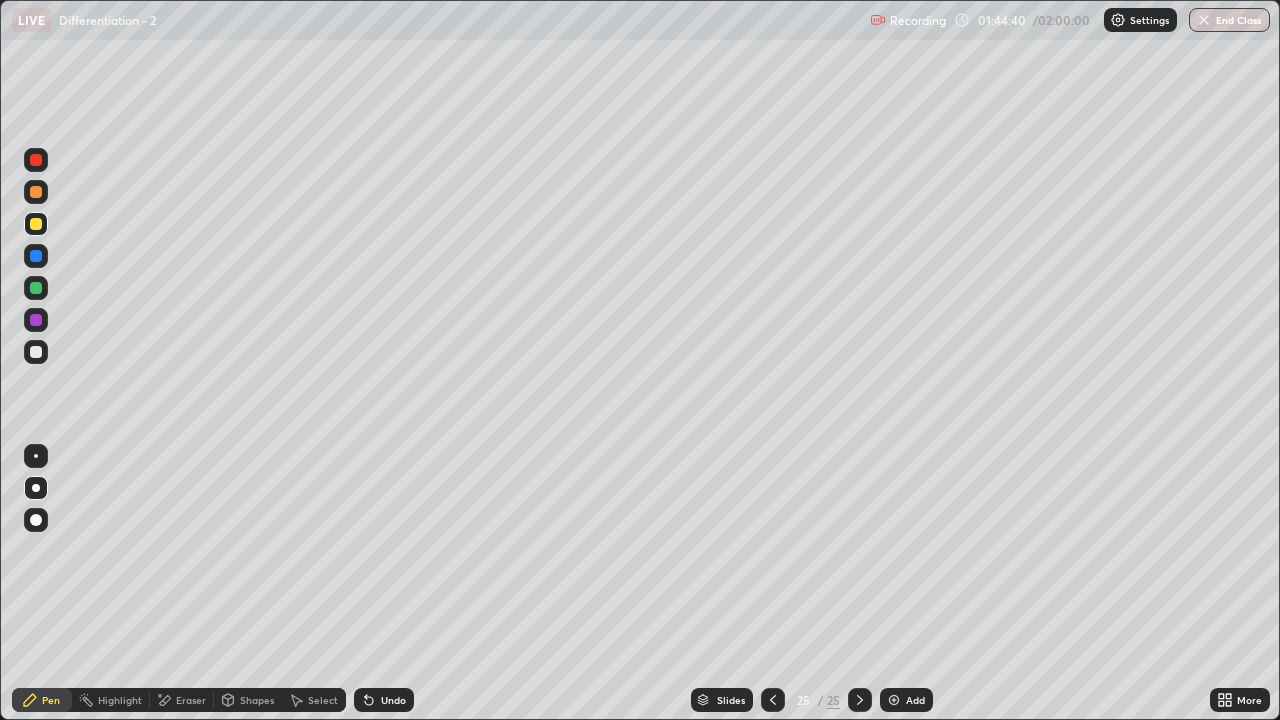 click on "Eraser" at bounding box center (191, 700) 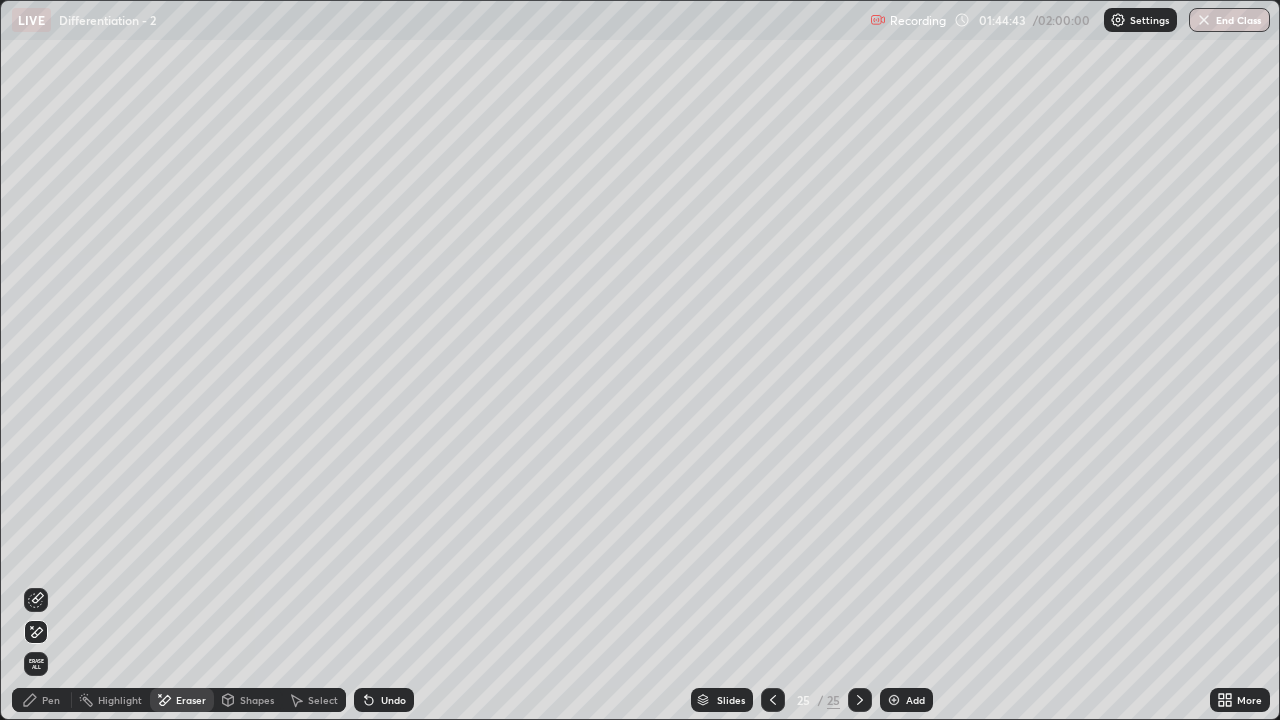 click on "Pen" at bounding box center [42, 700] 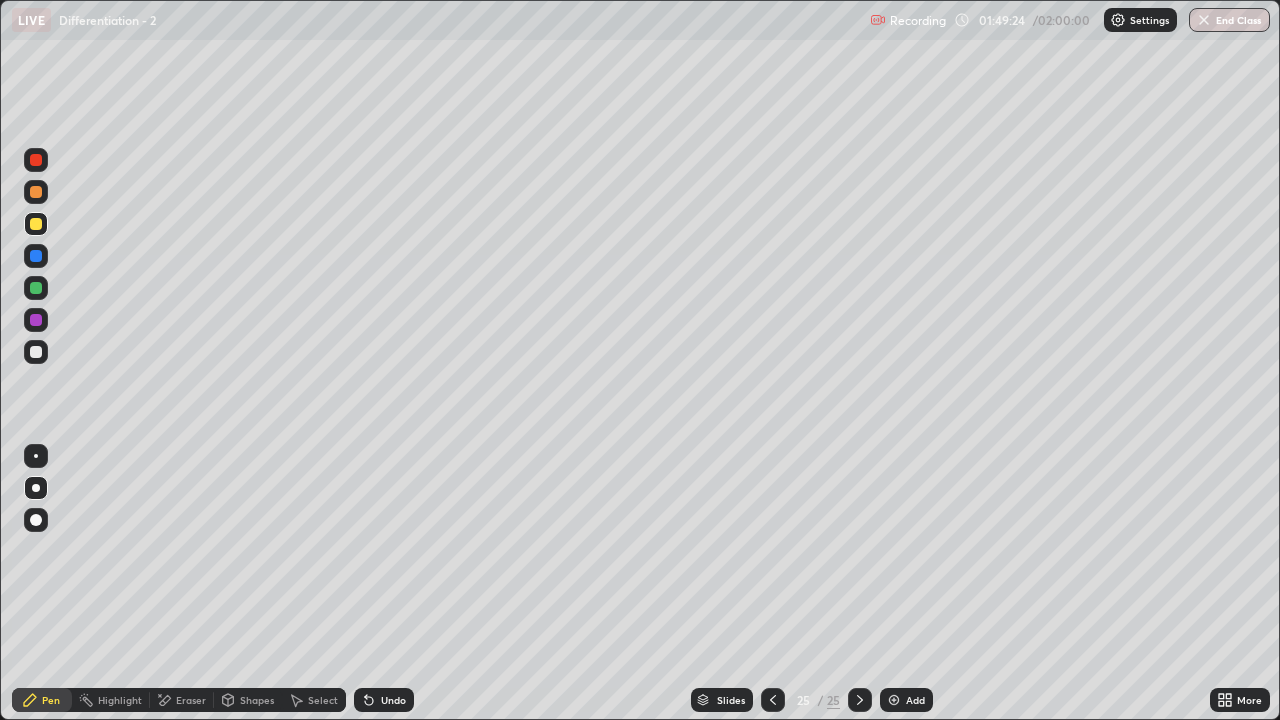 click at bounding box center (36, 352) 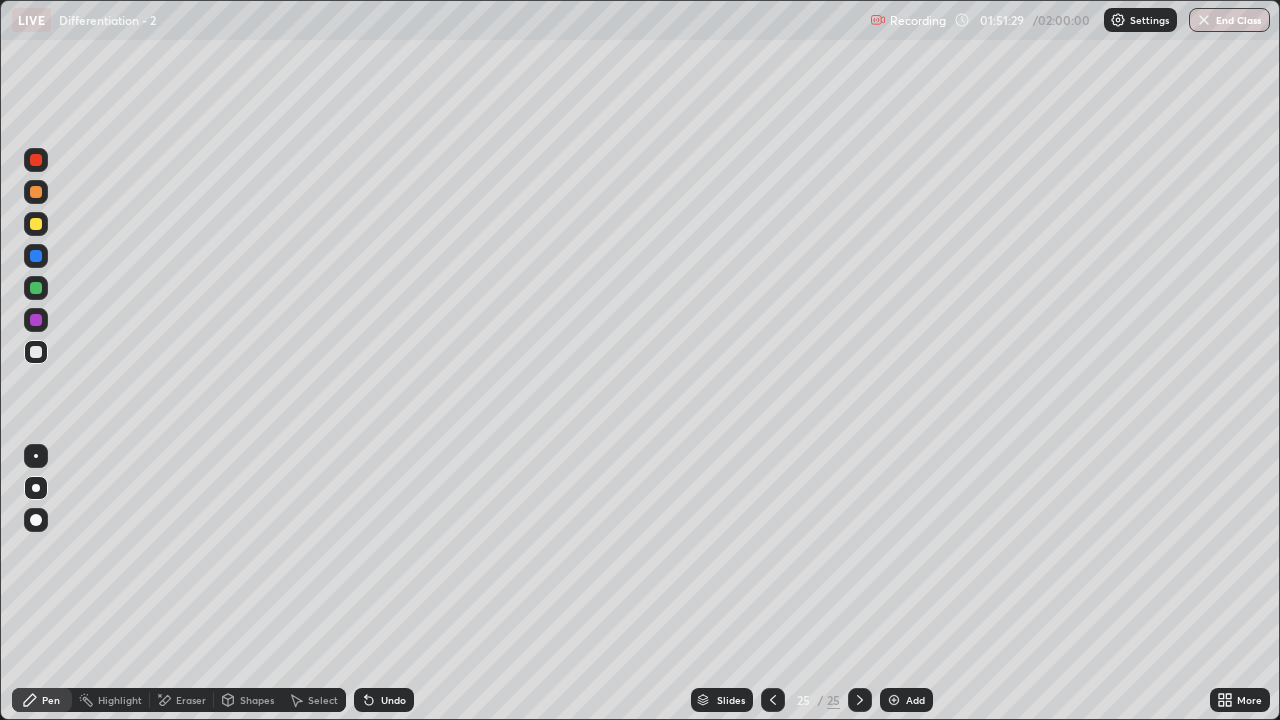 click on "Add" at bounding box center [915, 700] 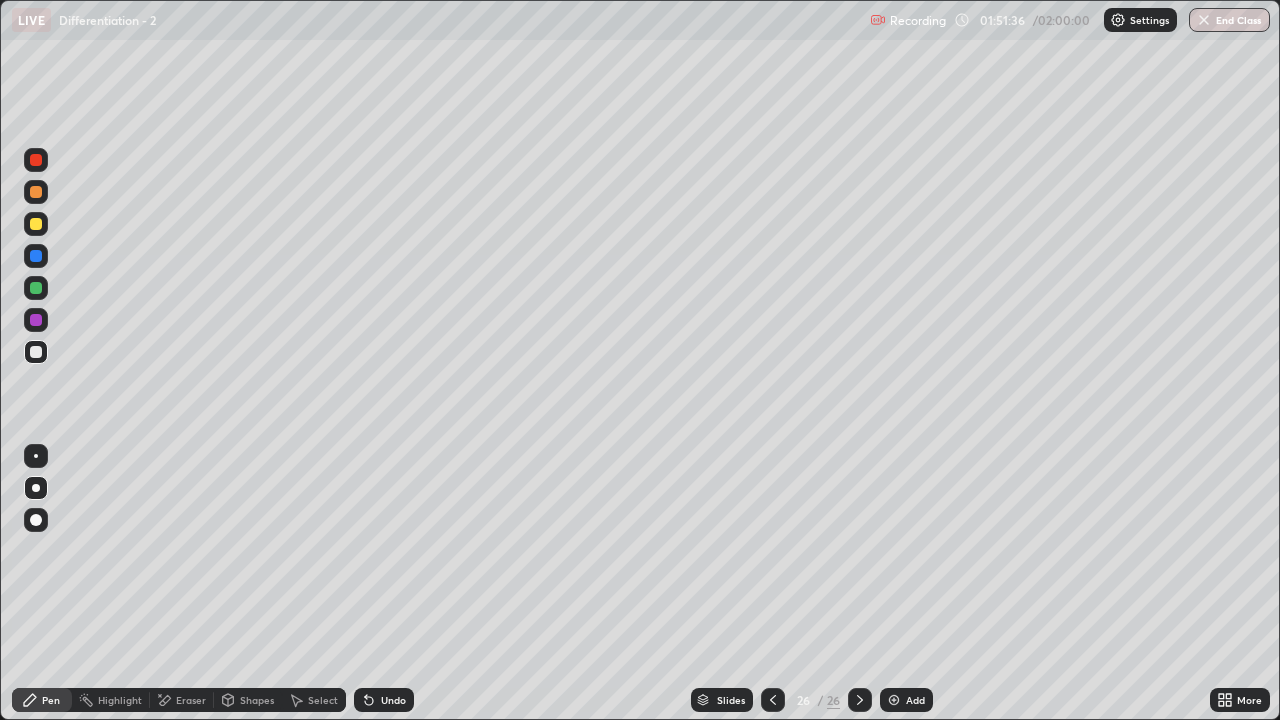 click 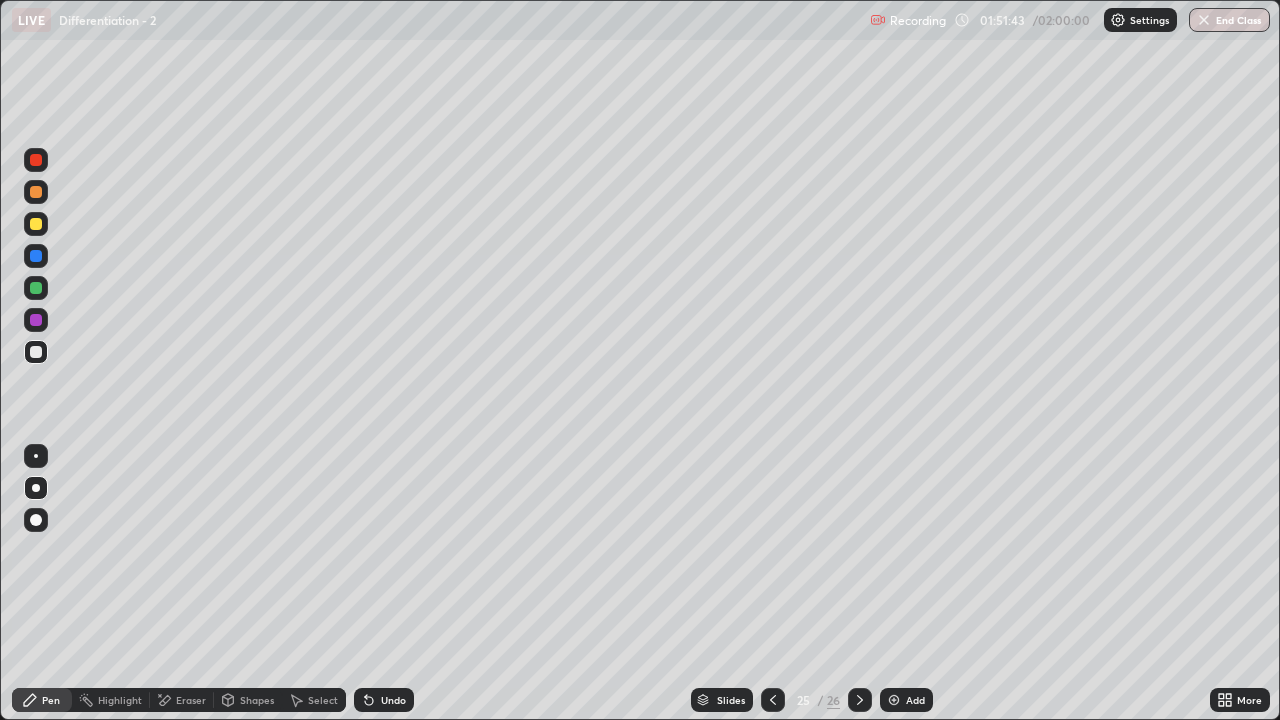 click on "Add" at bounding box center (906, 700) 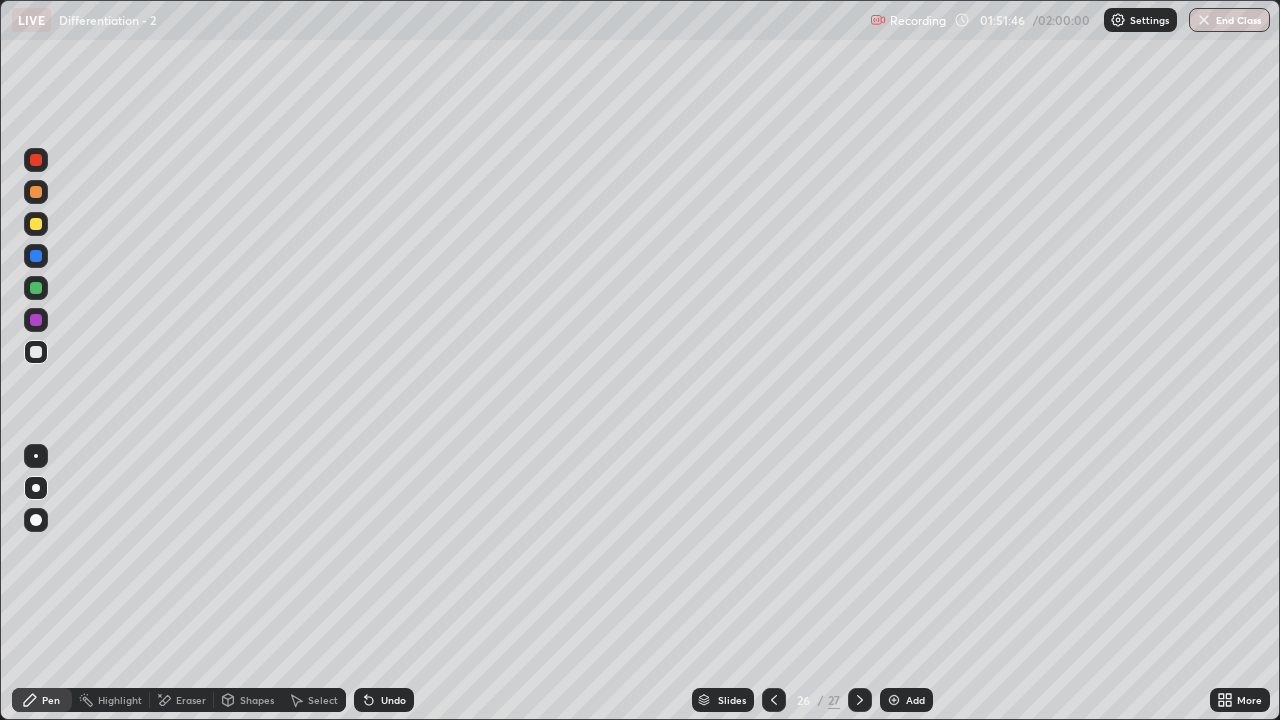 click at bounding box center (860, 700) 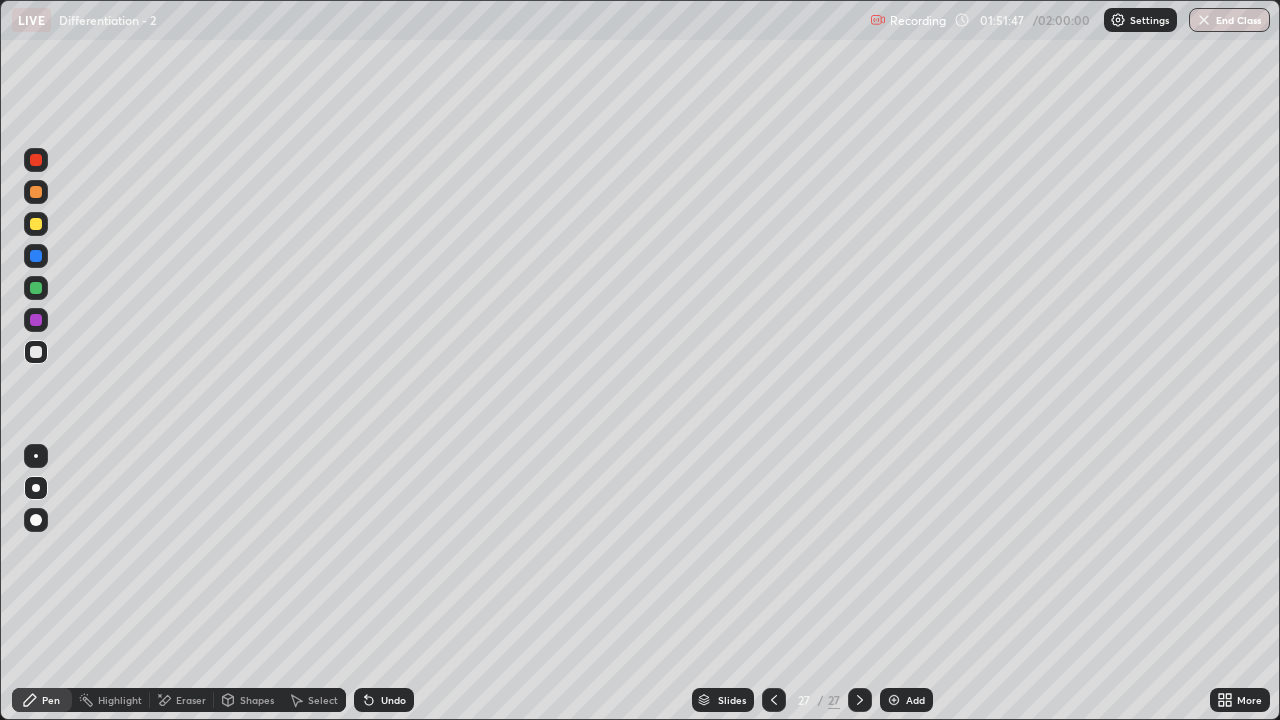 click 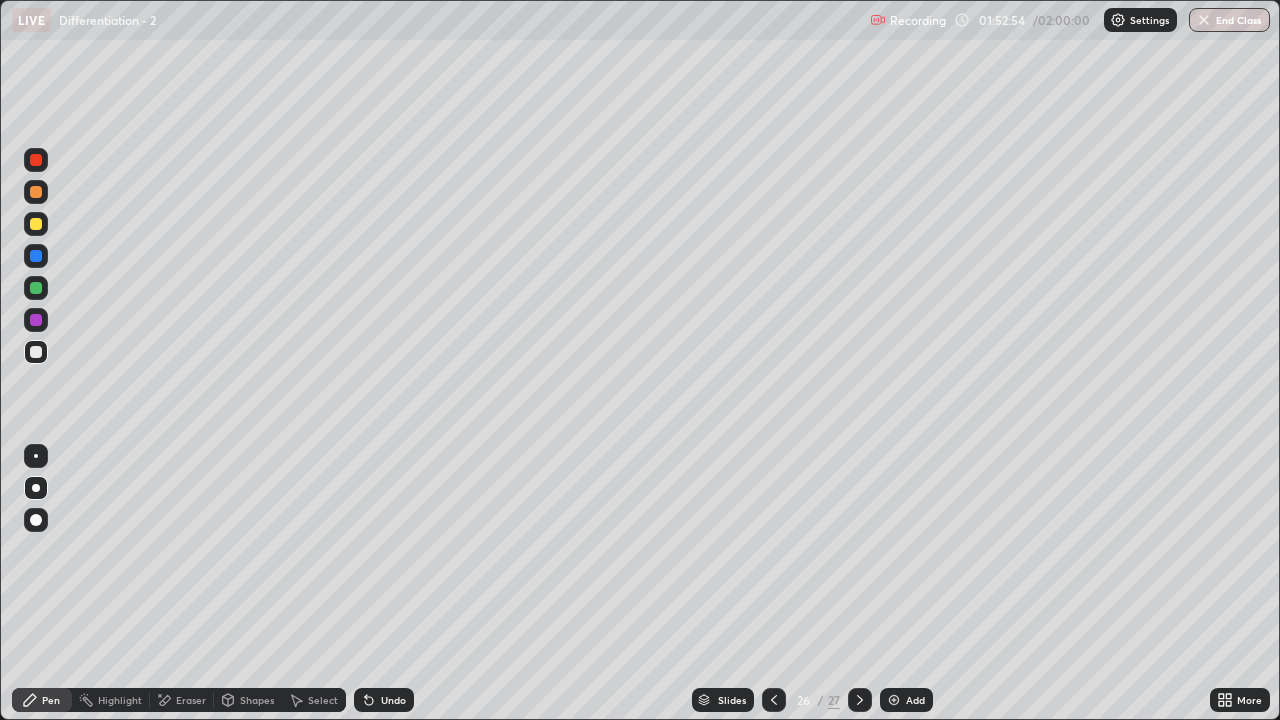 click on "Undo" at bounding box center (393, 700) 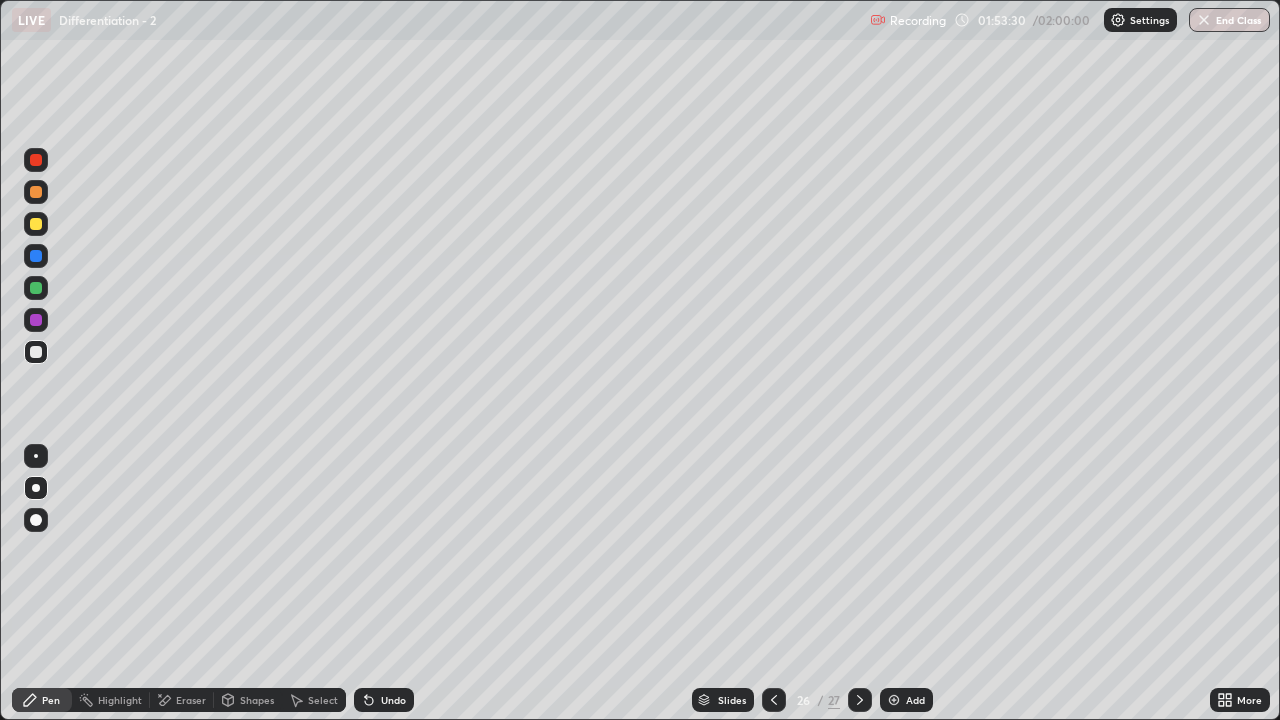 click at bounding box center (774, 700) 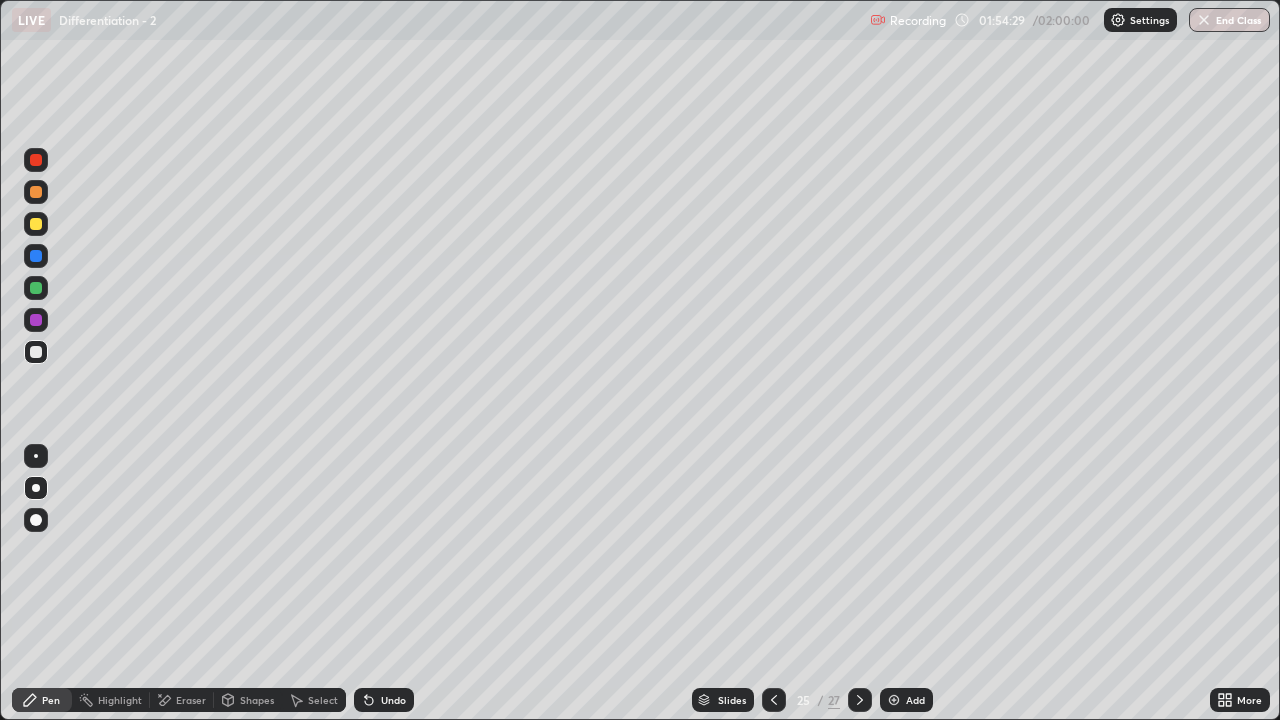 click 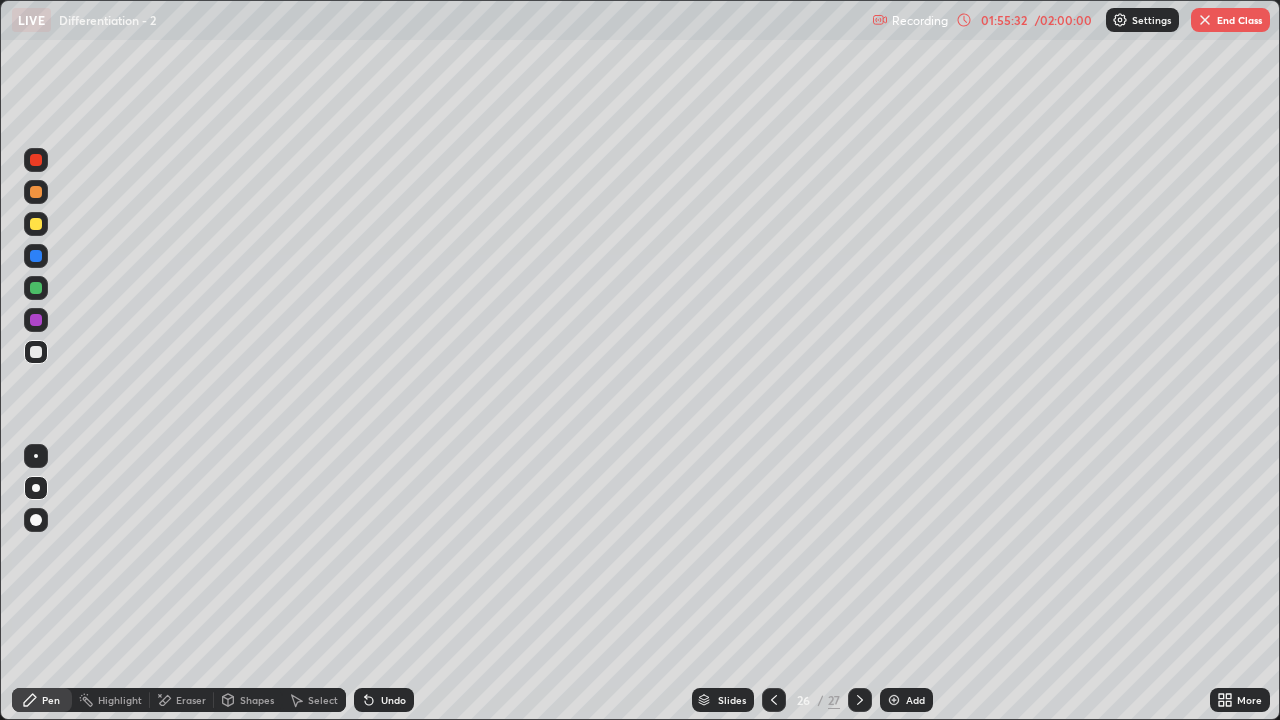 click 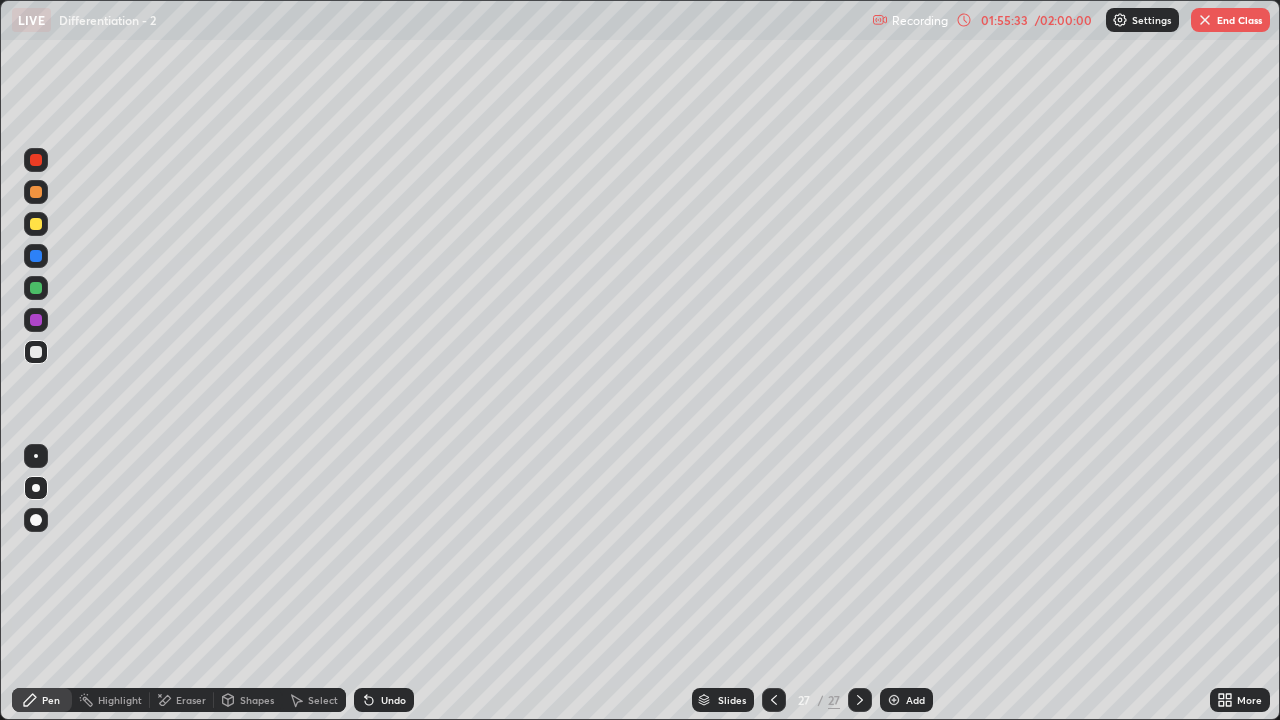 click on "Eraser" at bounding box center [191, 700] 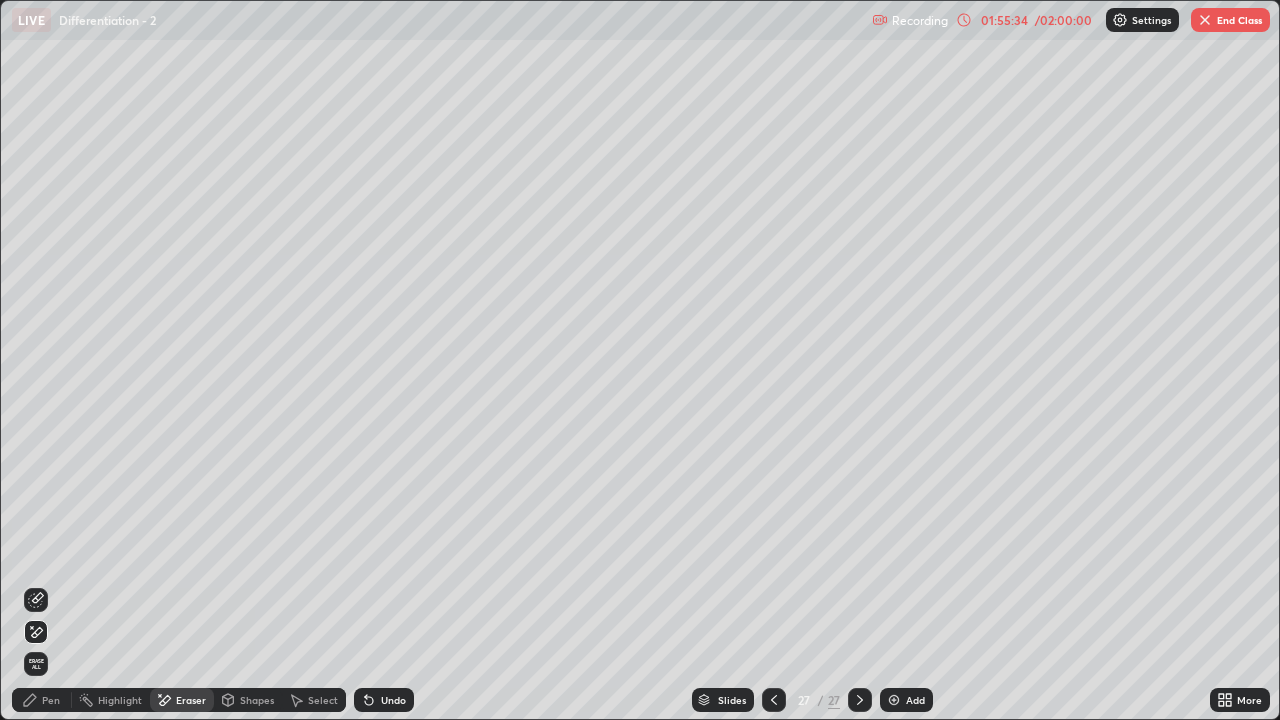 click on "Erase all" at bounding box center [36, 664] 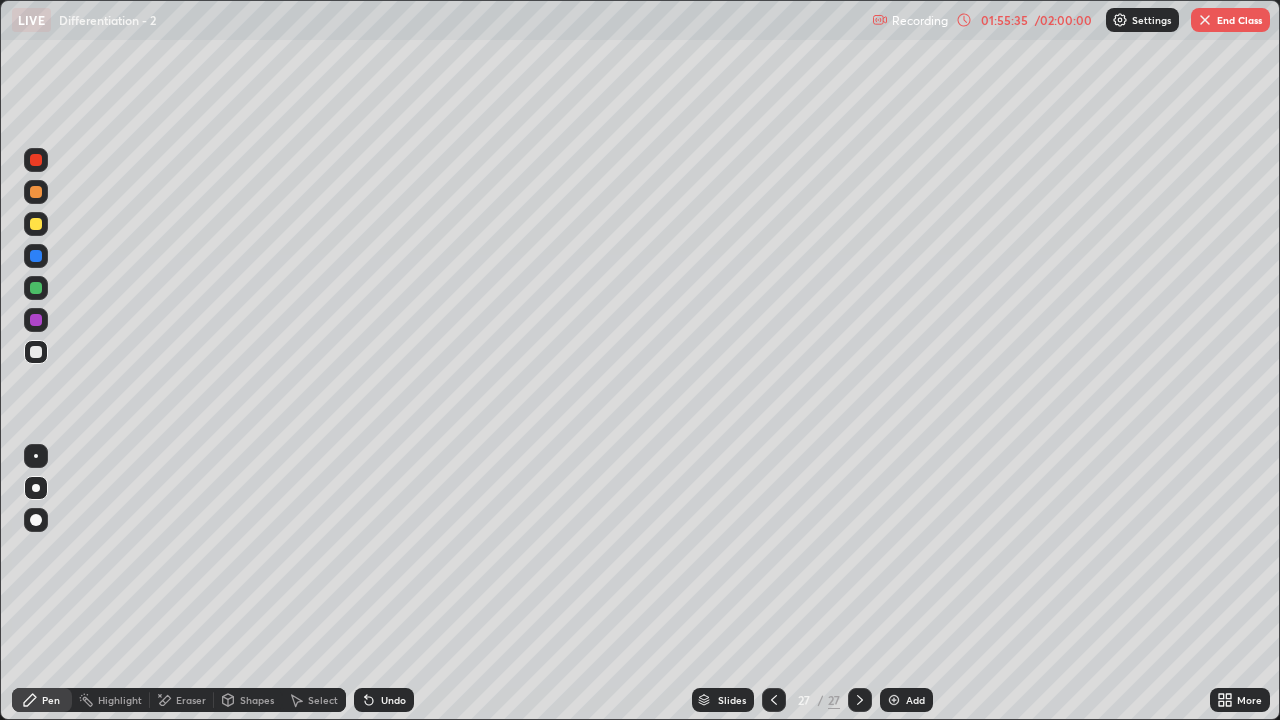 click at bounding box center (36, 288) 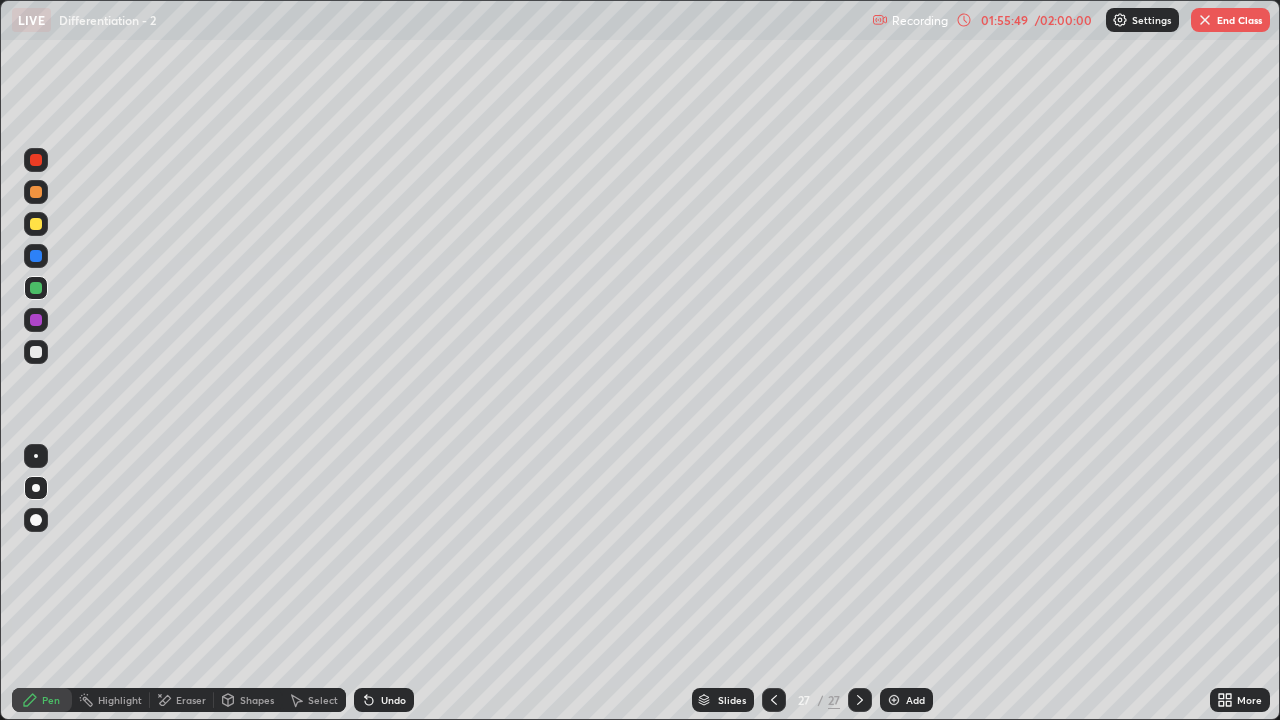 click at bounding box center [36, 352] 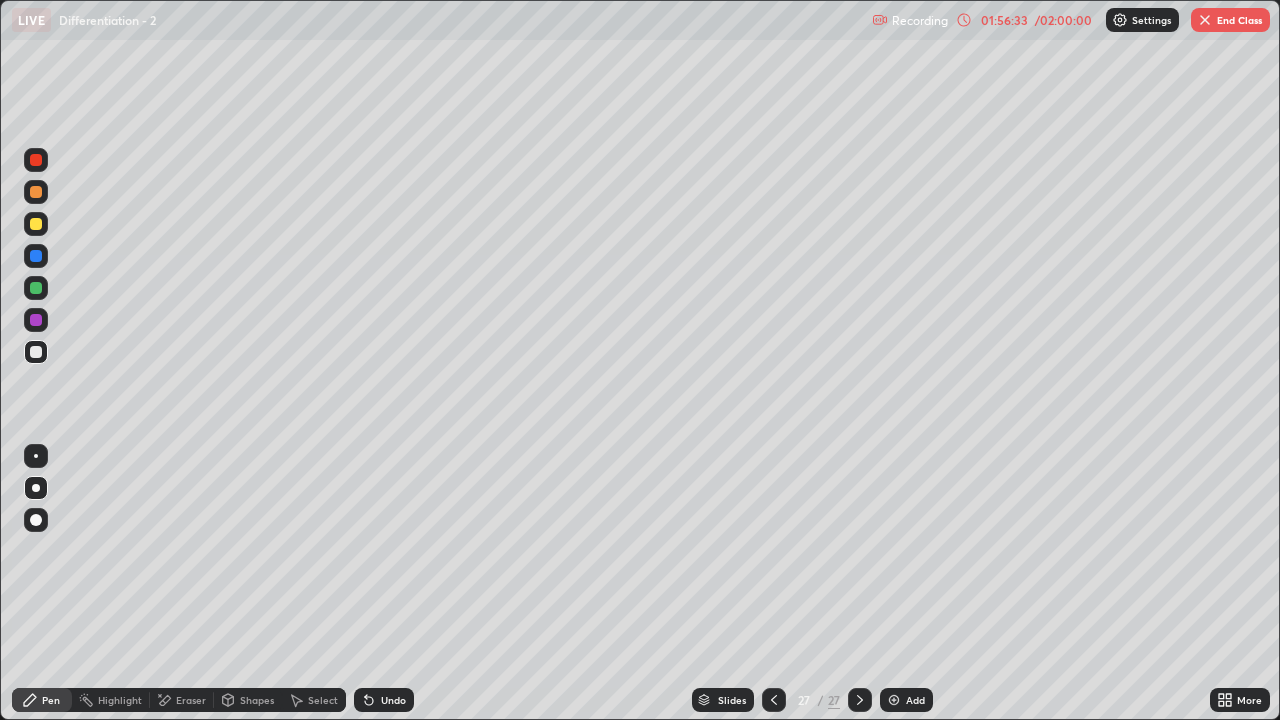 click at bounding box center [36, 288] 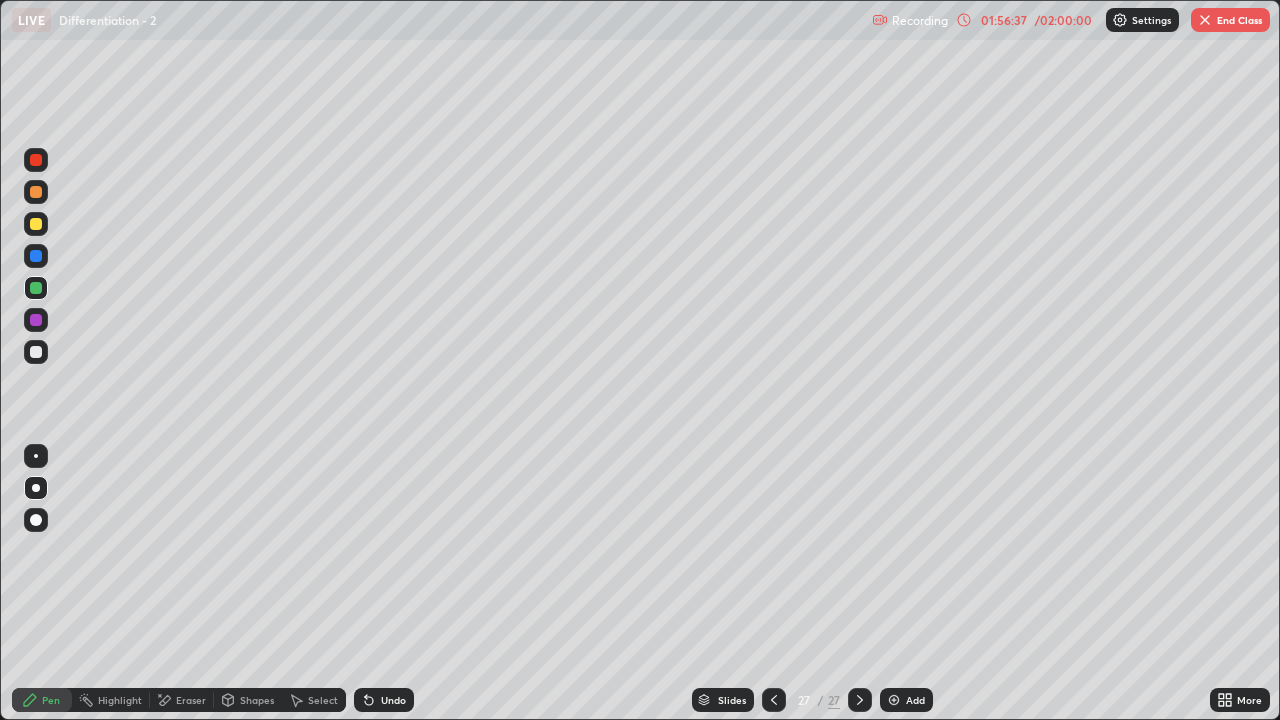 click on "Eraser" at bounding box center (191, 700) 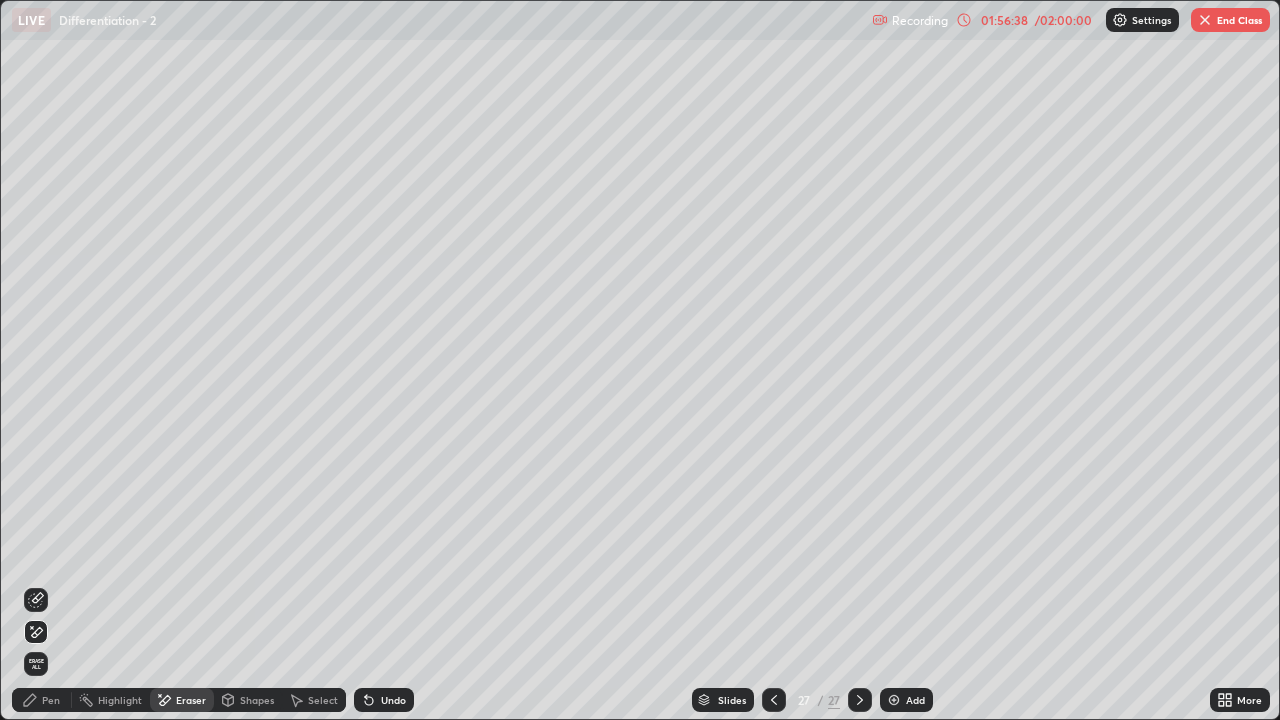 click on "Pen" at bounding box center [42, 700] 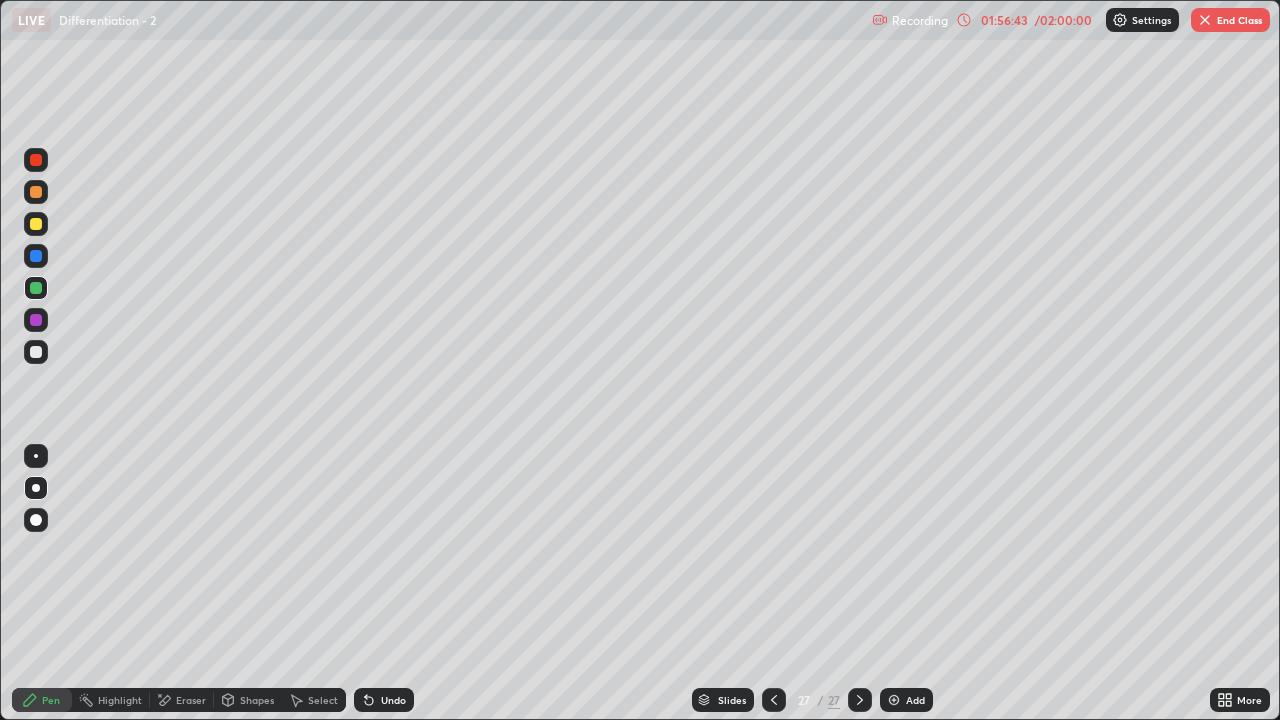 click on "Undo" at bounding box center [393, 700] 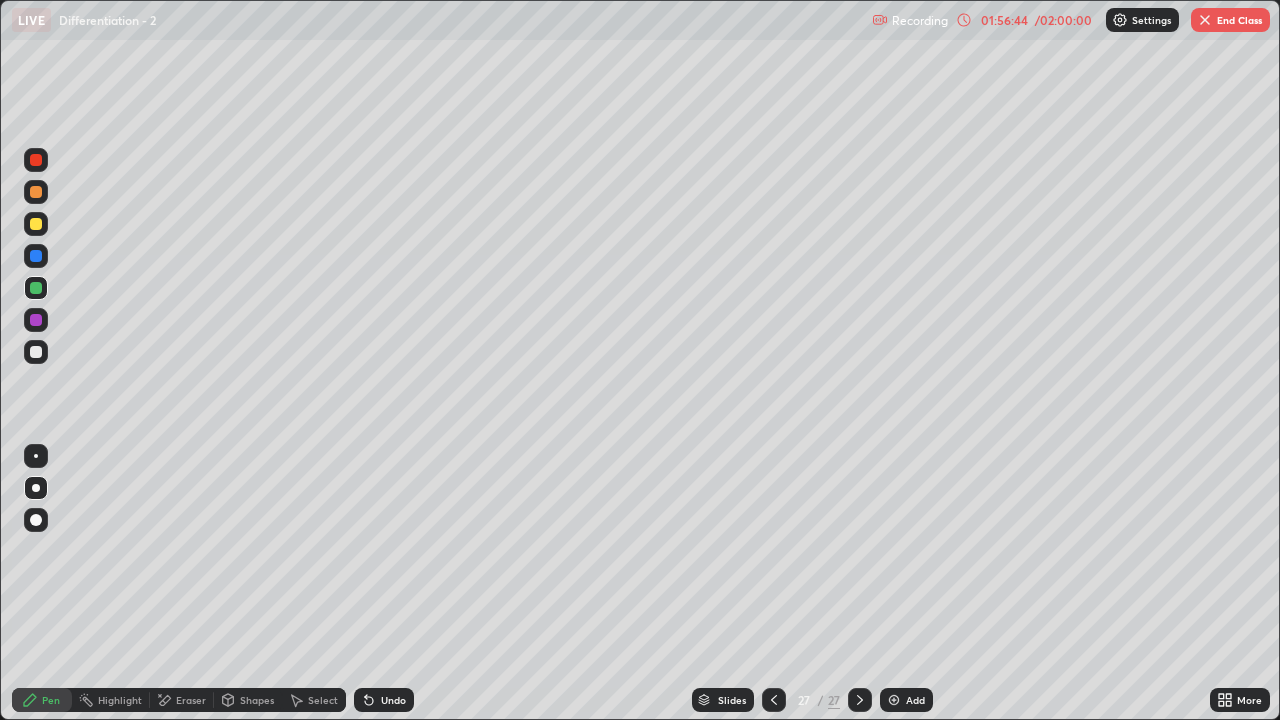 click on "Undo" at bounding box center [393, 700] 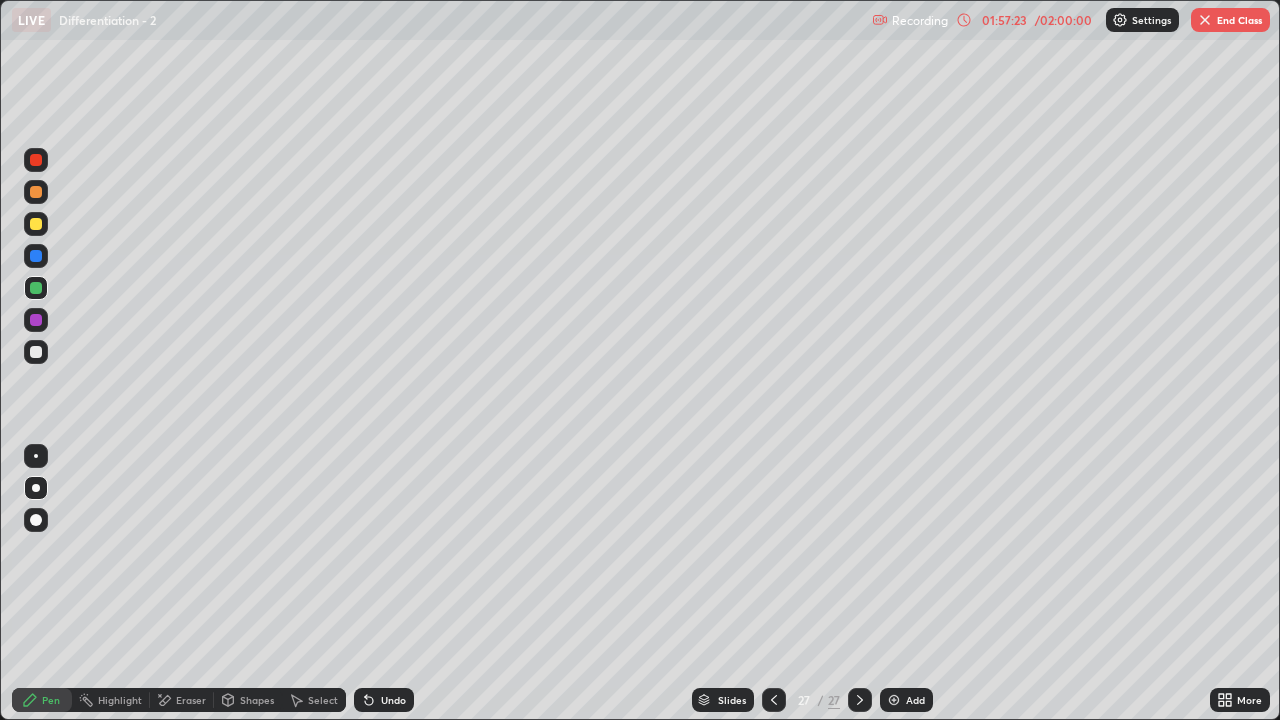click on "Pen" at bounding box center [42, 700] 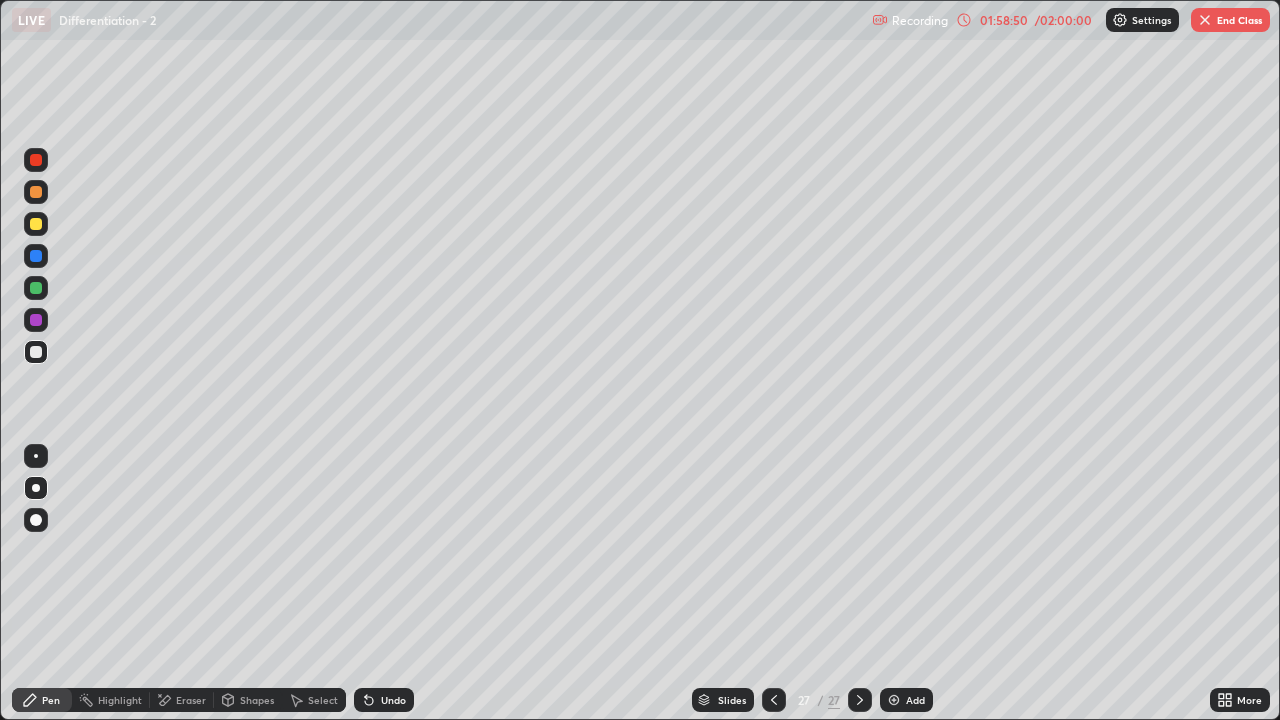 click at bounding box center (1205, 20) 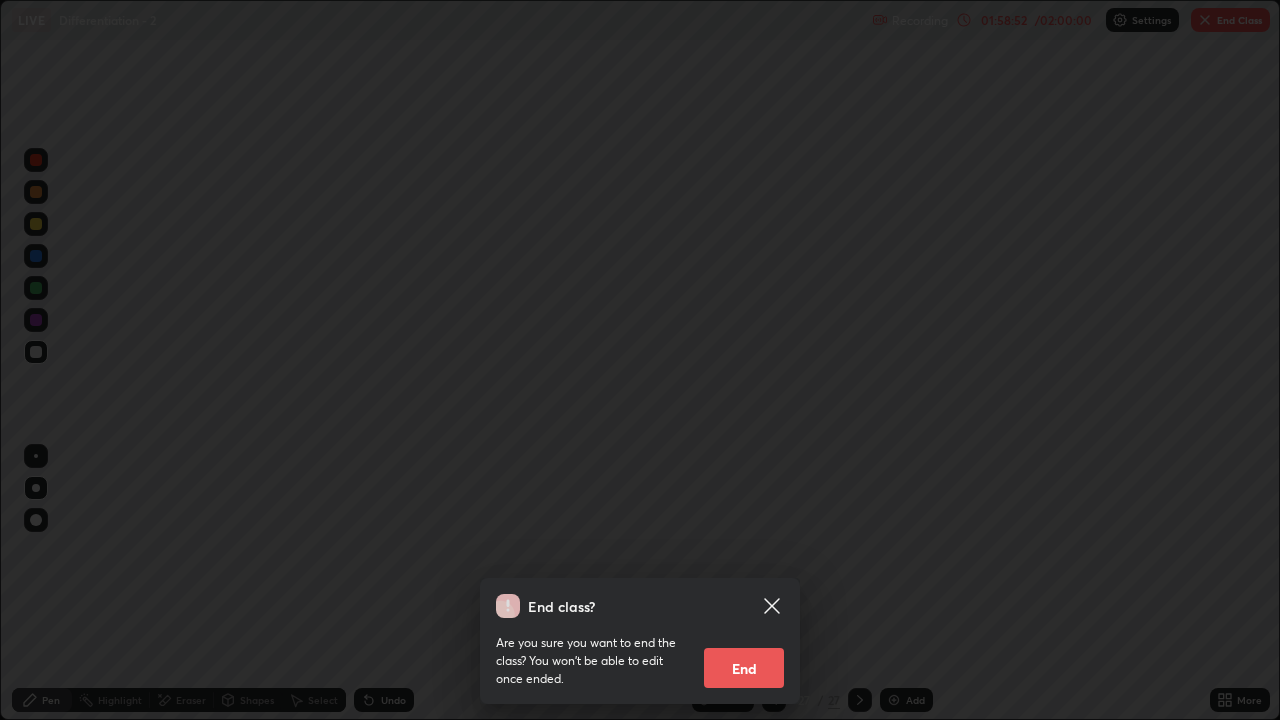 click on "End" at bounding box center (744, 668) 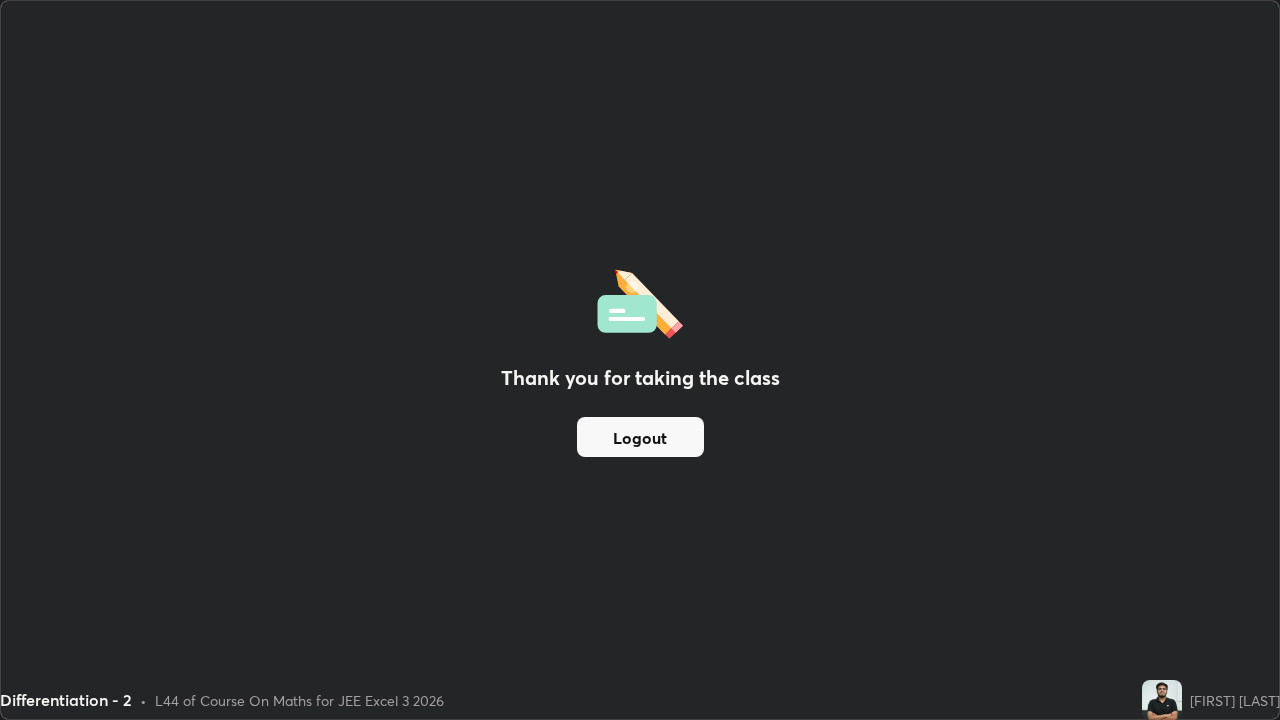 click on "Logout" at bounding box center [640, 437] 